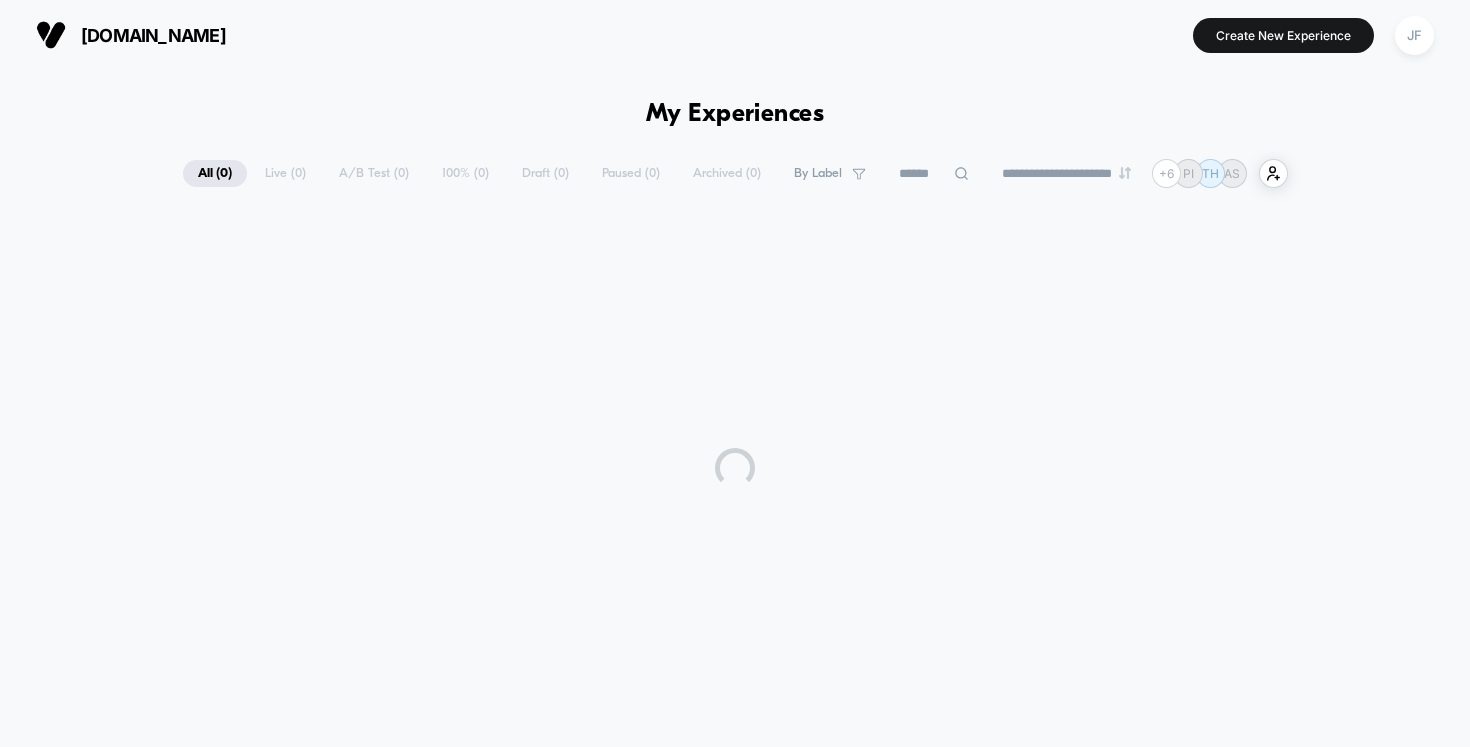 scroll, scrollTop: 0, scrollLeft: 0, axis: both 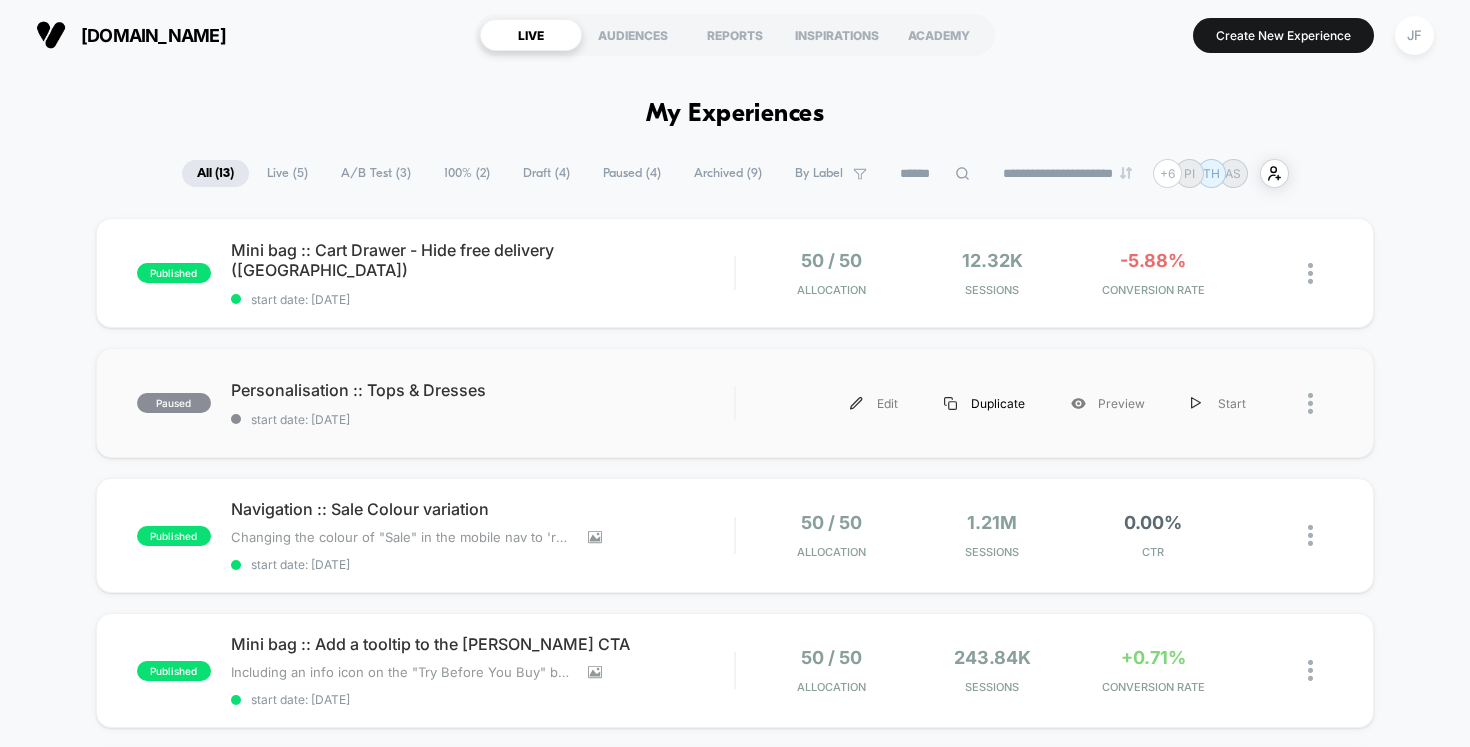click on "Duplicate" at bounding box center [984, 403] 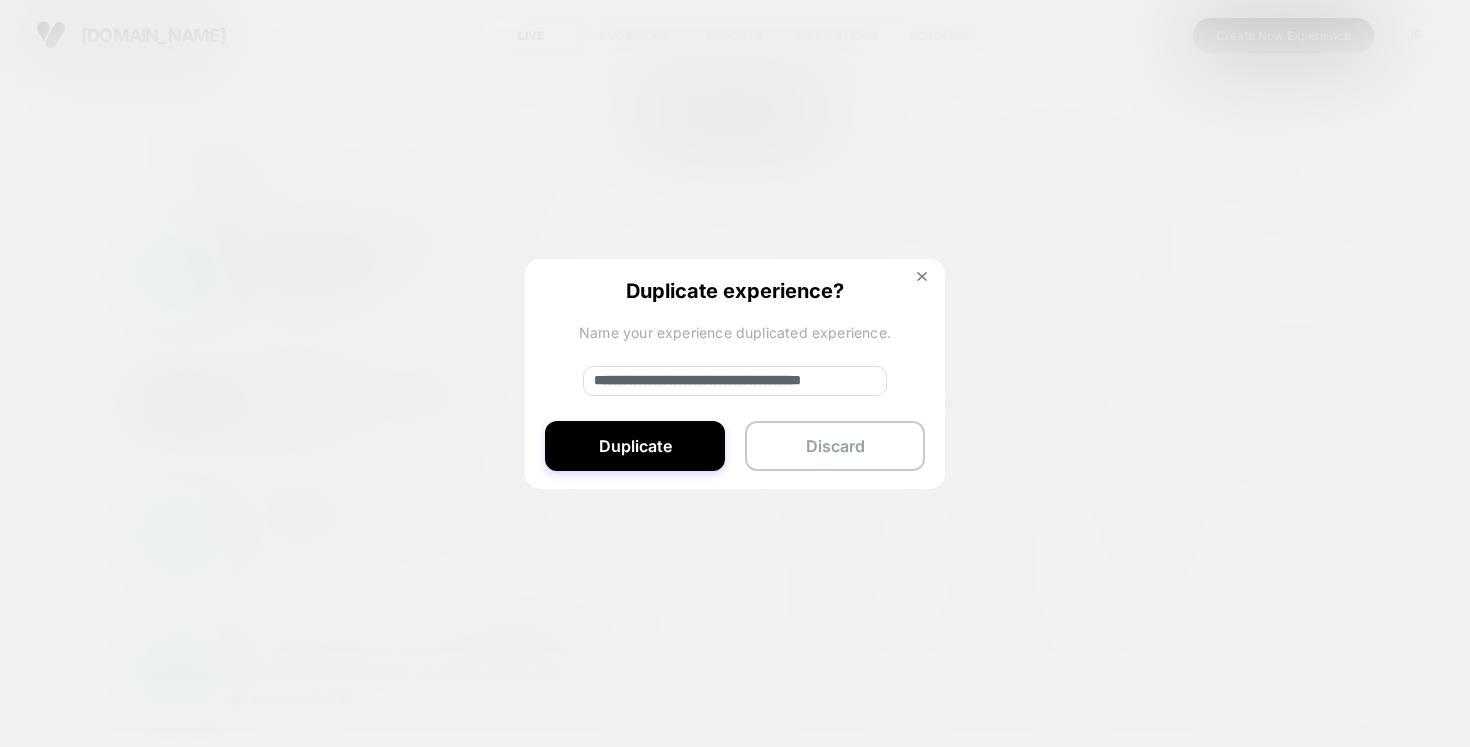 drag, startPoint x: 660, startPoint y: 377, endPoint x: 537, endPoint y: 376, distance: 123.00407 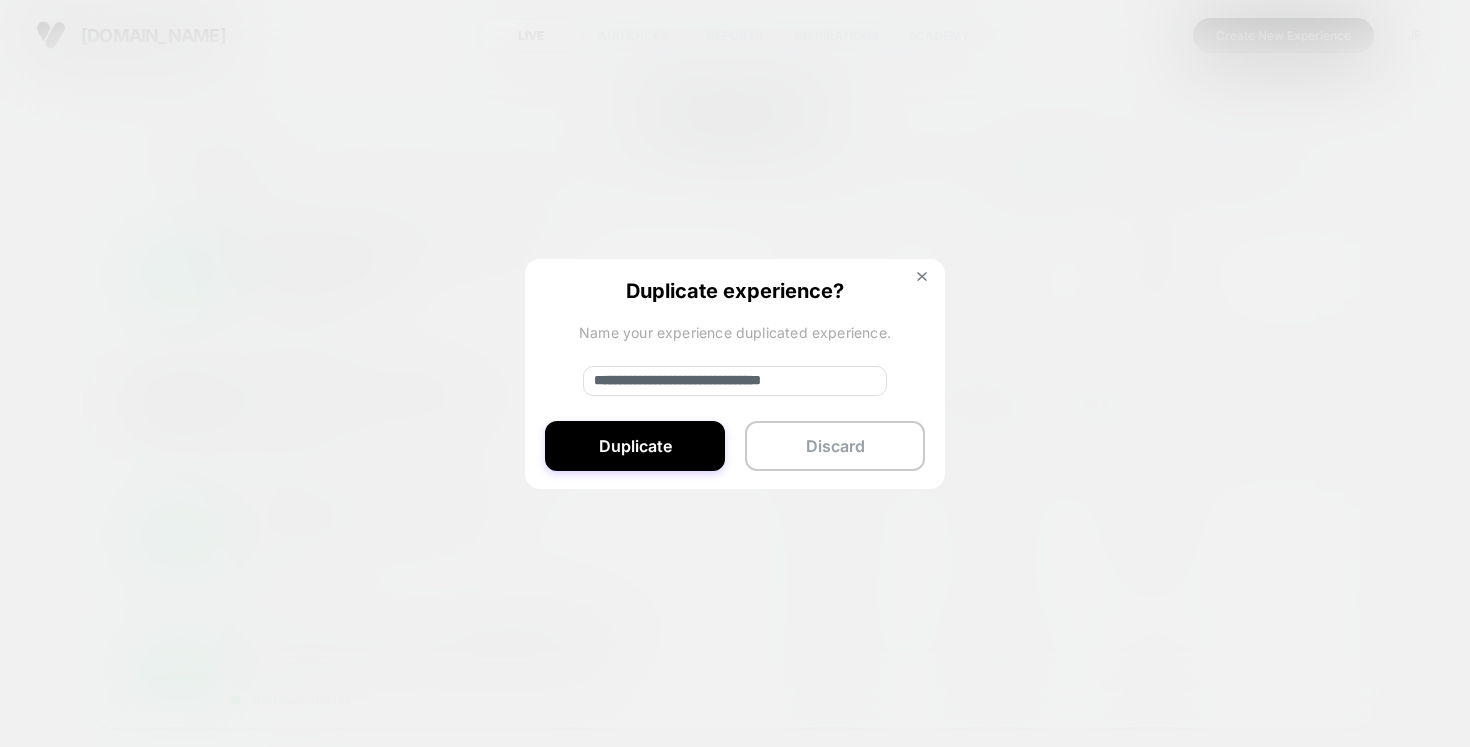 drag, startPoint x: 754, startPoint y: 384, endPoint x: 999, endPoint y: 382, distance: 245.00816 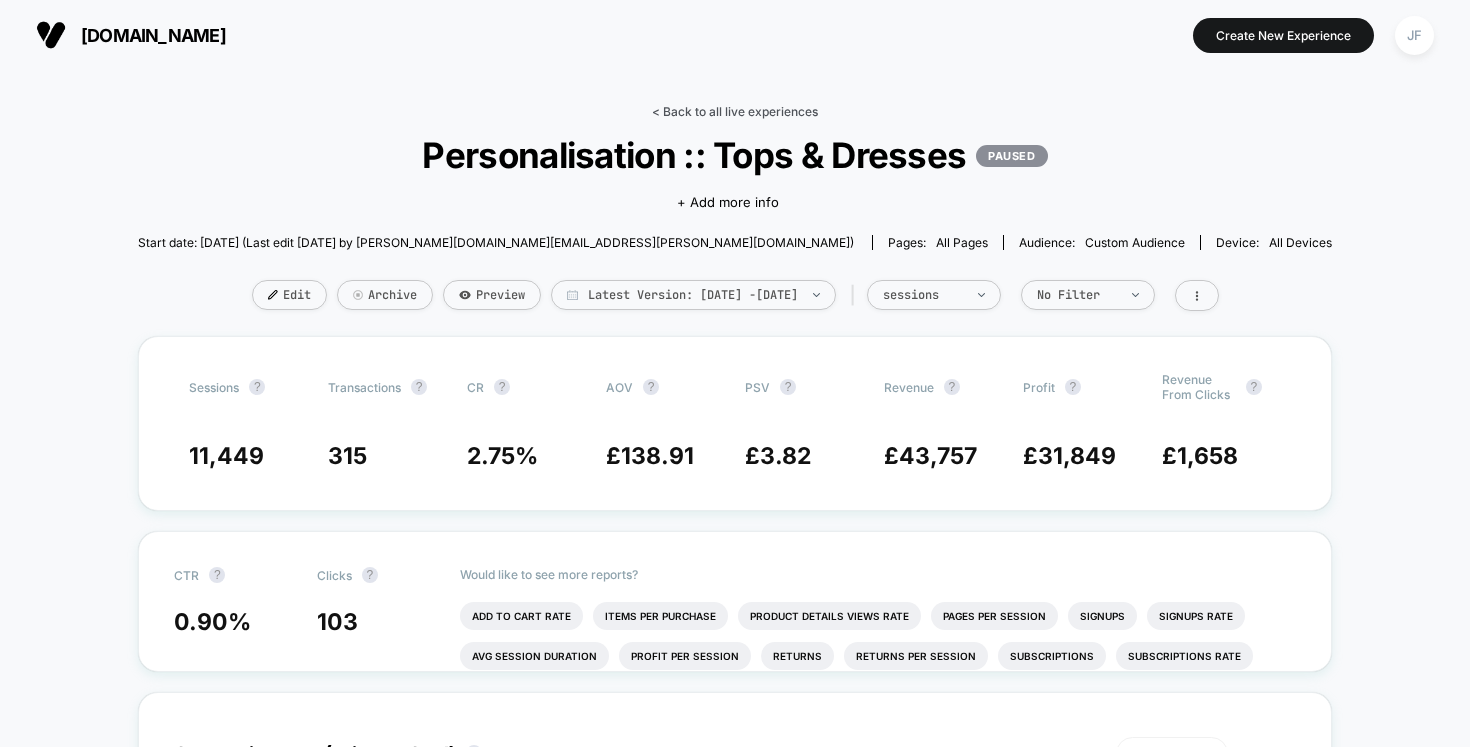 click on "< Back to all live experiences" at bounding box center [735, 111] 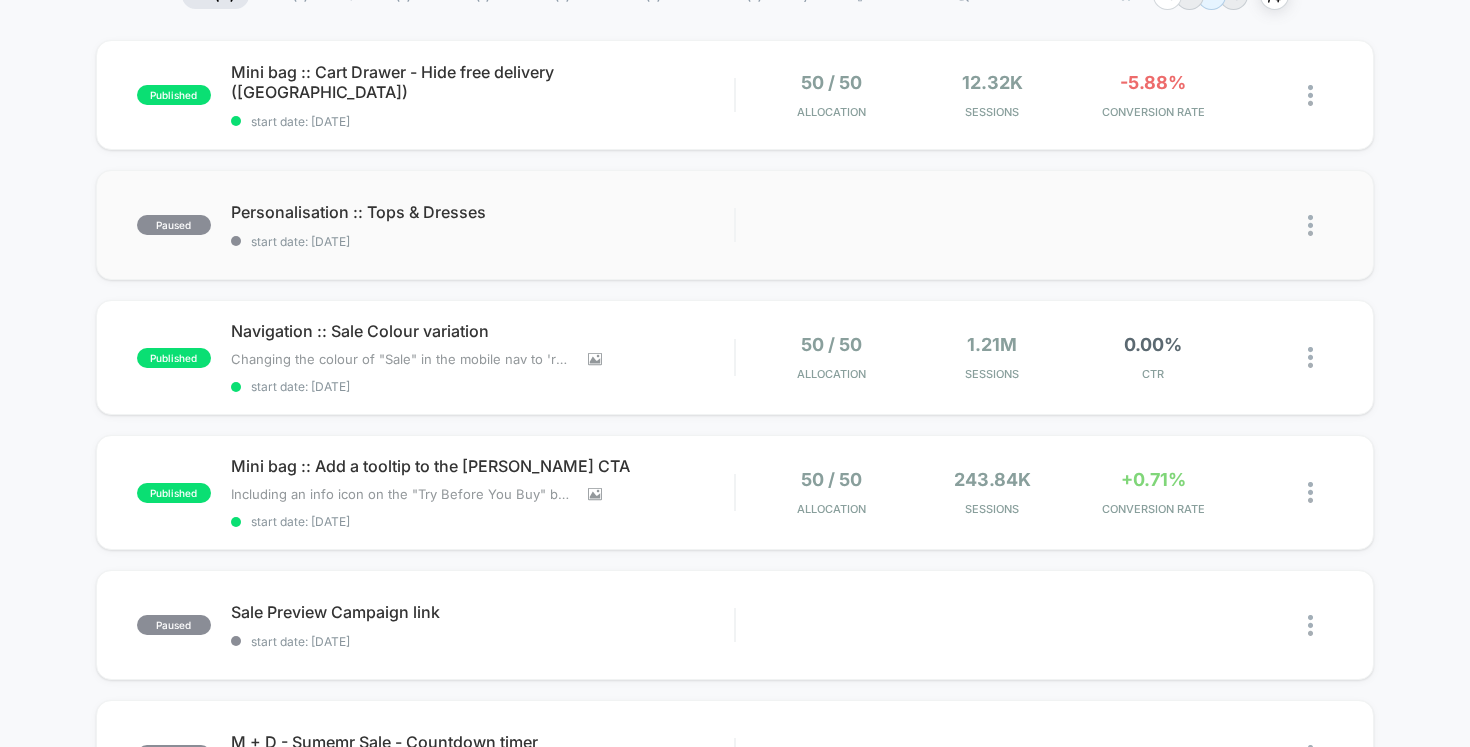 scroll, scrollTop: 0, scrollLeft: 0, axis: both 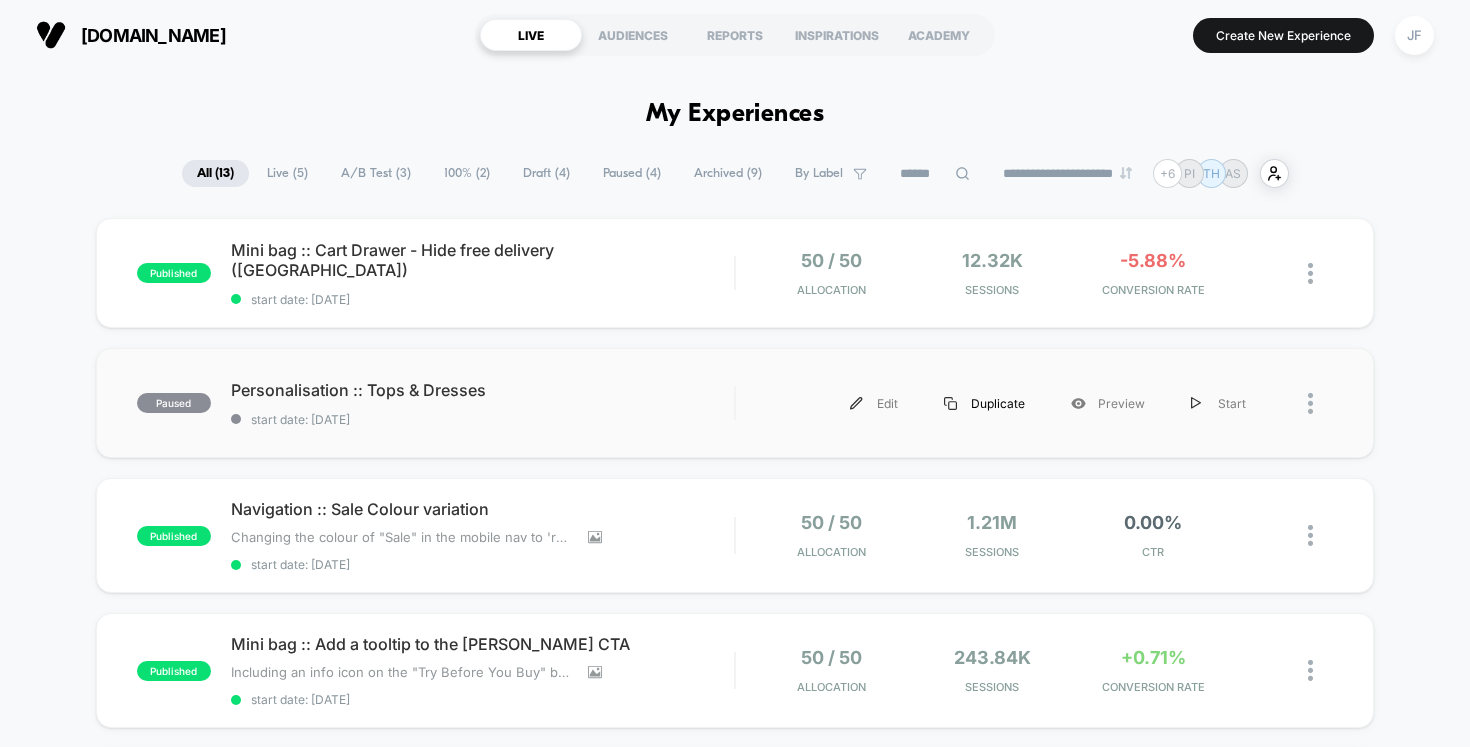 click on "Duplicate" at bounding box center [984, 403] 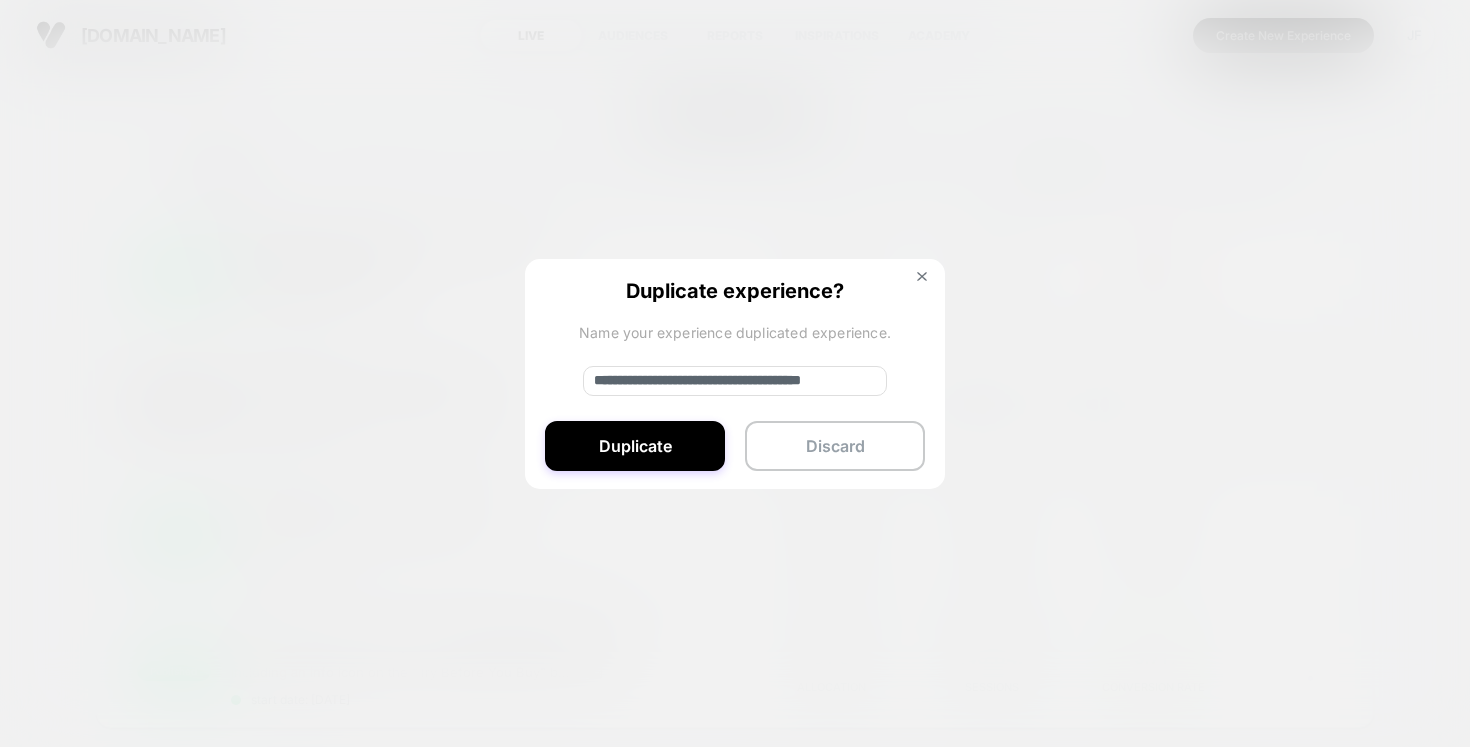 drag, startPoint x: 663, startPoint y: 379, endPoint x: 609, endPoint y: 375, distance: 54.147945 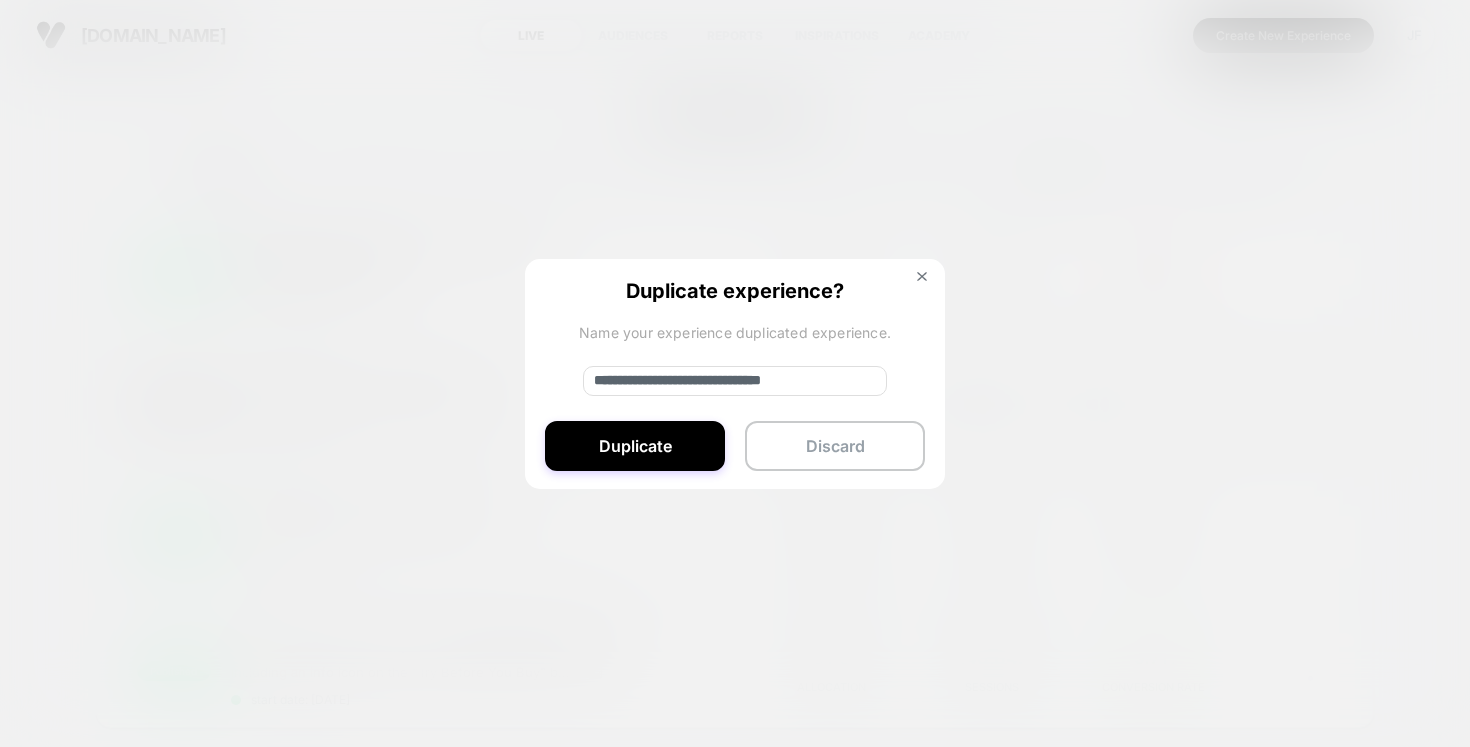 drag, startPoint x: 753, startPoint y: 380, endPoint x: 865, endPoint y: 380, distance: 112 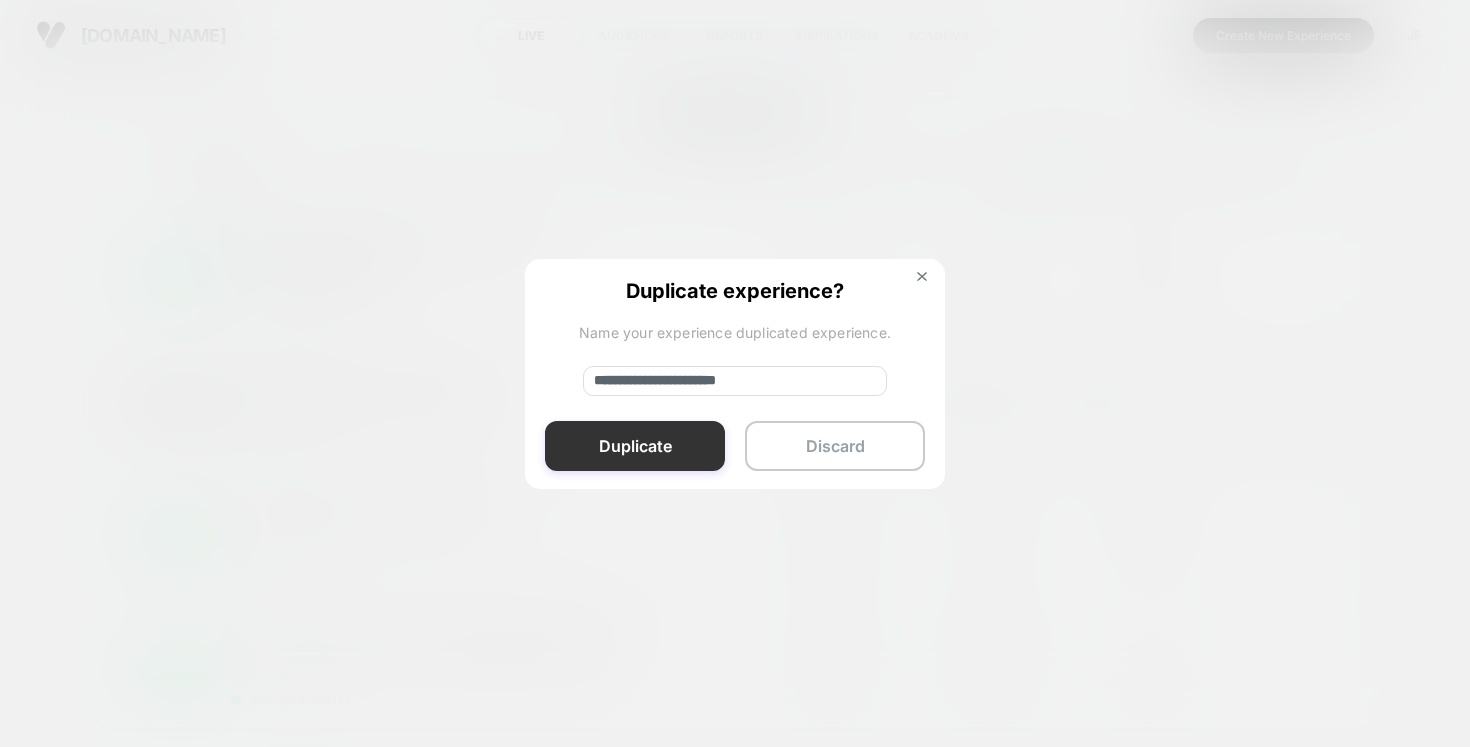 type on "**********" 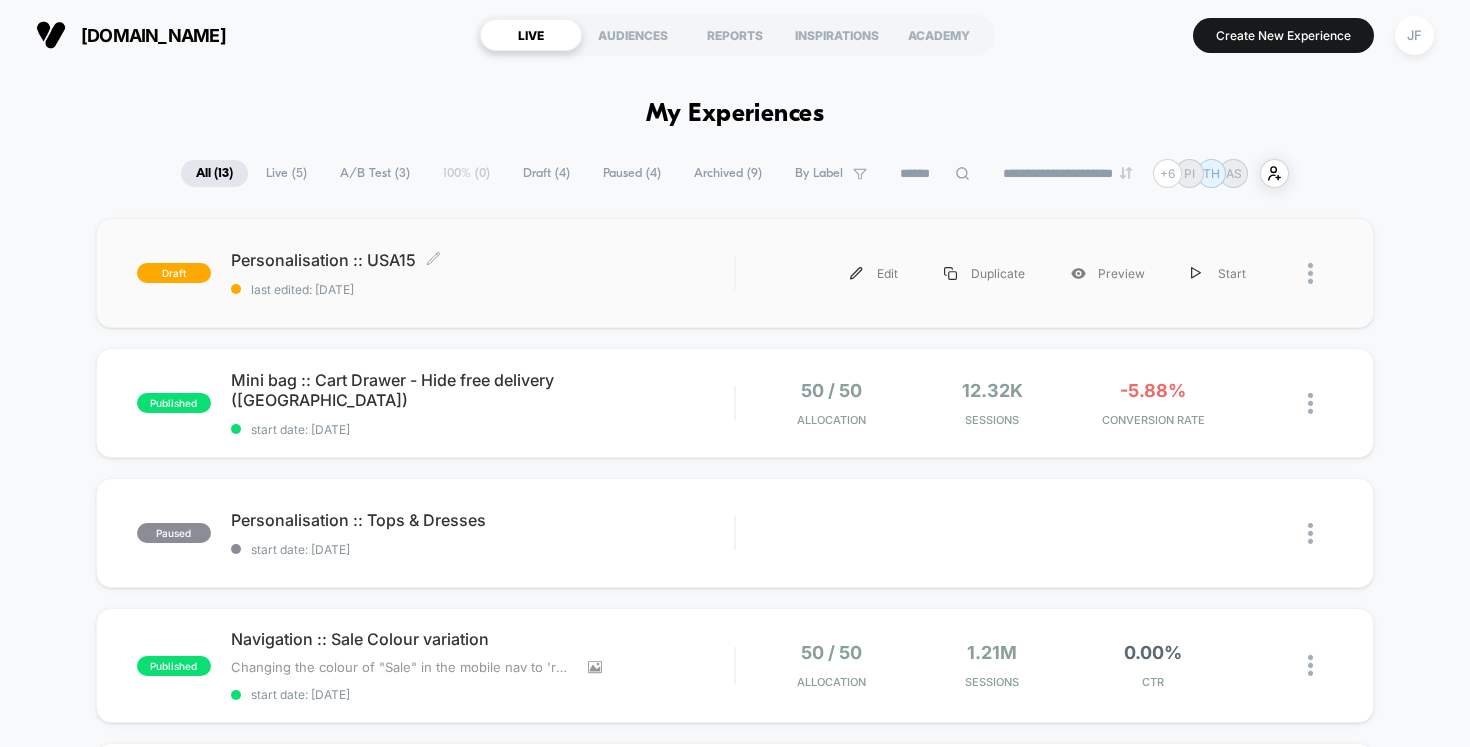 click on "last edited: [DATE]" at bounding box center (483, 289) 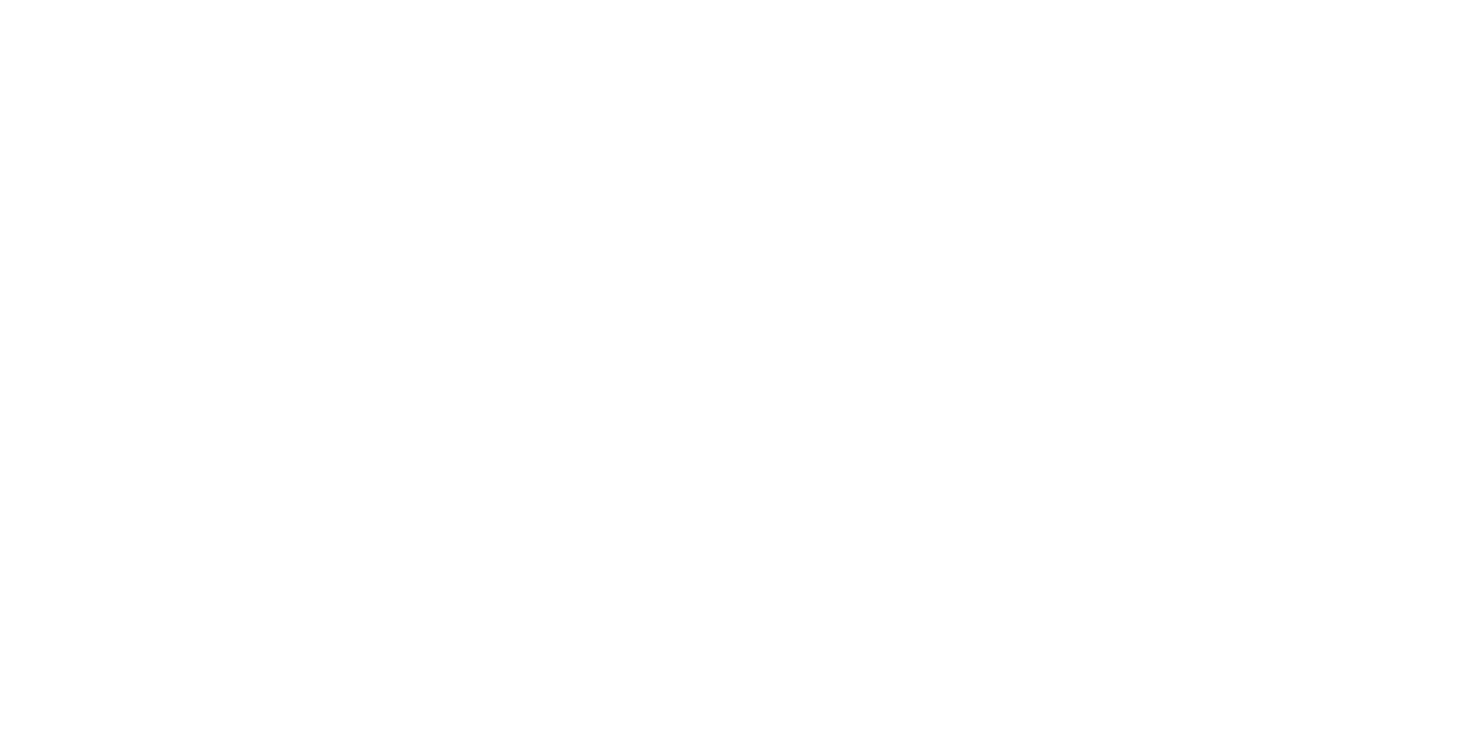 scroll, scrollTop: 0, scrollLeft: 0, axis: both 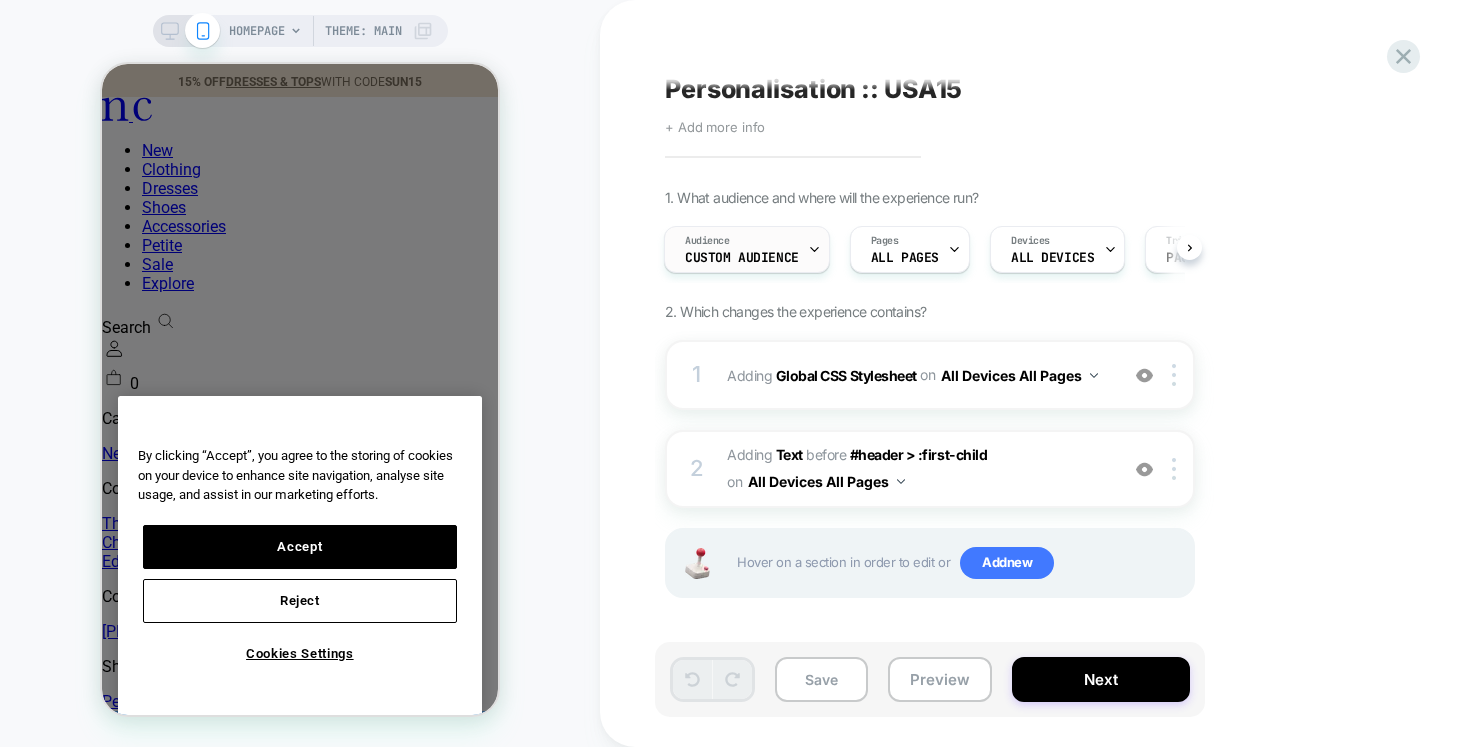 click at bounding box center (814, 249) 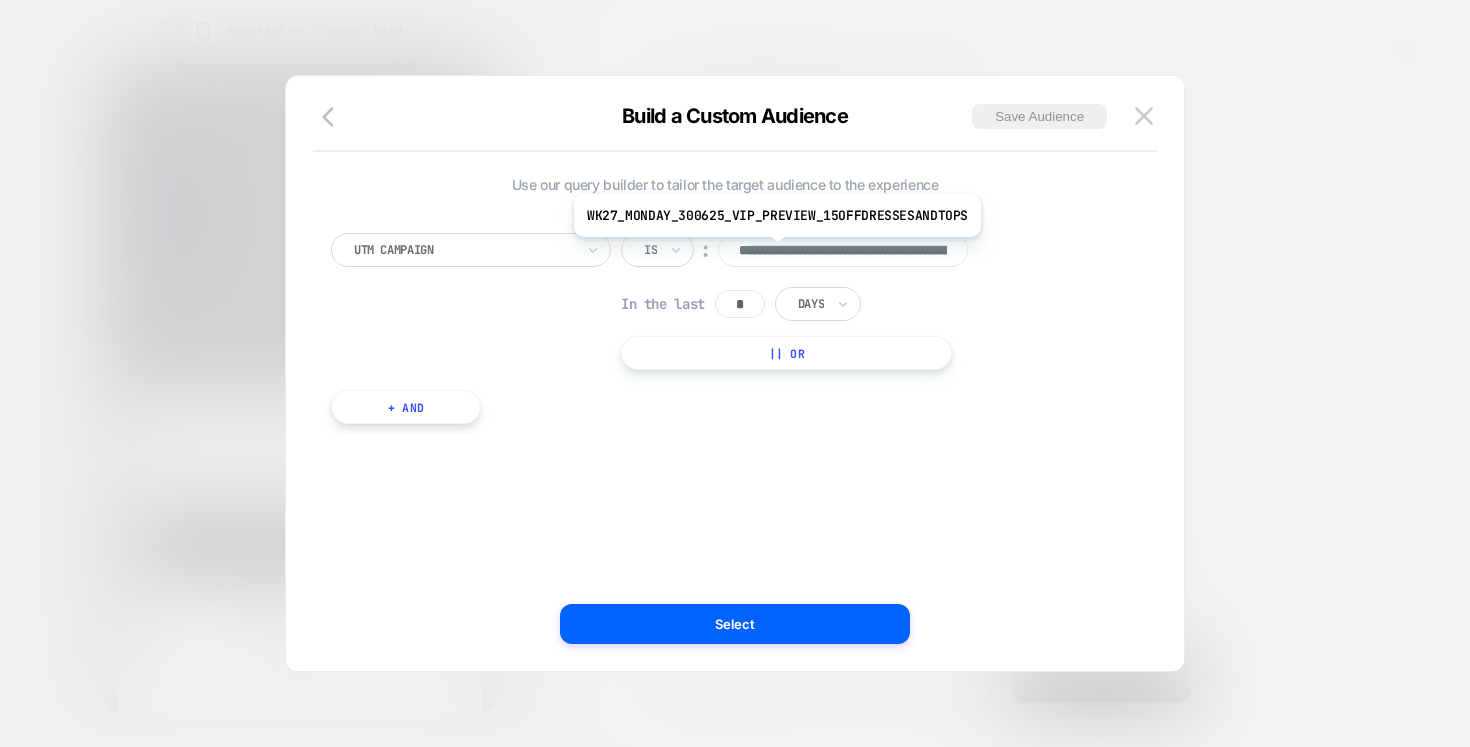 scroll, scrollTop: 0, scrollLeft: 213, axis: horizontal 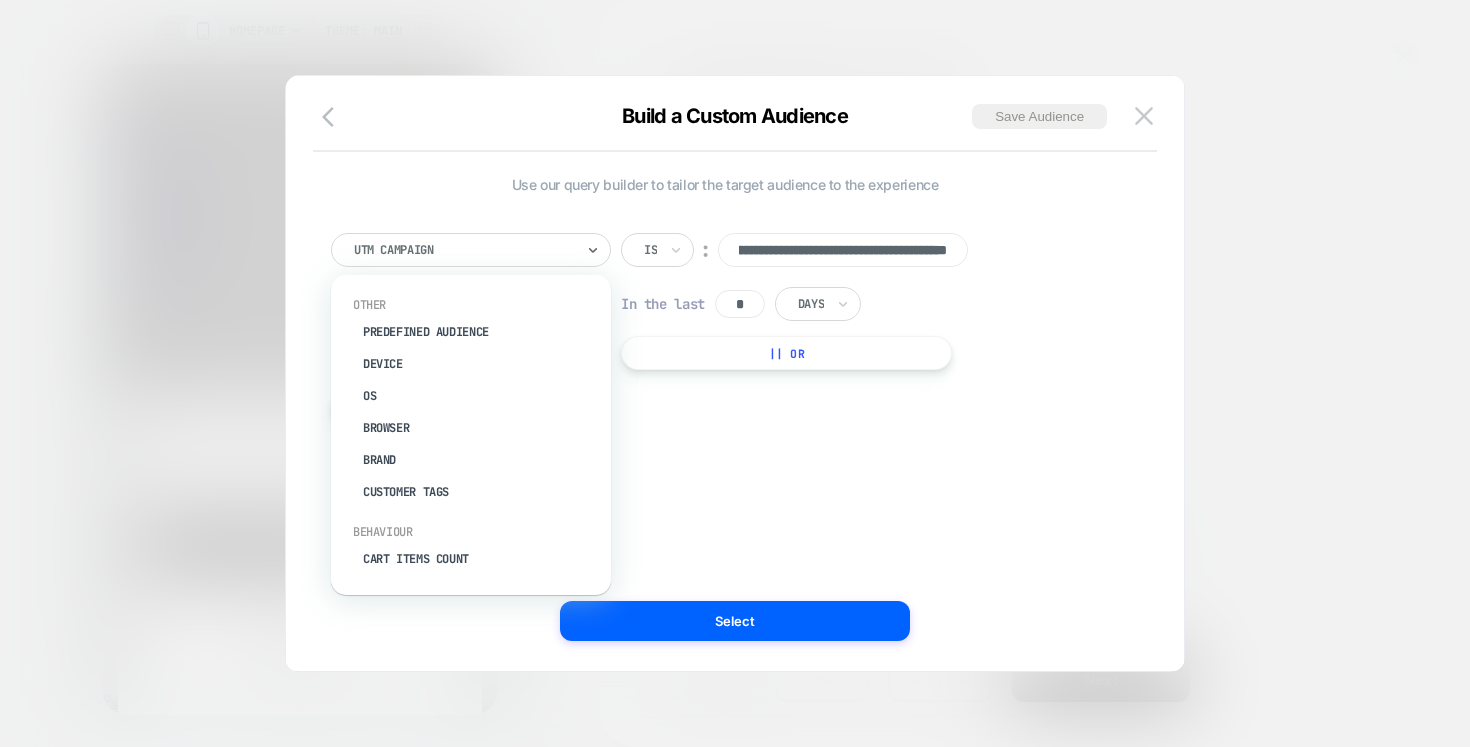 click at bounding box center (464, 250) 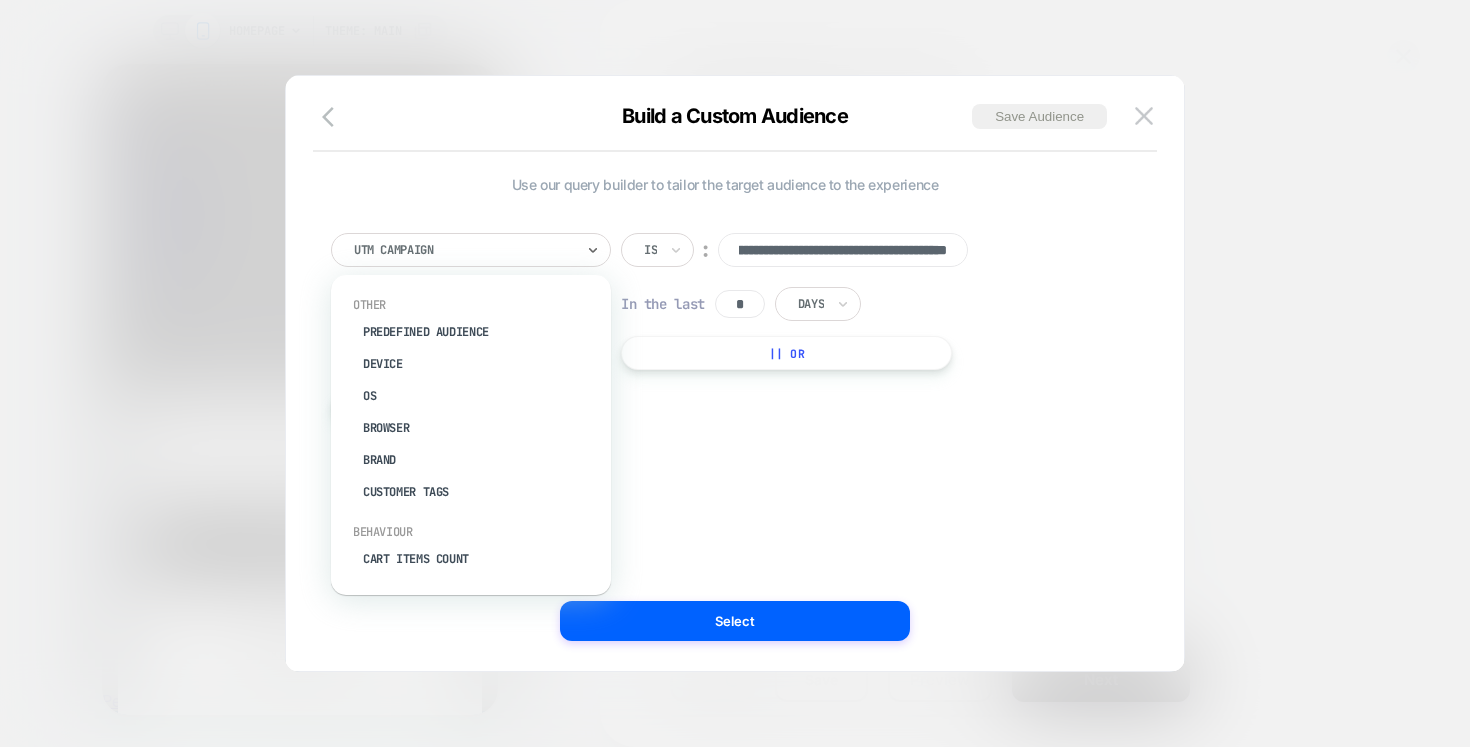 scroll, scrollTop: 0, scrollLeft: 0, axis: both 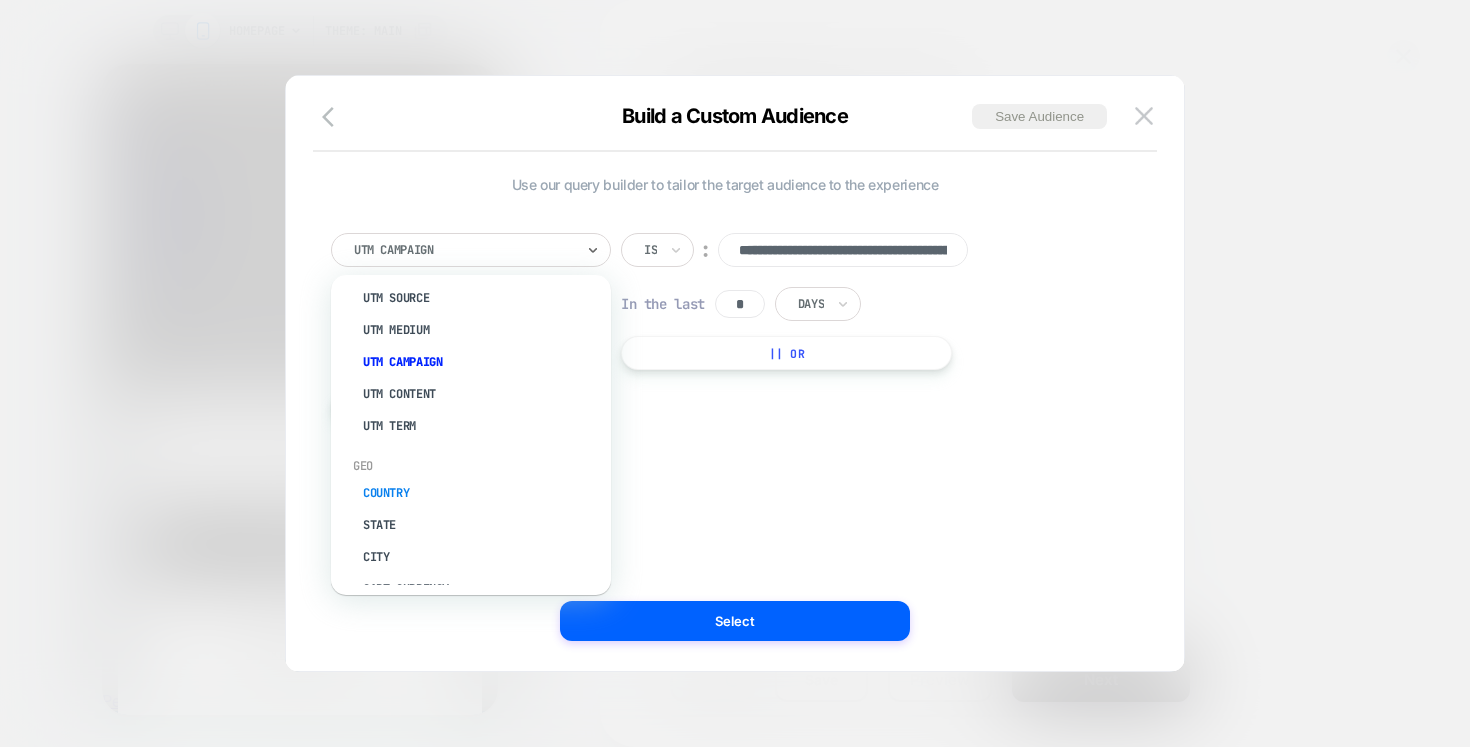 click on "Country" at bounding box center [481, 493] 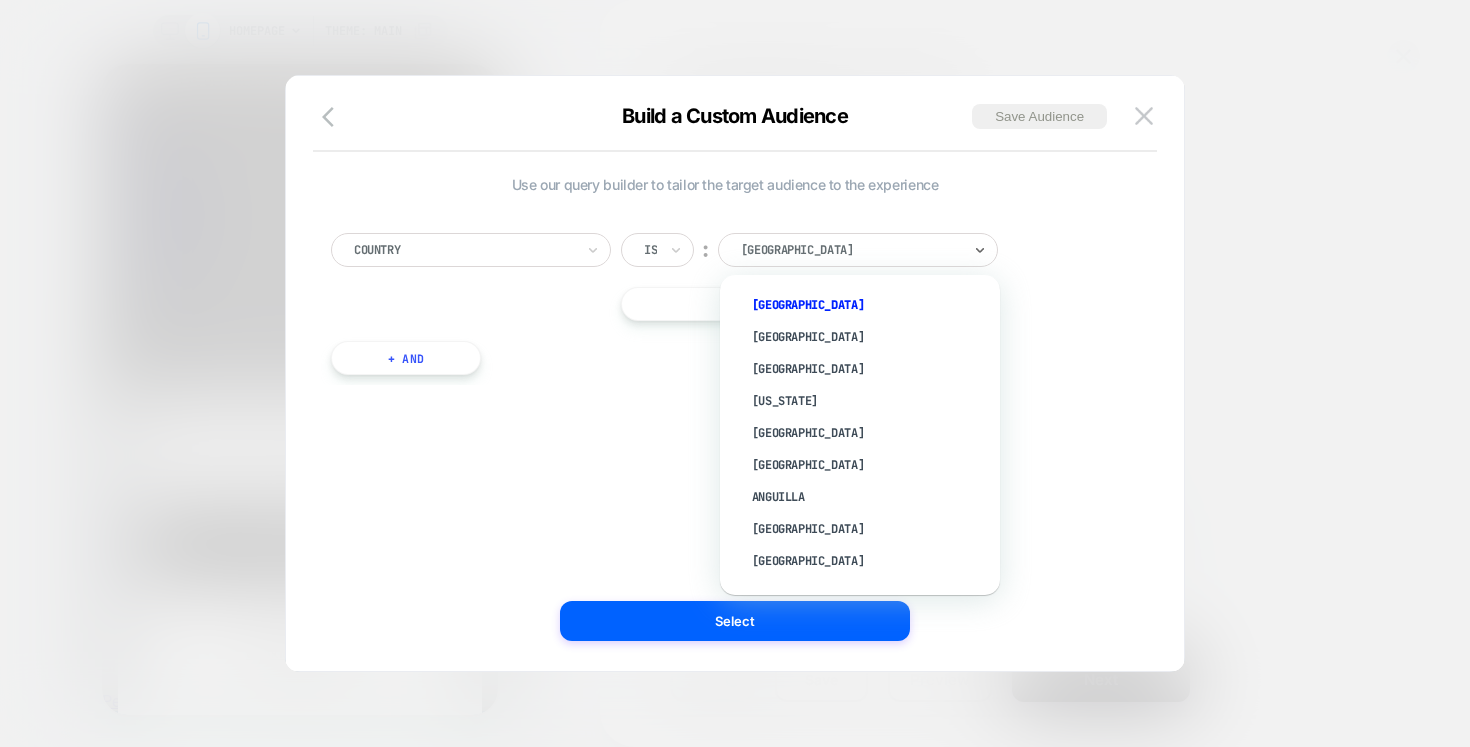 click at bounding box center (851, 250) 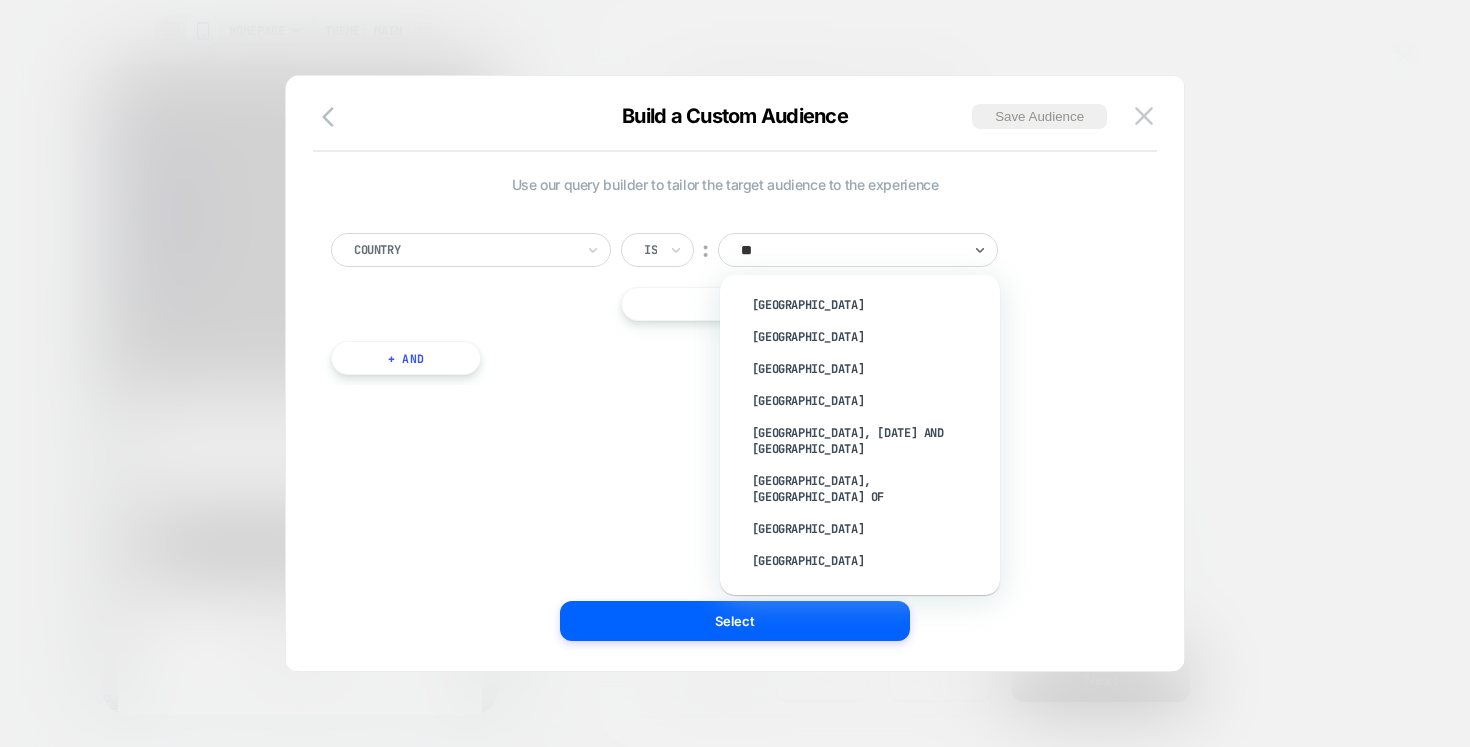 type on "*" 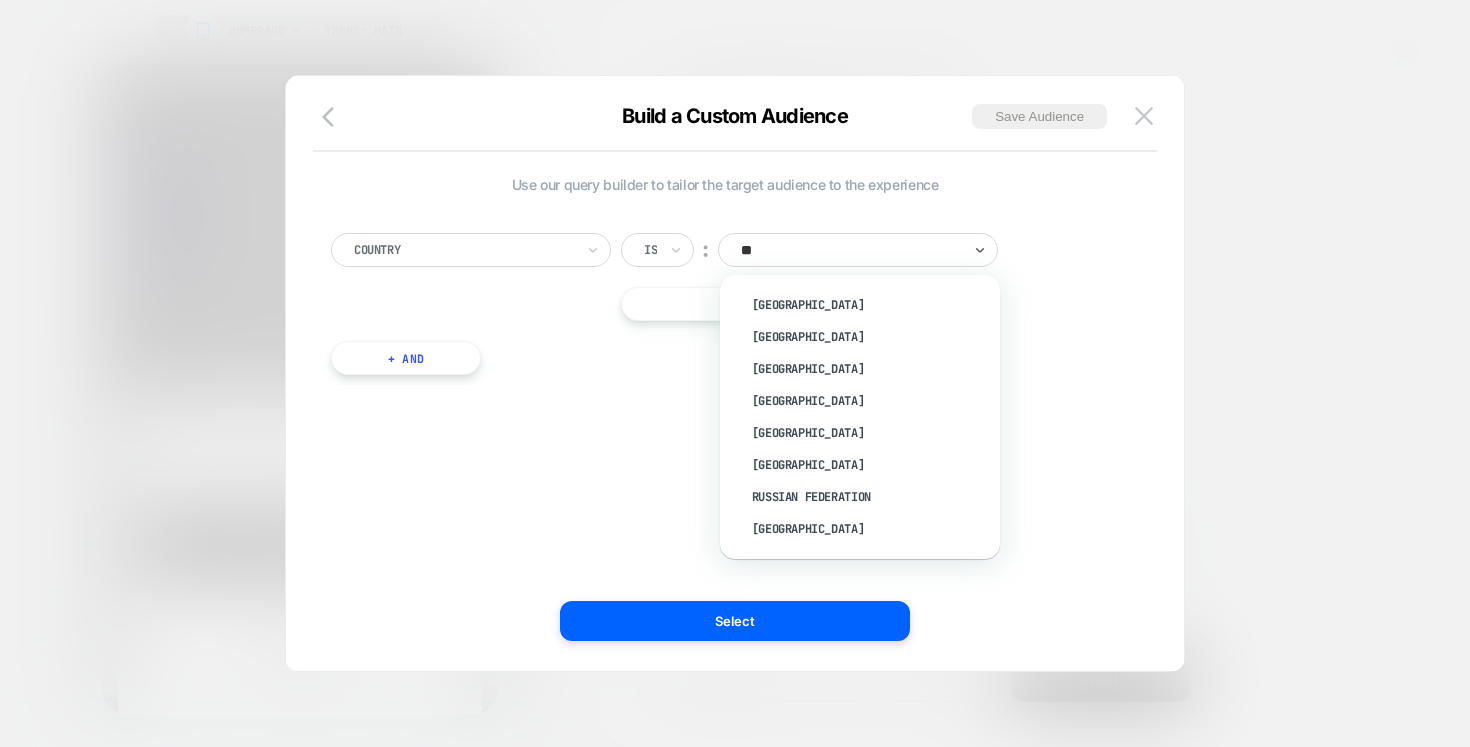 type on "***" 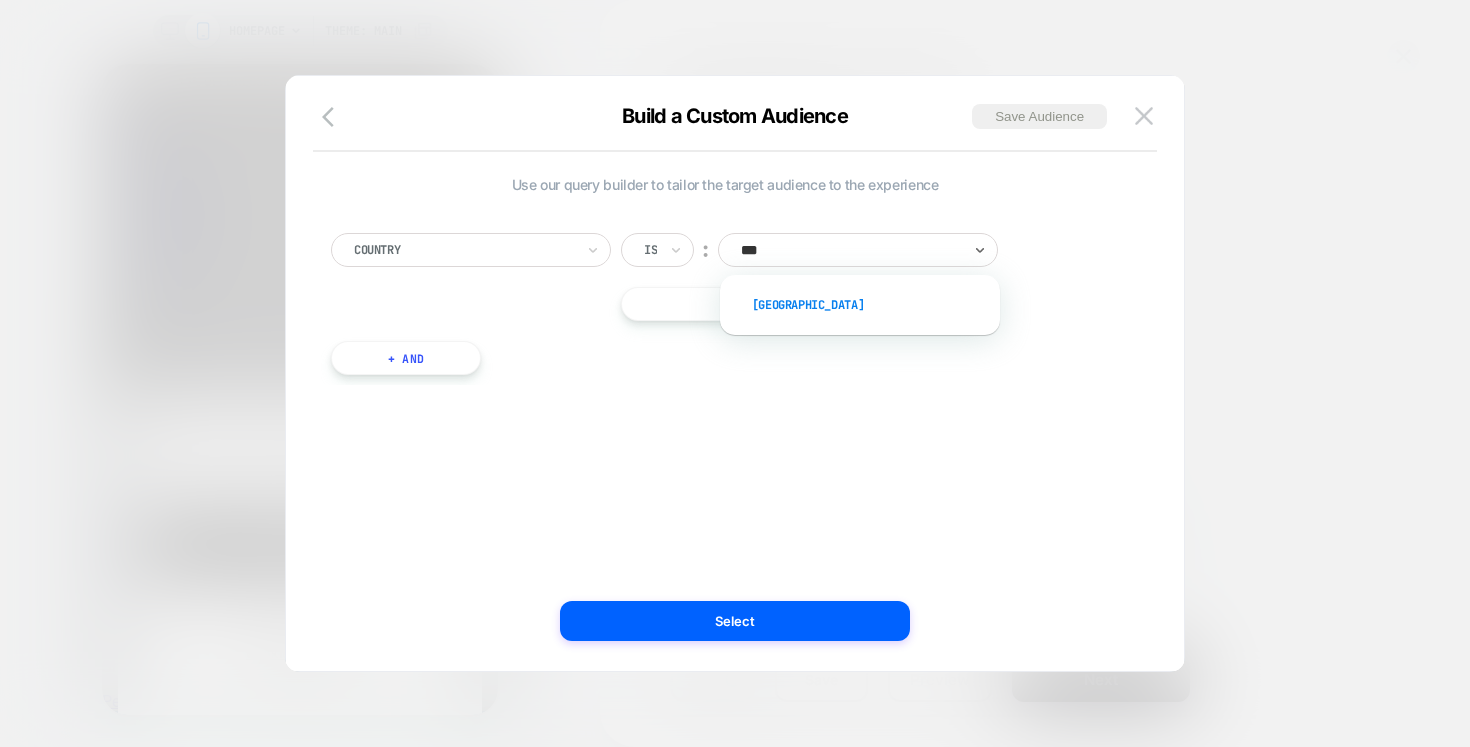 click on "[GEOGRAPHIC_DATA]" at bounding box center [870, 305] 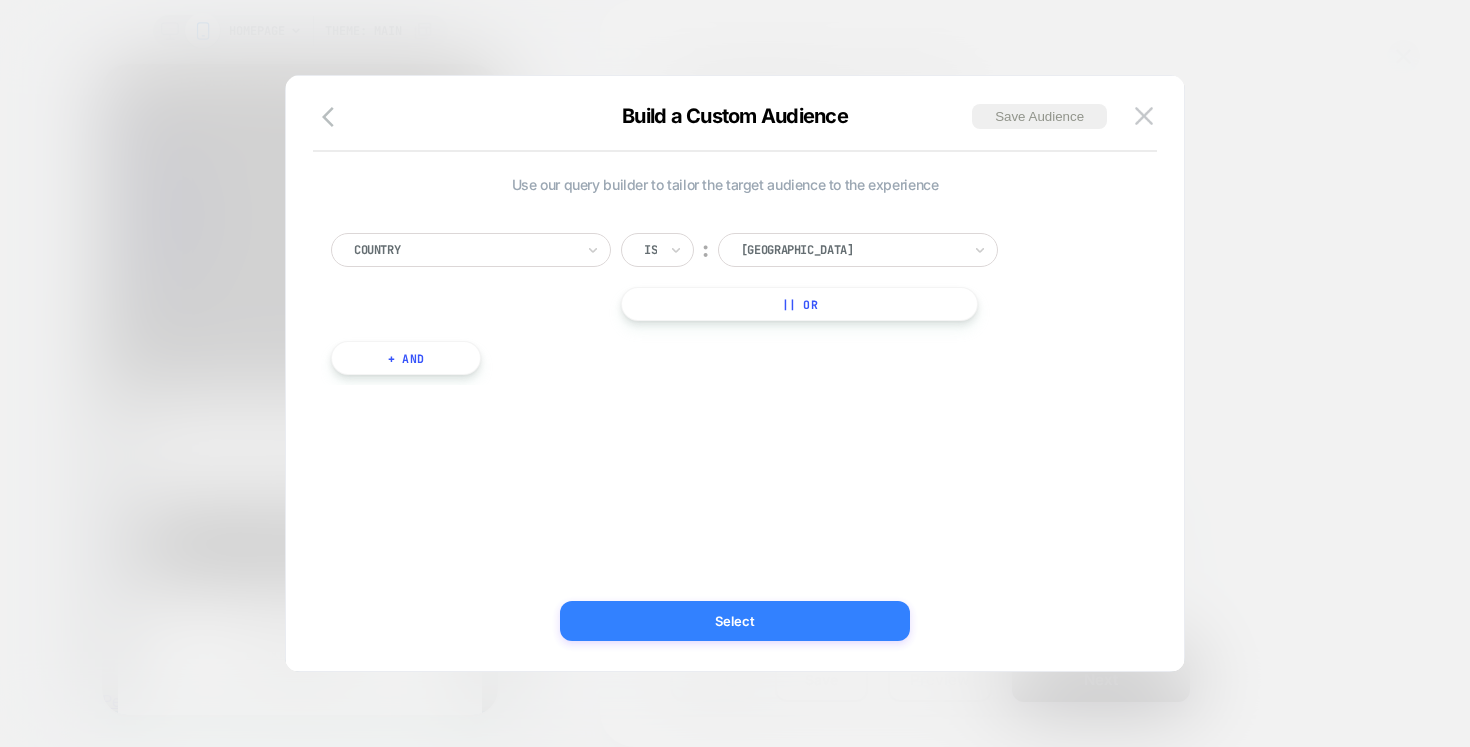 click on "Select" at bounding box center [735, 621] 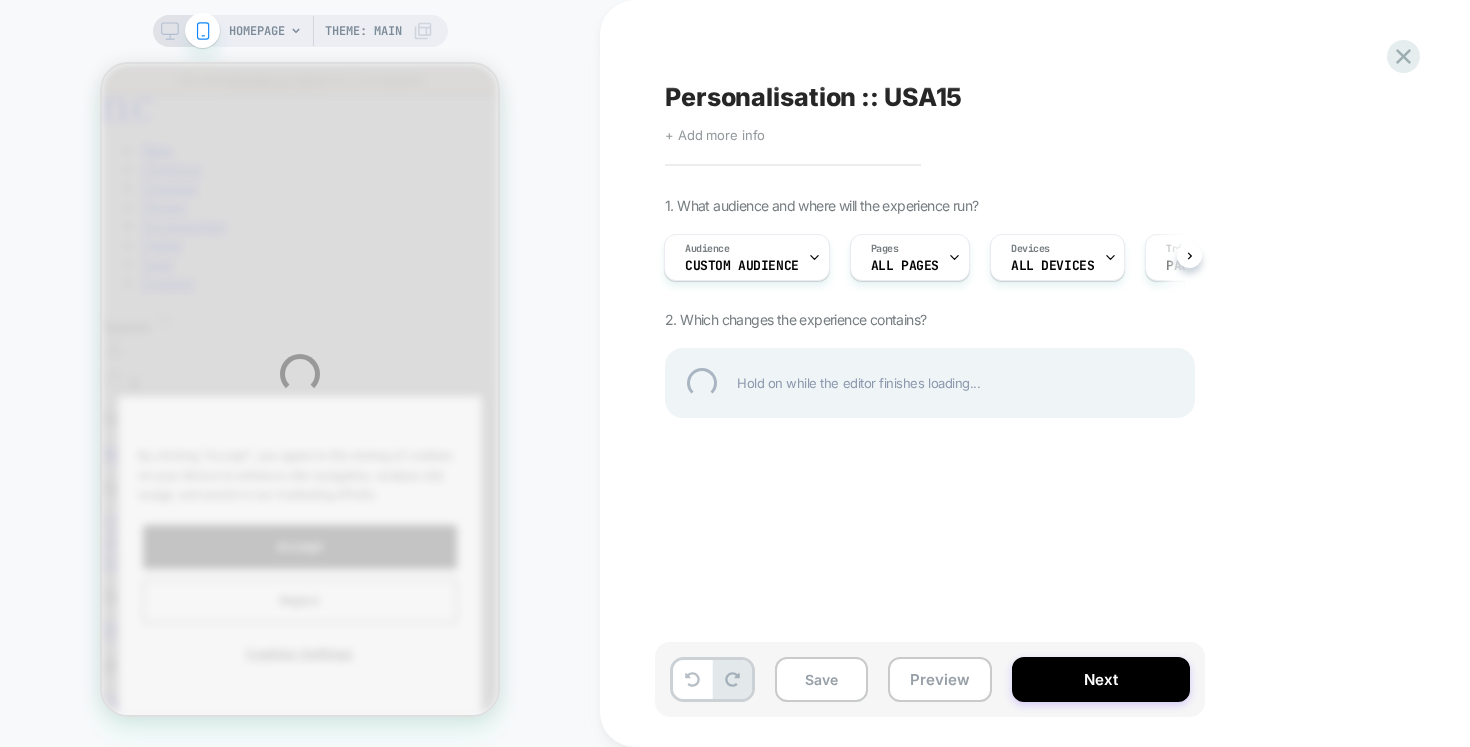 scroll, scrollTop: 0, scrollLeft: 0, axis: both 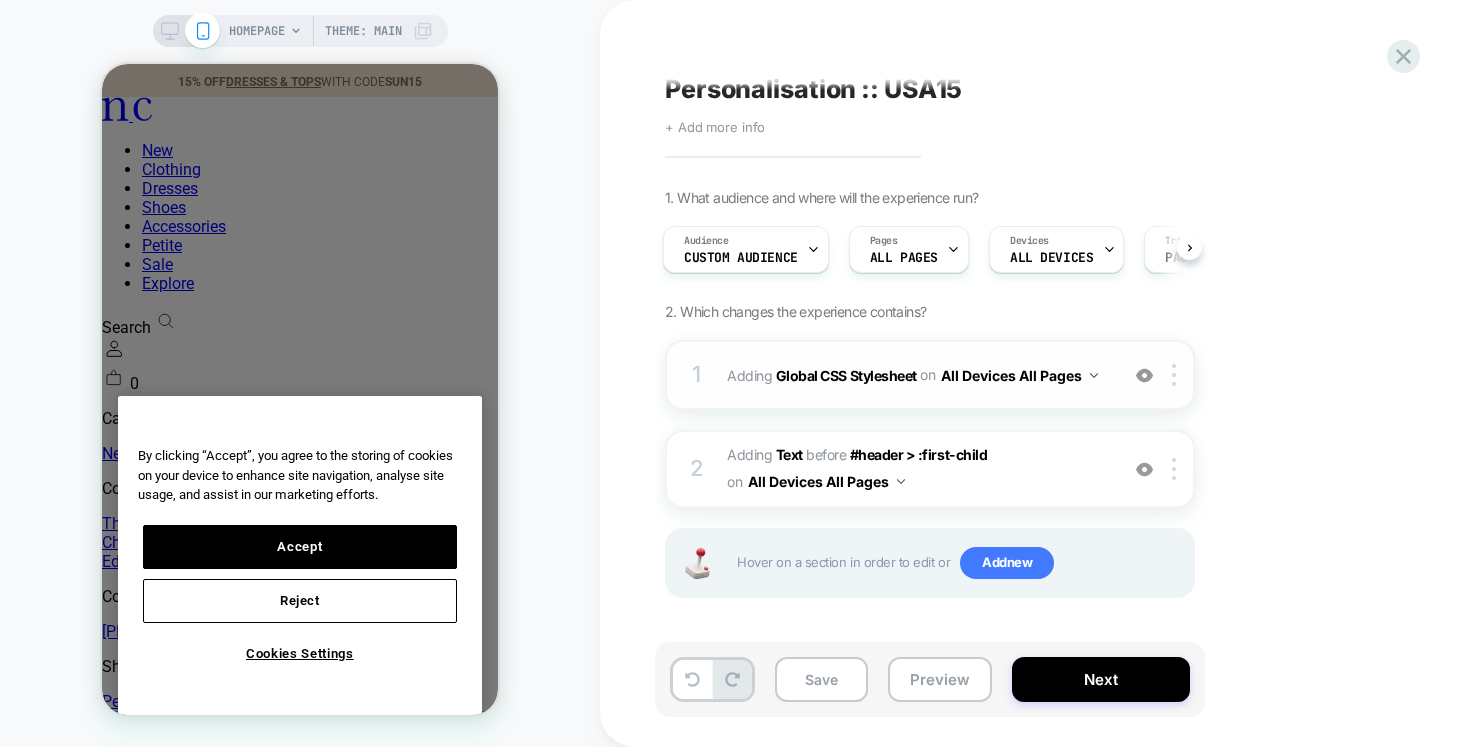 click on "Adding   Global CSS Stylesheet   on All Devices All Pages" at bounding box center (917, 375) 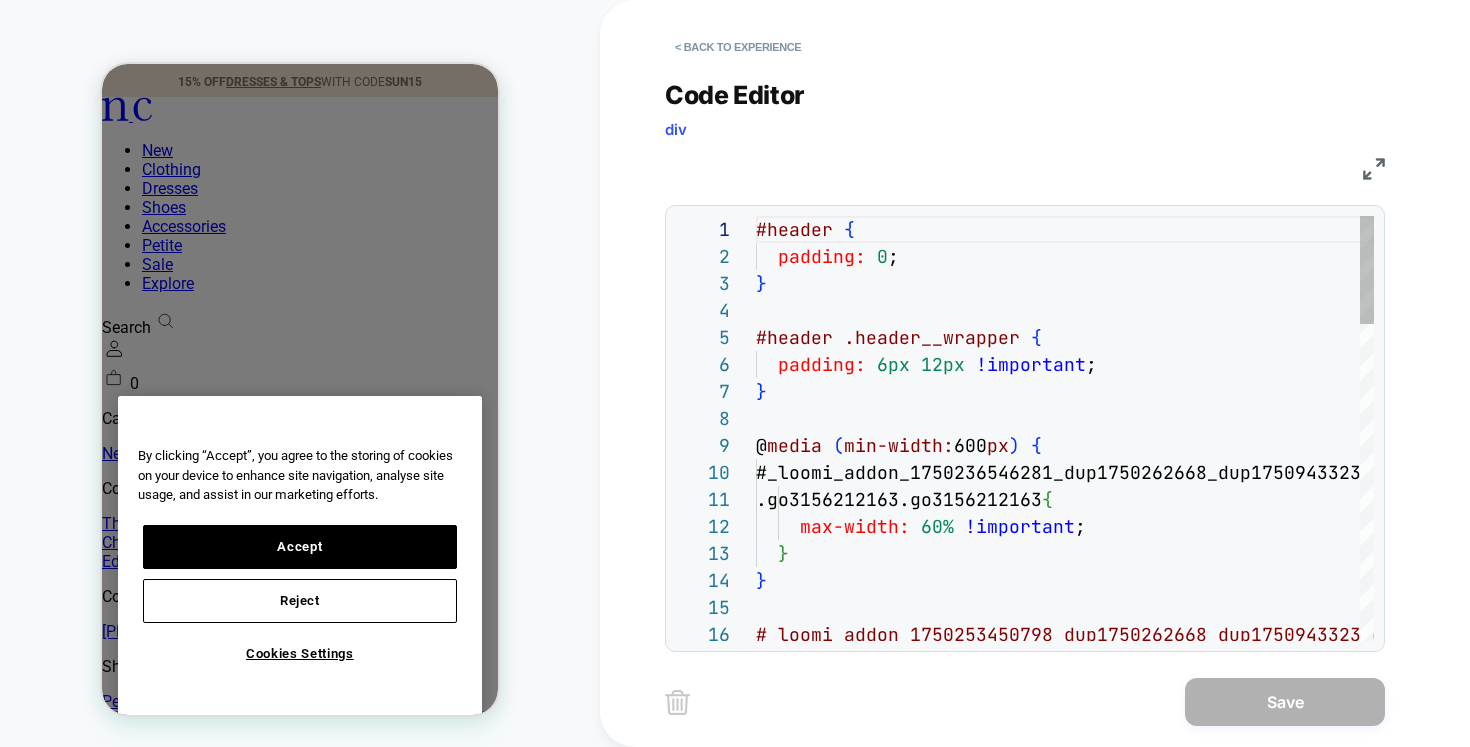 scroll, scrollTop: 270, scrollLeft: 0, axis: vertical 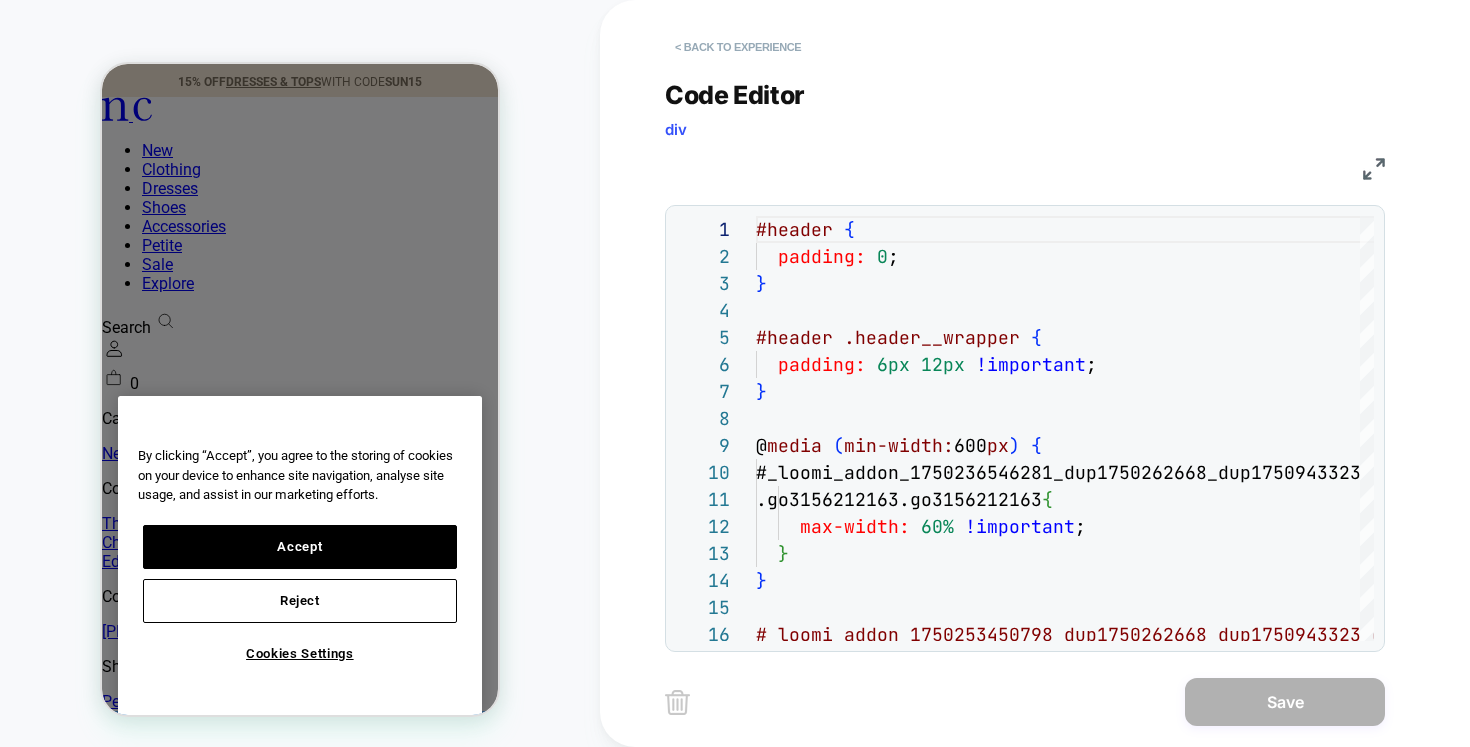 click on "< Back to experience" at bounding box center [738, 47] 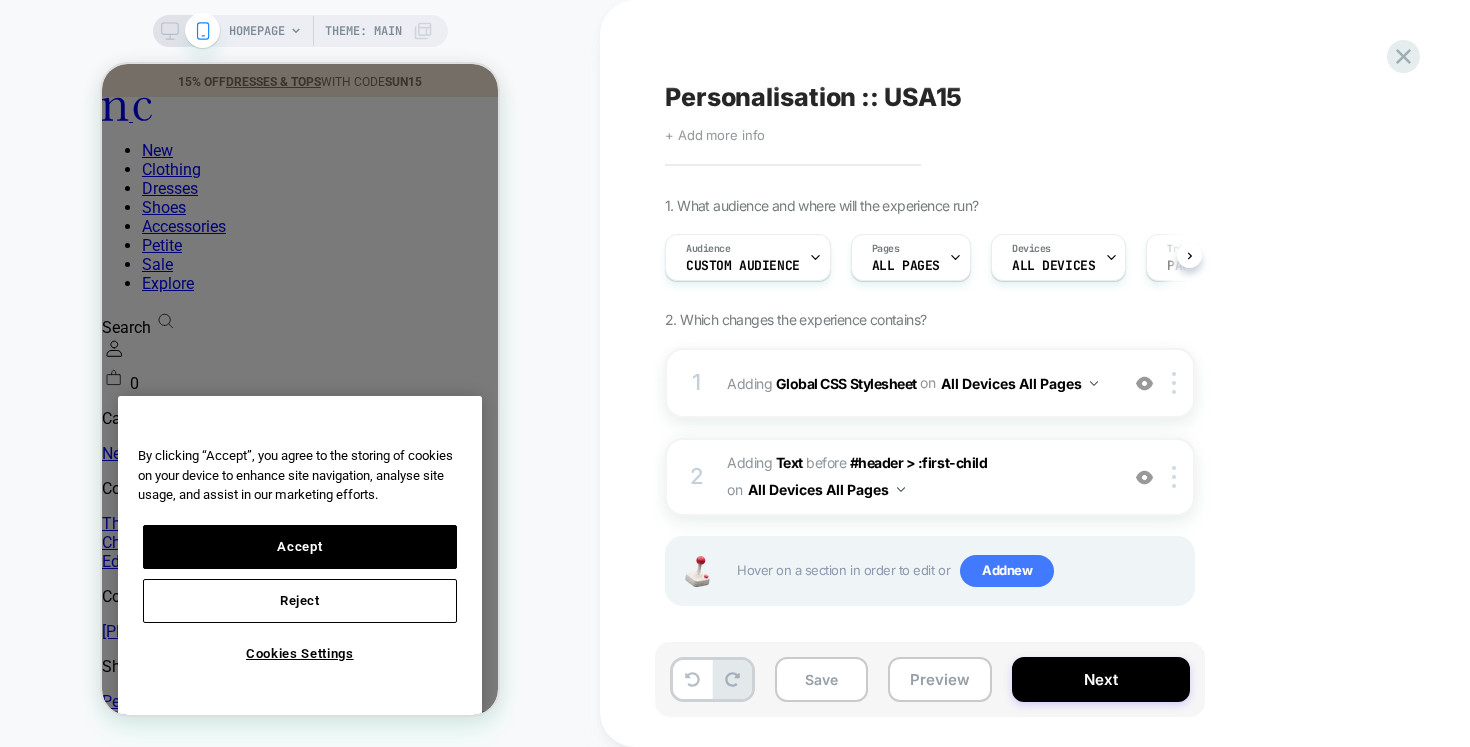 scroll, scrollTop: 0, scrollLeft: 1, axis: horizontal 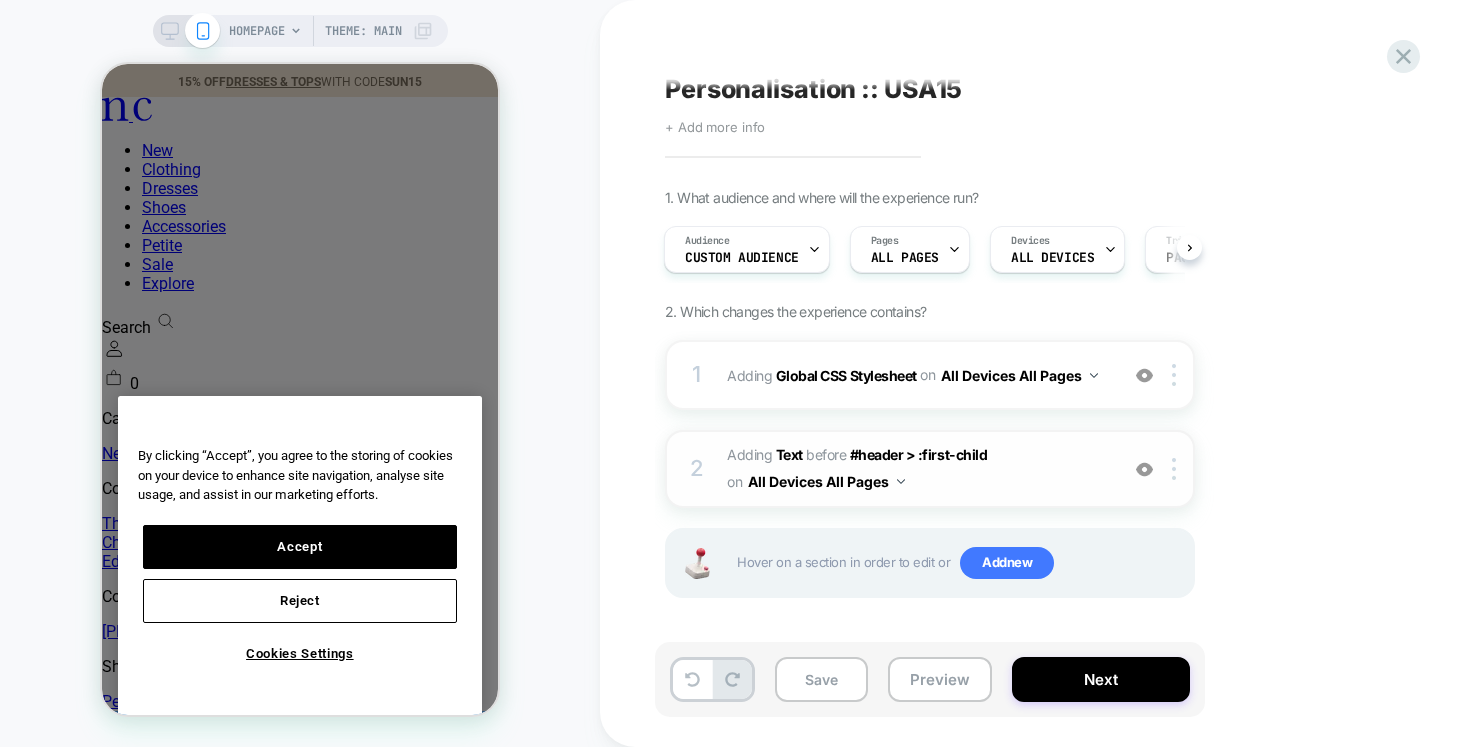 click on "All Devices All Pages" at bounding box center (826, 481) 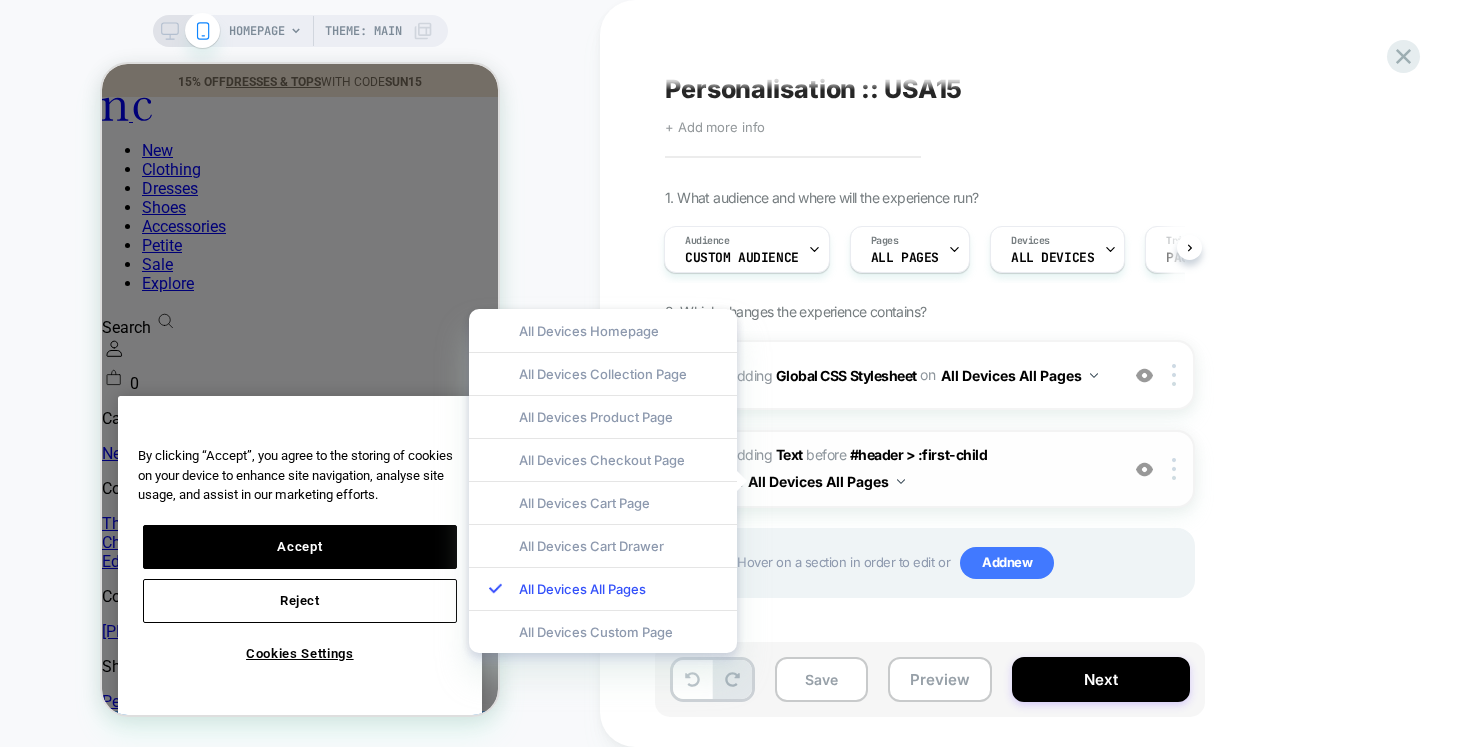 click on "#_loomi_addon_1750253450798_dup1750262668_dup1750943323_dup1751472662 Adding   Text   BEFORE #header > :first-child #header > :first-child   on All Devices All Pages" at bounding box center [917, 469] 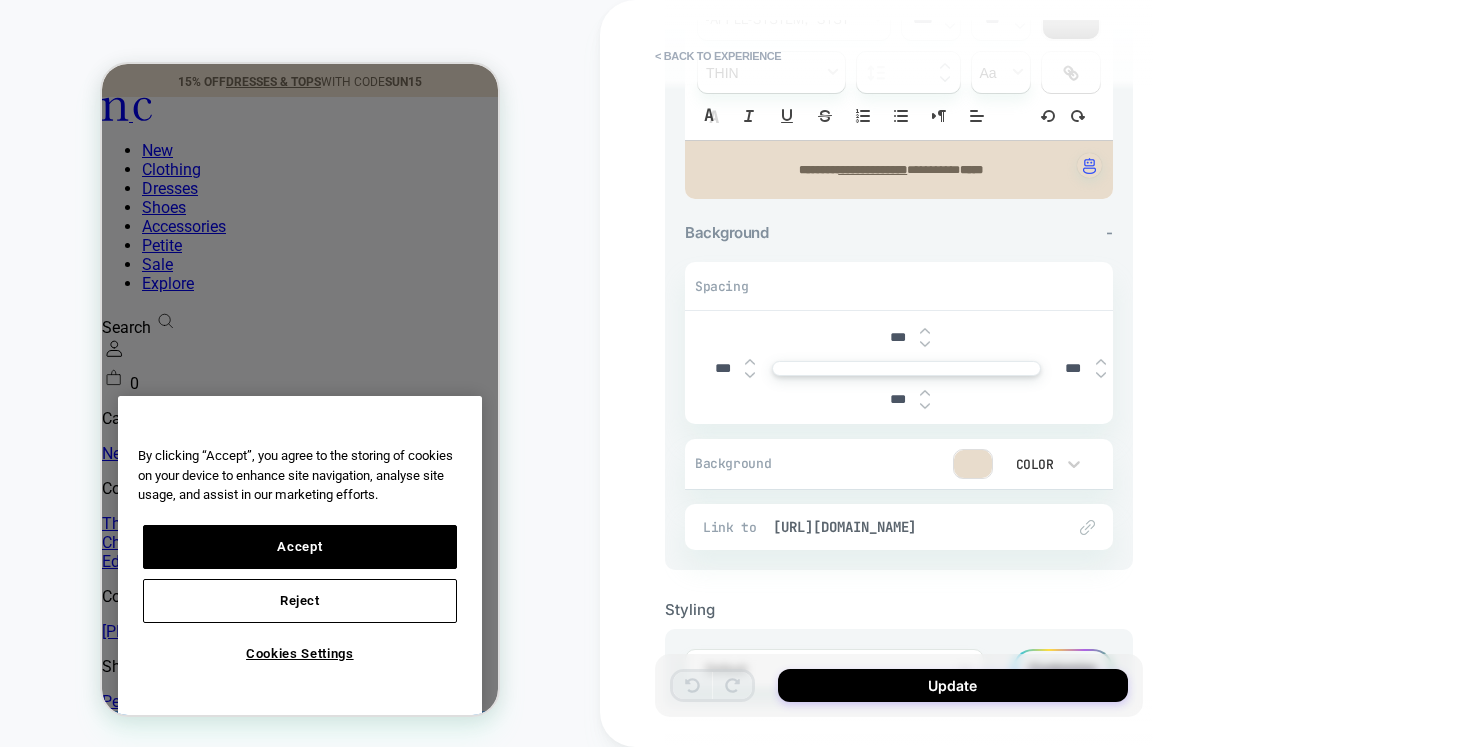 scroll, scrollTop: 261, scrollLeft: 0, axis: vertical 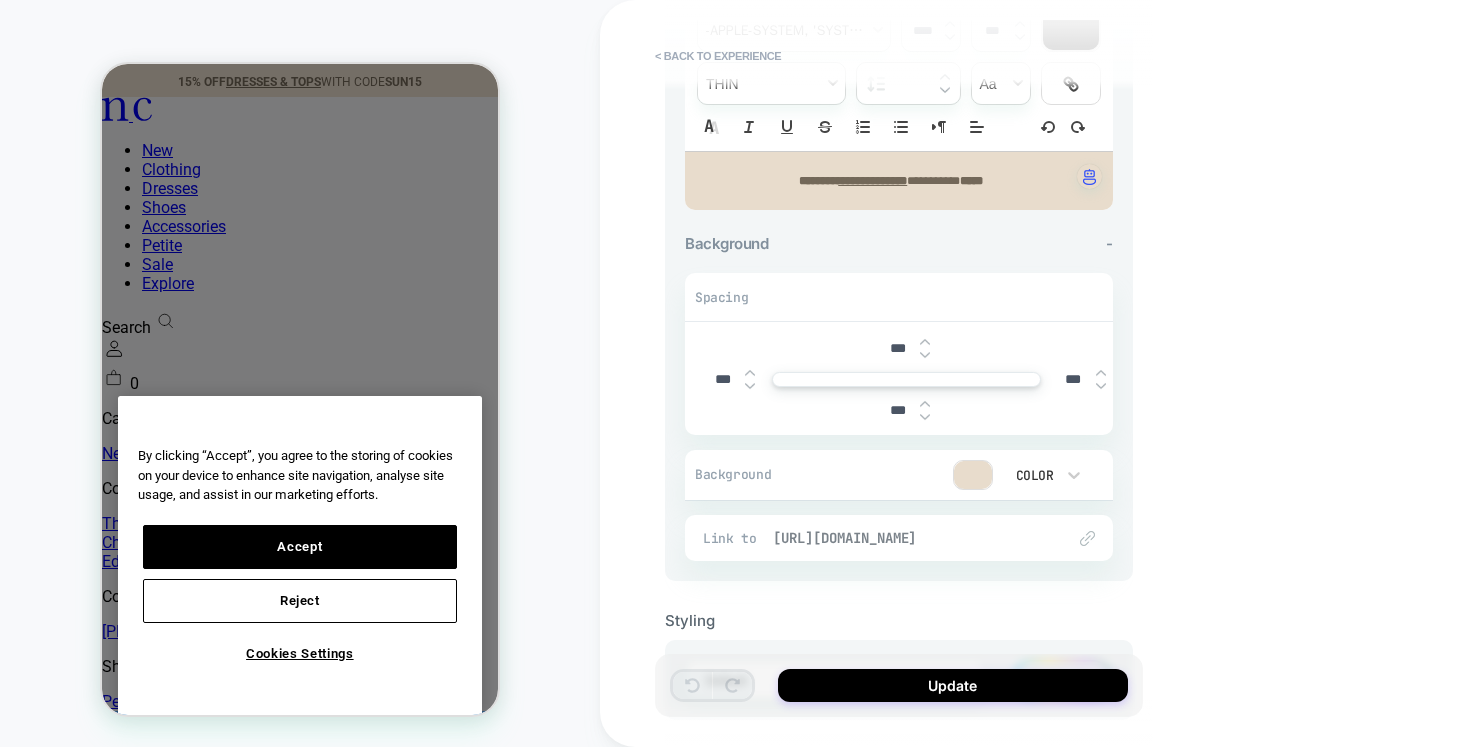 click on "https://www.nobodyschild.com/collections/dresses-tops" at bounding box center [909, 538] 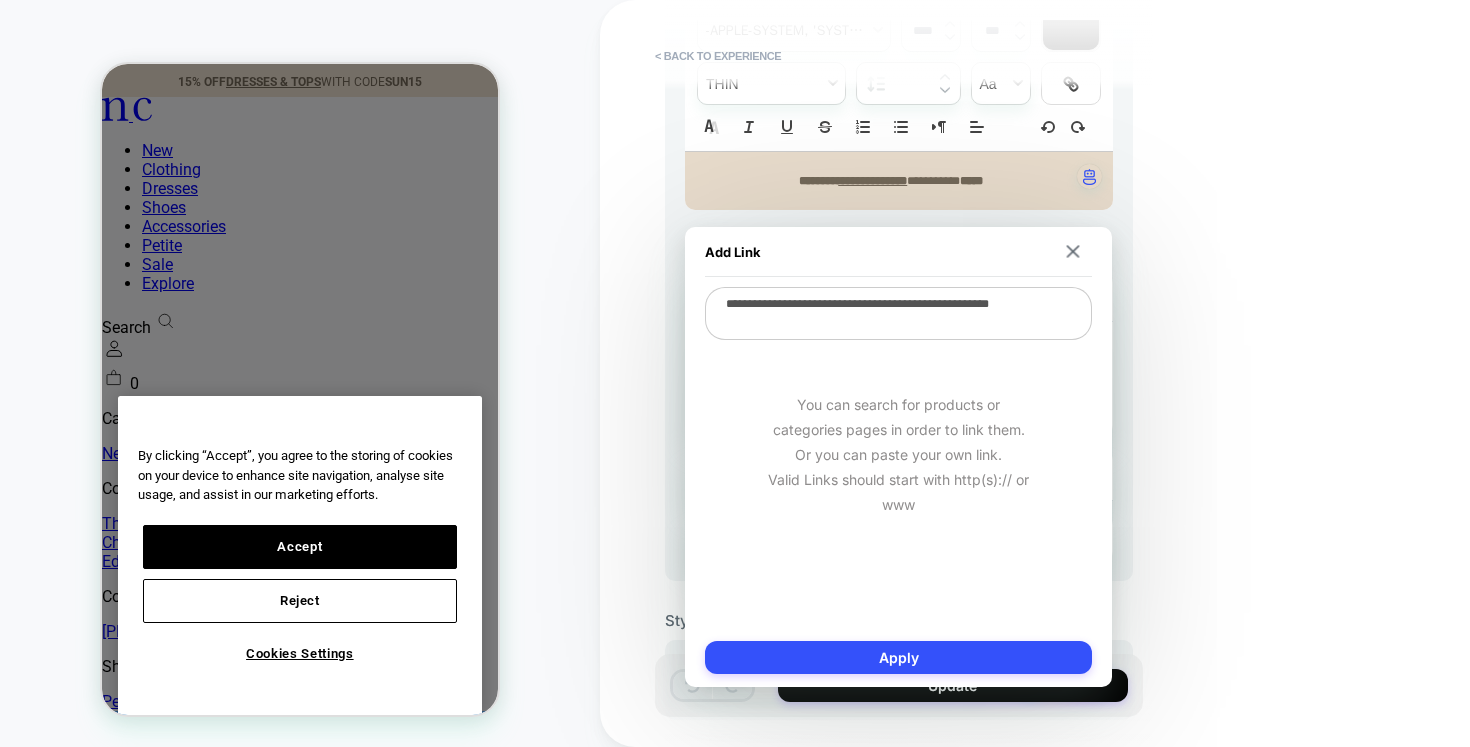 drag, startPoint x: 824, startPoint y: 328, endPoint x: 685, endPoint y: 280, distance: 147.05441 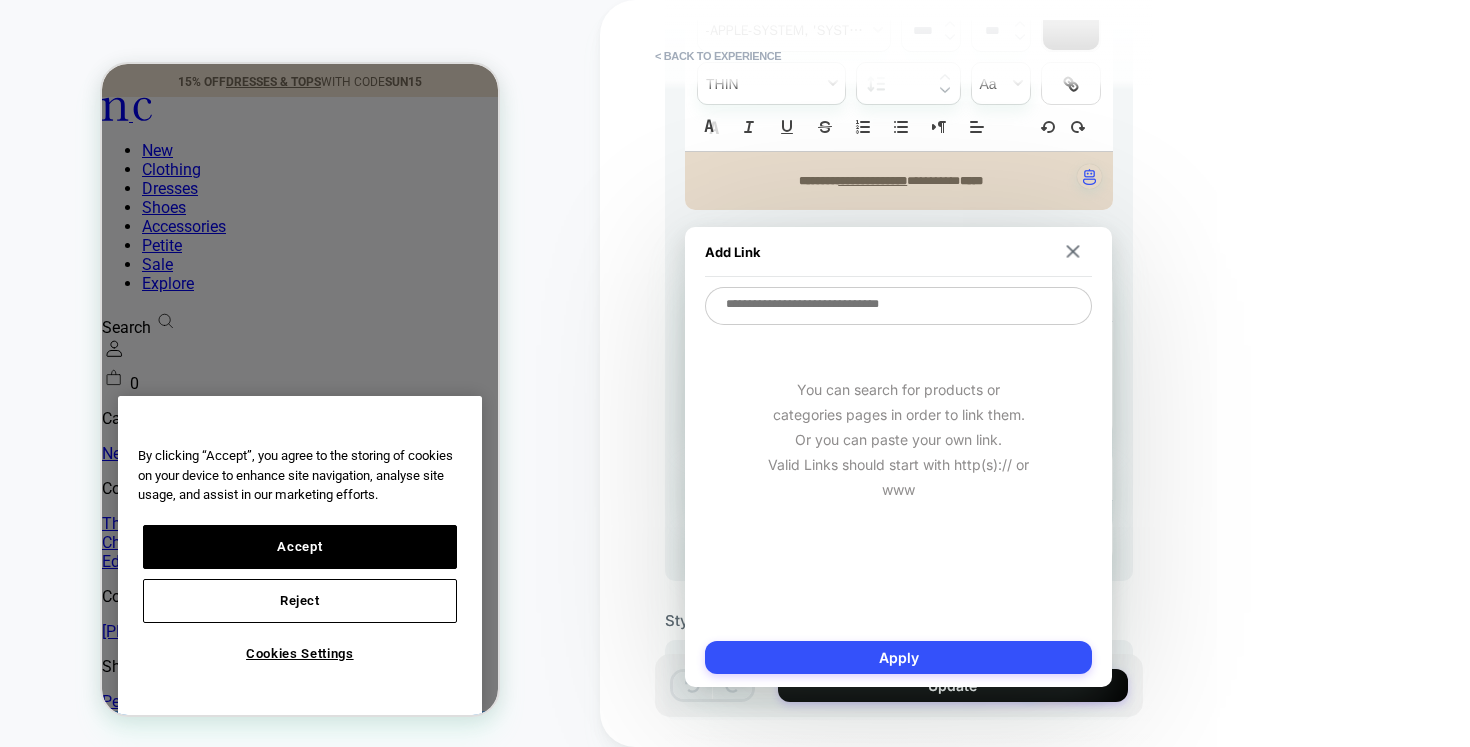 paste on "**********" 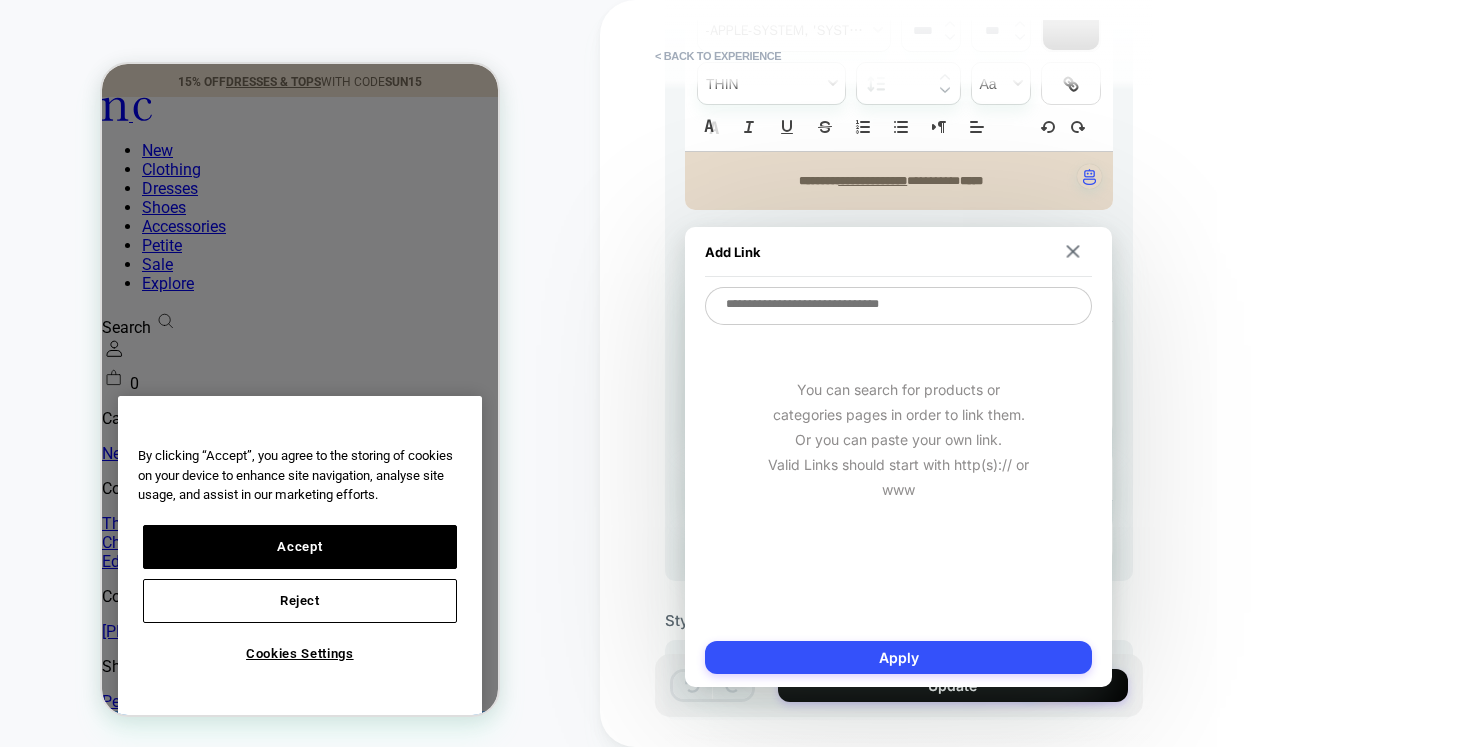 type on "**********" 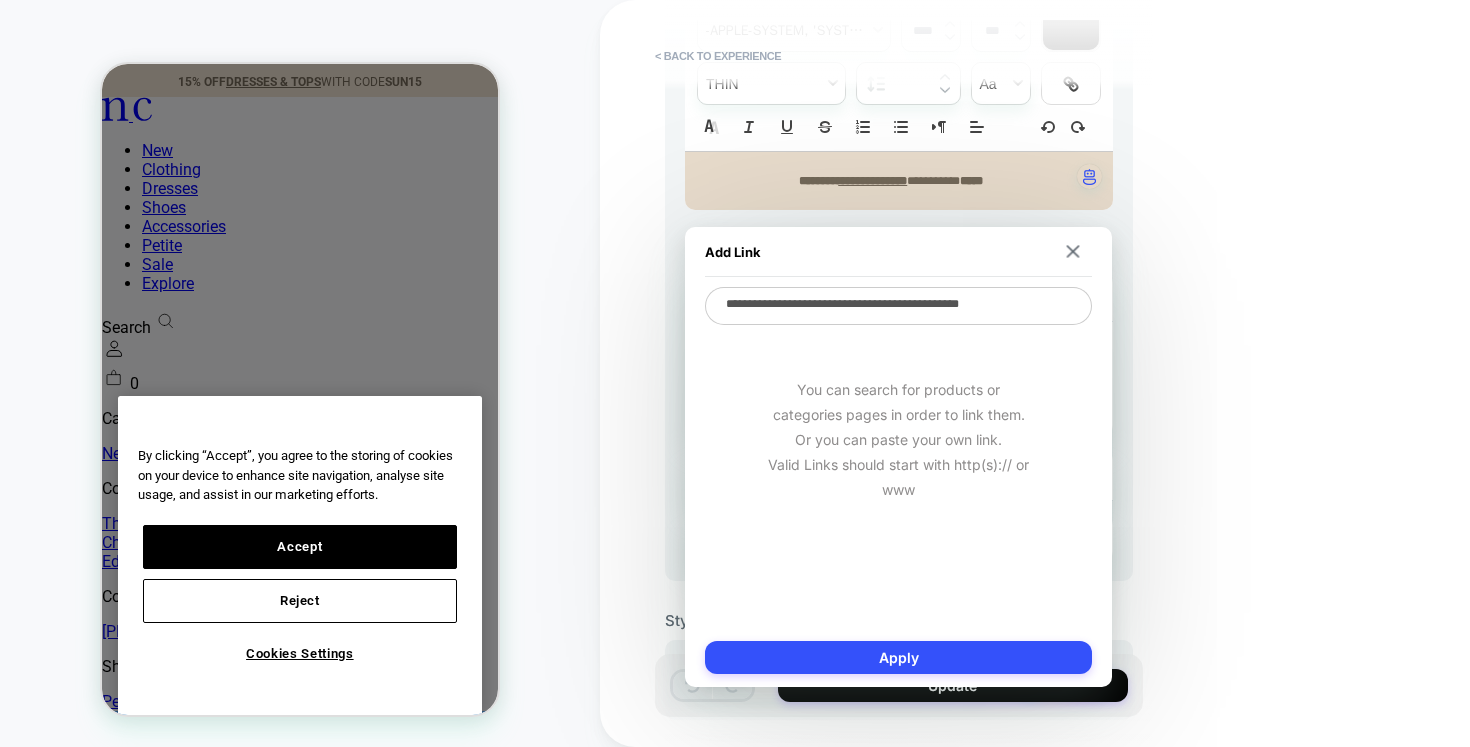 click on "**********" at bounding box center [898, 306] 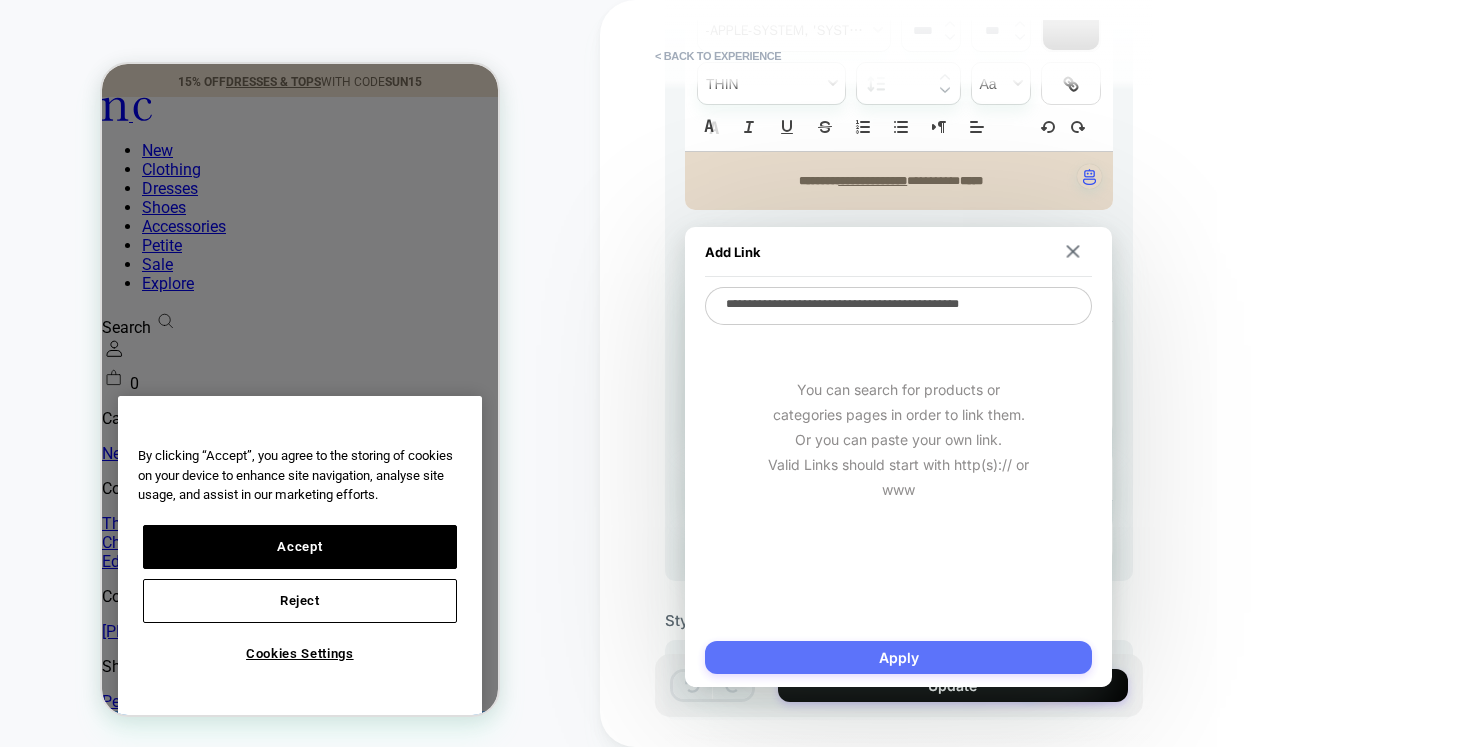click on "Apply" at bounding box center (898, 657) 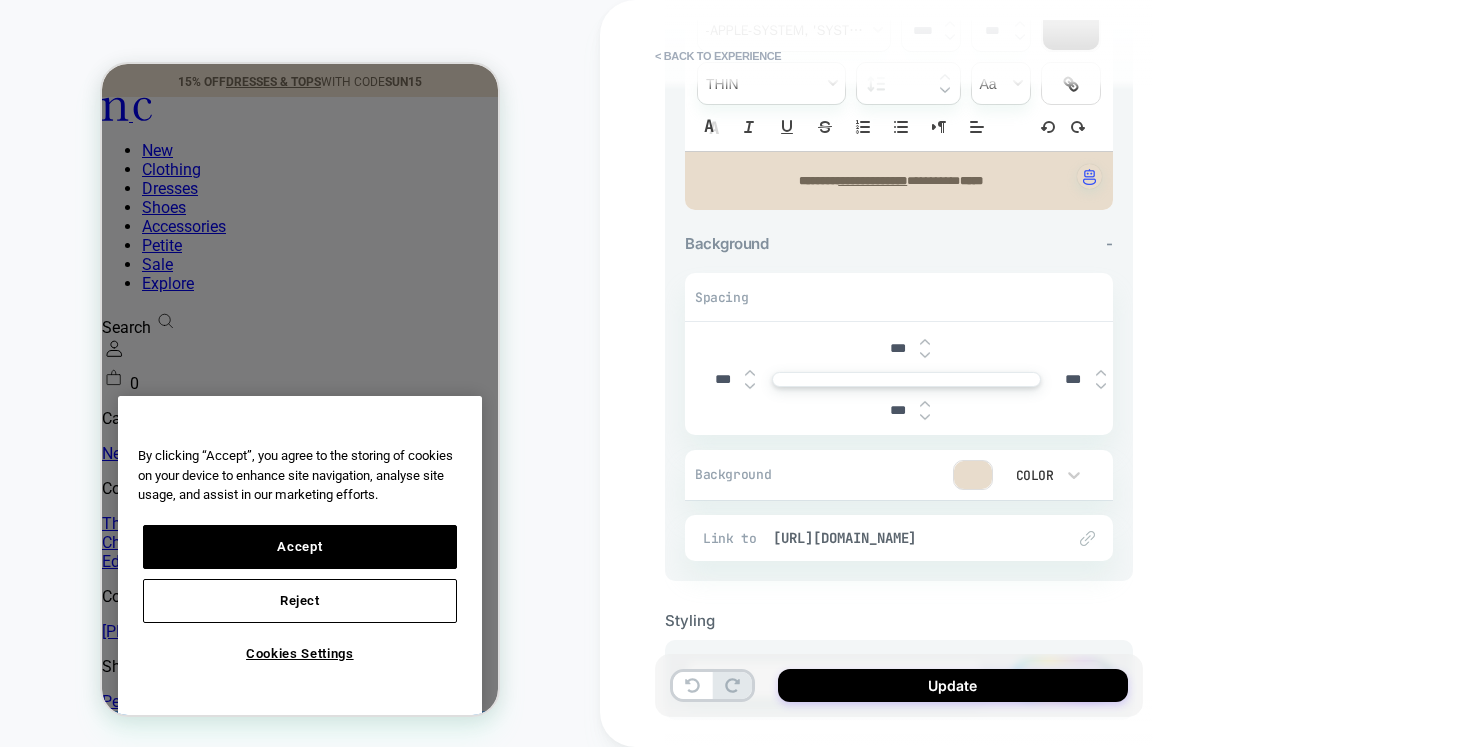 scroll, scrollTop: 69, scrollLeft: 0, axis: vertical 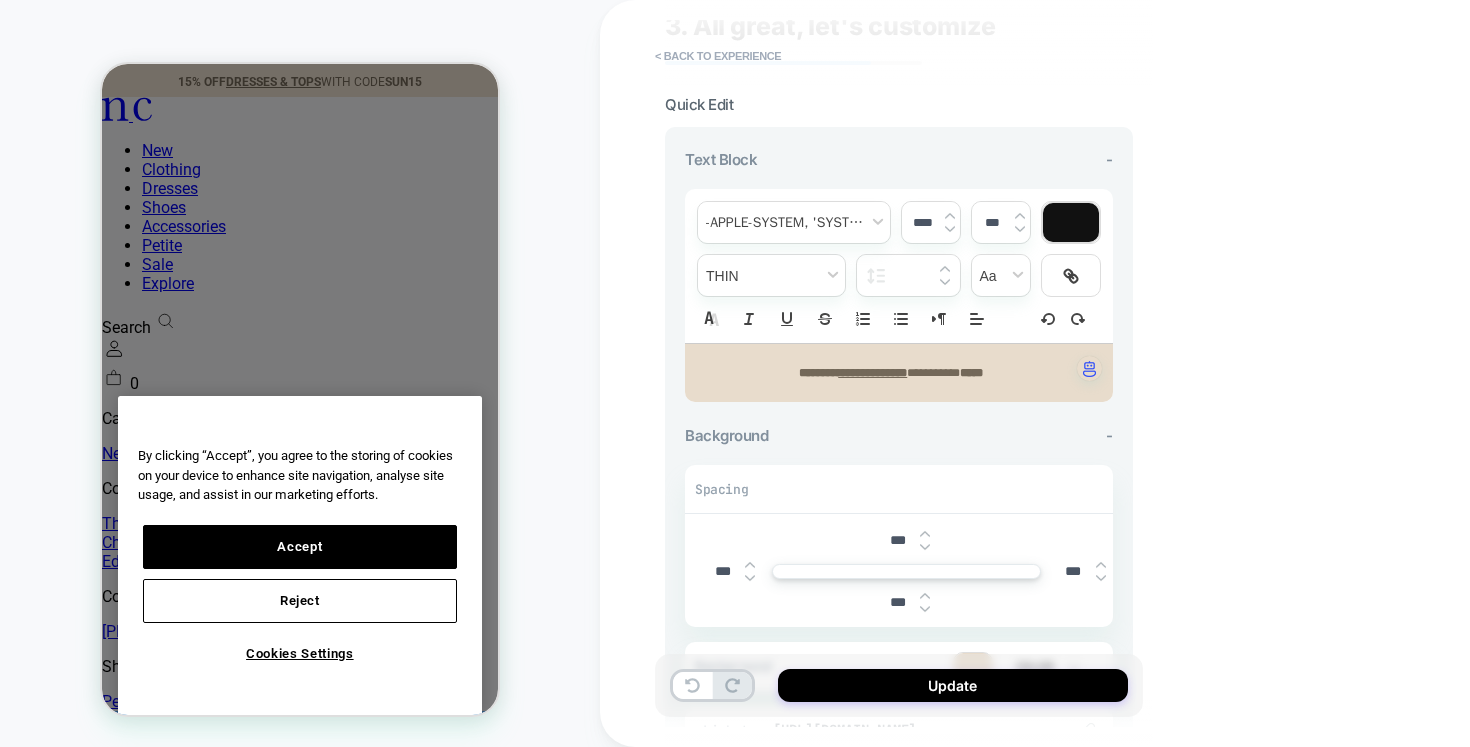 click on "**********" at bounding box center (899, 373) 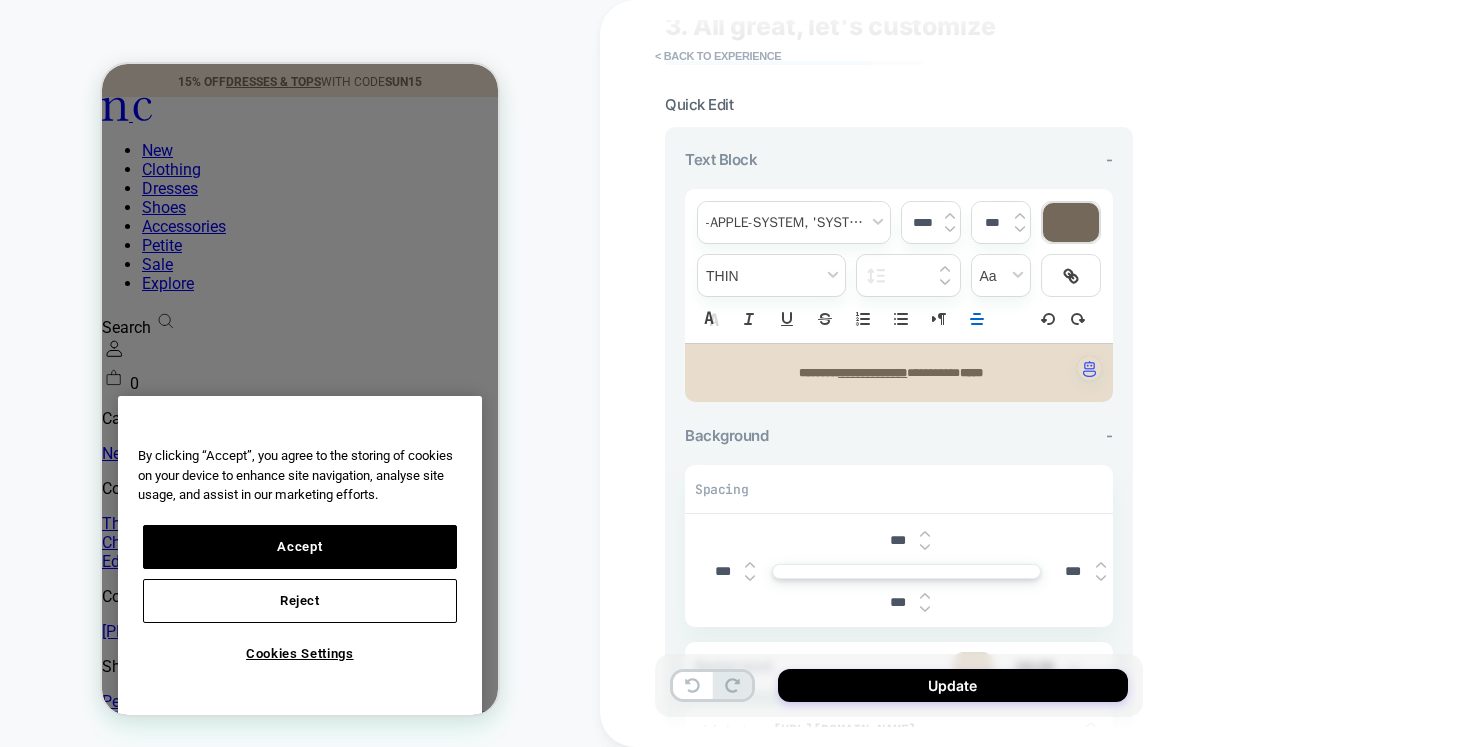 click on "**********" at bounding box center (872, 373) 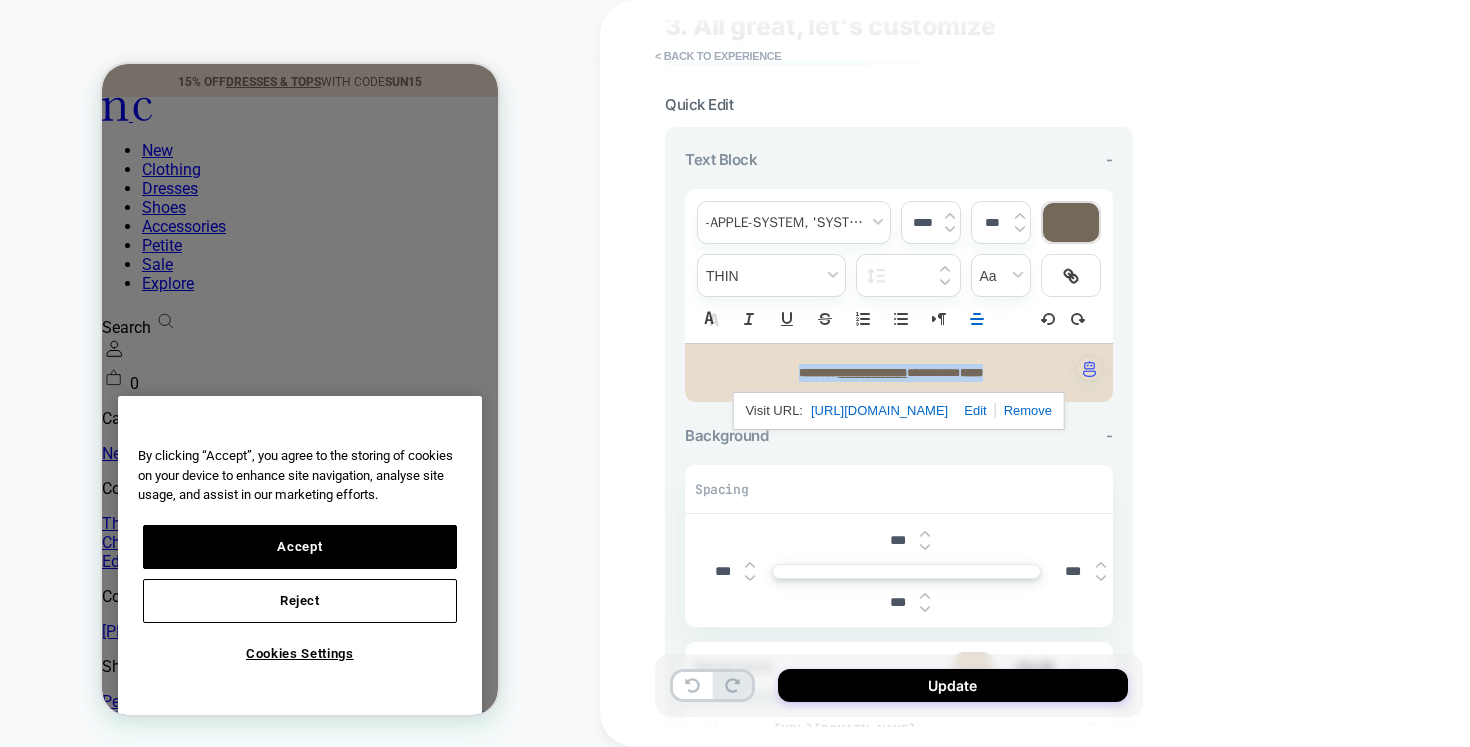 drag, startPoint x: 1042, startPoint y: 368, endPoint x: 708, endPoint y: 365, distance: 334.01346 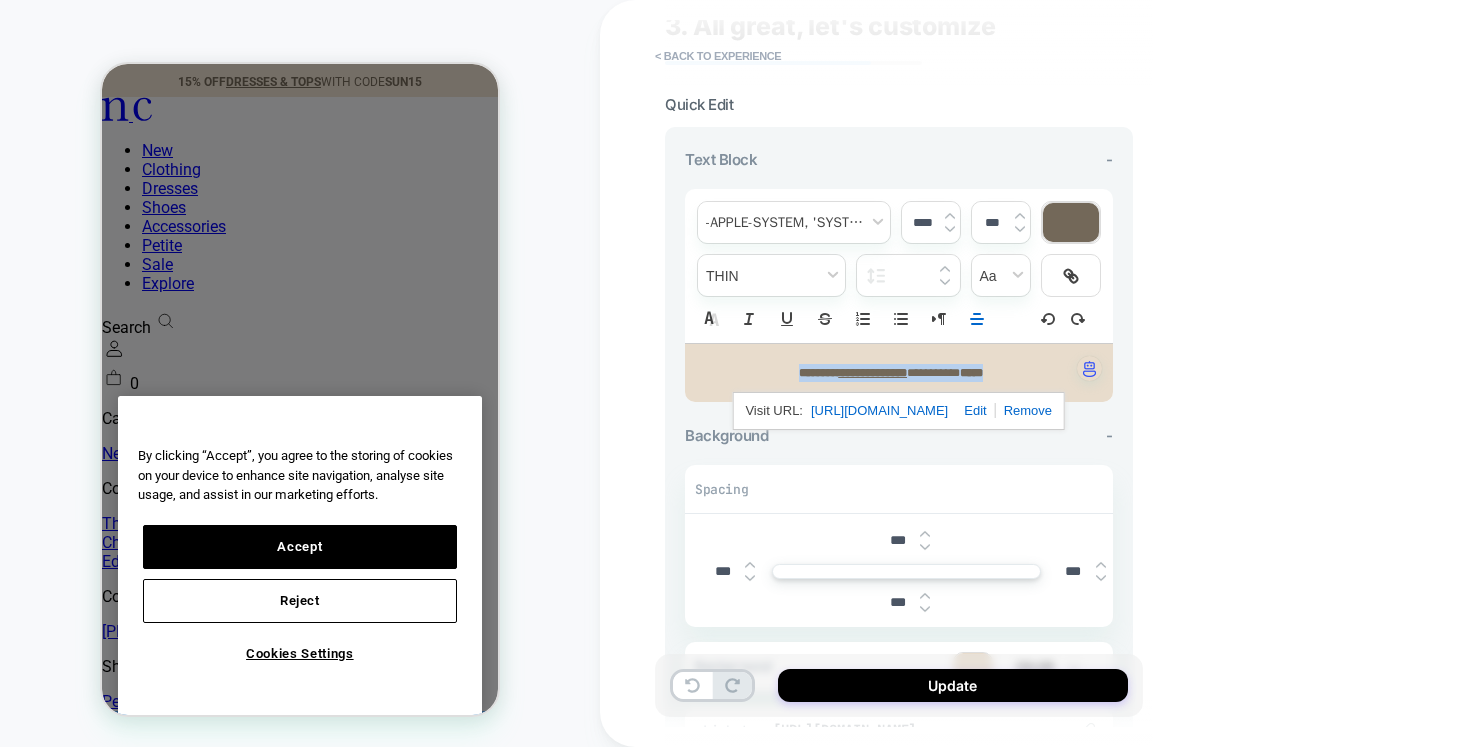 click on "**********" at bounding box center [891, 373] 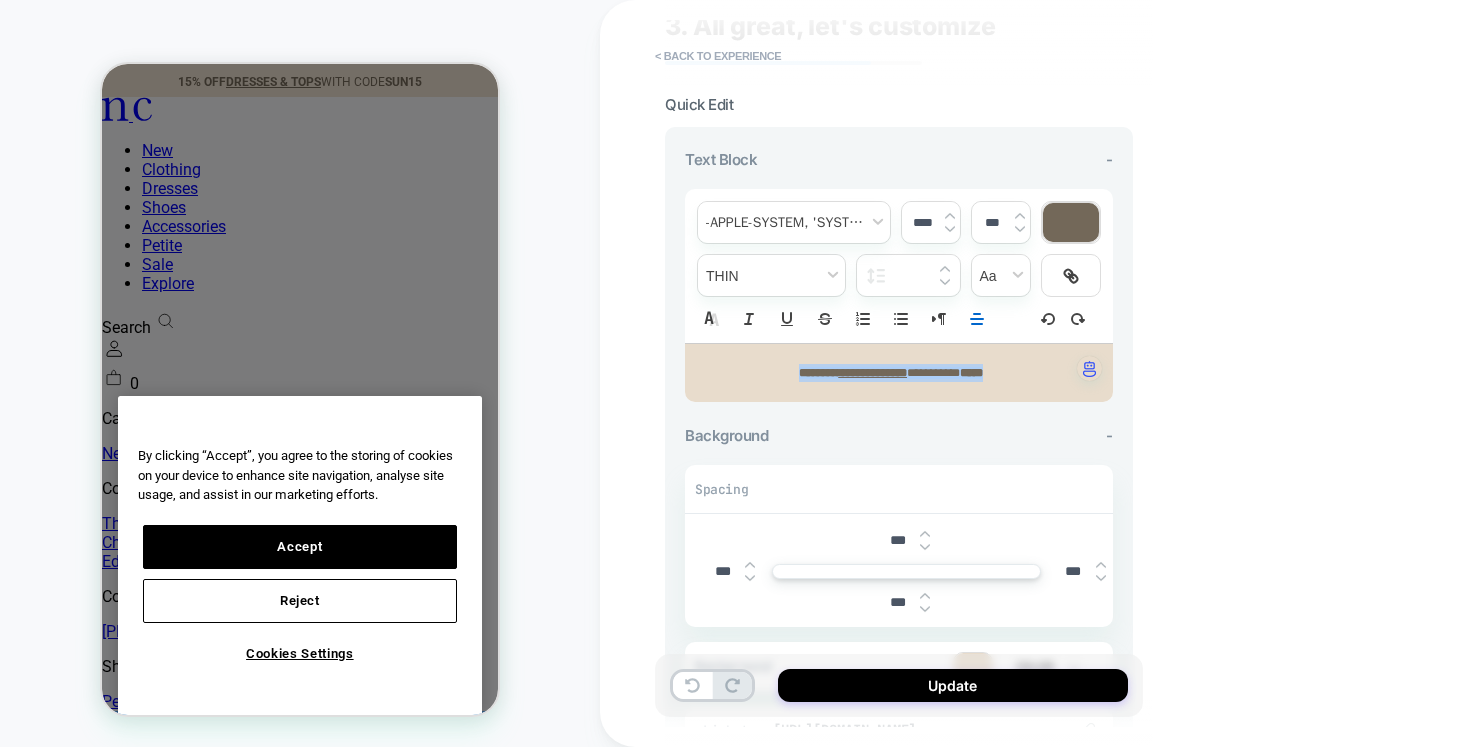 type on "****" 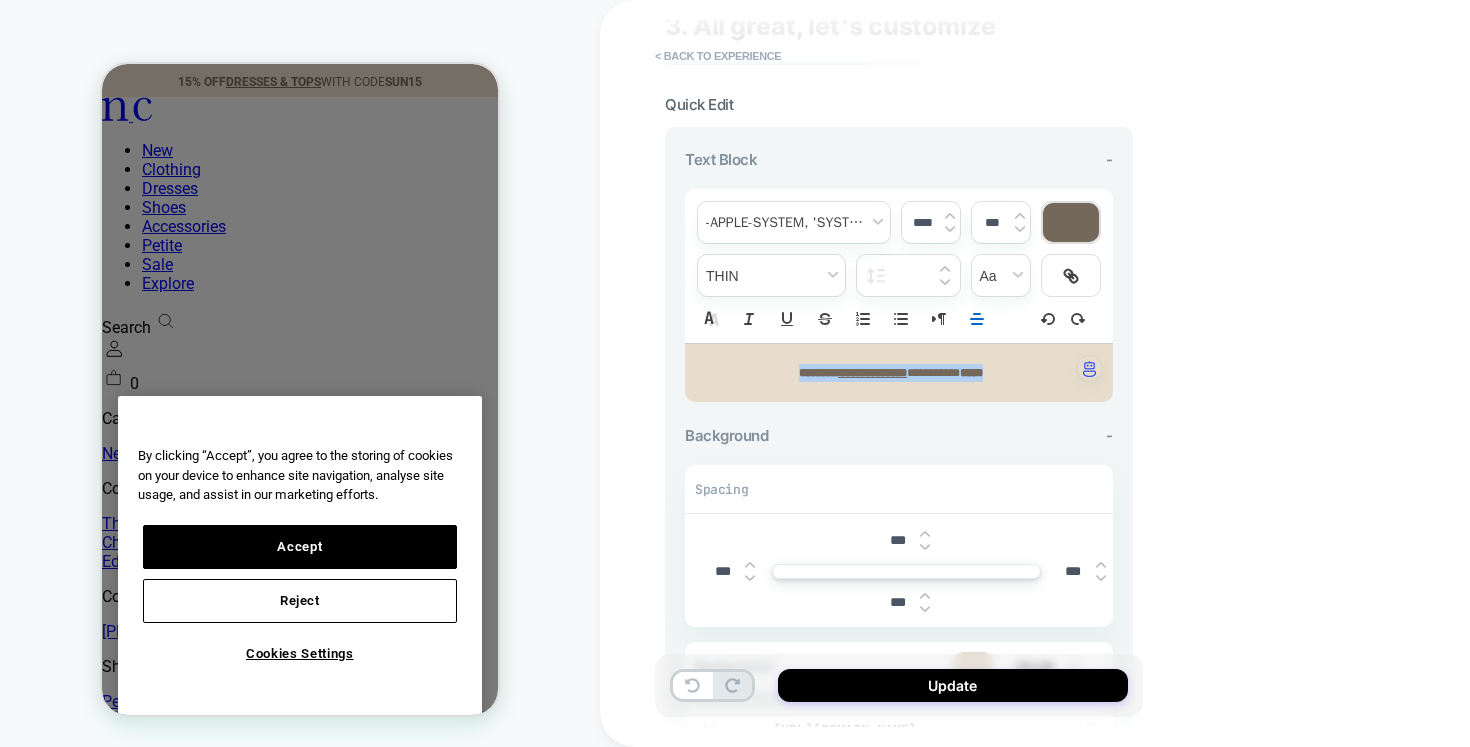 type 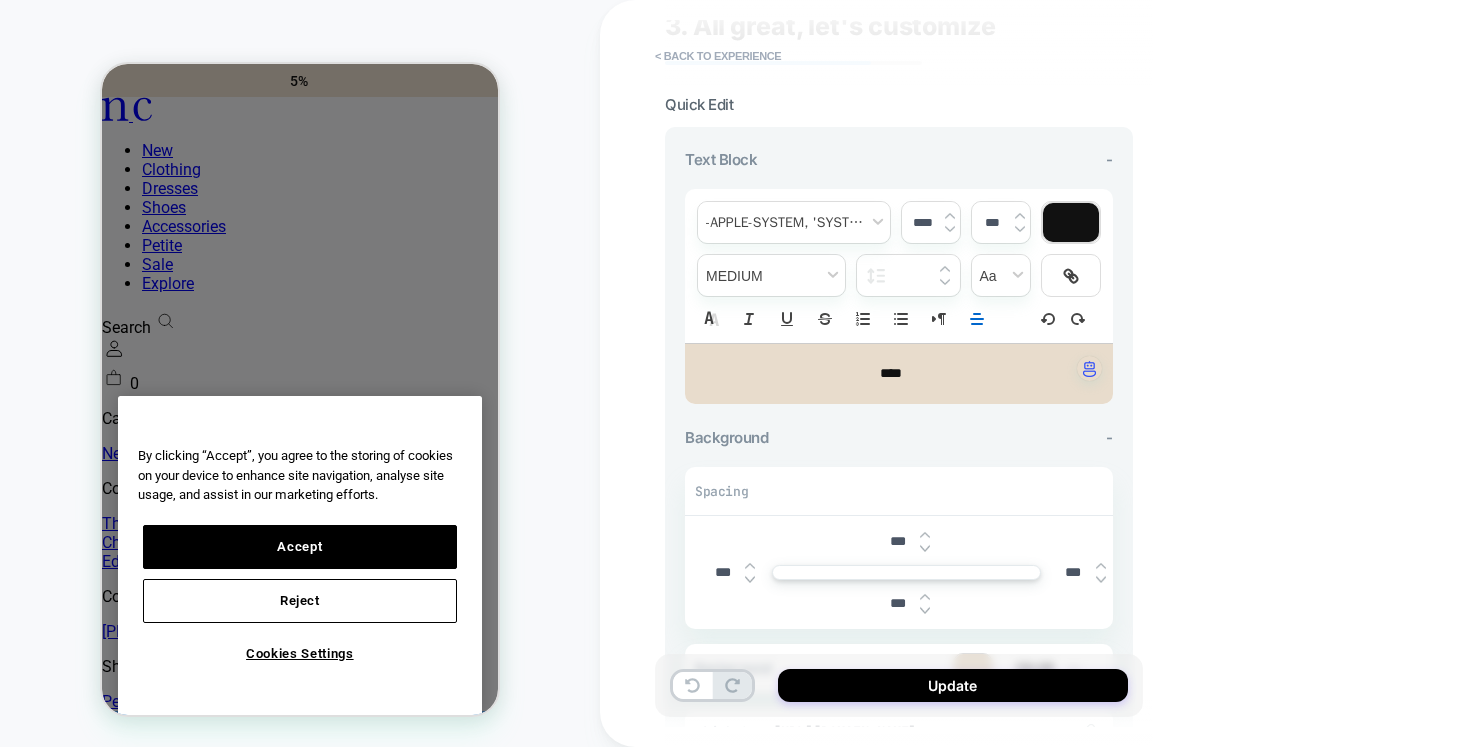 type on "****" 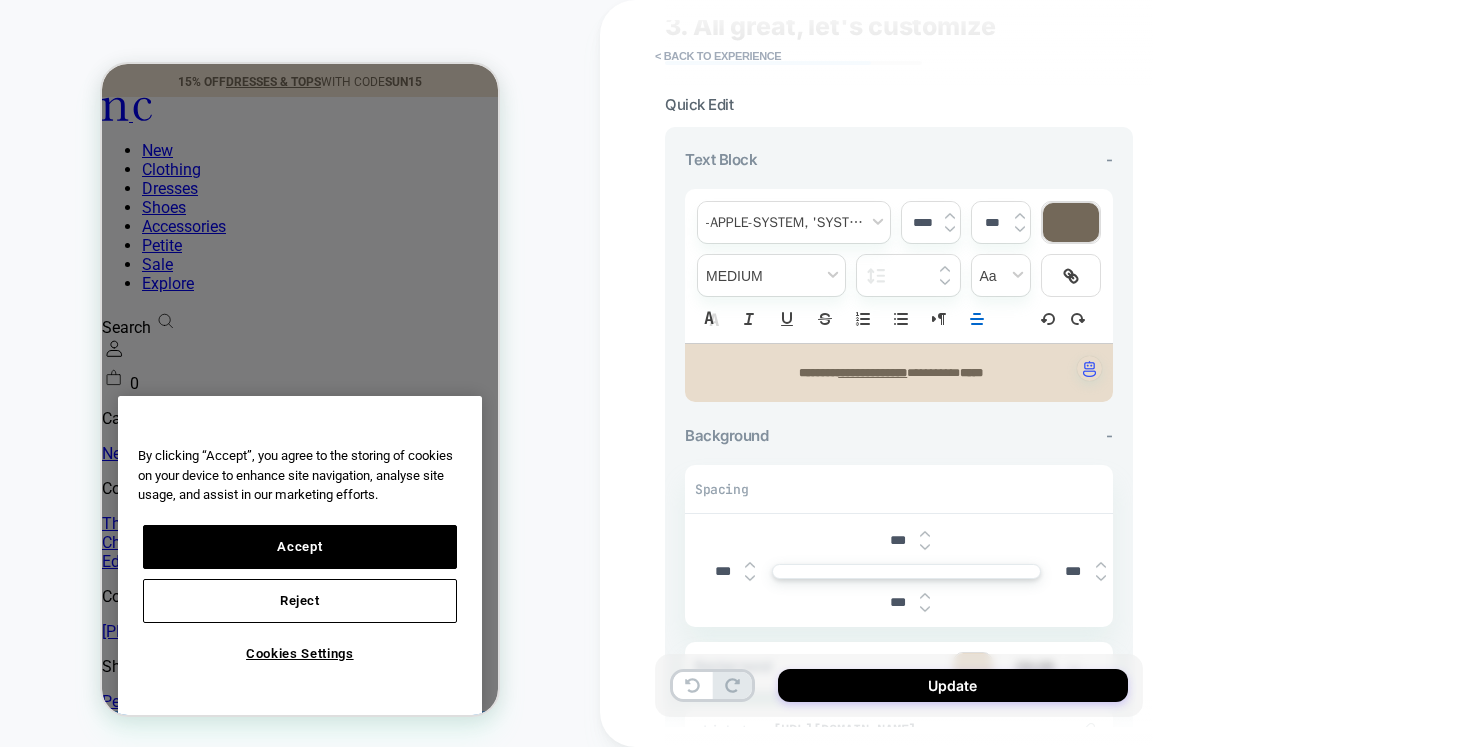 click on "*******" at bounding box center (818, 373) 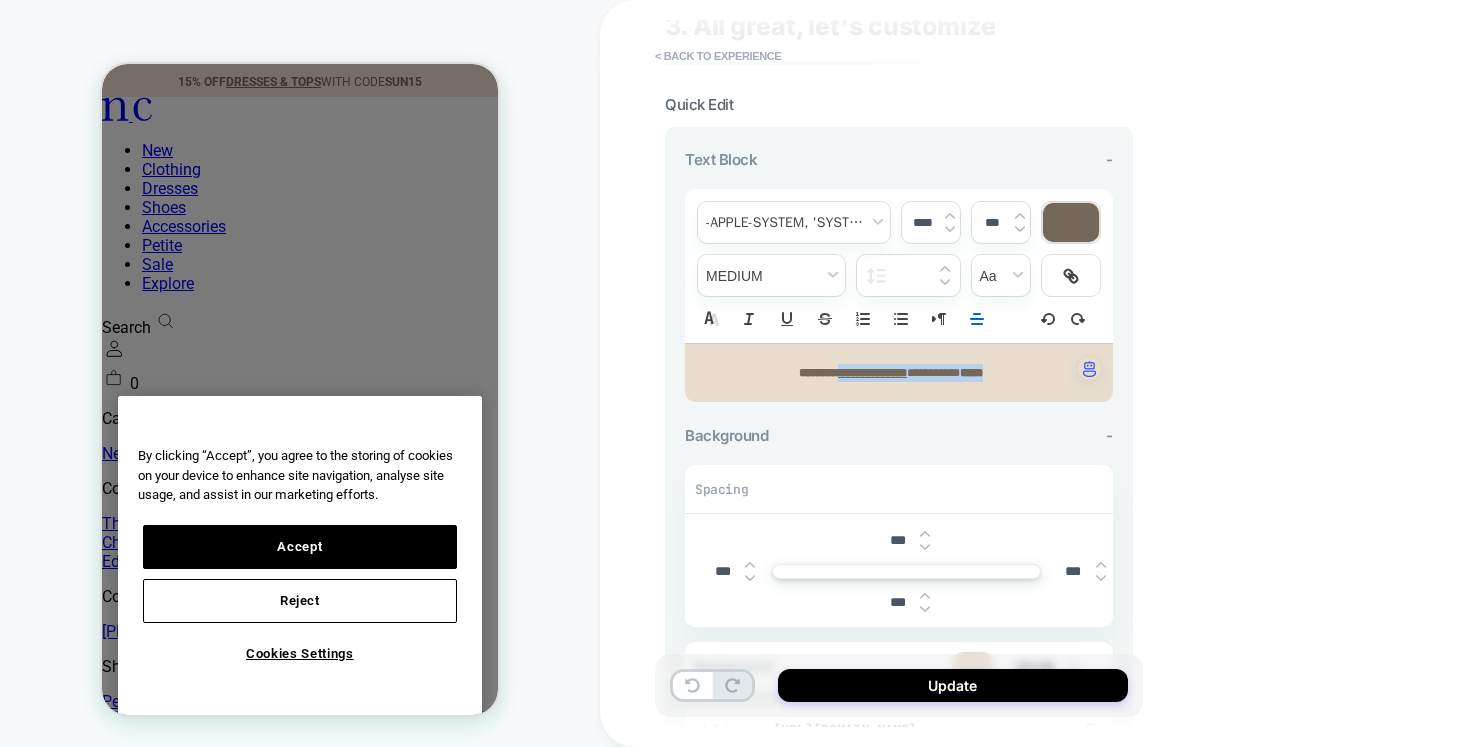 drag, startPoint x: 808, startPoint y: 370, endPoint x: 1040, endPoint y: 380, distance: 232.21542 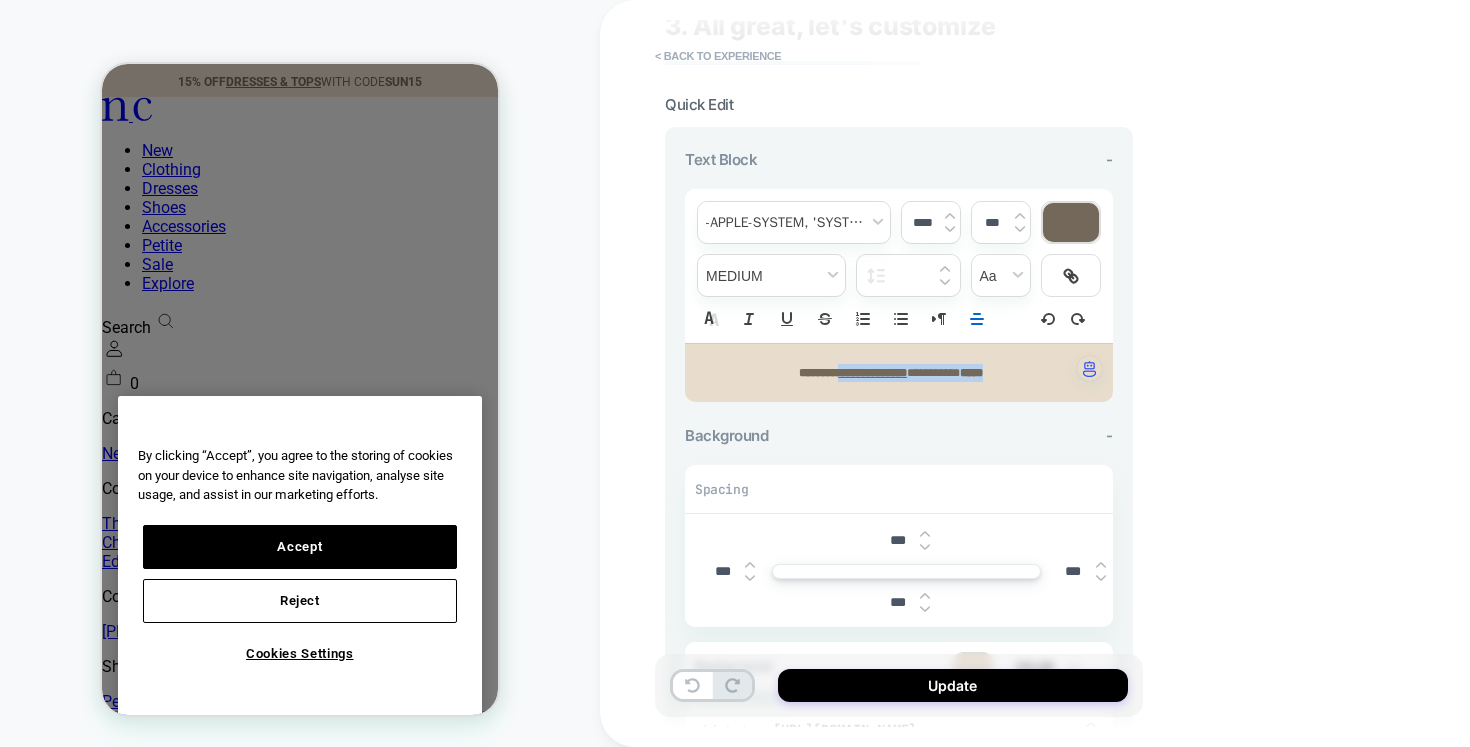 click on "**********" at bounding box center [899, 373] 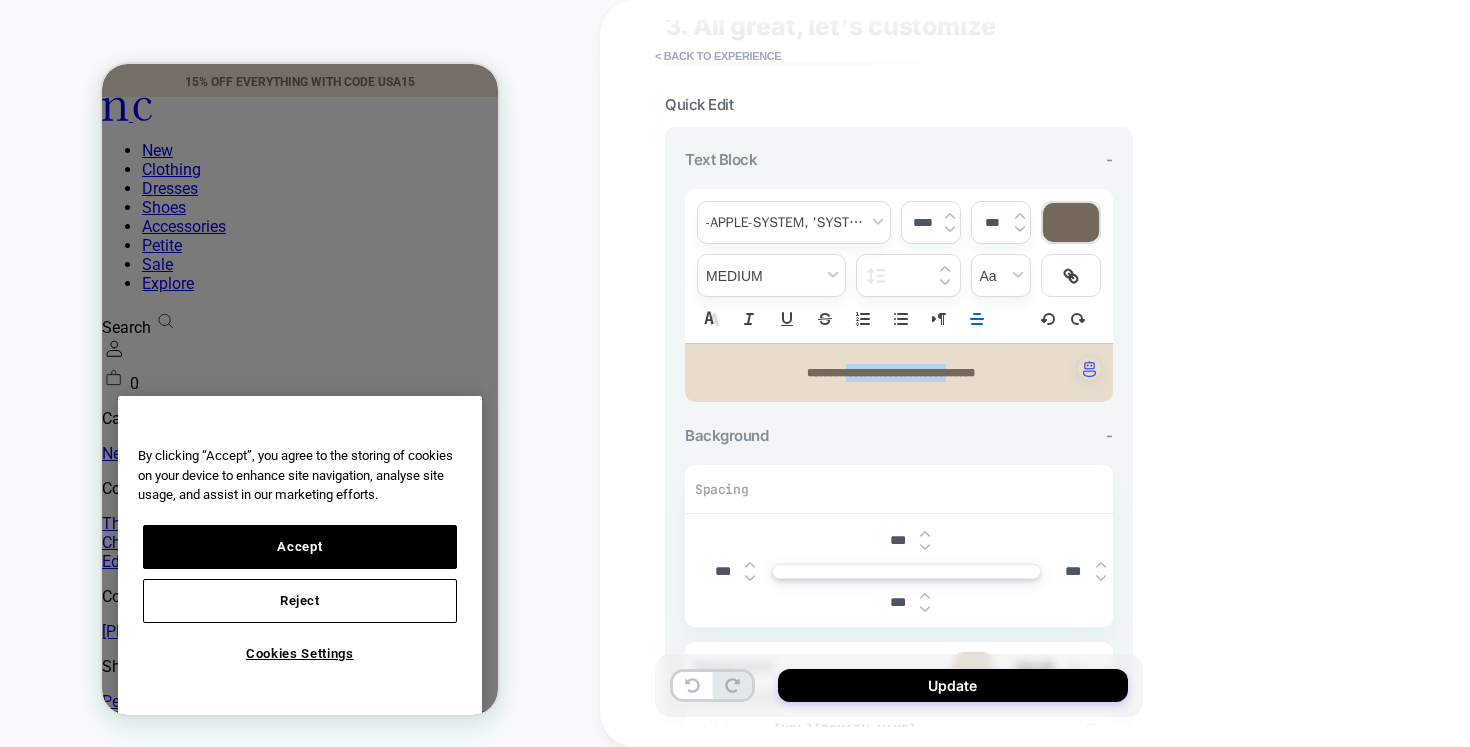 drag, startPoint x: 823, startPoint y: 367, endPoint x: 974, endPoint y: 371, distance: 151.05296 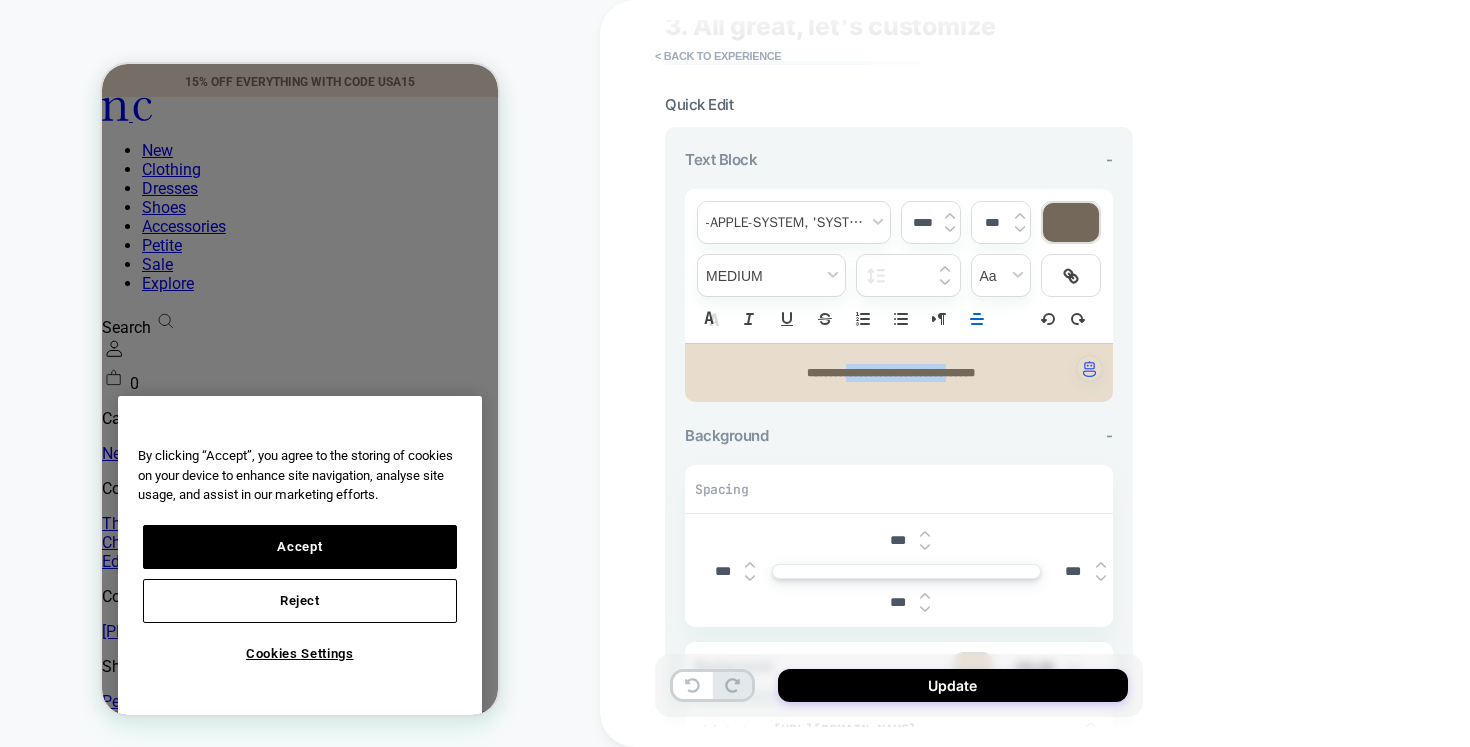 click on "**********" at bounding box center (891, 373) 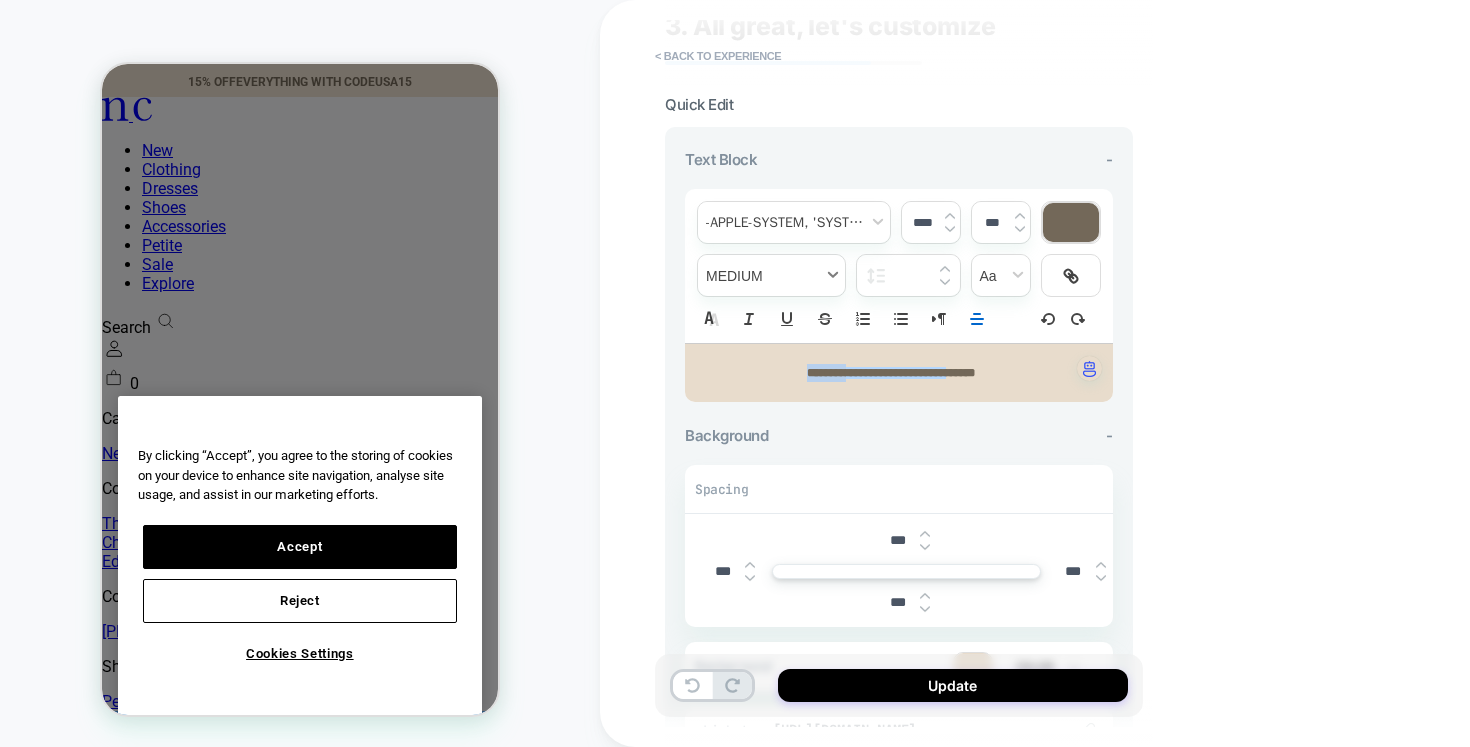 click at bounding box center (771, 275) 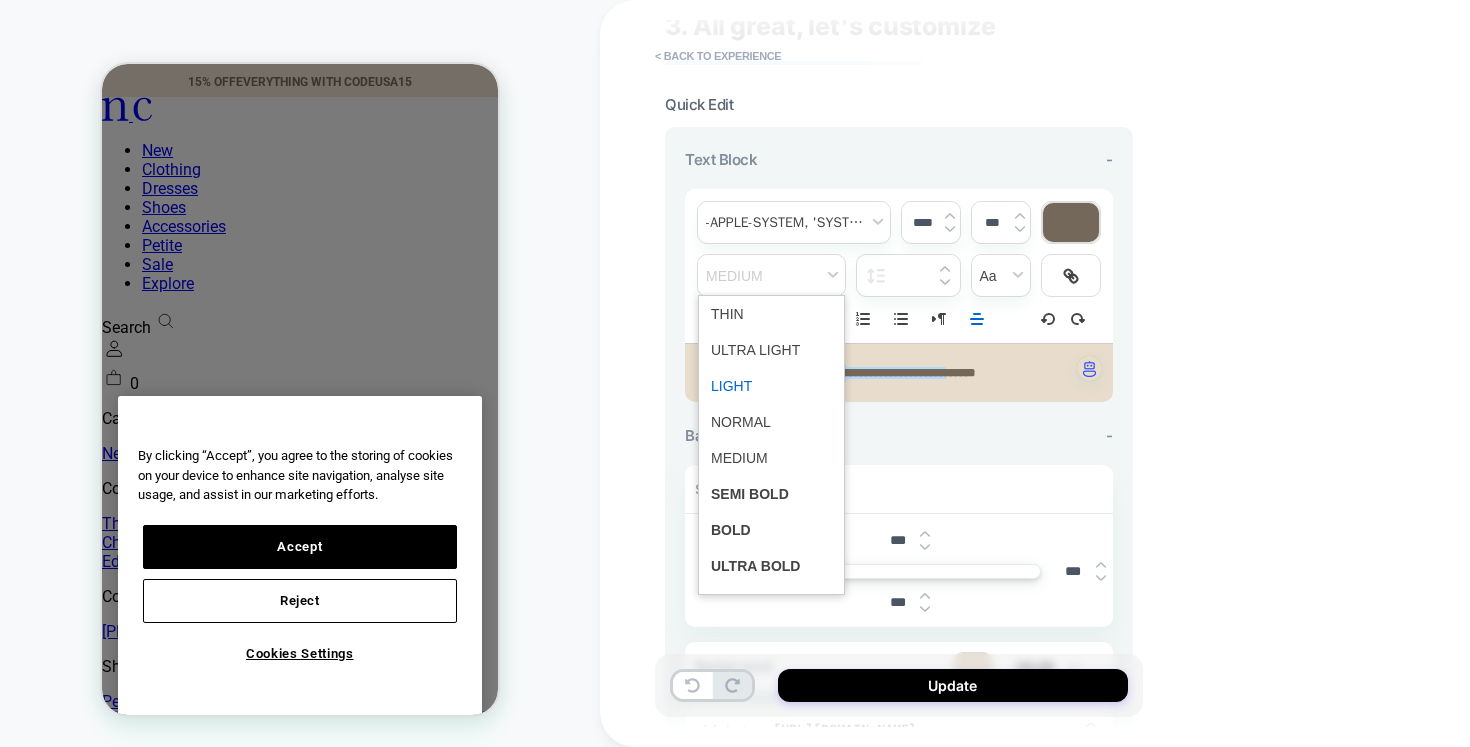 click at bounding box center [771, 386] 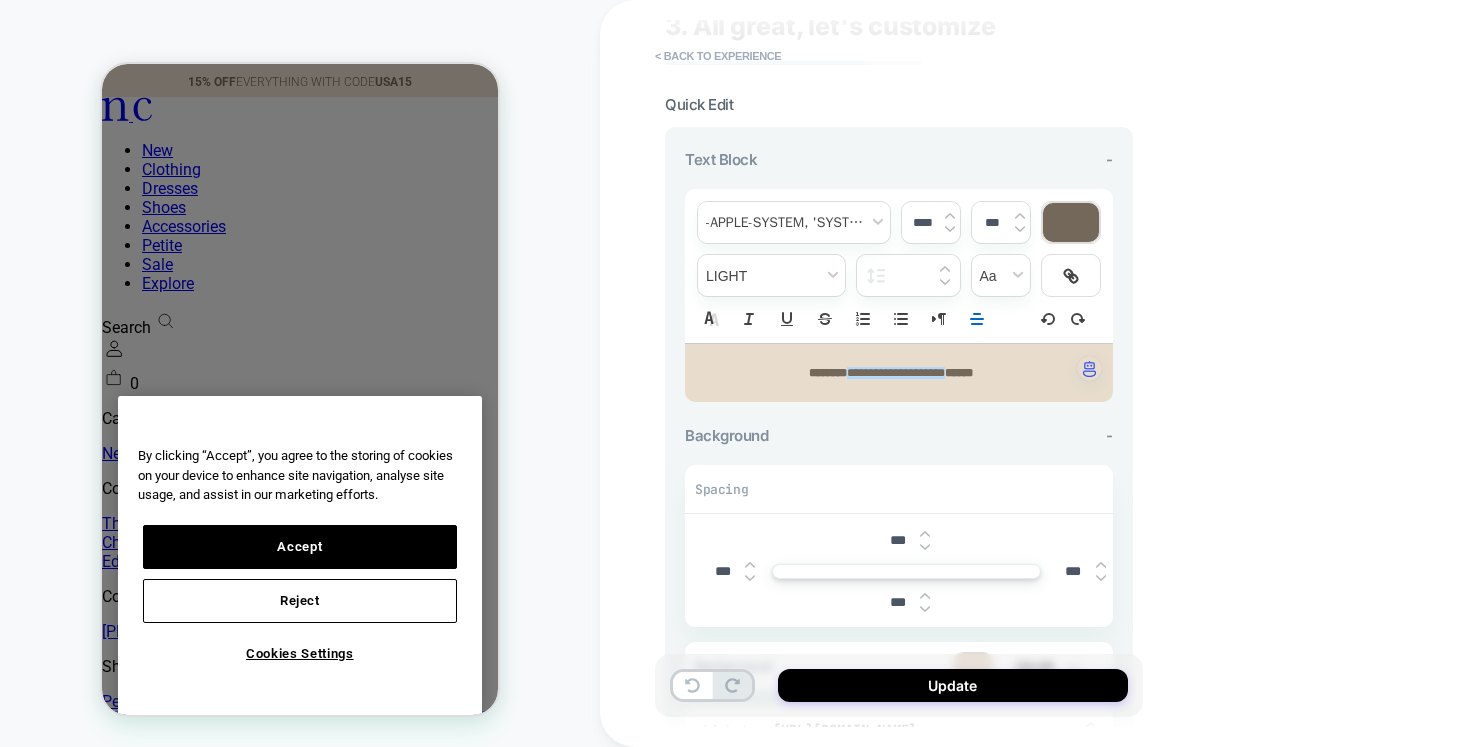 click on "**********" at bounding box center [899, 373] 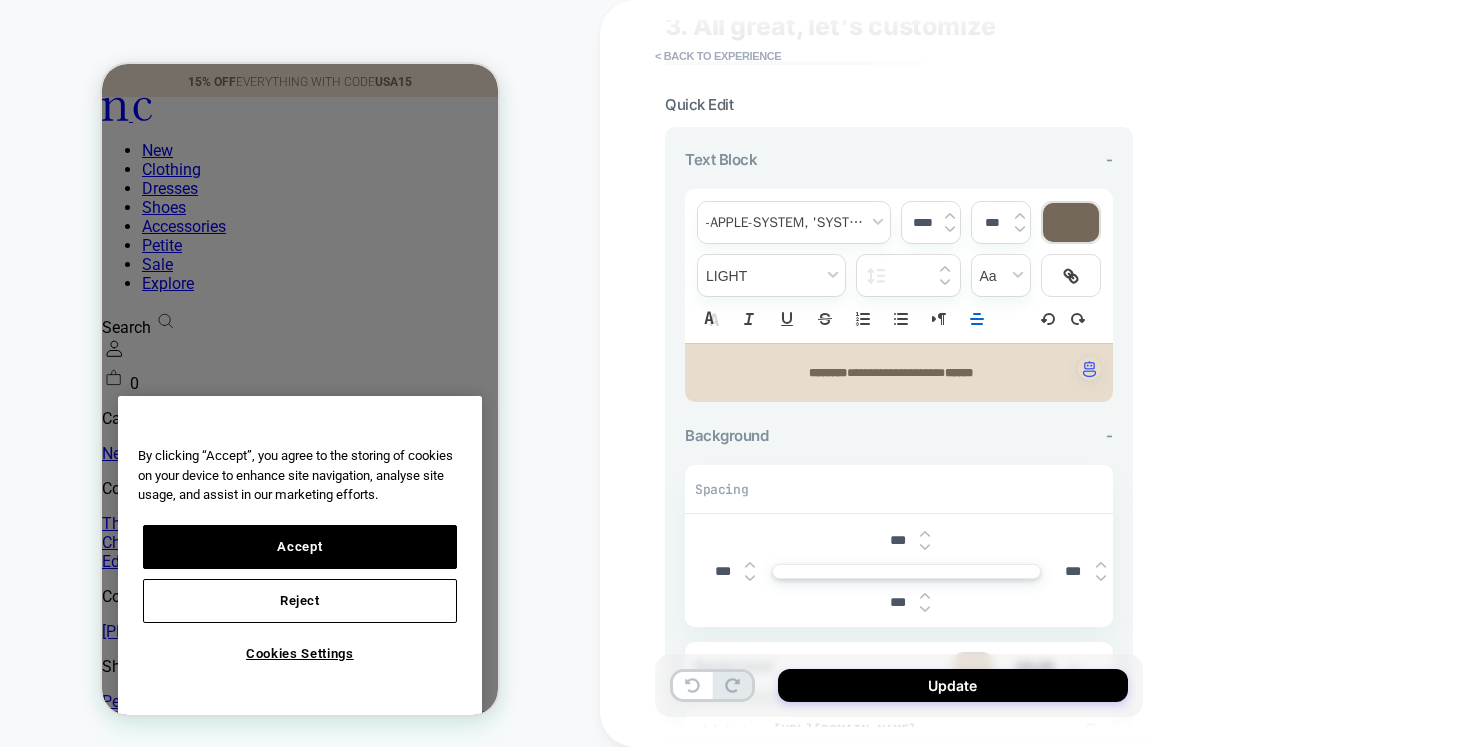 click on "**********" at bounding box center [896, 373] 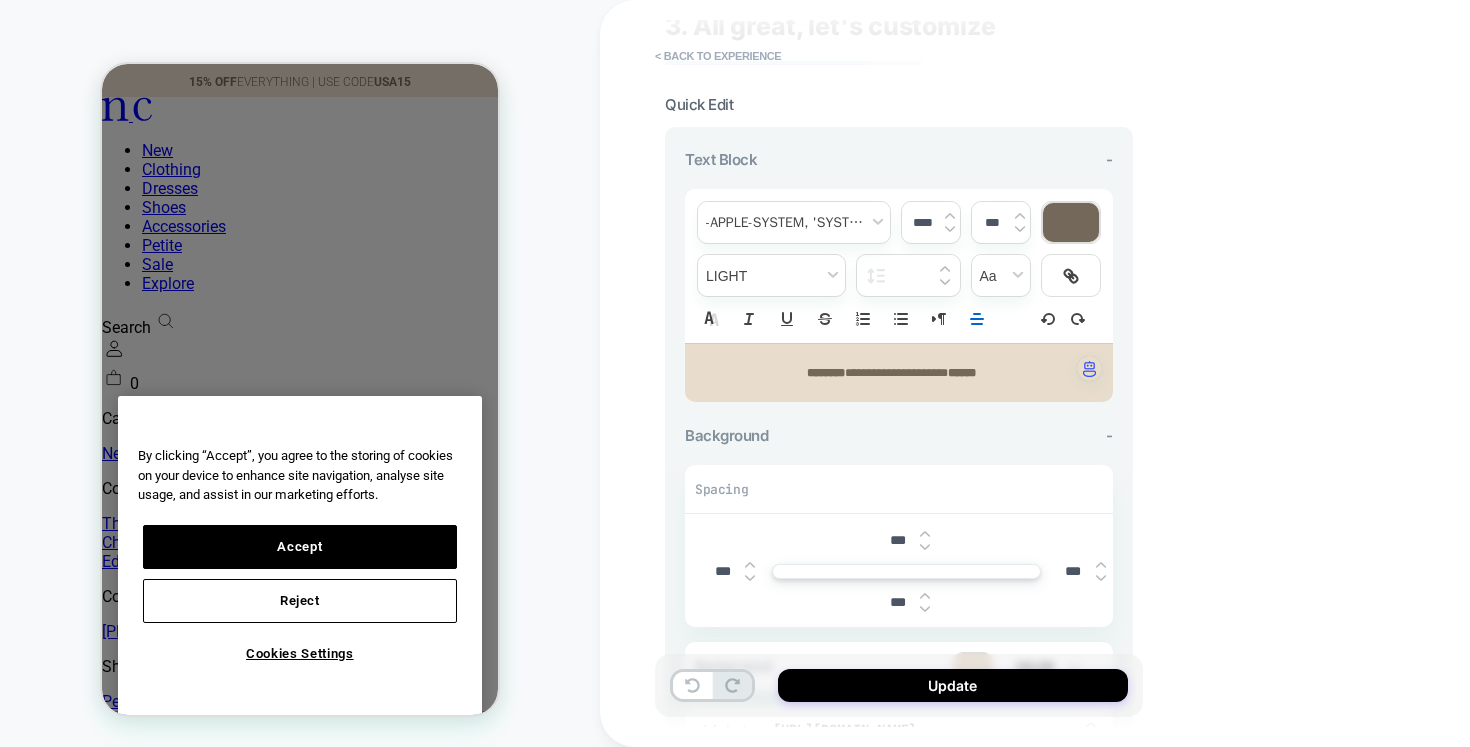 click on "**********" at bounding box center (1040, 373) 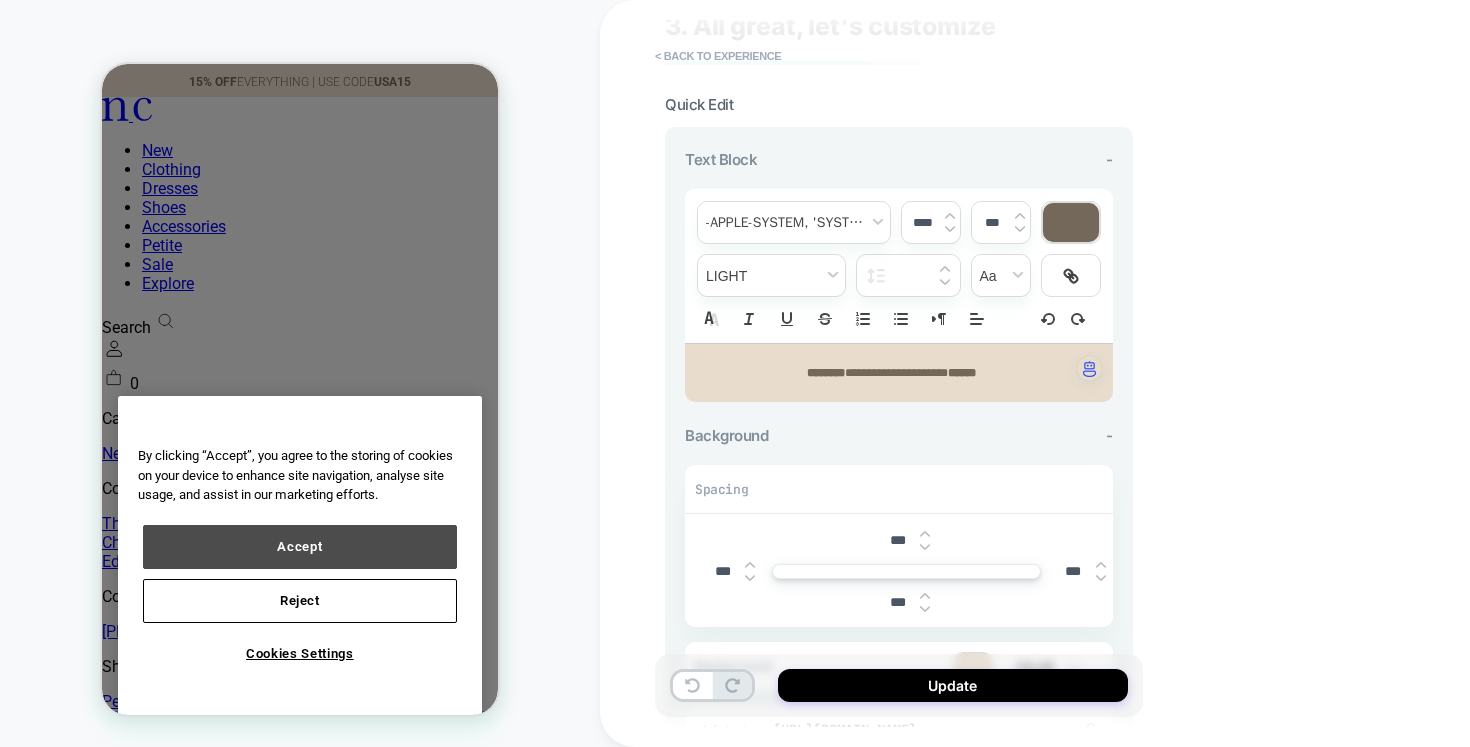 click on "Accept" at bounding box center (300, 547) 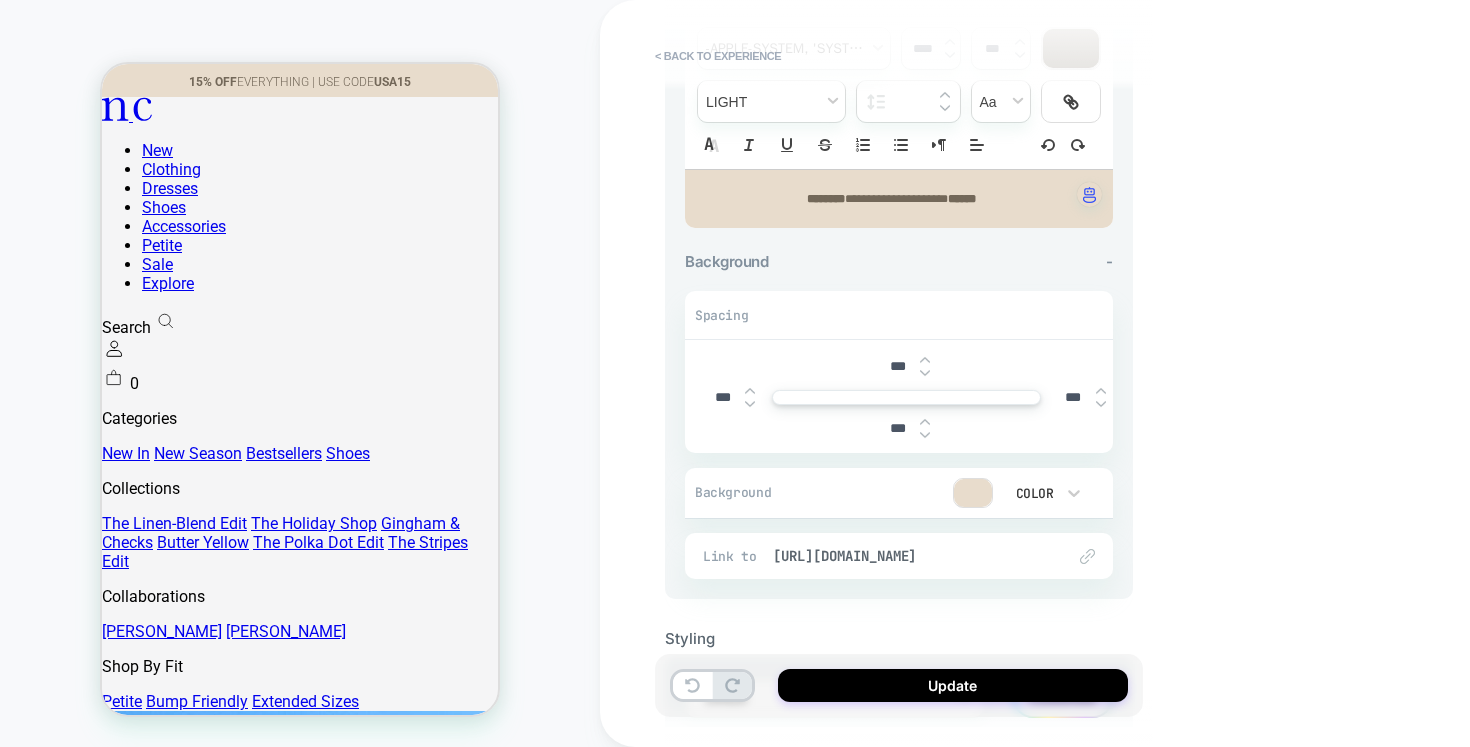 scroll, scrollTop: 0, scrollLeft: 0, axis: both 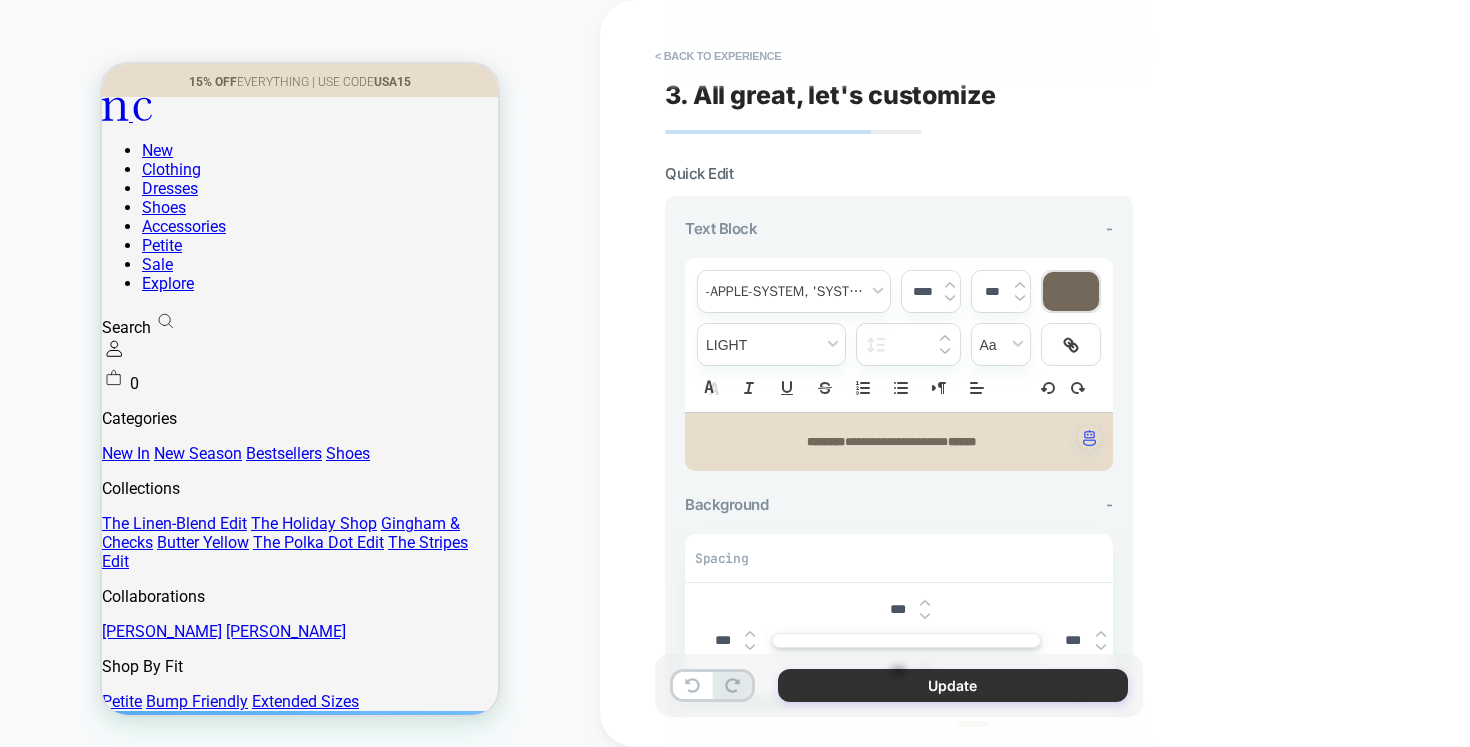 click on "Update" at bounding box center [953, 685] 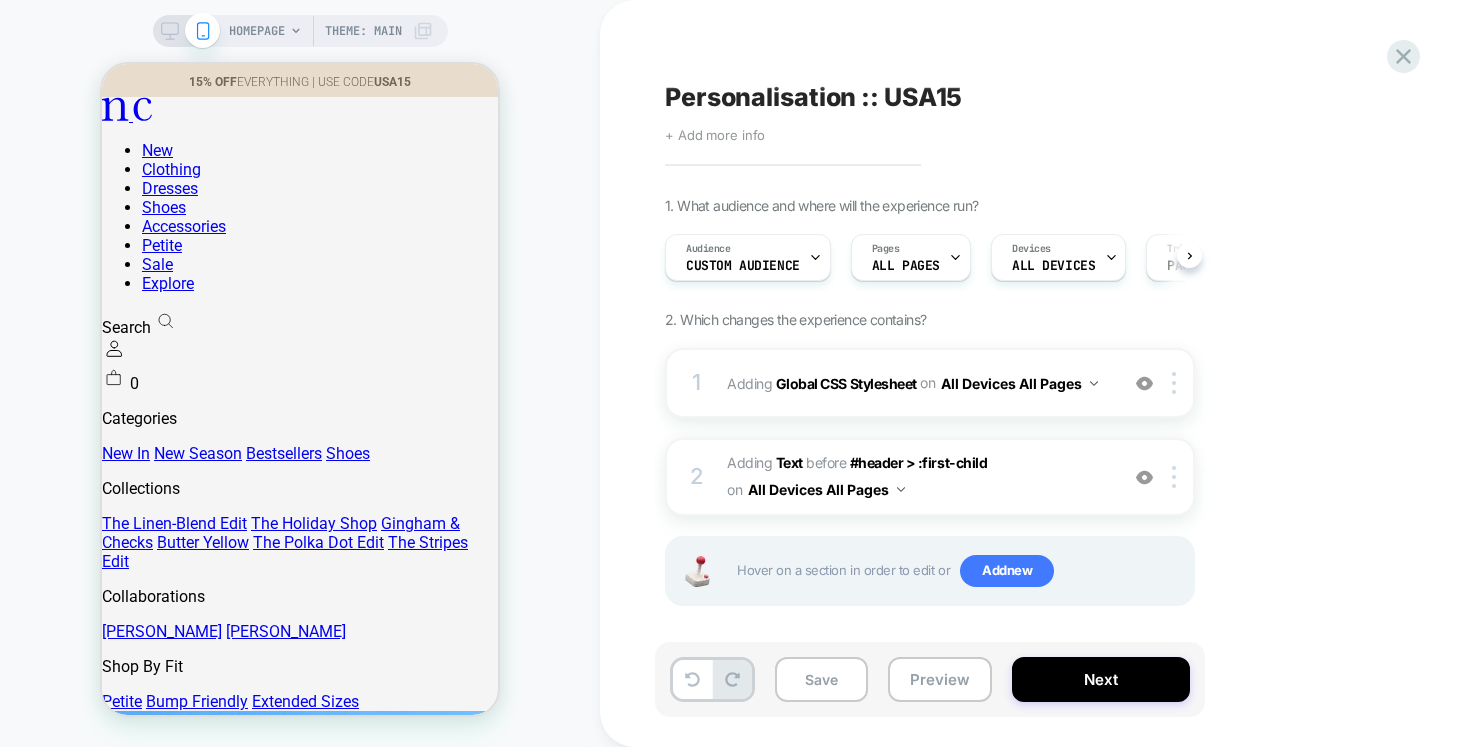 scroll, scrollTop: 0, scrollLeft: 1, axis: horizontal 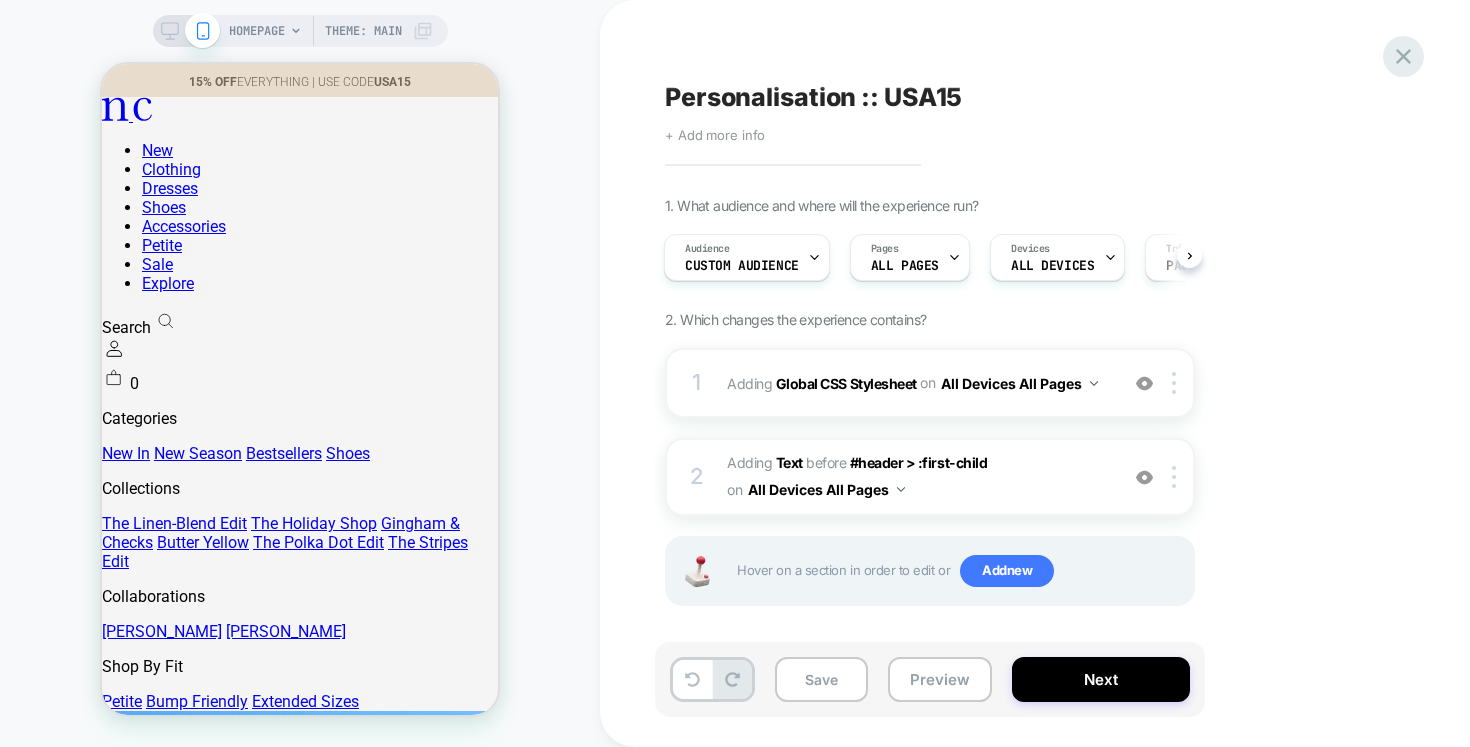 click 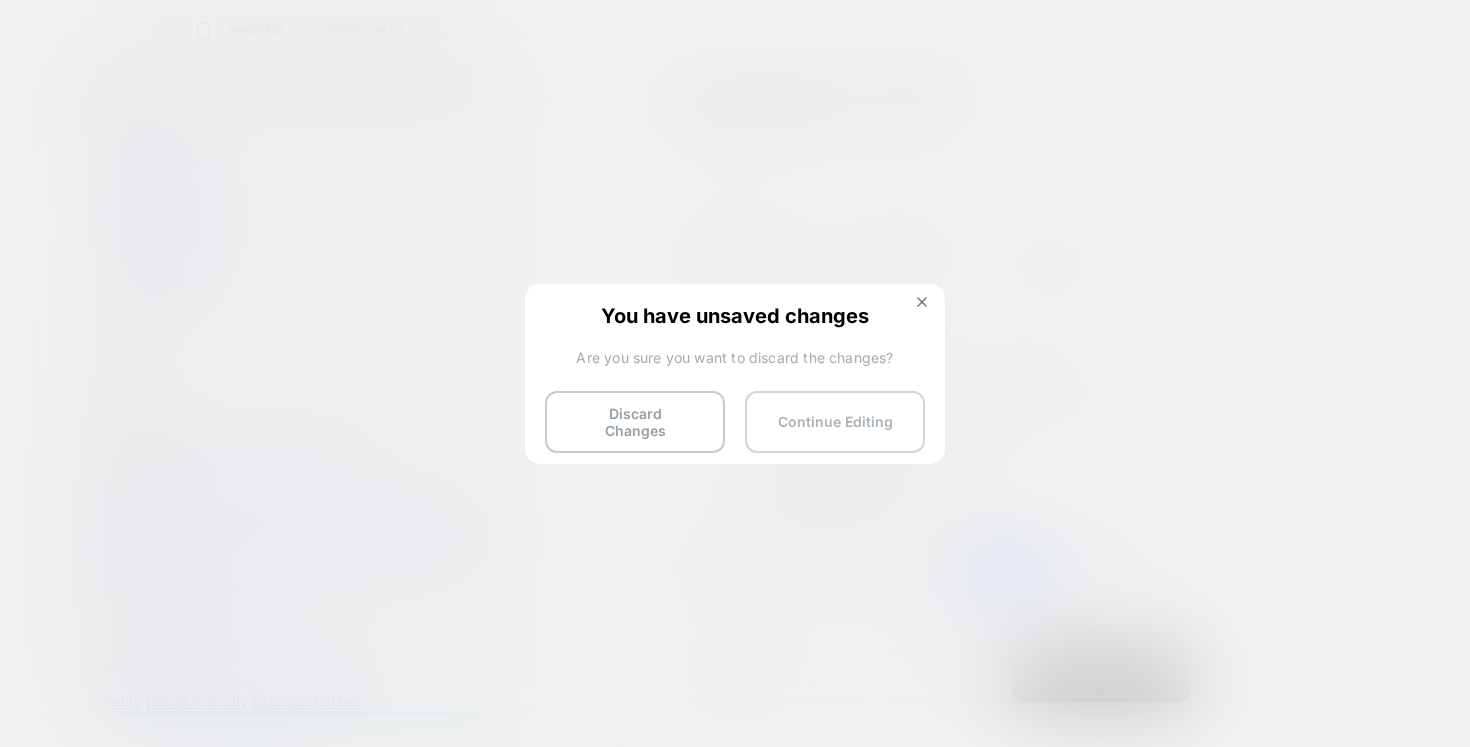 click on "Continue Editing" at bounding box center [835, 422] 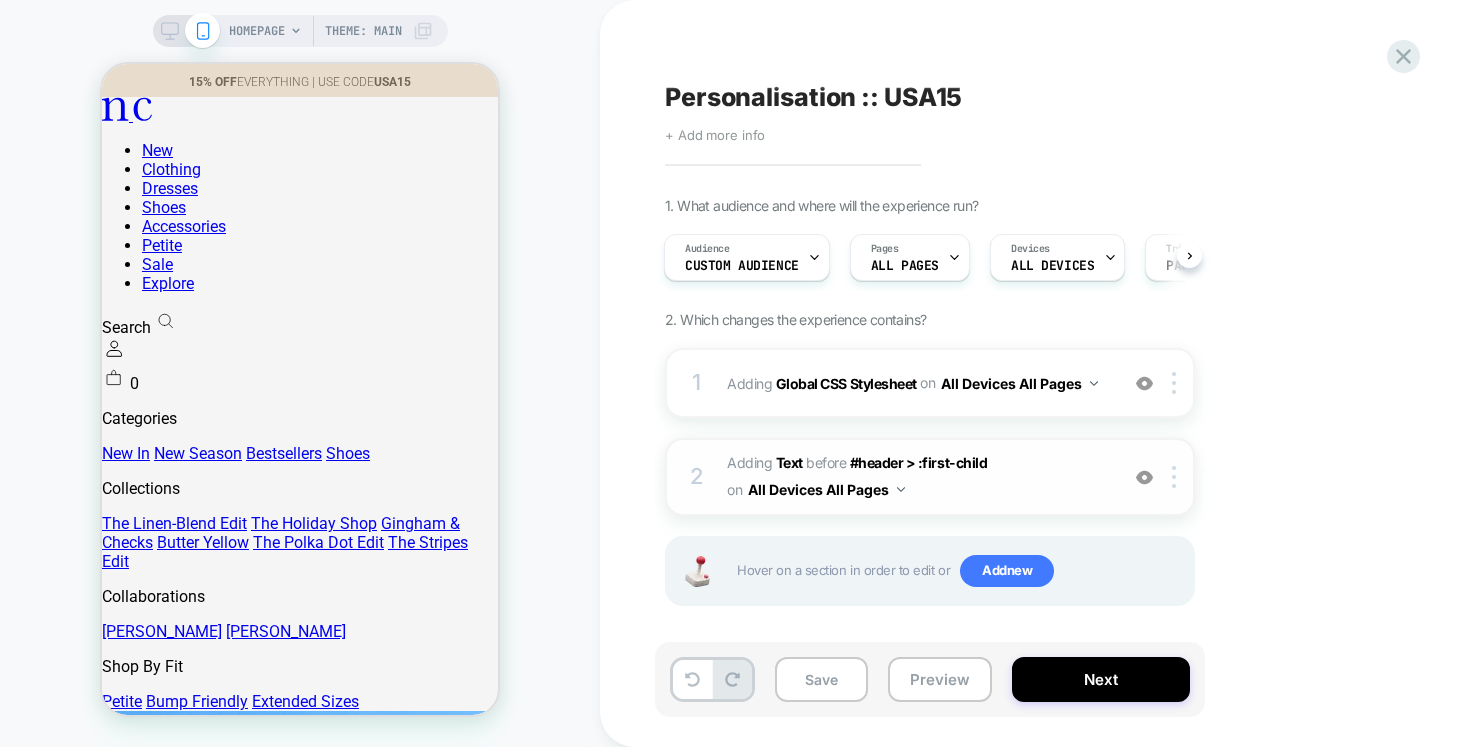 scroll, scrollTop: 8, scrollLeft: 0, axis: vertical 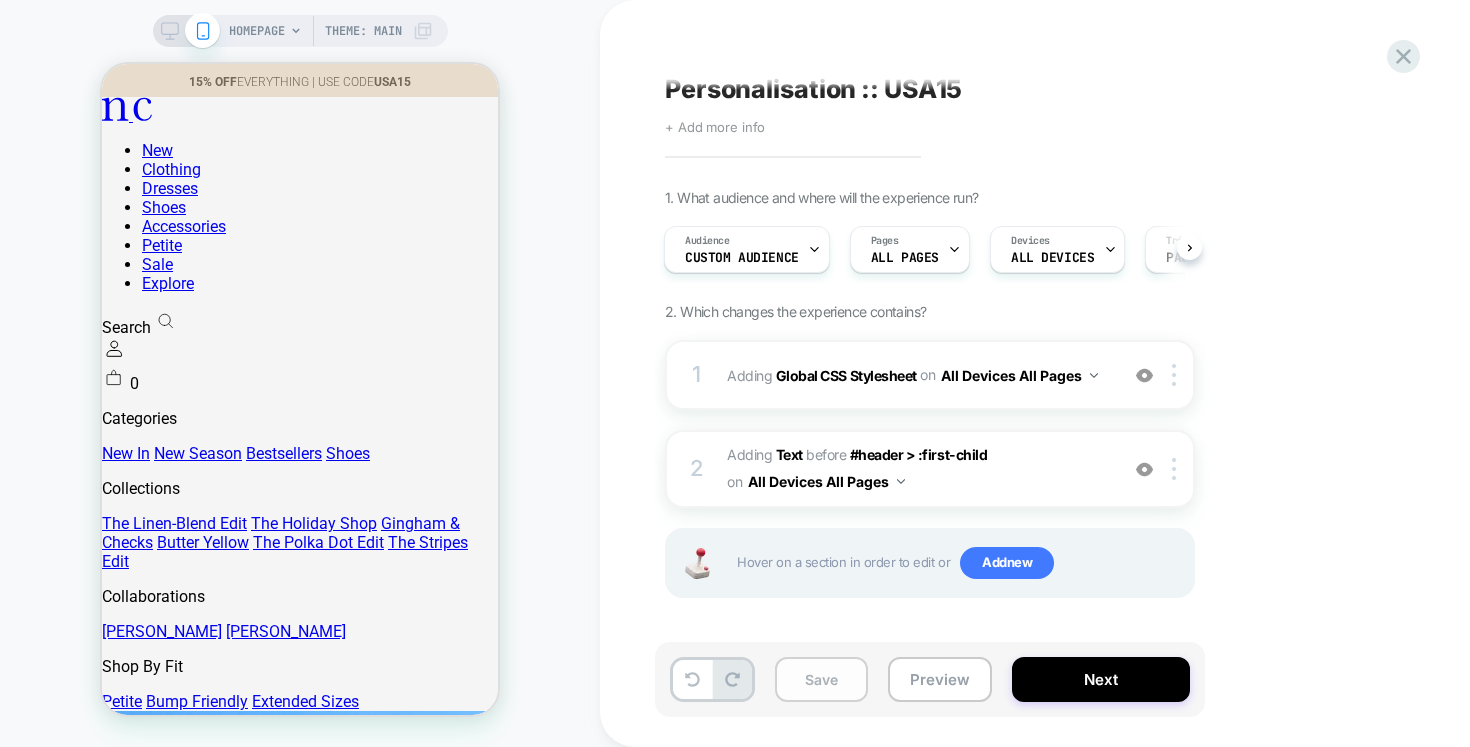 click on "Save" at bounding box center [821, 679] 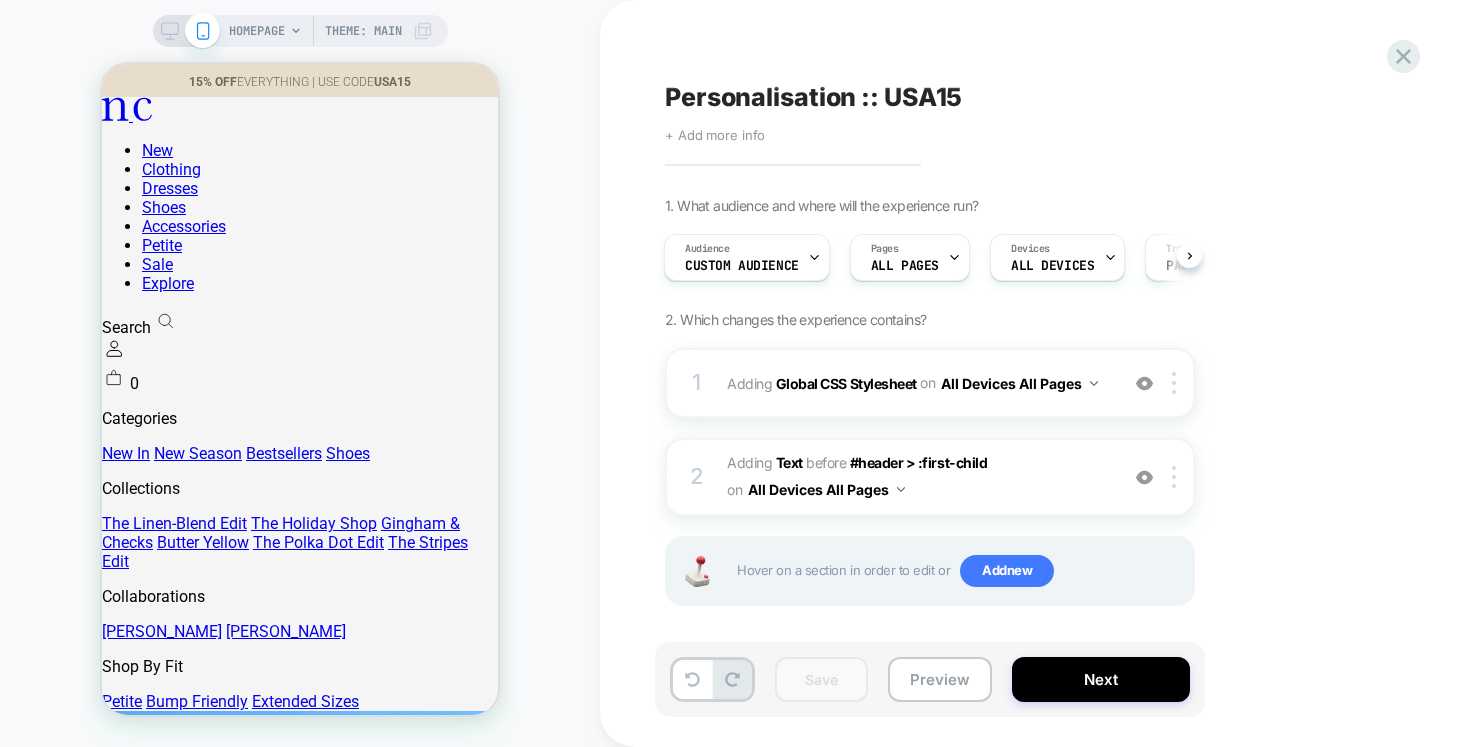 scroll, scrollTop: 8, scrollLeft: 0, axis: vertical 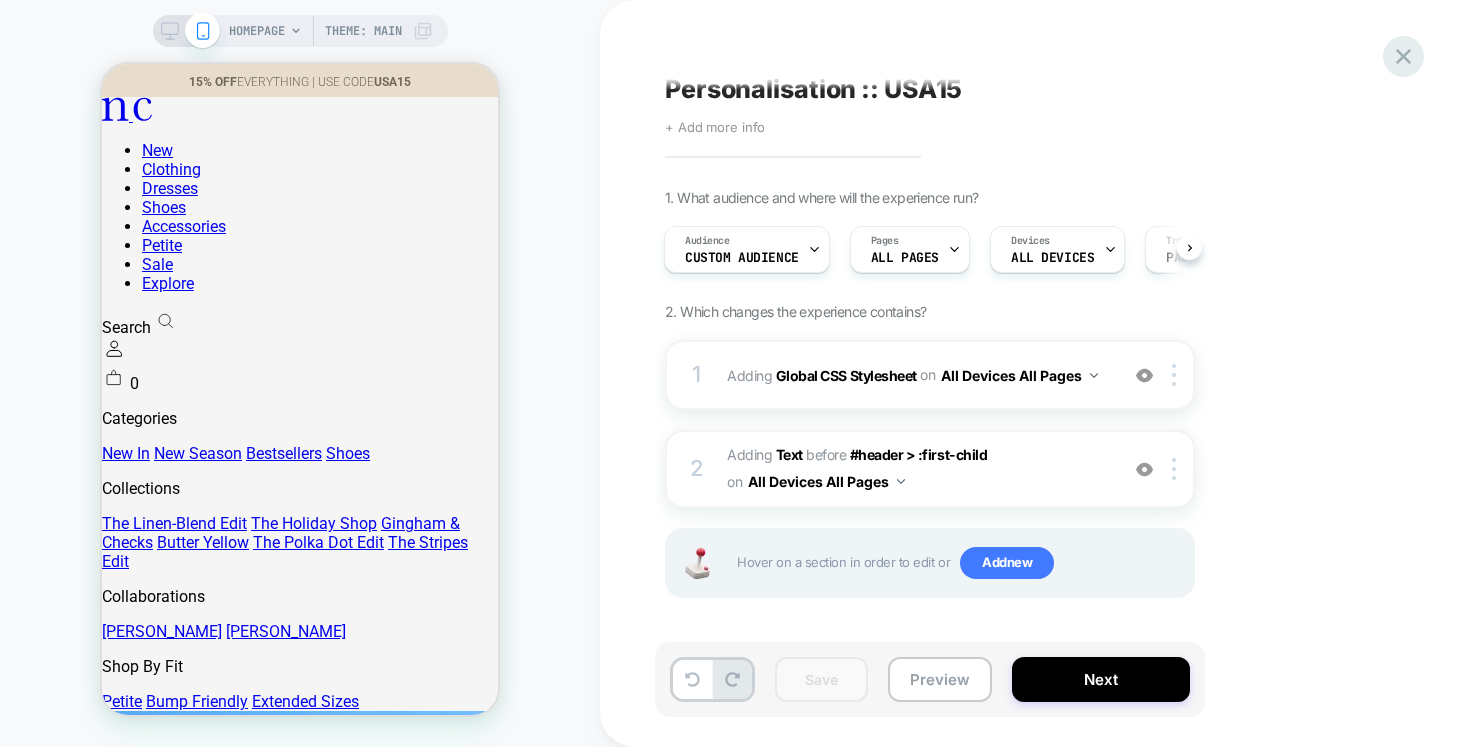 click 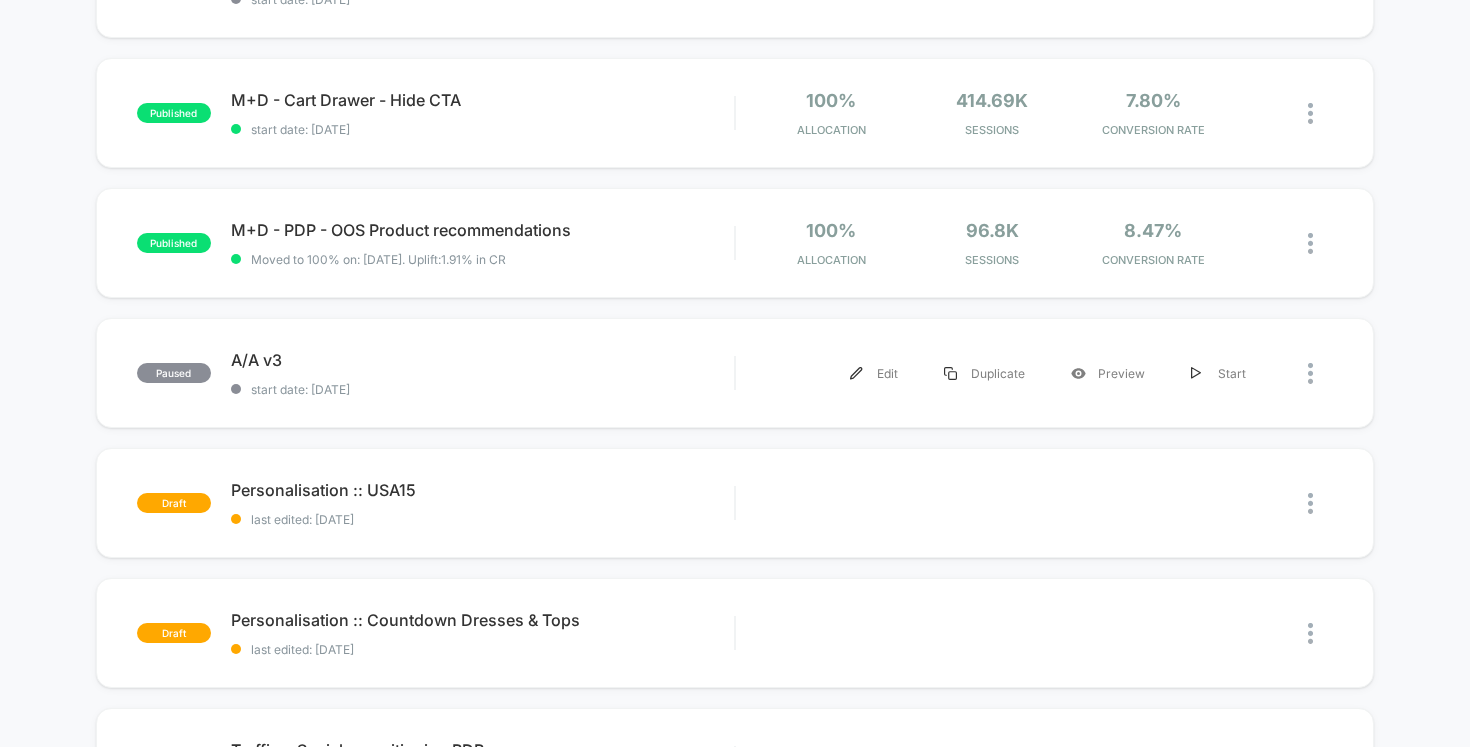 scroll, scrollTop: 960, scrollLeft: 0, axis: vertical 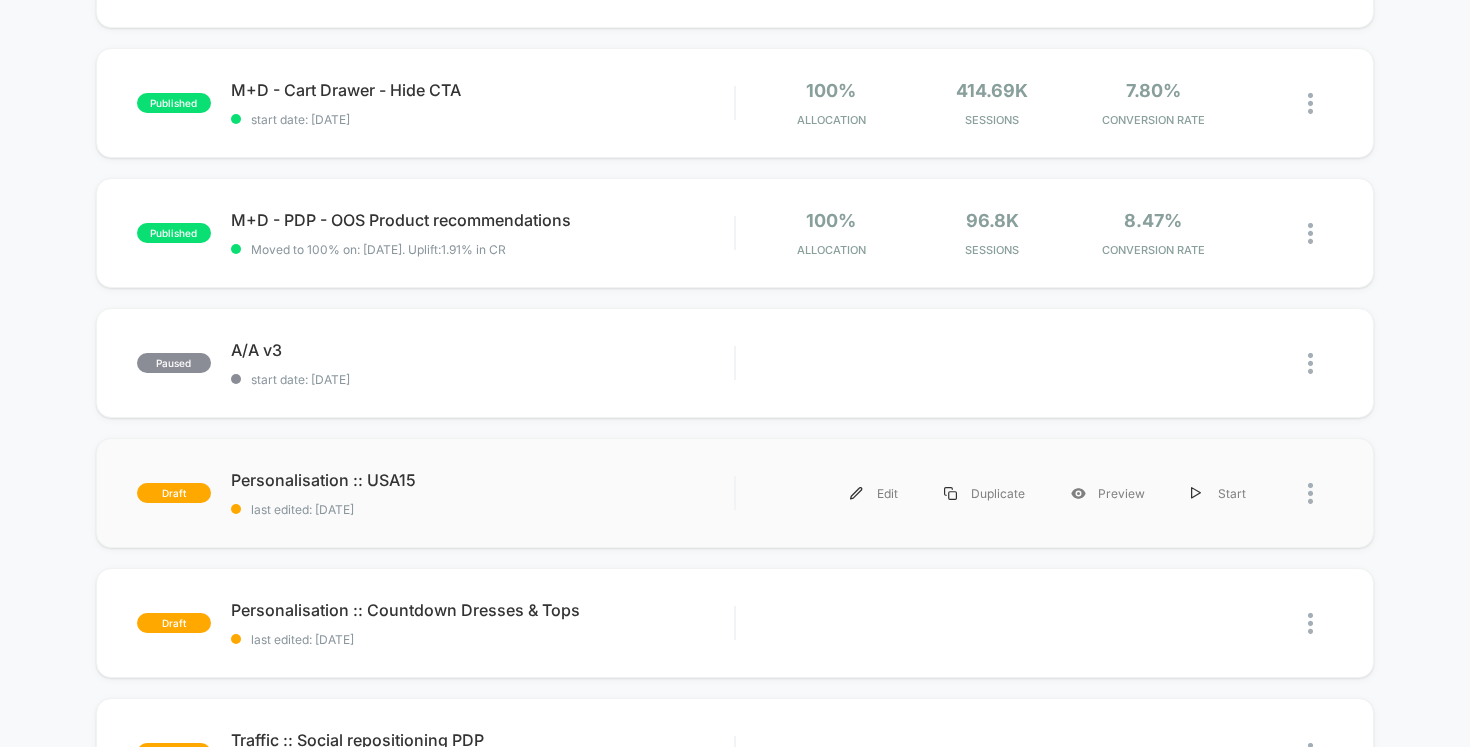 click on "Personalisation :: USA15 last edited: 02/07/2025" at bounding box center (483, 493) 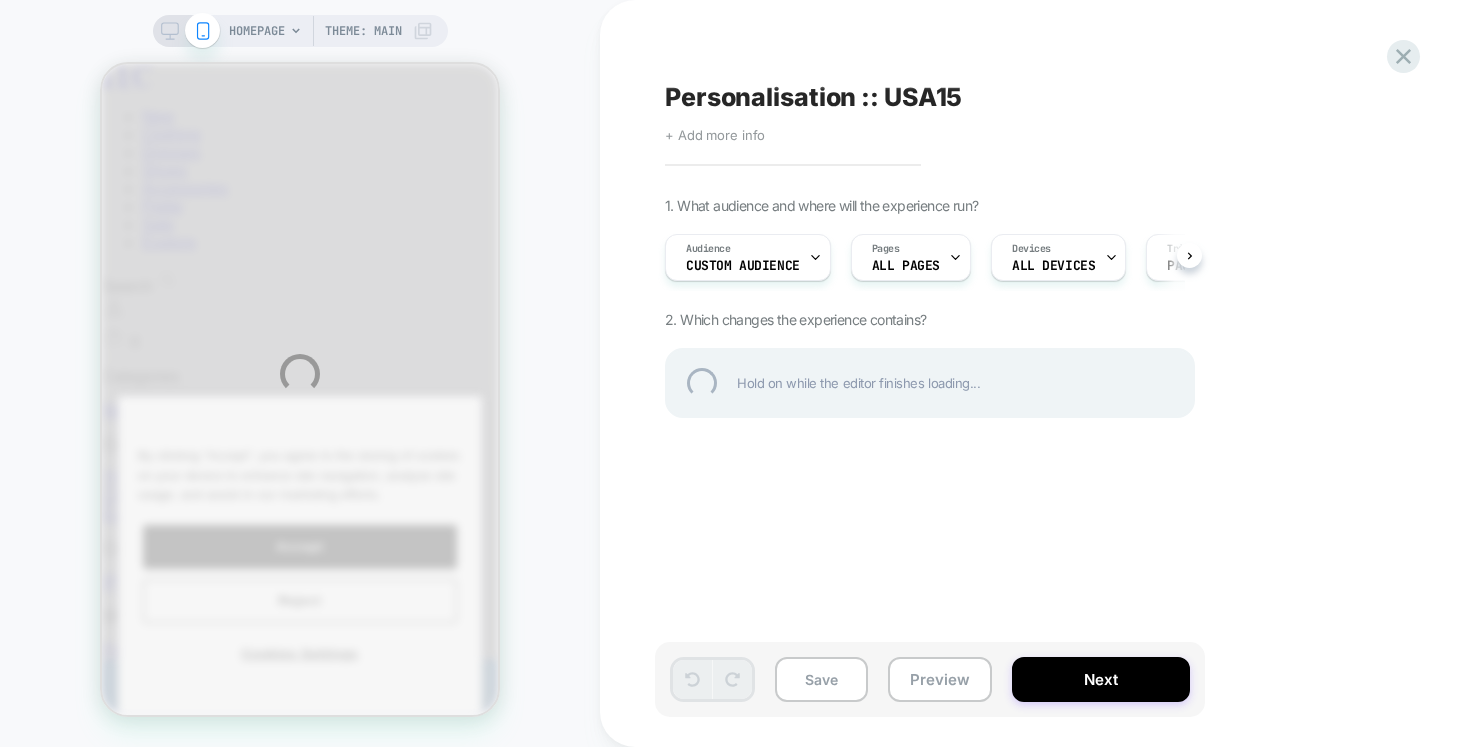 scroll, scrollTop: 0, scrollLeft: 0, axis: both 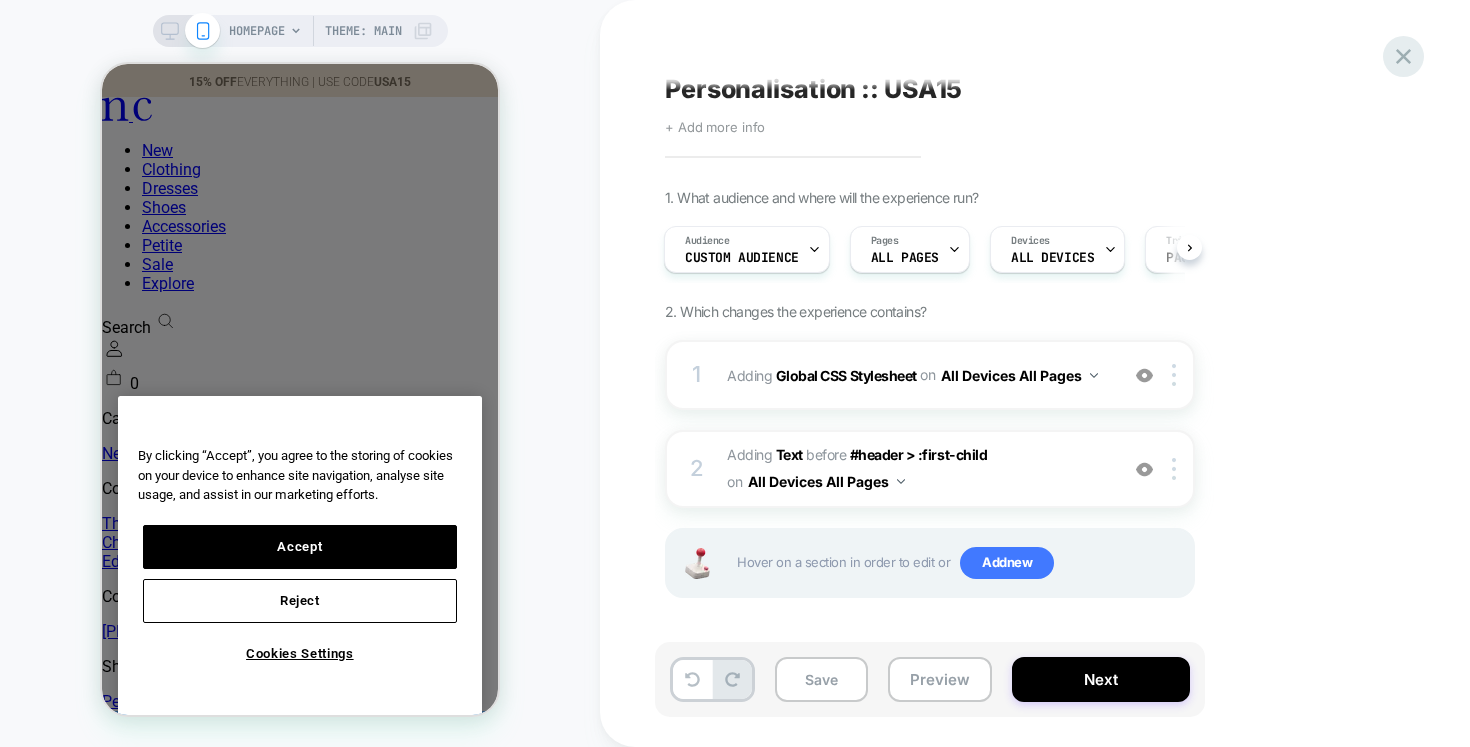 click 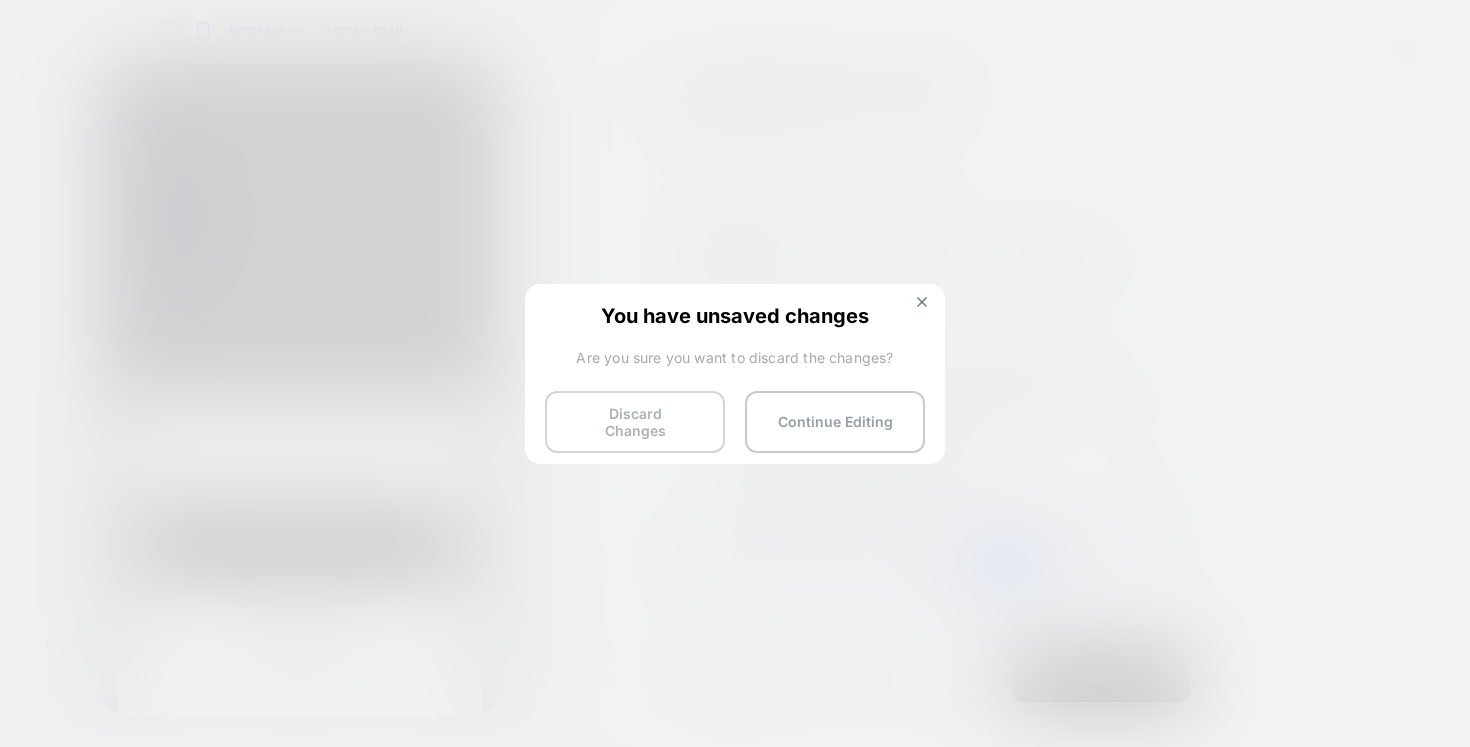 click on "Discard Changes" at bounding box center [635, 422] 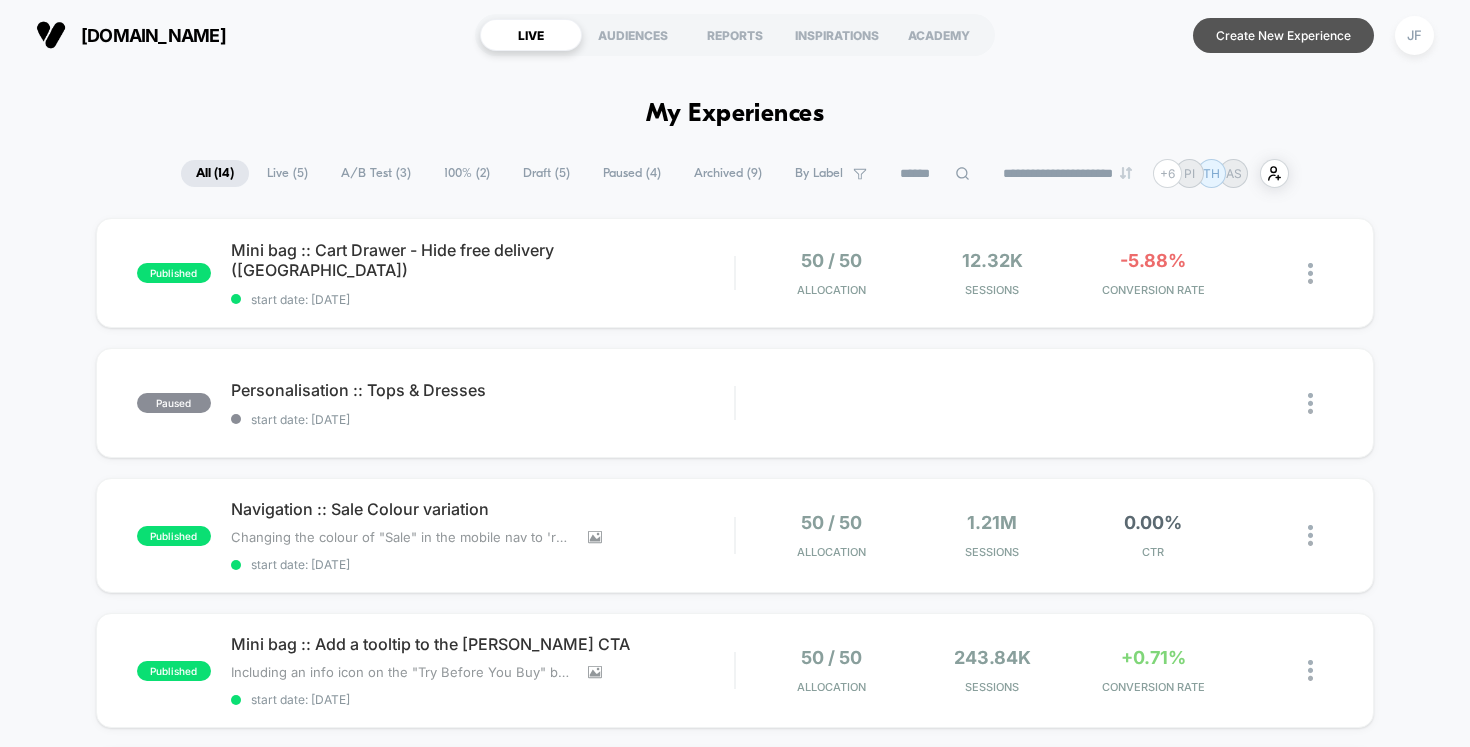 click on "Create New Experience" at bounding box center (1283, 35) 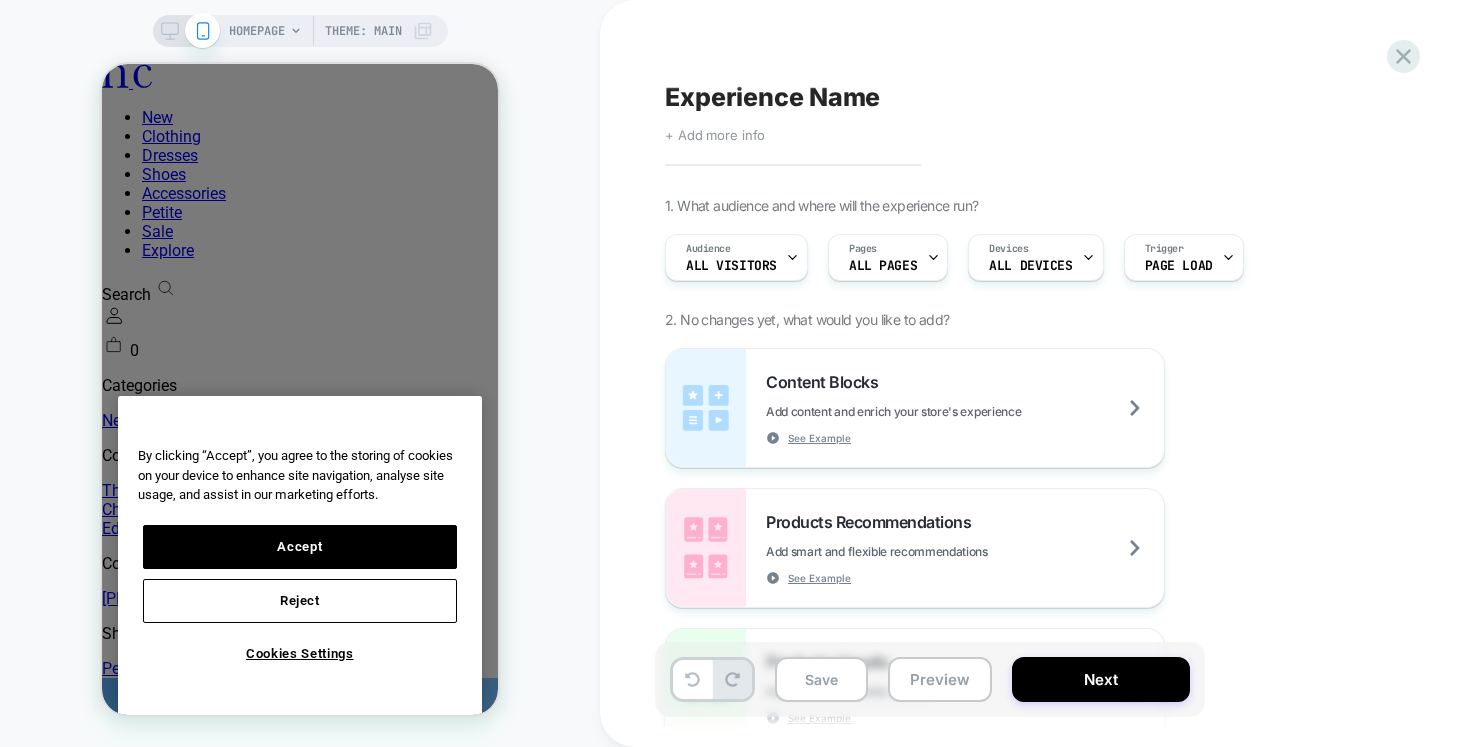 scroll, scrollTop: 0, scrollLeft: 0, axis: both 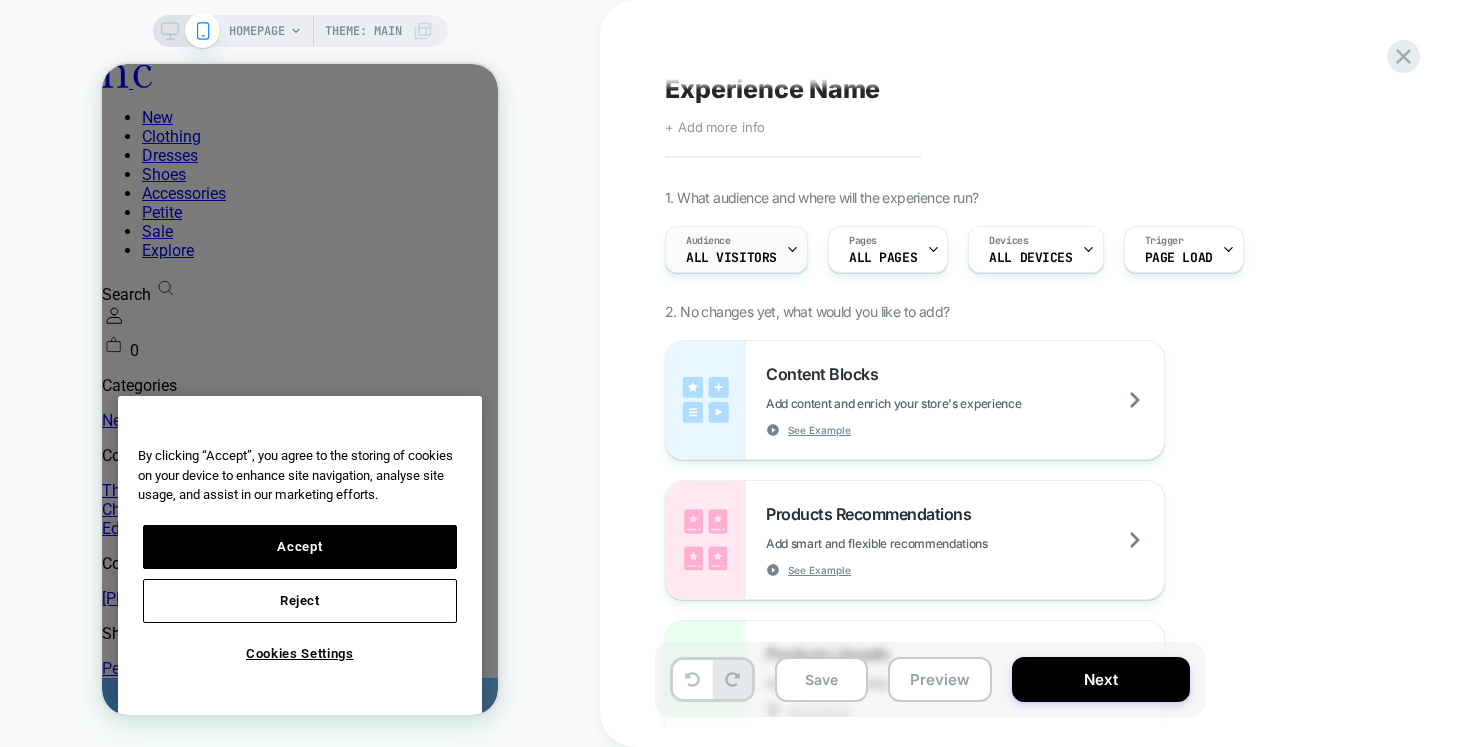 click on "All Visitors" at bounding box center (731, 258) 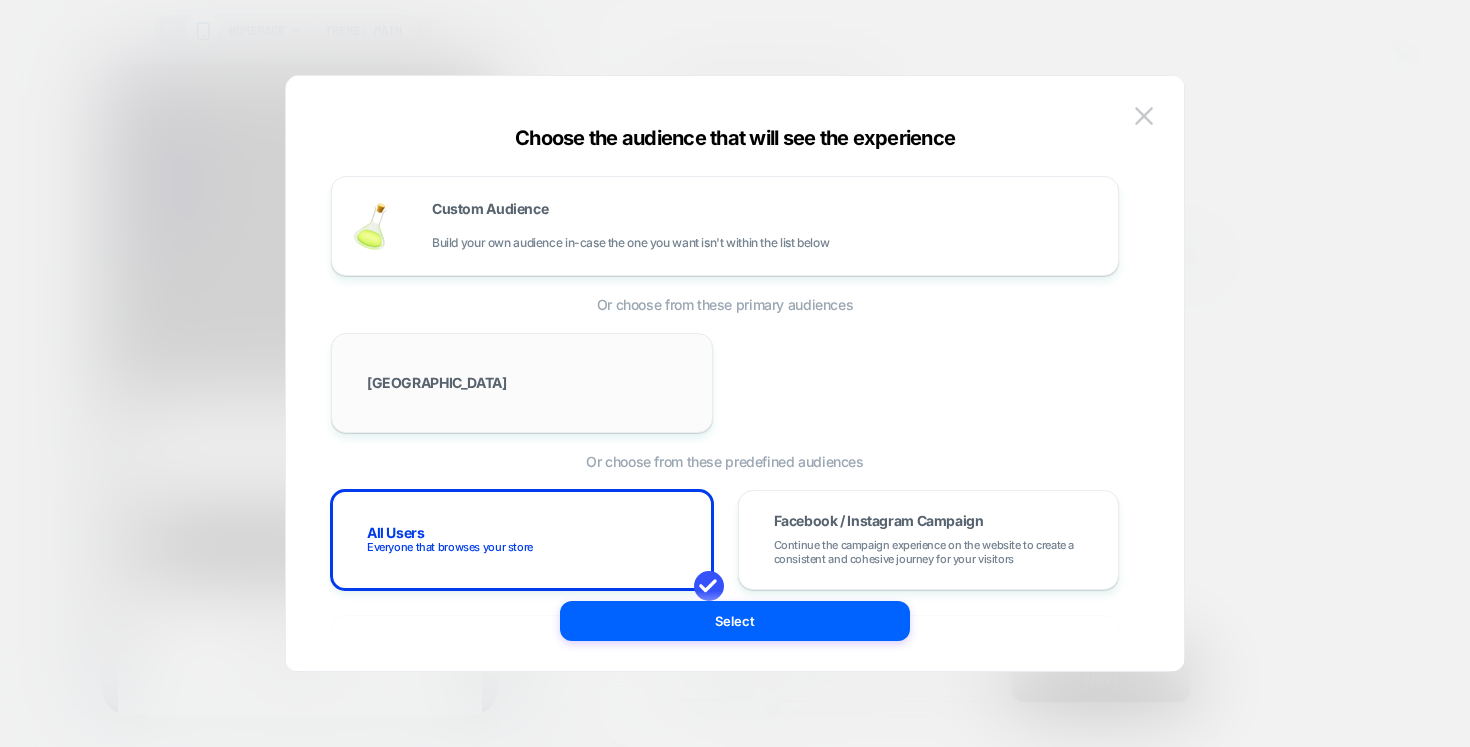 click on "[GEOGRAPHIC_DATA]" at bounding box center (522, 383) 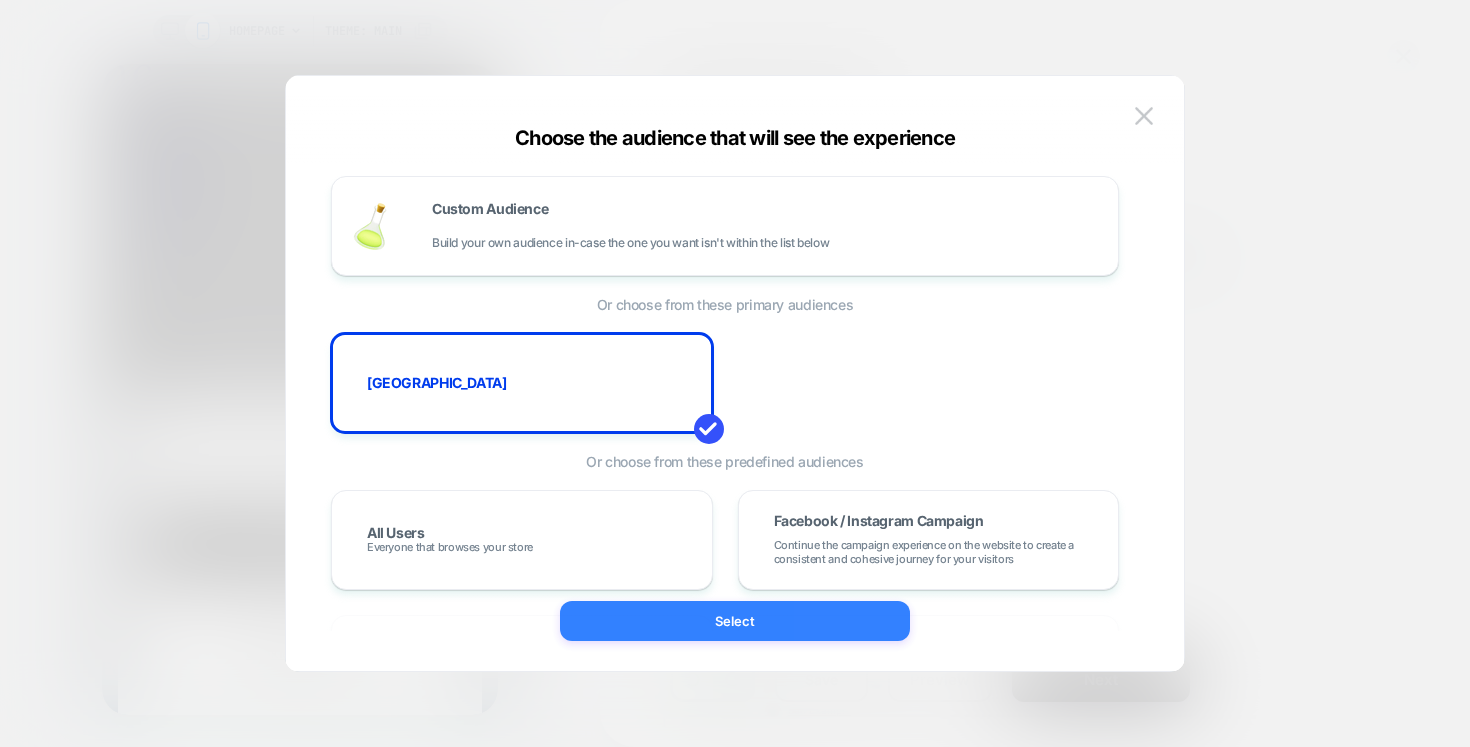 click on "Select" at bounding box center (735, 621) 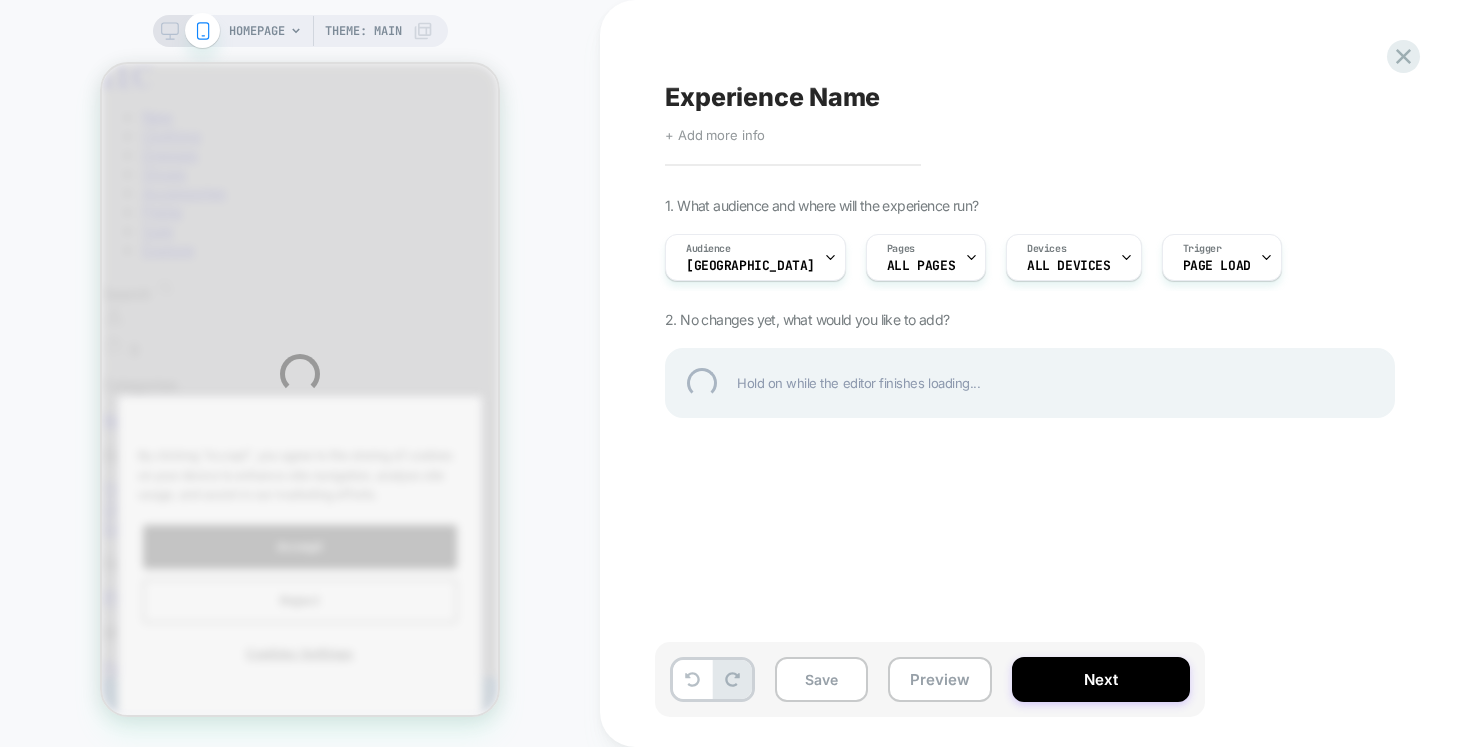 scroll, scrollTop: 0, scrollLeft: 0, axis: both 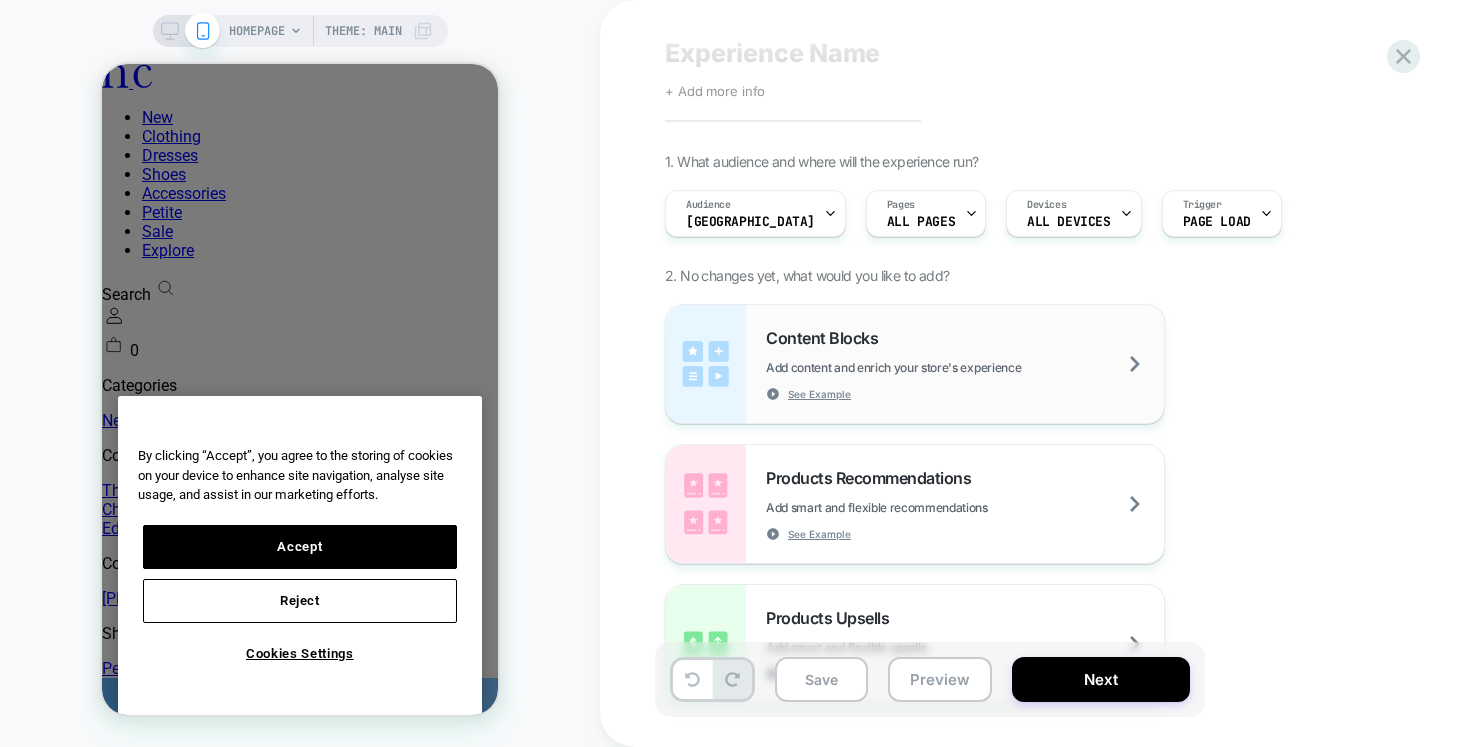 click on "Content Blocks Add content and enrich your store's experience See Example" at bounding box center (965, 364) 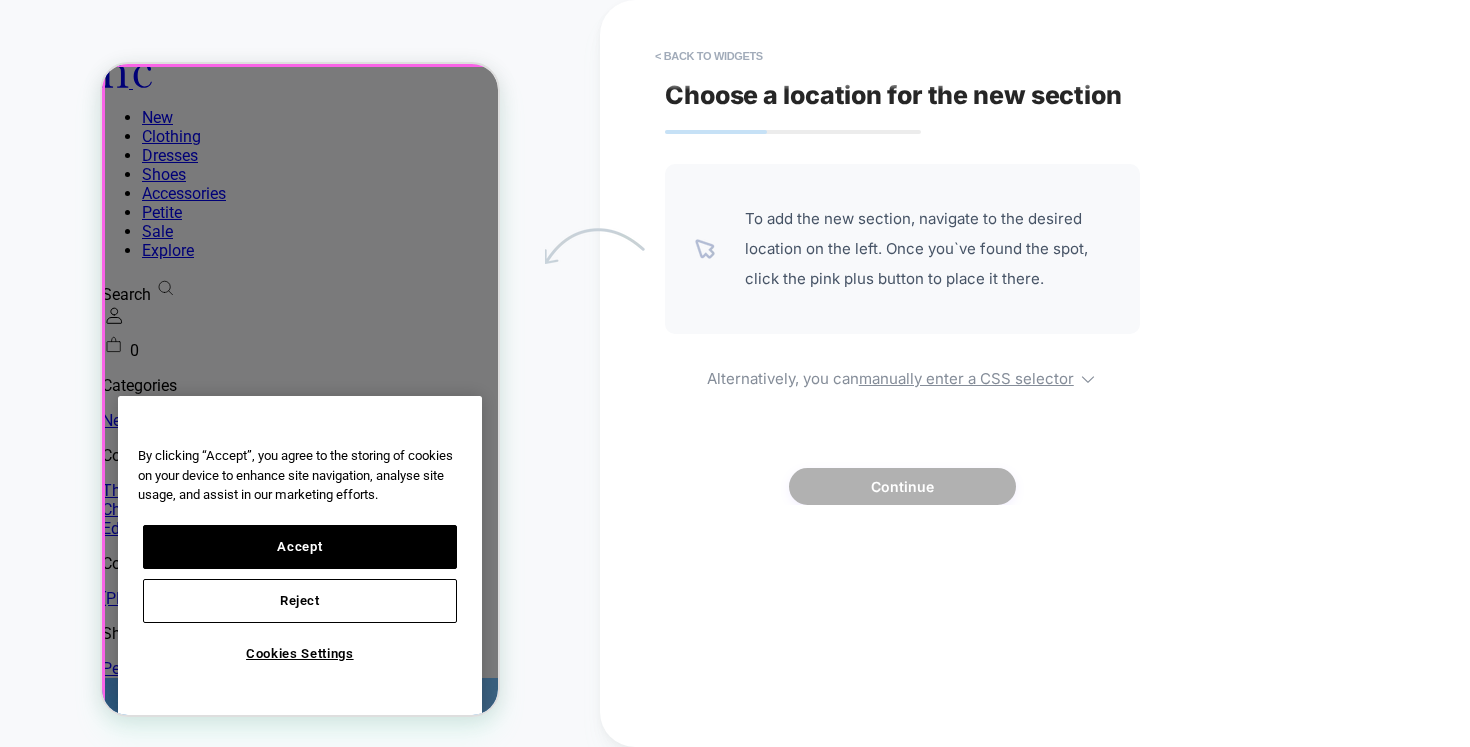 click at bounding box center [302, 392] 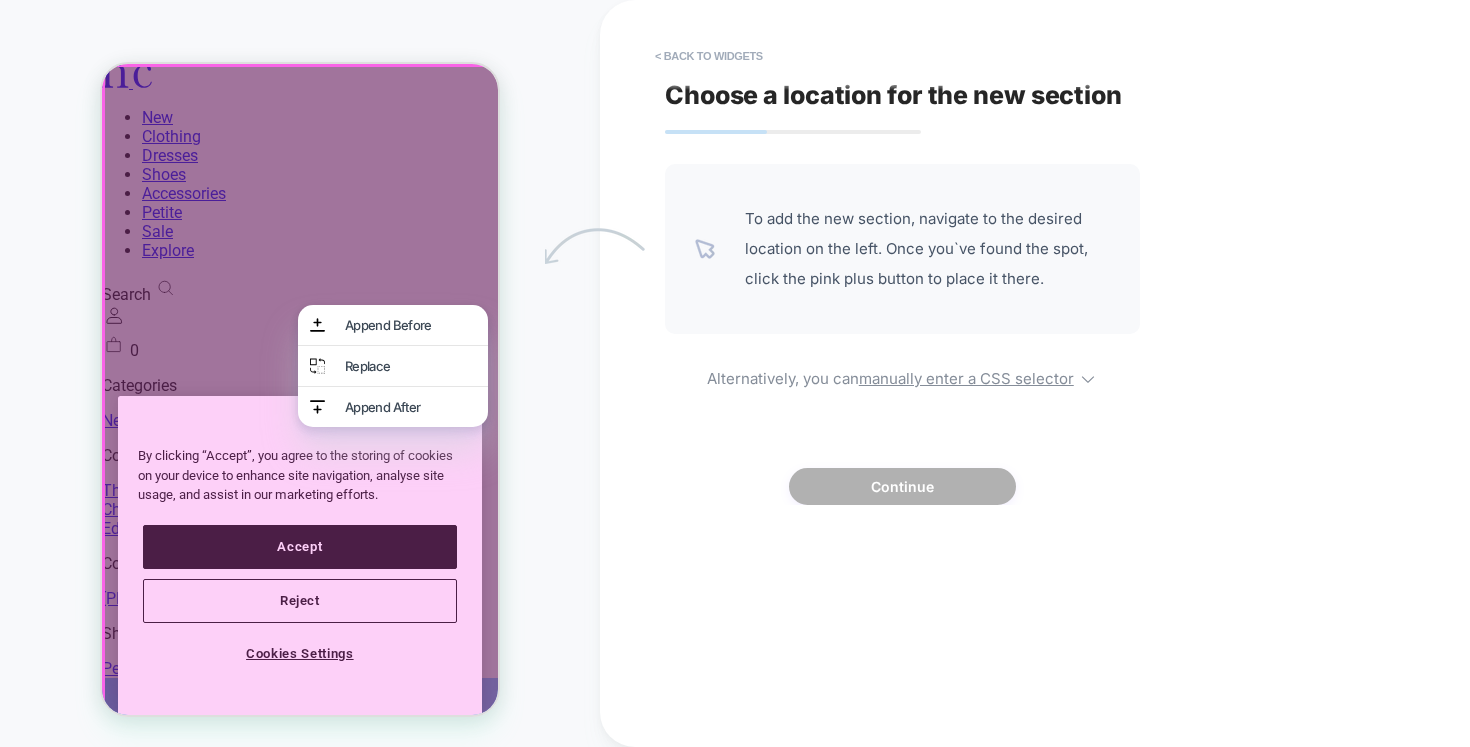 click at bounding box center (300, 390) 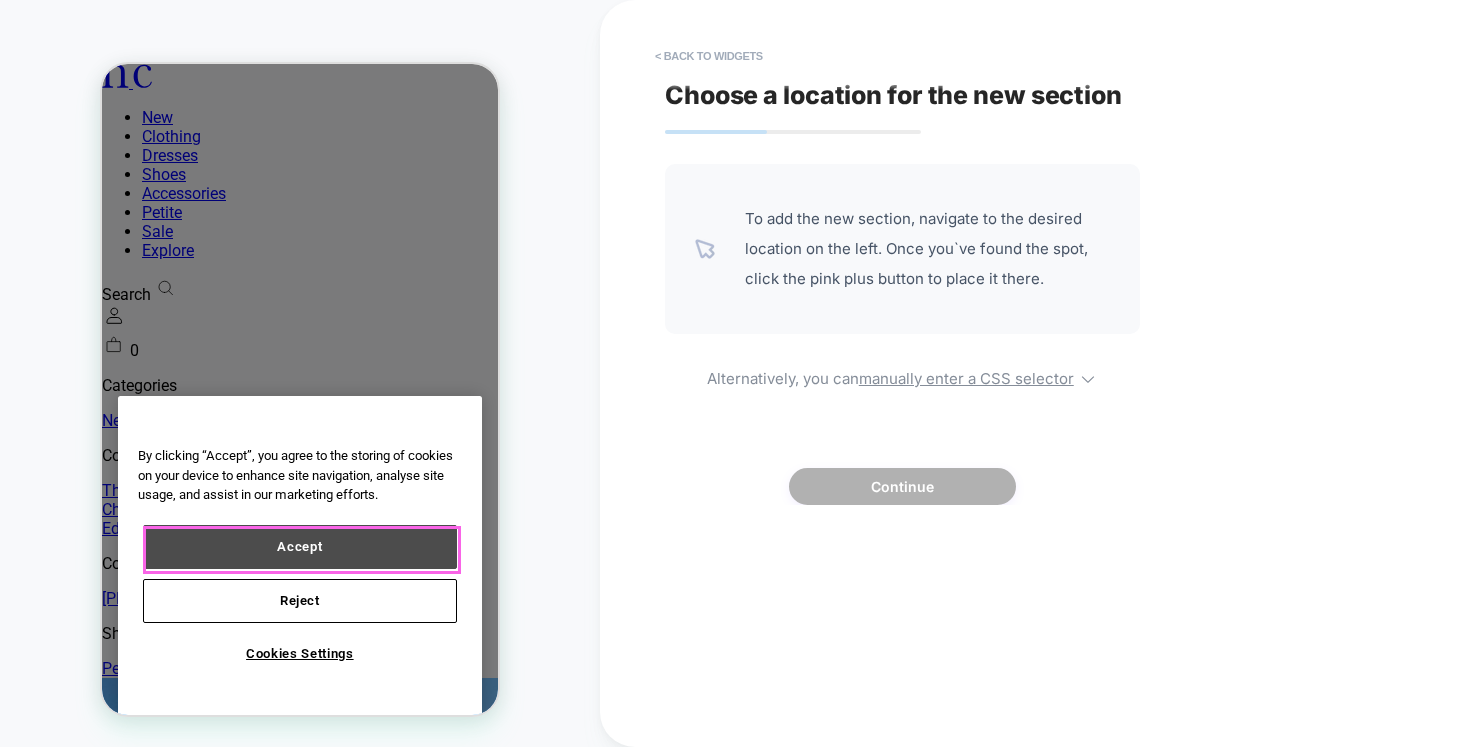click on "Accept" at bounding box center (300, 547) 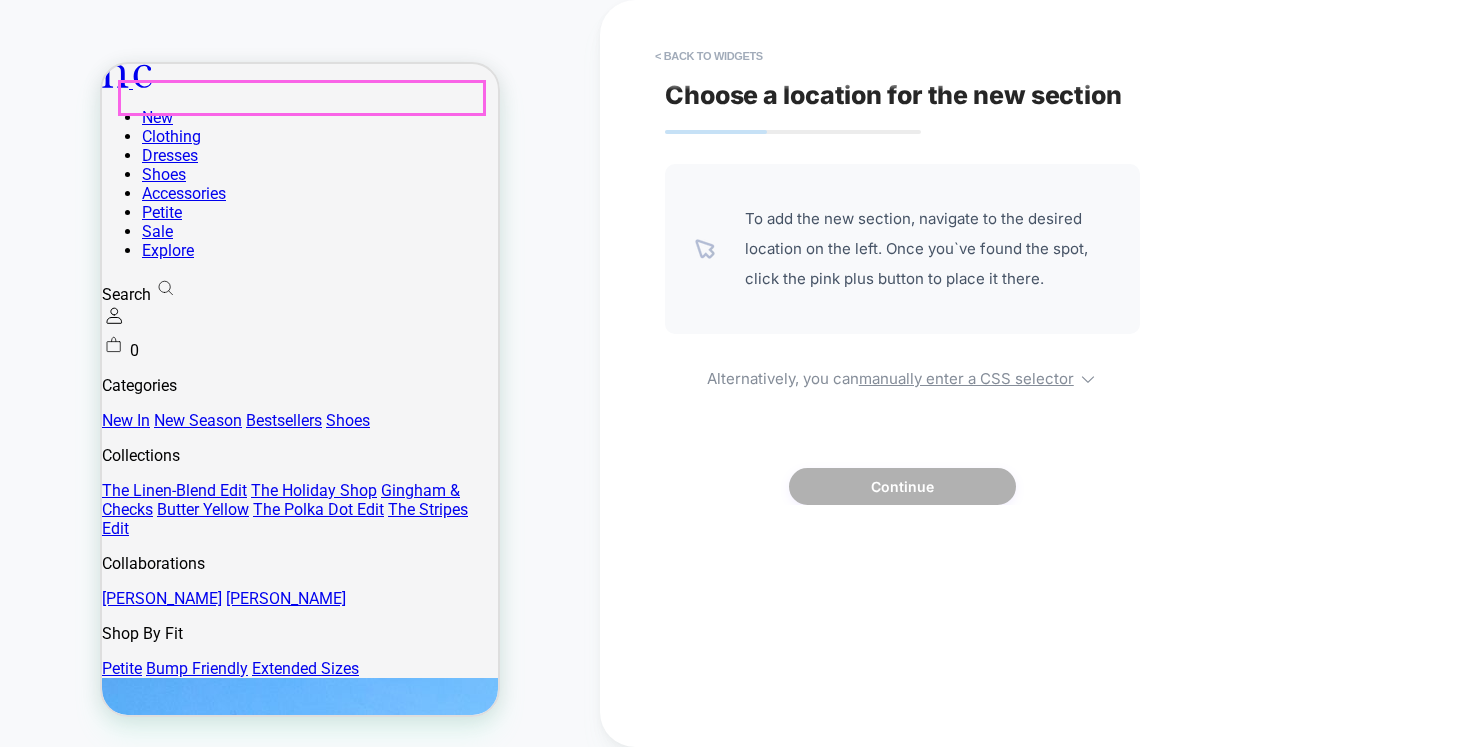 click 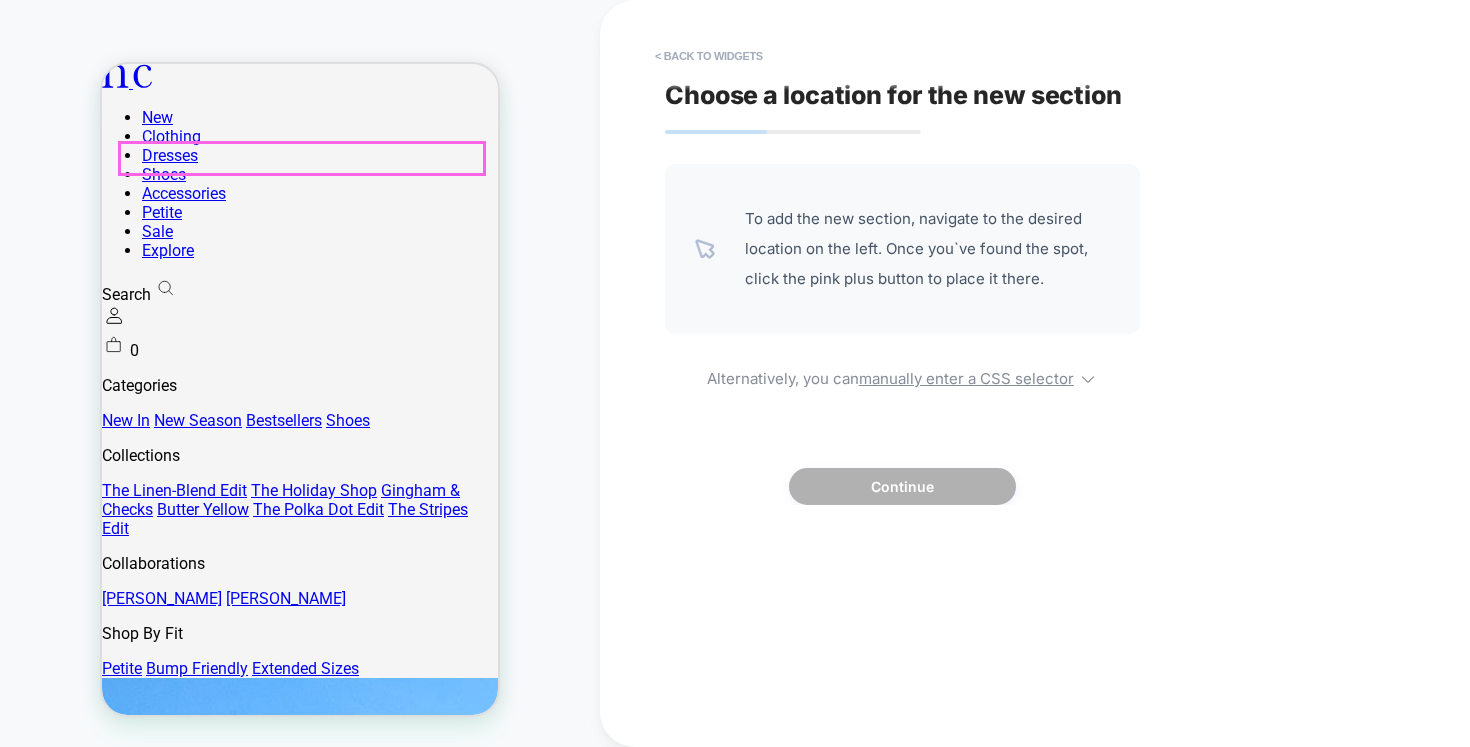 click on "New" 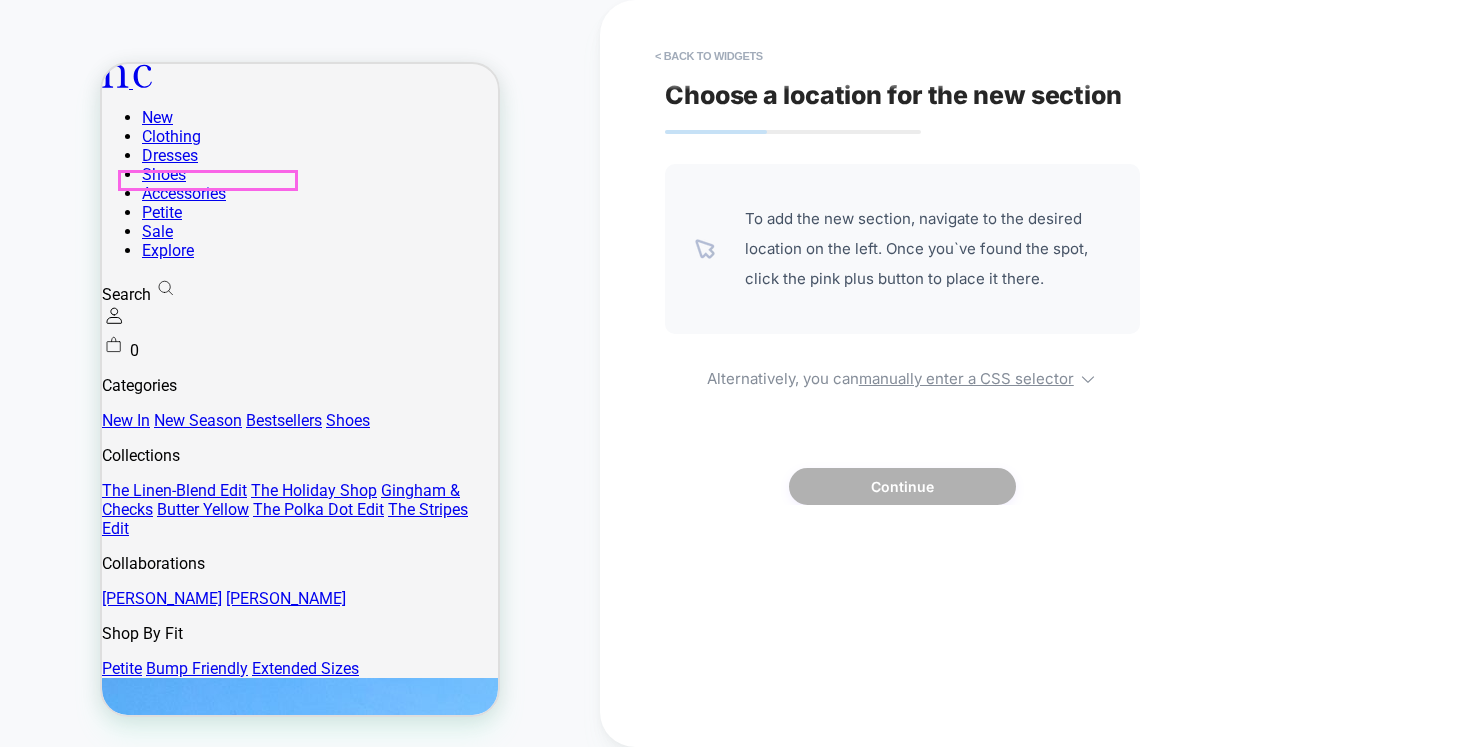 click on "New In" 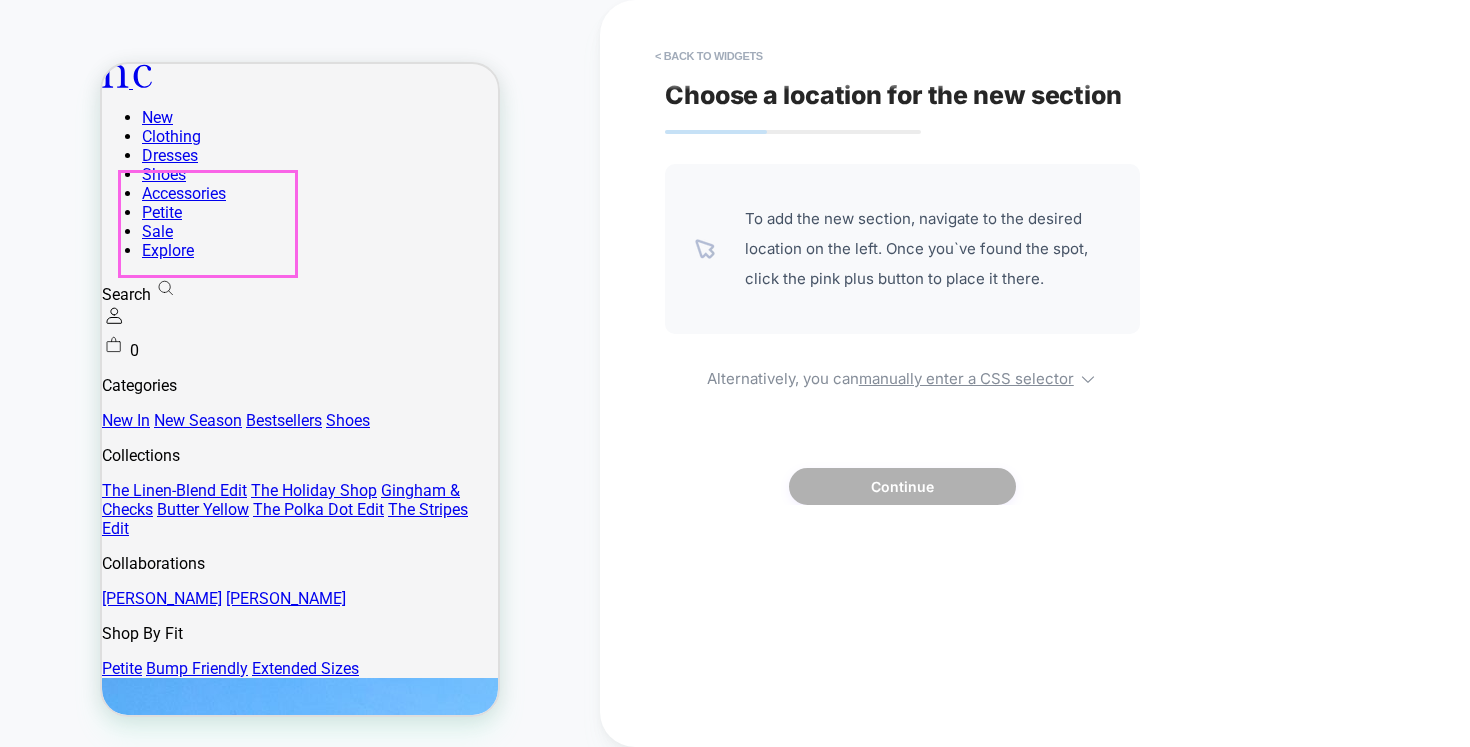 click on "New In
New Season
Bestsellers
Shoes" 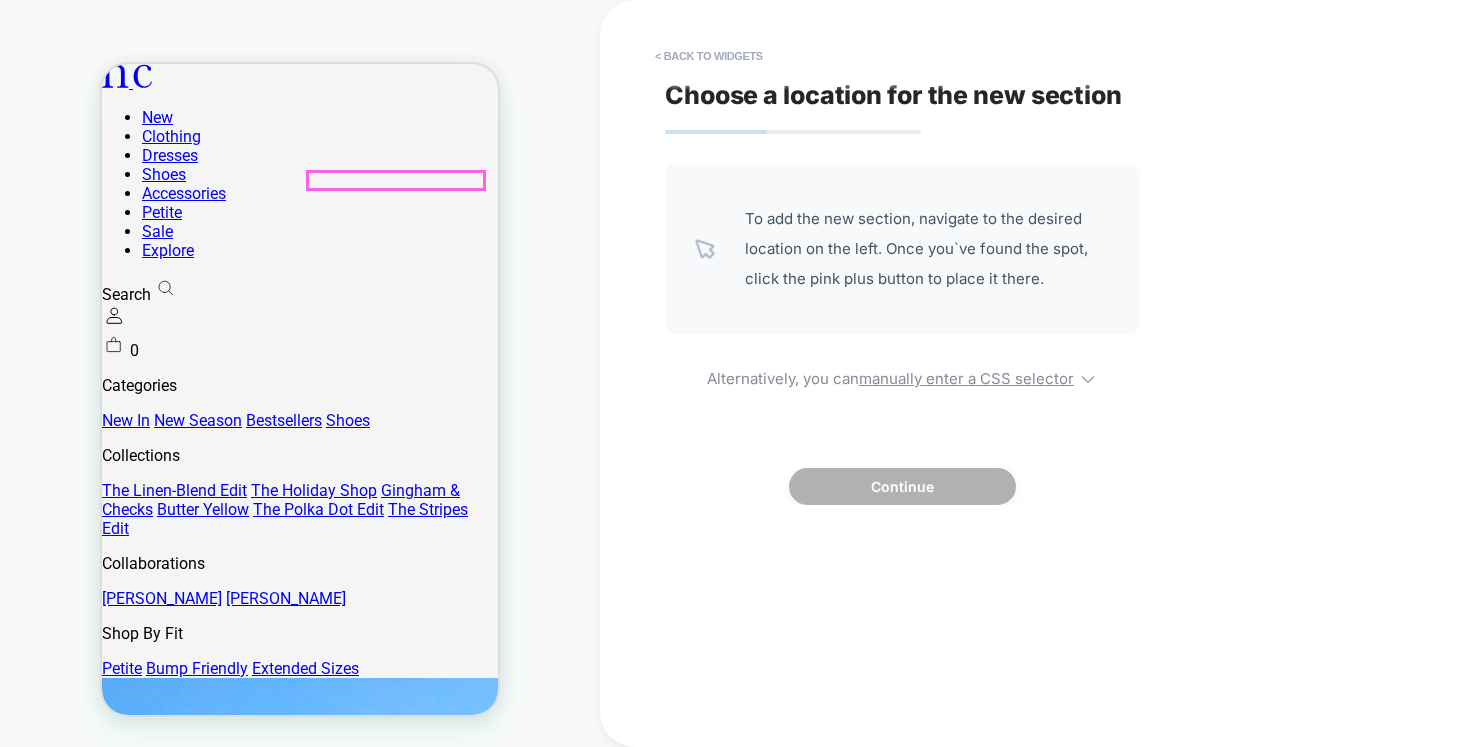 click on "The Linen-Blend Edit" 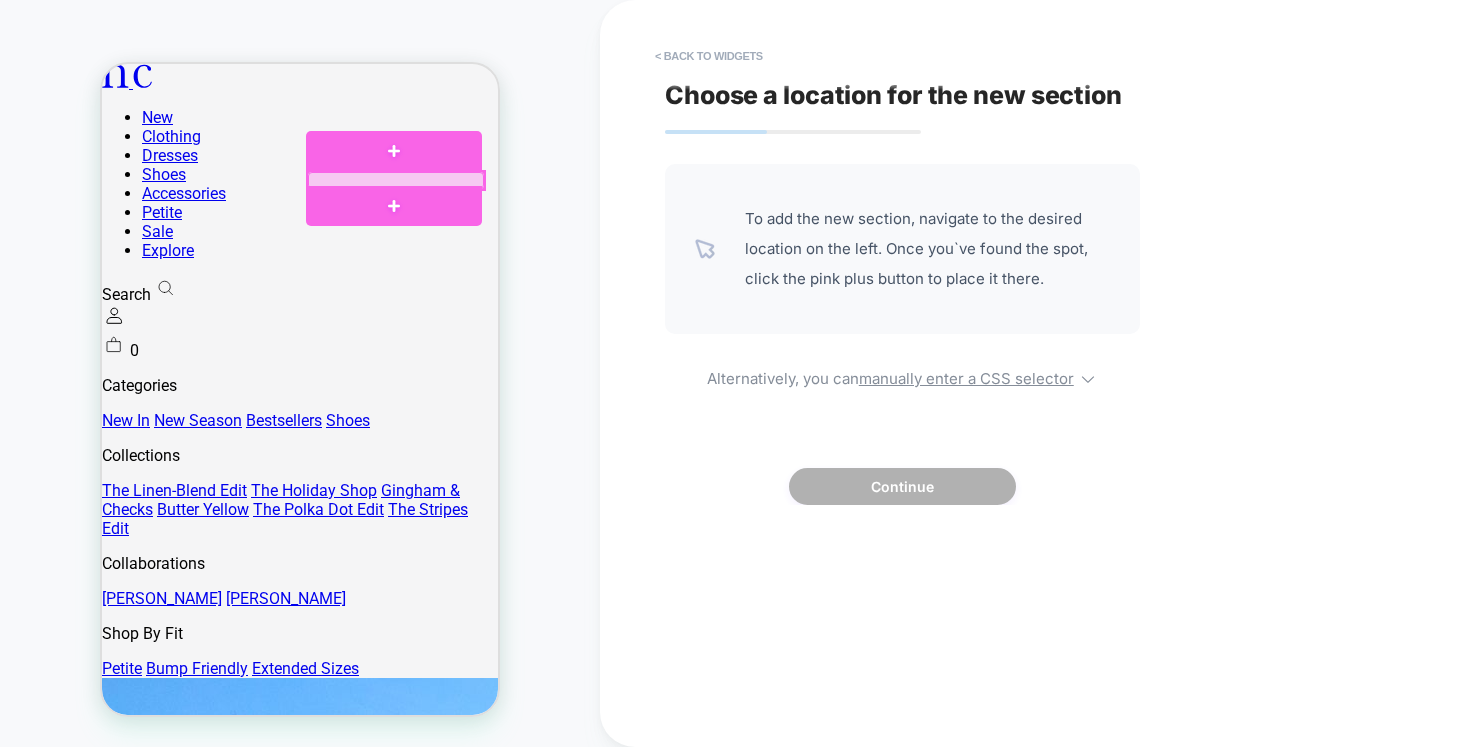 click at bounding box center [396, 180] 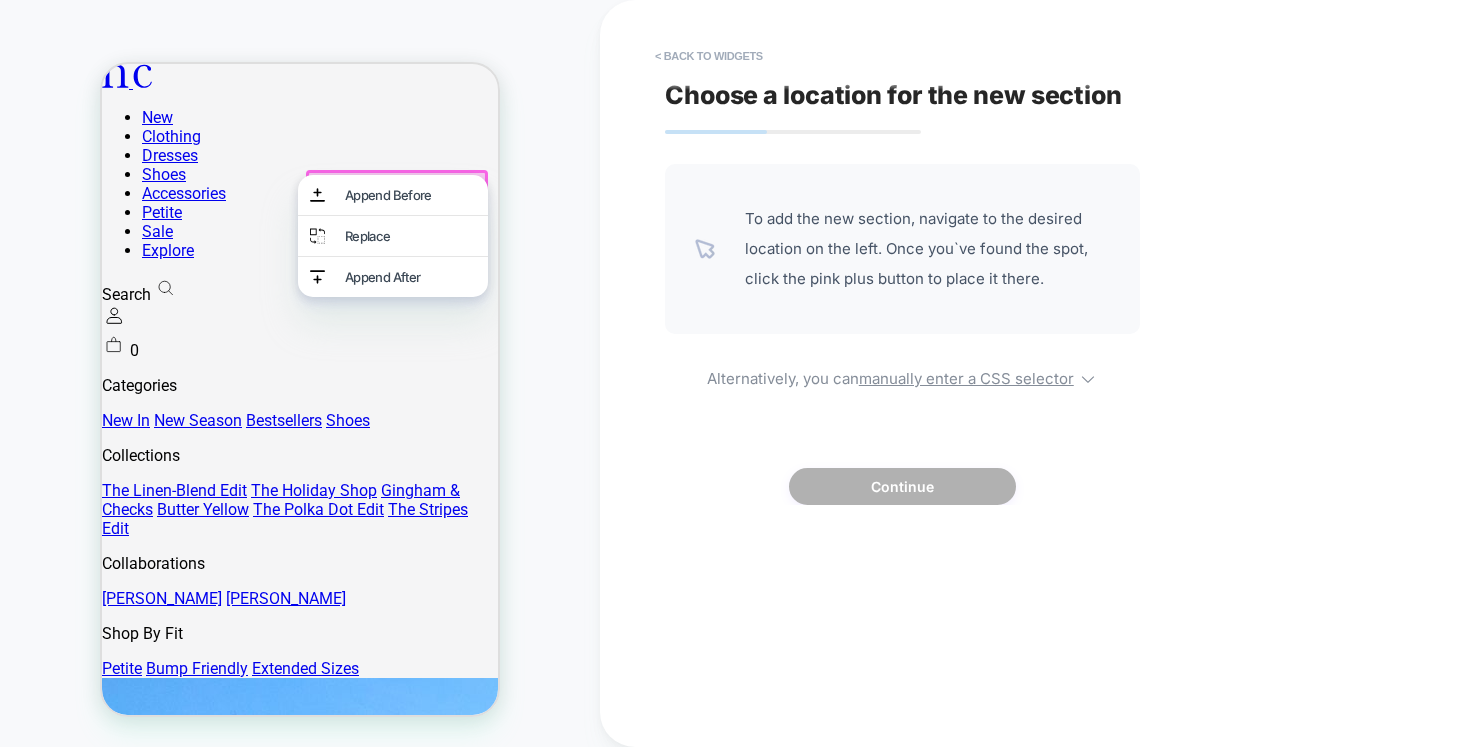 click on "Append Before" at bounding box center (393, 195) 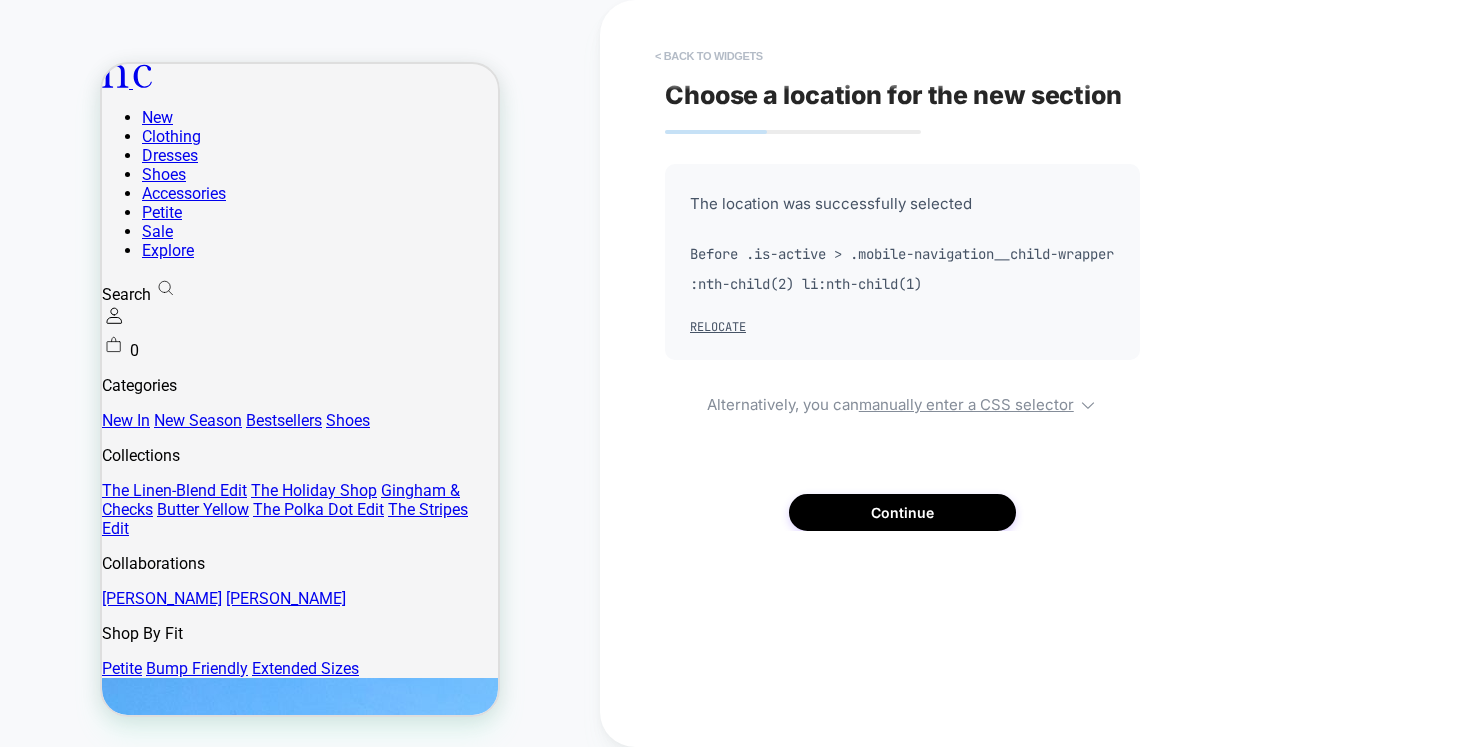 click on "< Back to widgets" at bounding box center (709, 56) 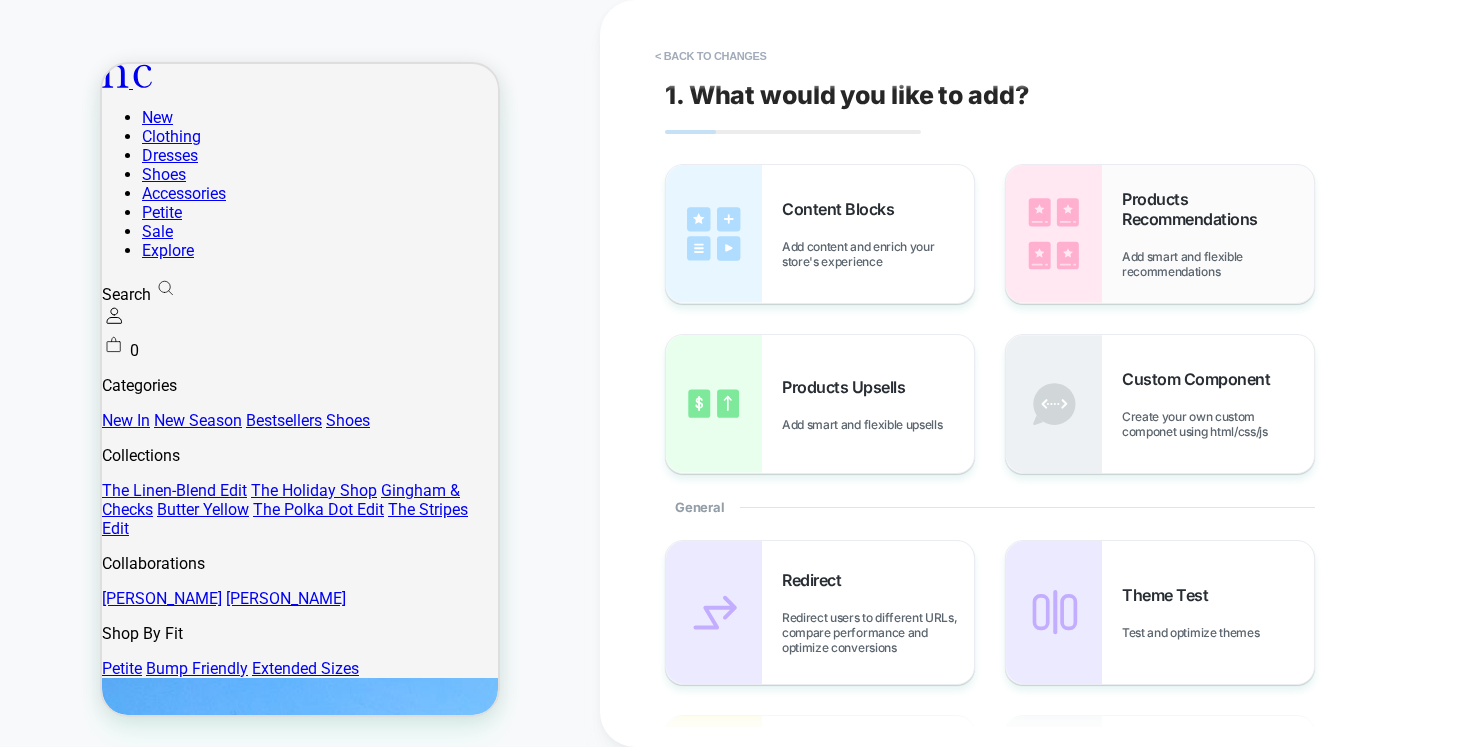 click at bounding box center [1054, 234] 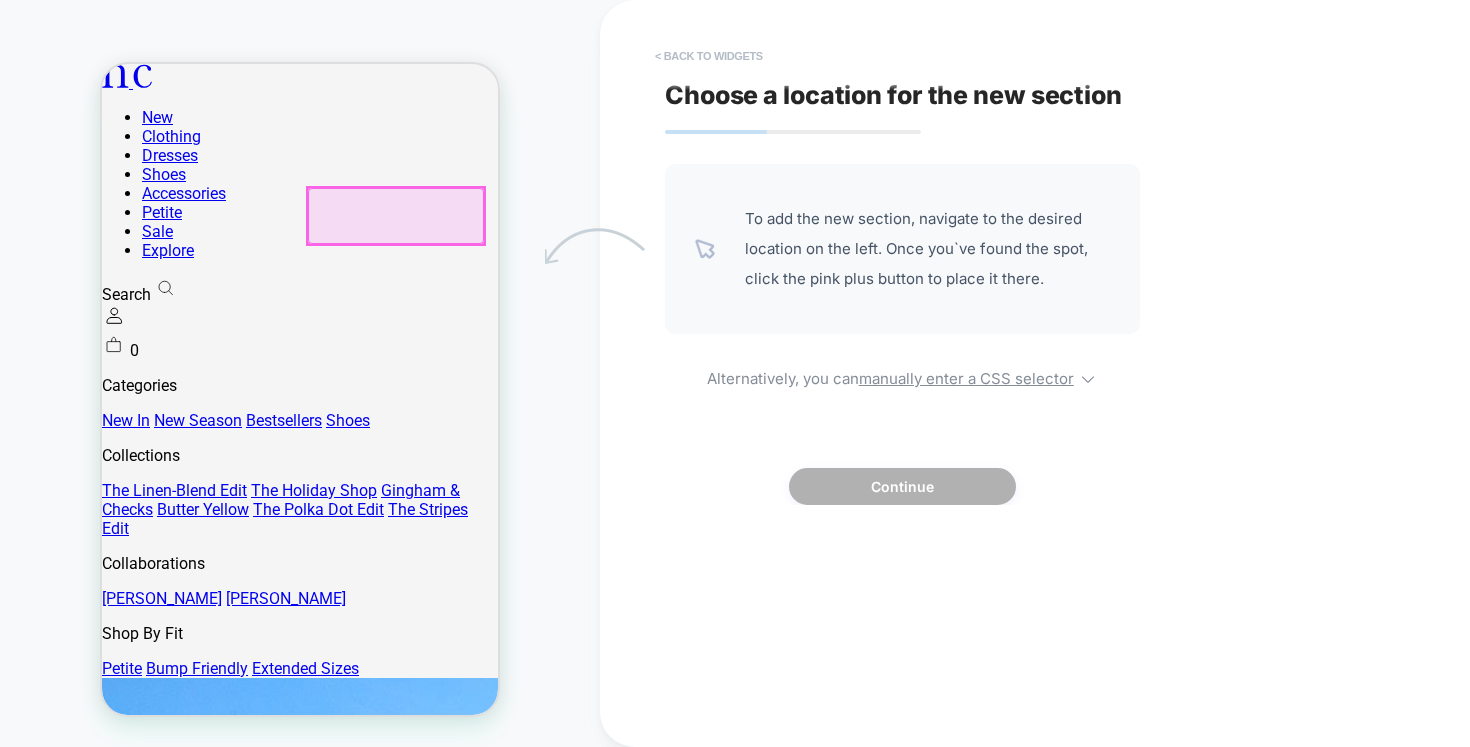 click on "< Back to widgets" at bounding box center (709, 56) 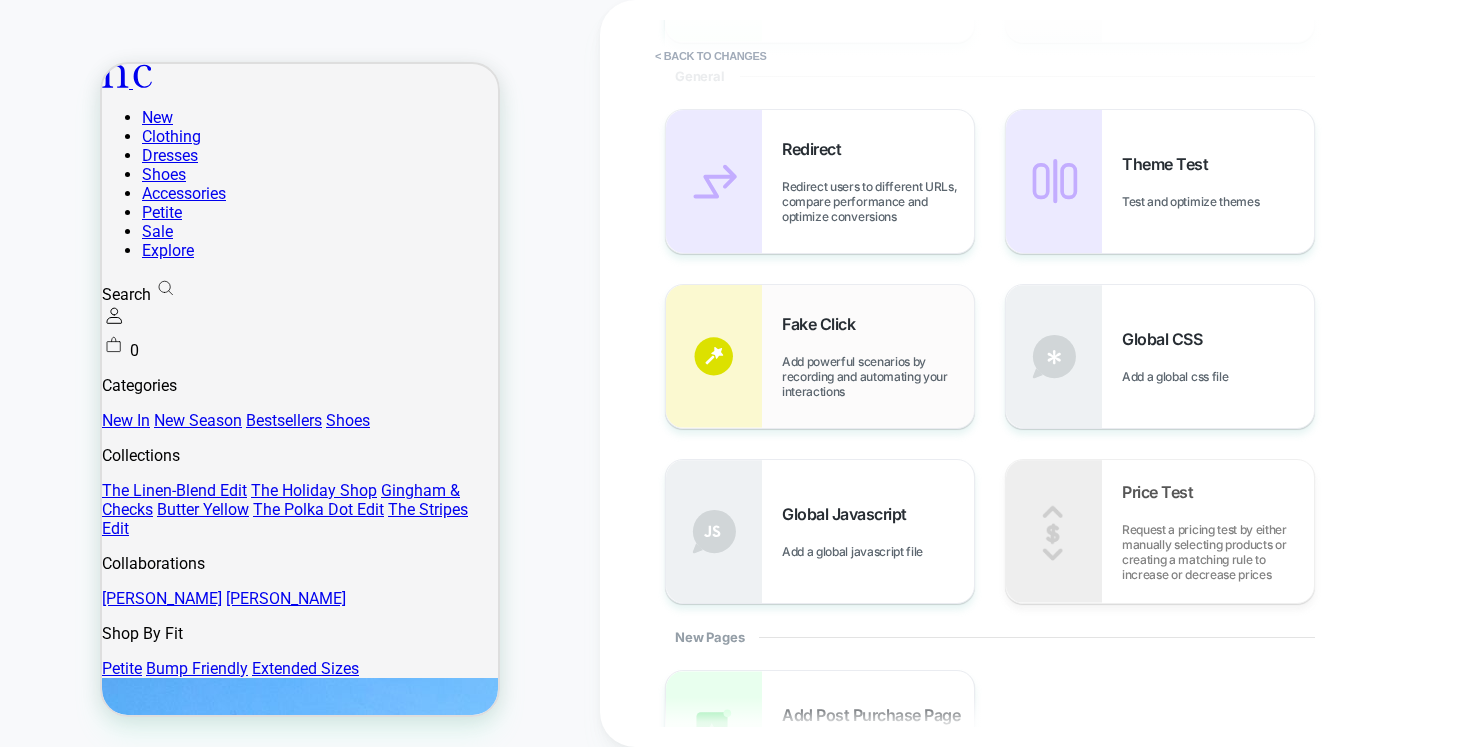 scroll, scrollTop: 0, scrollLeft: 0, axis: both 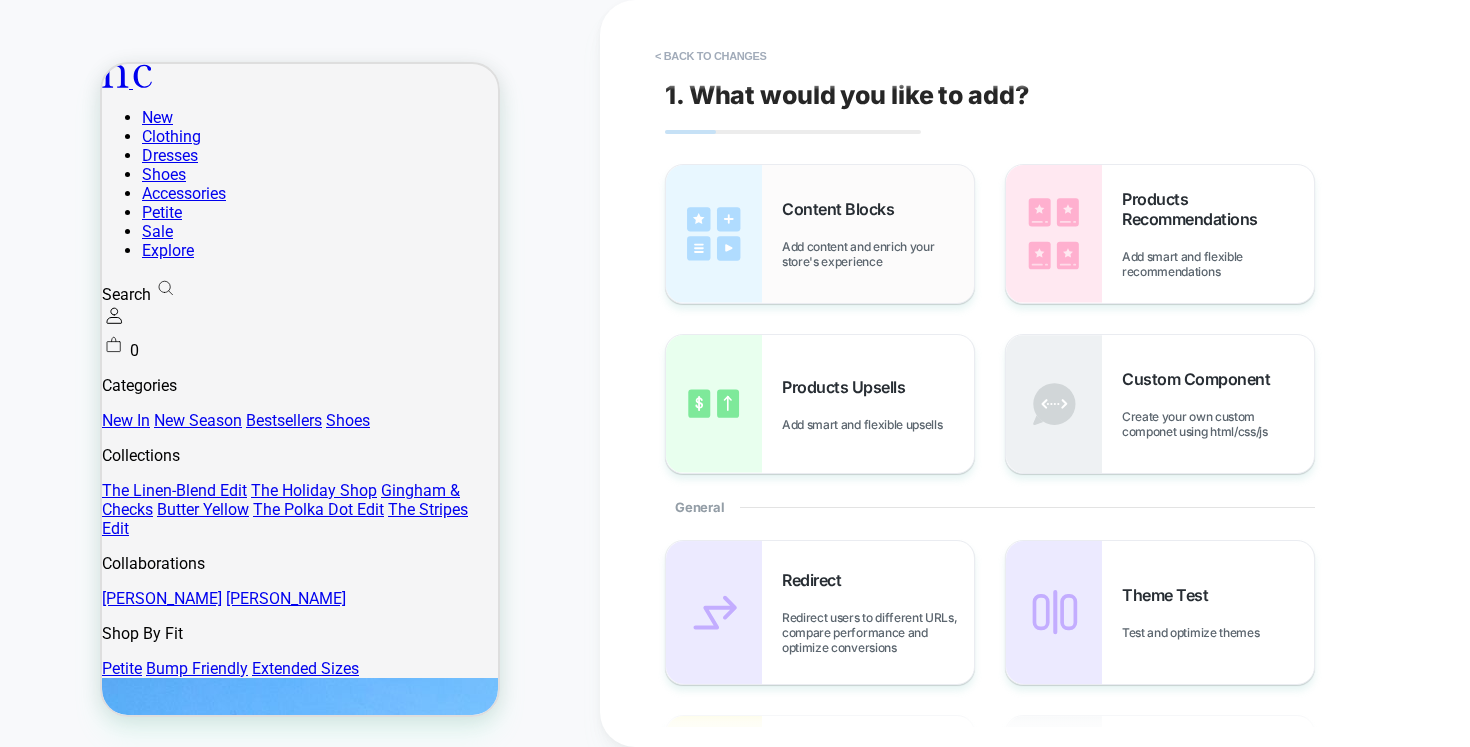 click on "Content Blocks Add content and enrich your store's experience" at bounding box center [820, 234] 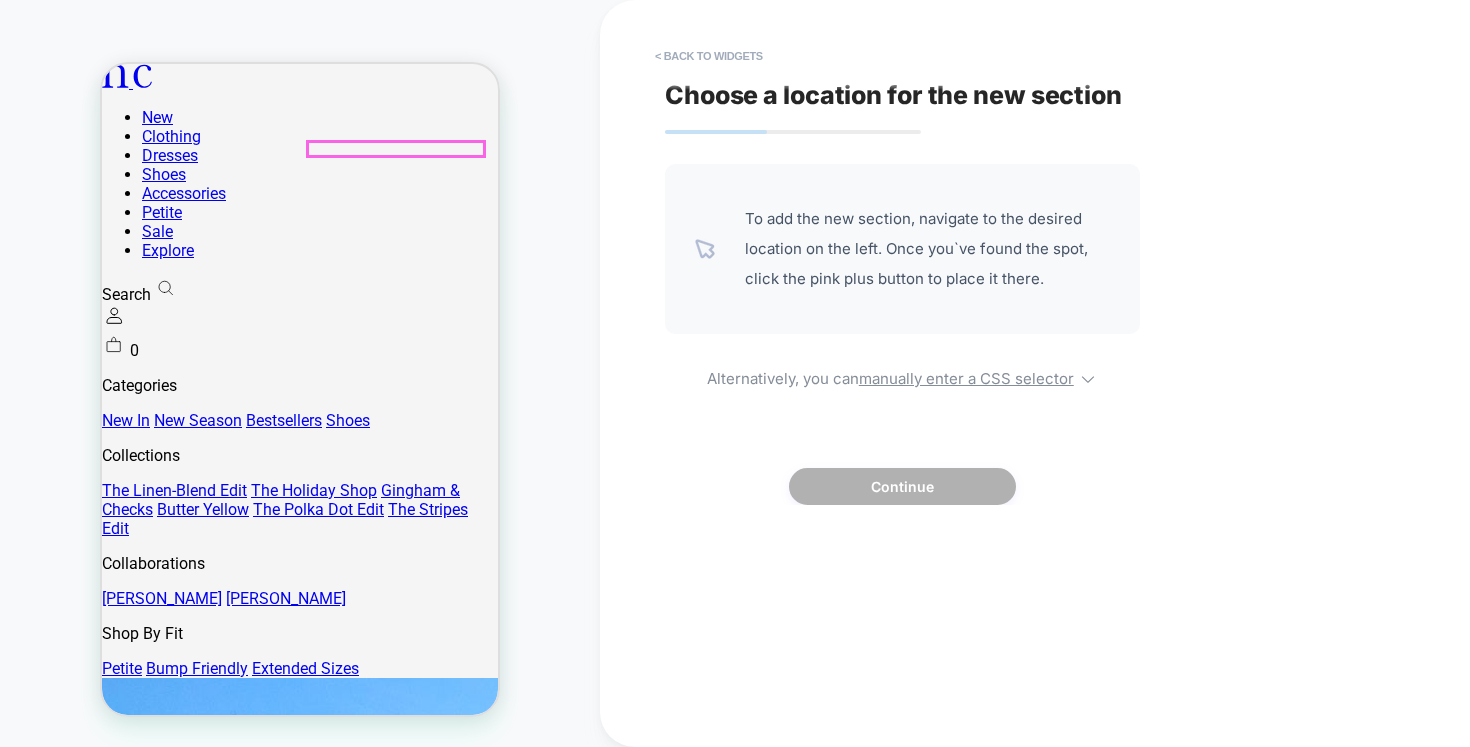 click on "Collections" 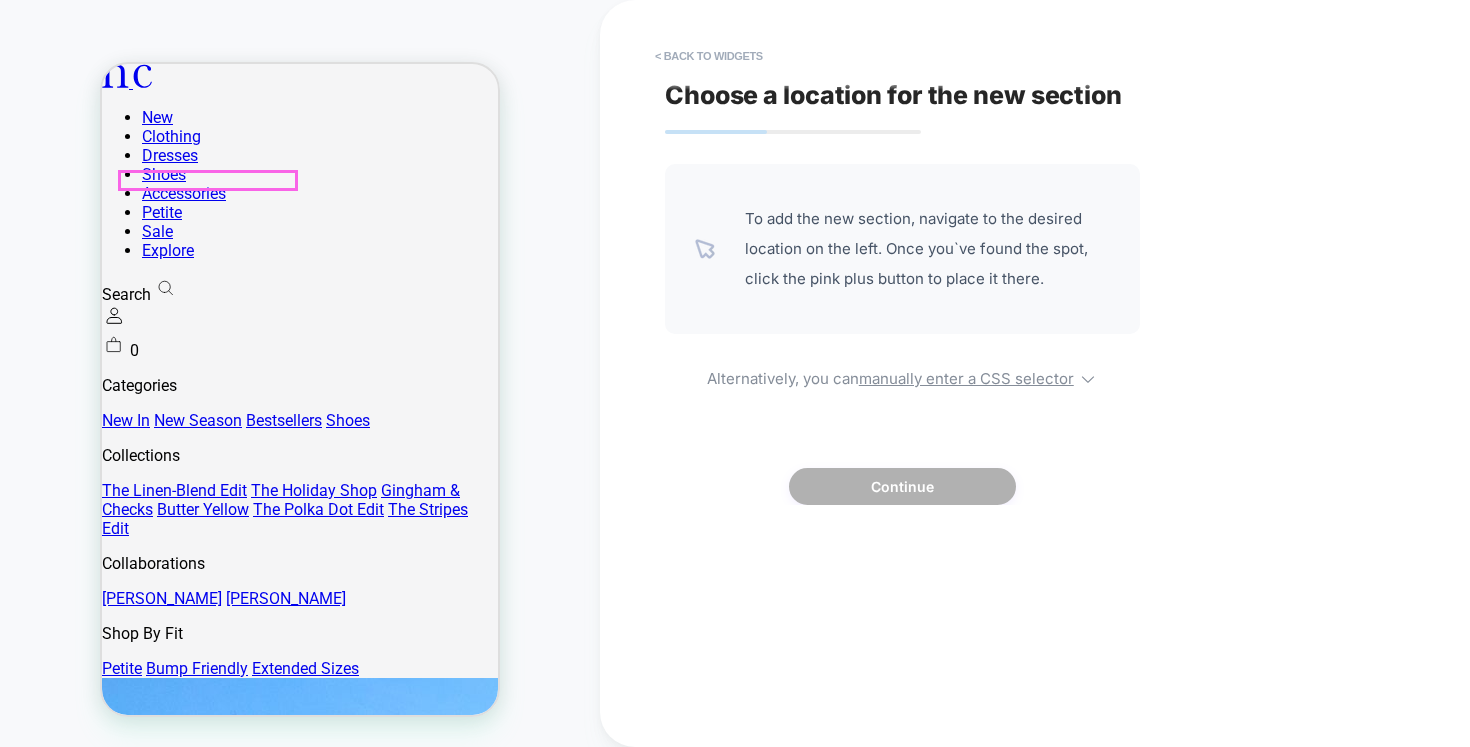 click on "New In" 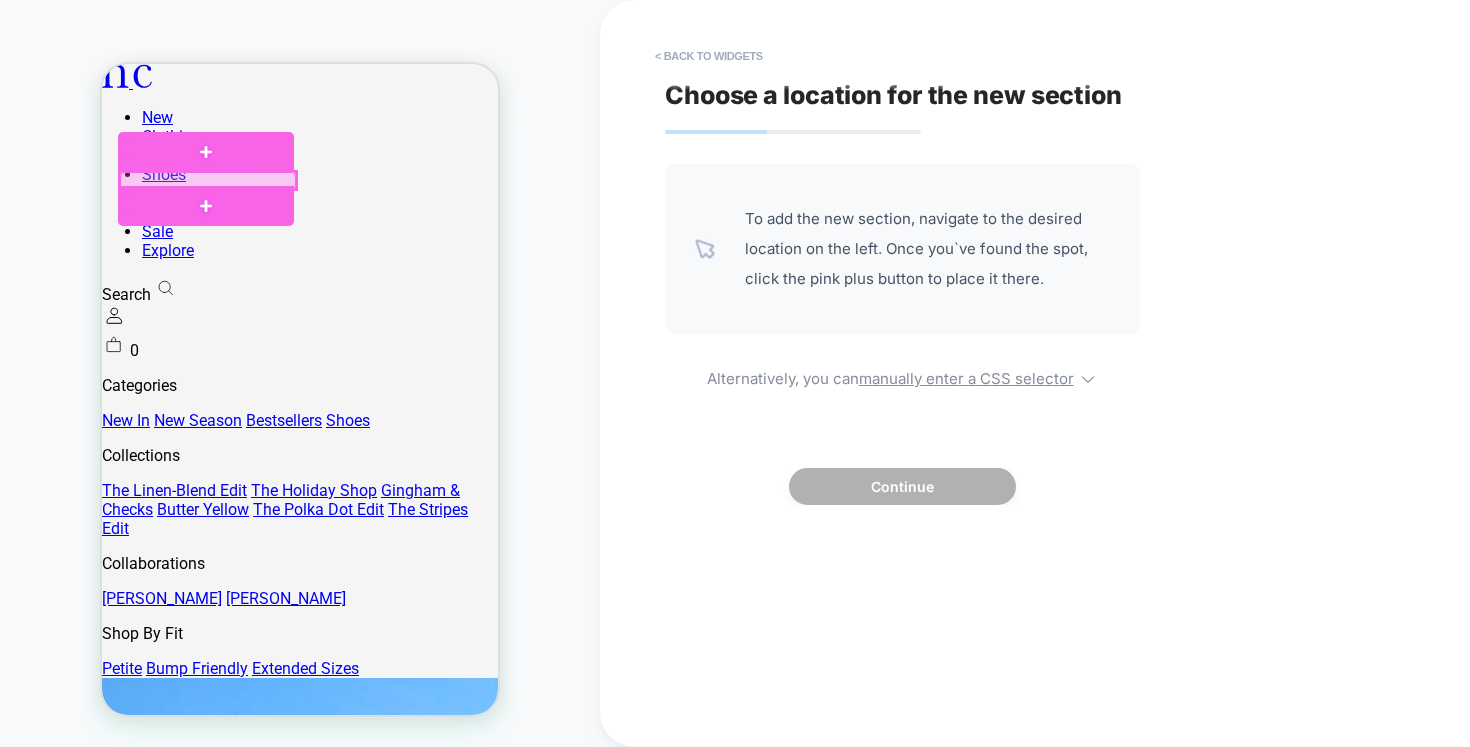click at bounding box center (208, 180) 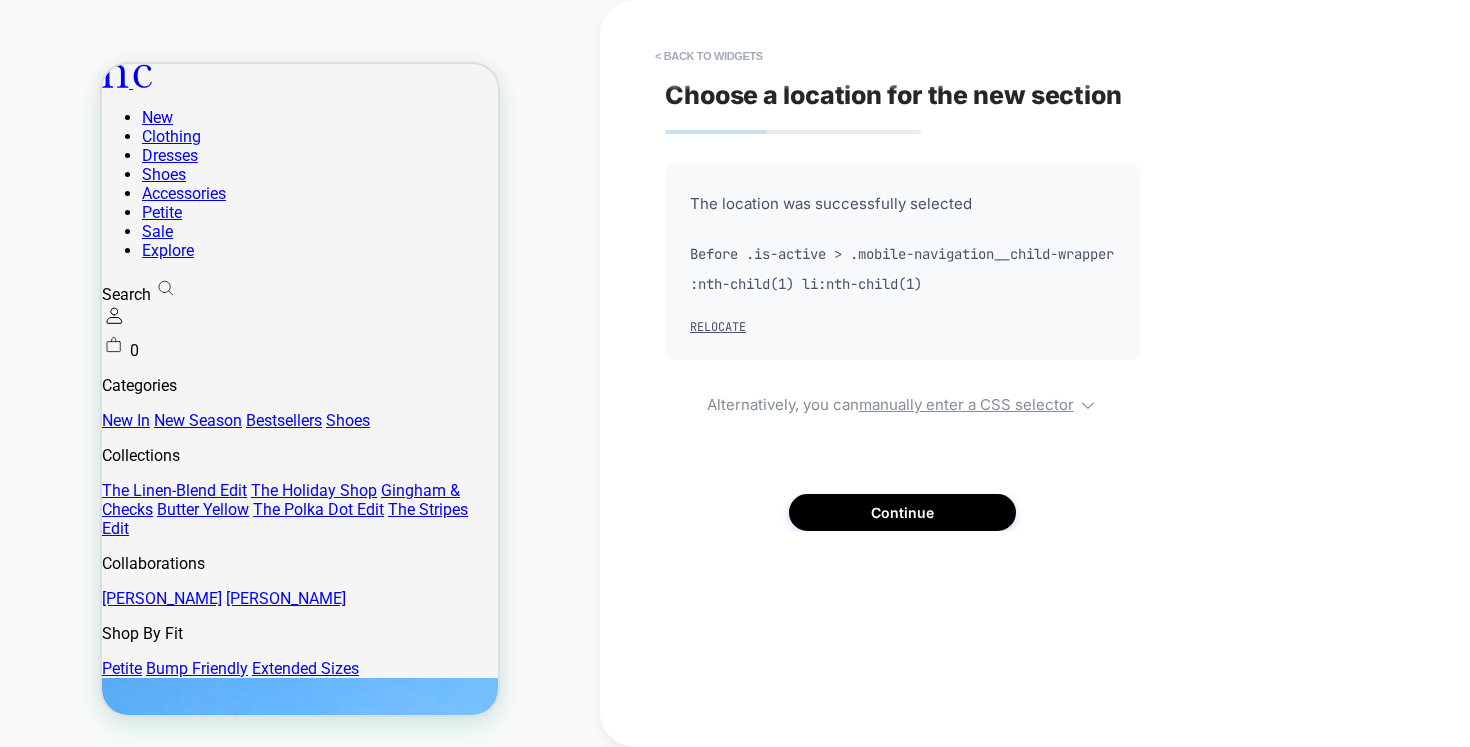 click 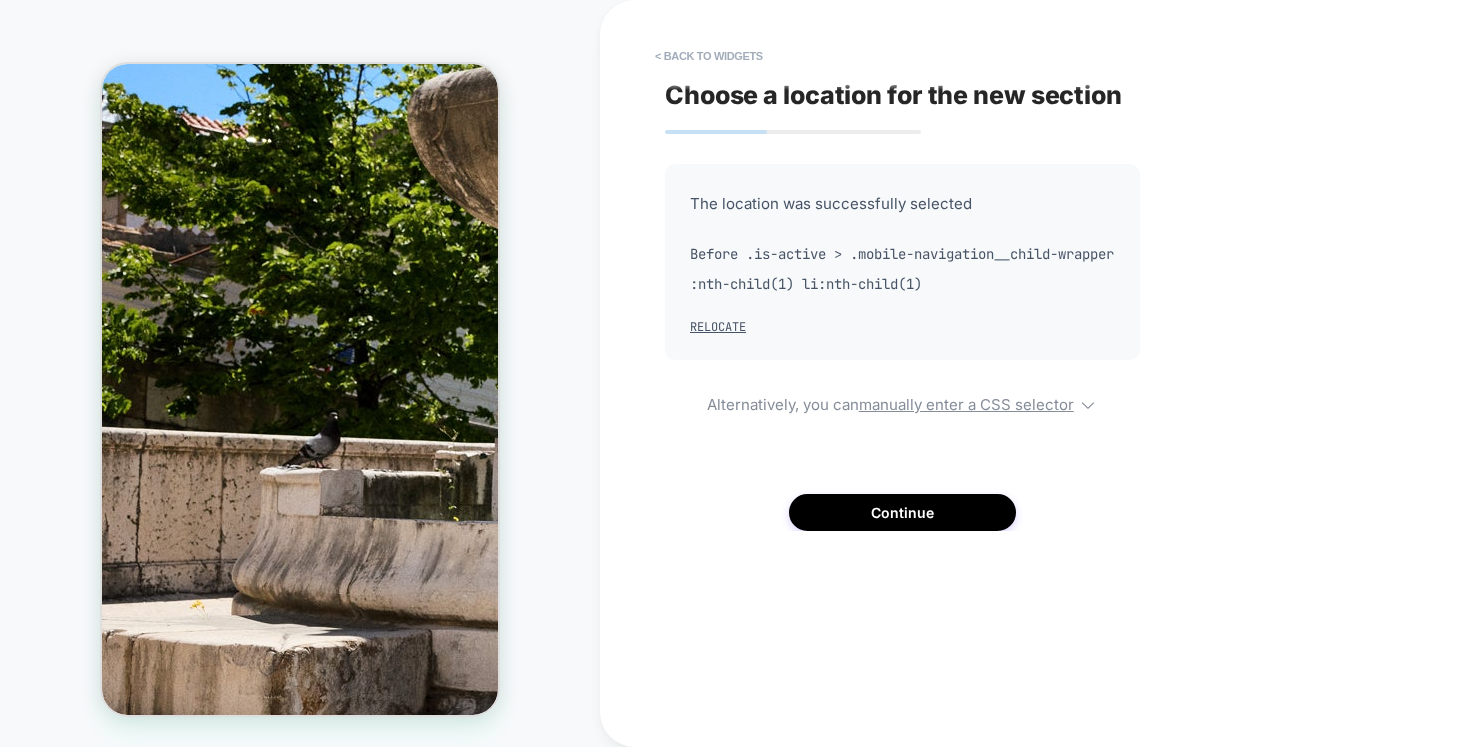 scroll, scrollTop: 812, scrollLeft: 0, axis: vertical 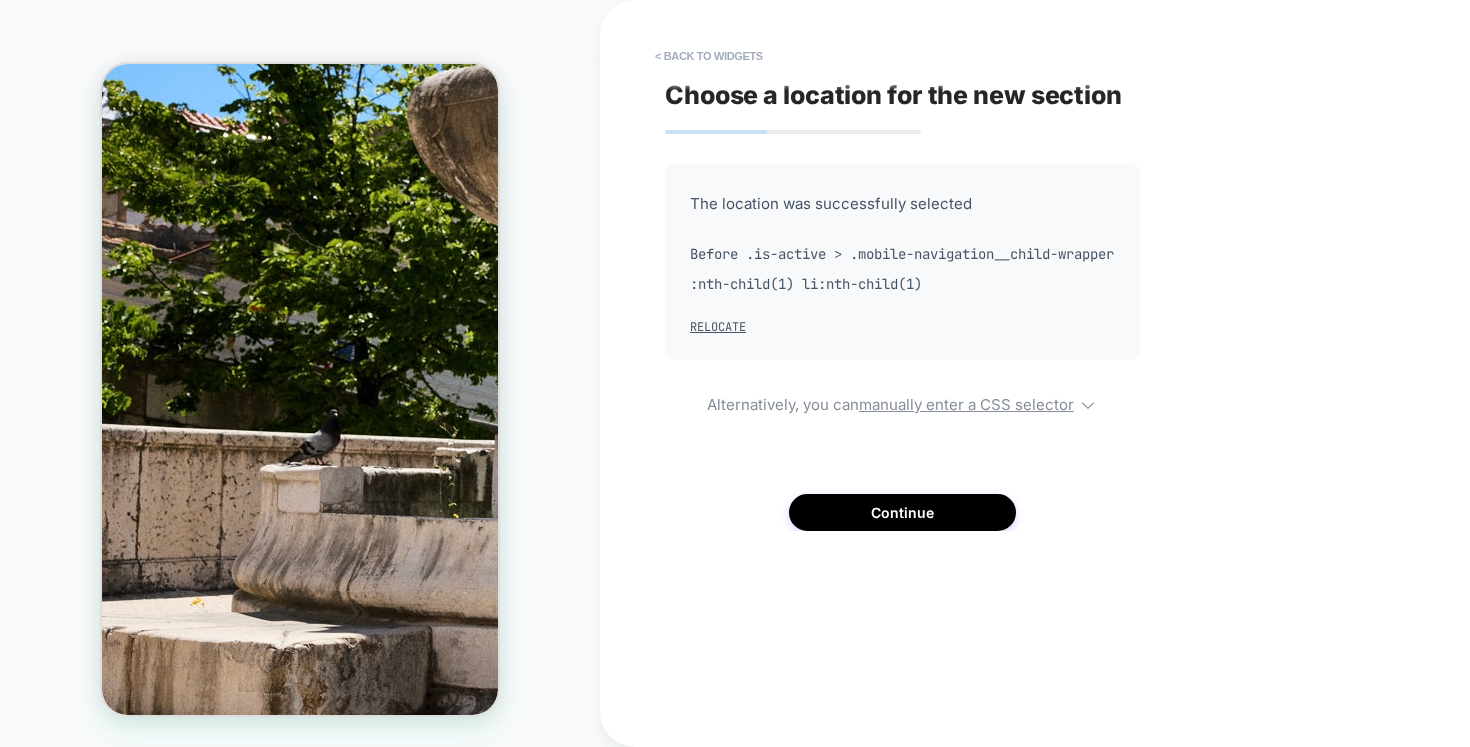 click at bounding box center (458, 23166) 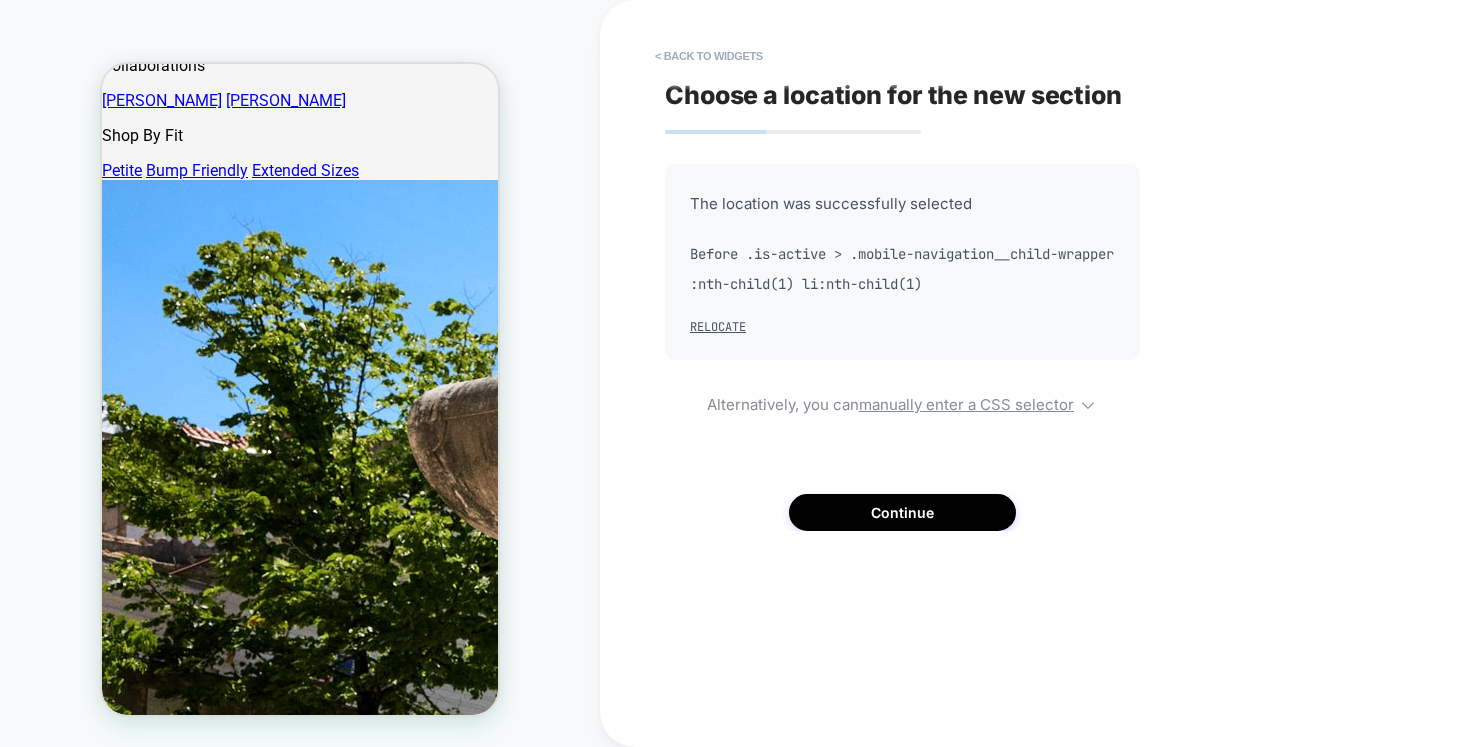 scroll, scrollTop: 0, scrollLeft: 0, axis: both 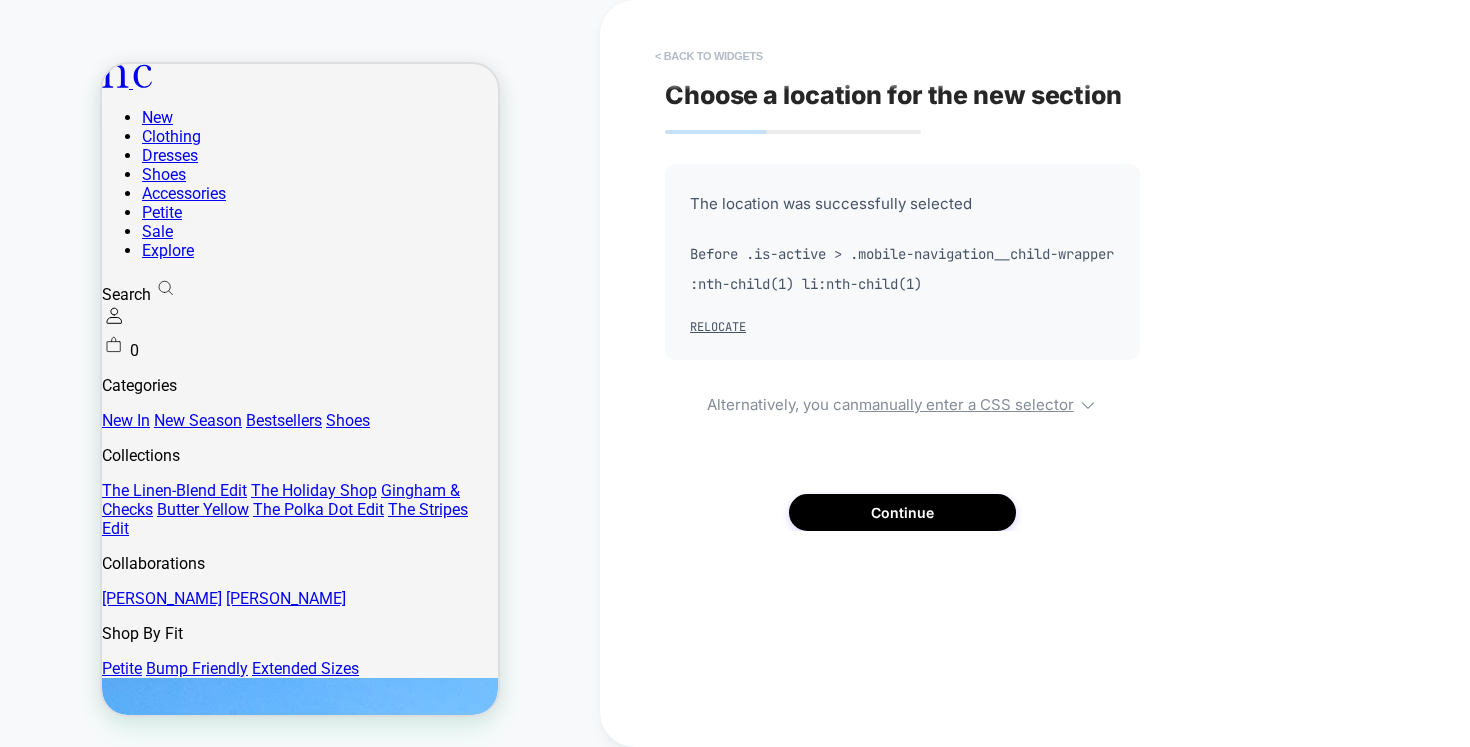 click on "< Back to widgets" at bounding box center [709, 56] 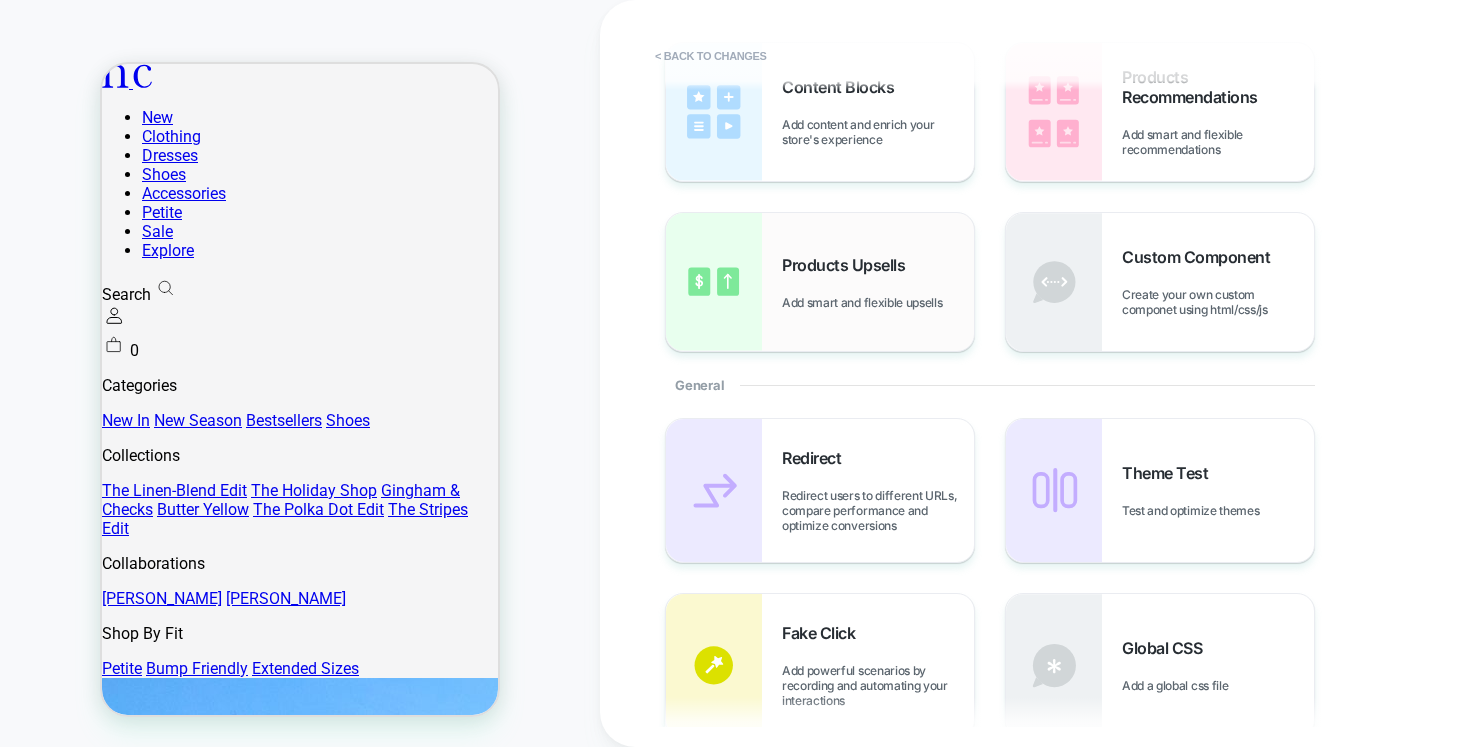 scroll, scrollTop: 0, scrollLeft: 0, axis: both 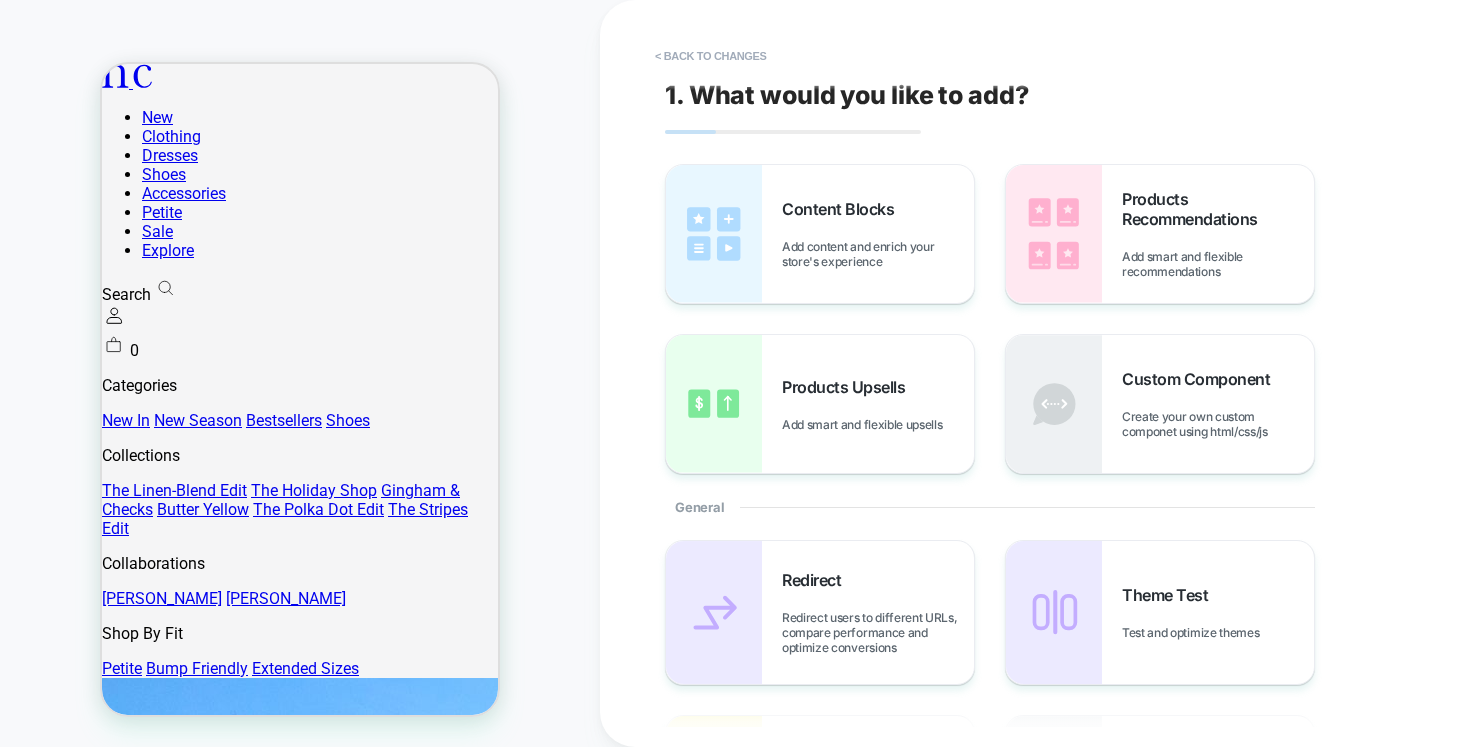 click on "New
Clothing
Dresses
Shoes
Accessories
Petite
Sale
Explore
Search
0
Categories
New In
New Season" at bounding box center (300, 8604) 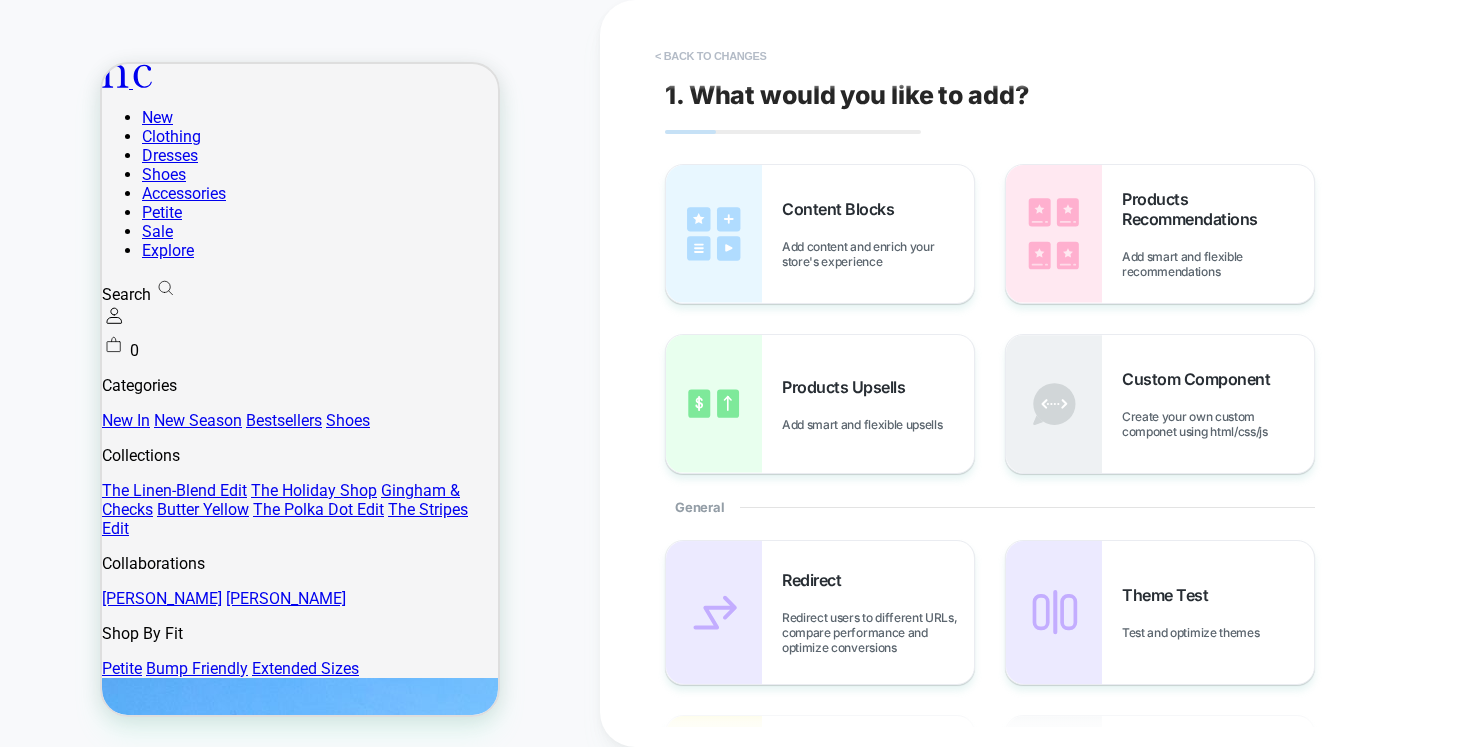 click on "< Back to changes" at bounding box center (711, 56) 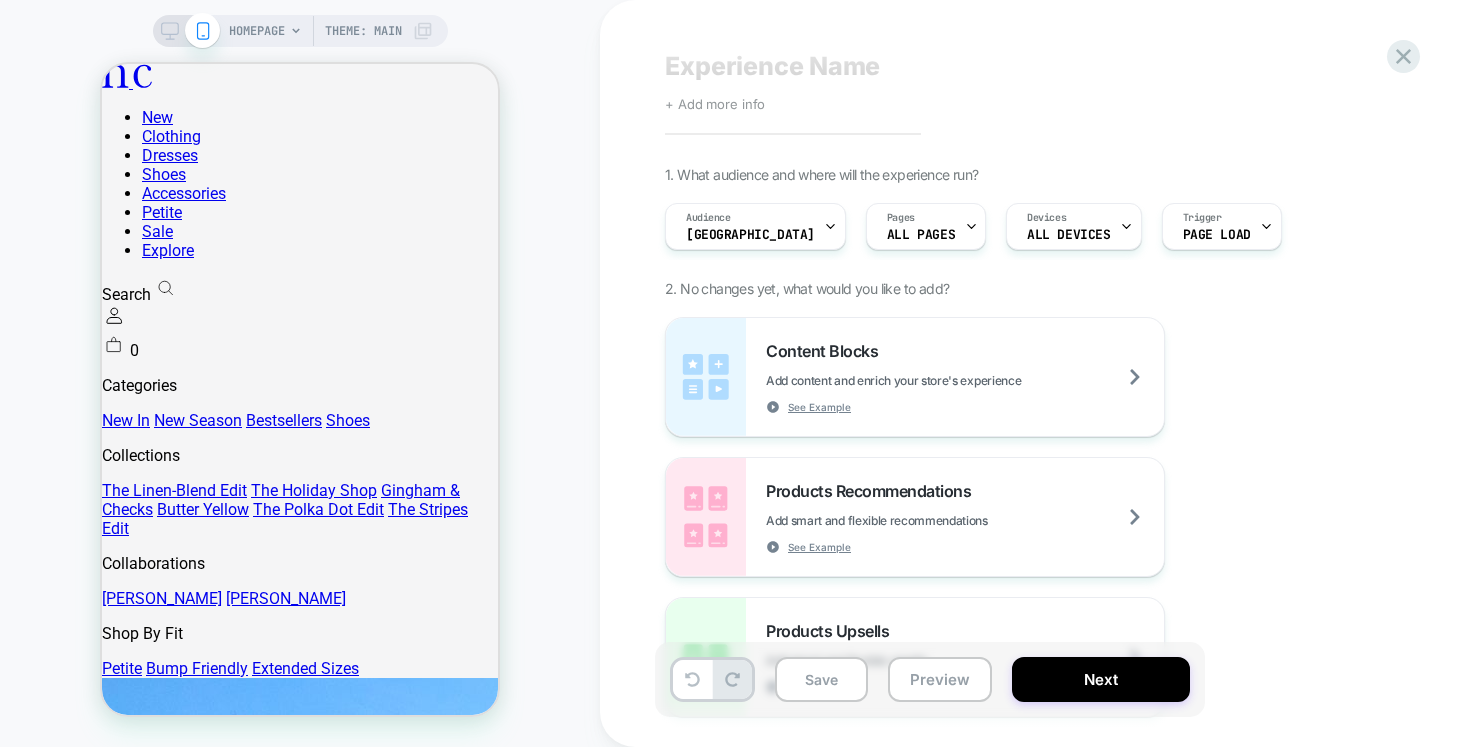 scroll, scrollTop: 35, scrollLeft: 0, axis: vertical 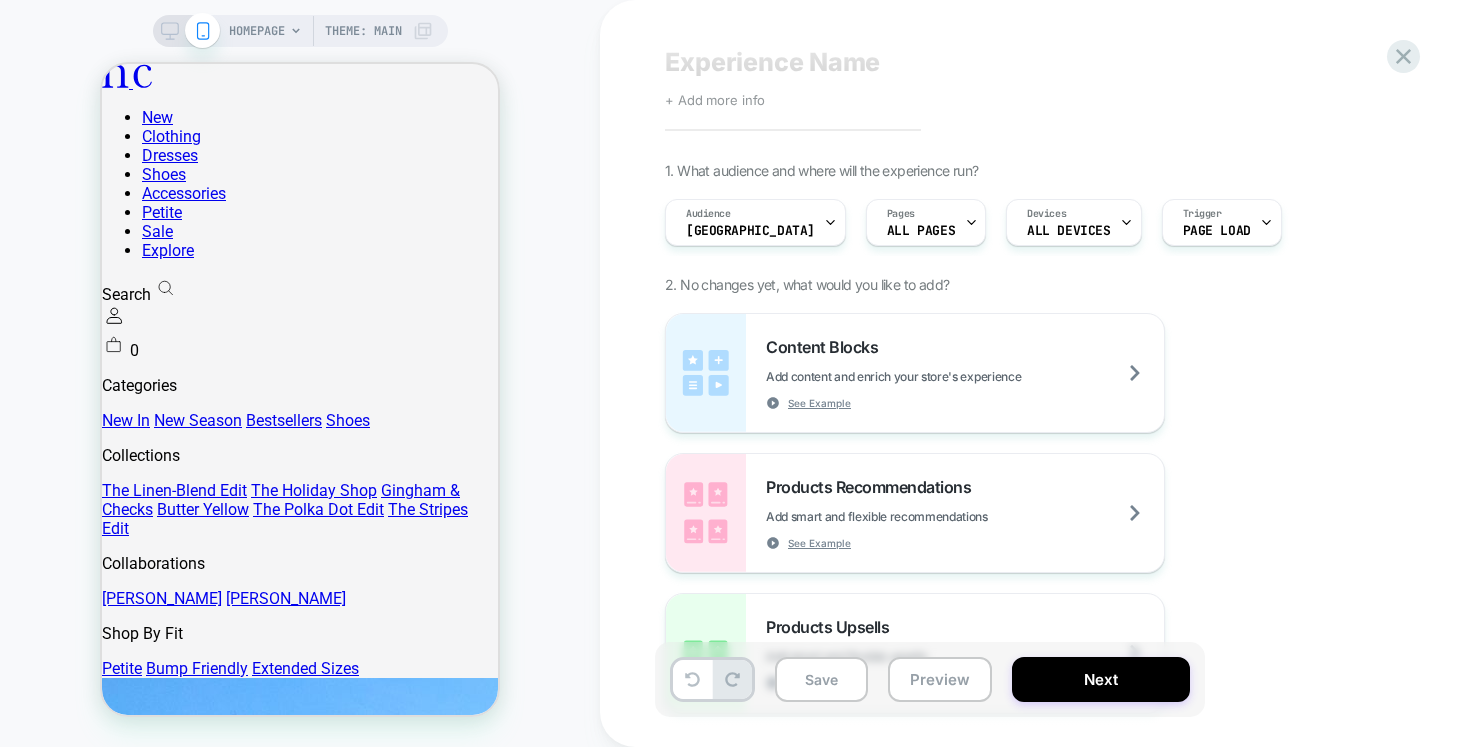 click on "HOMEPAGE" at bounding box center [257, 31] 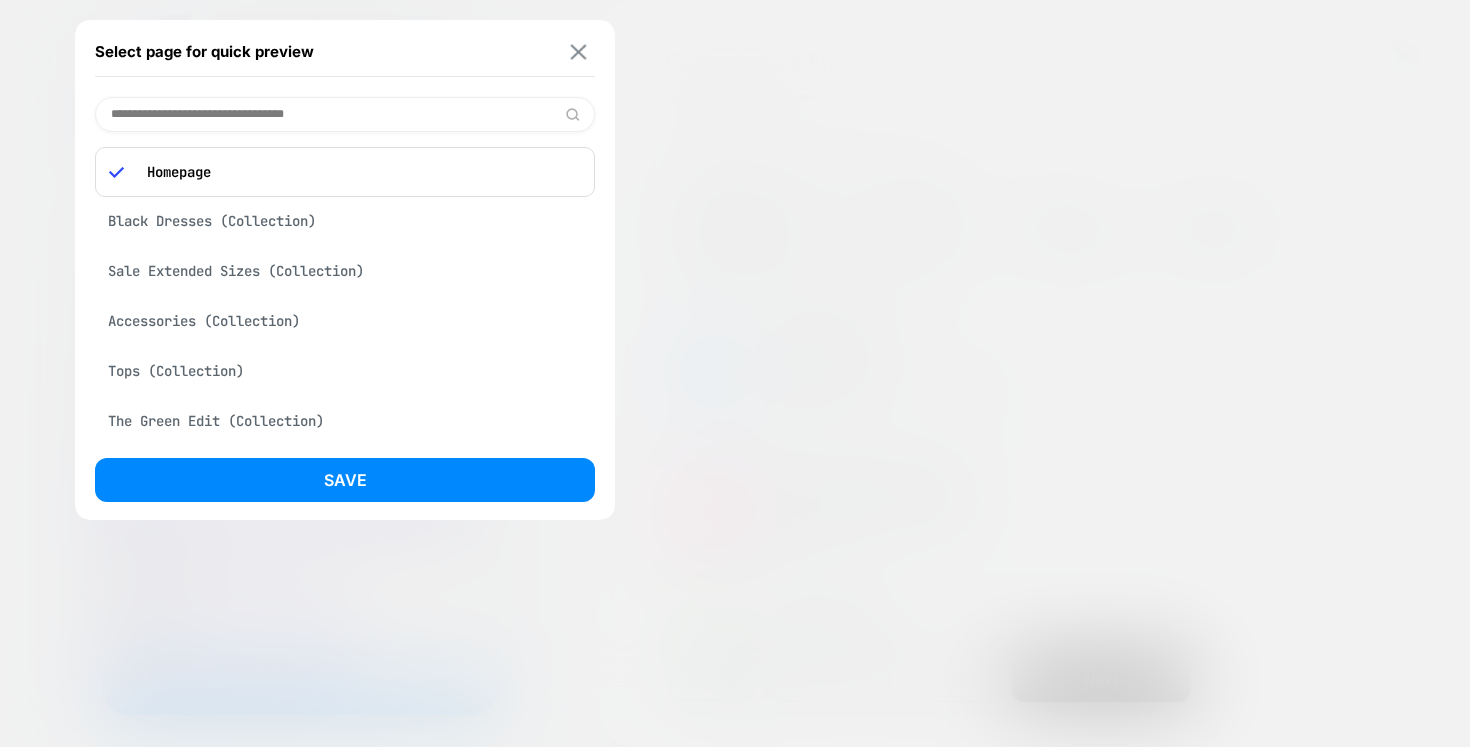 click at bounding box center (579, 51) 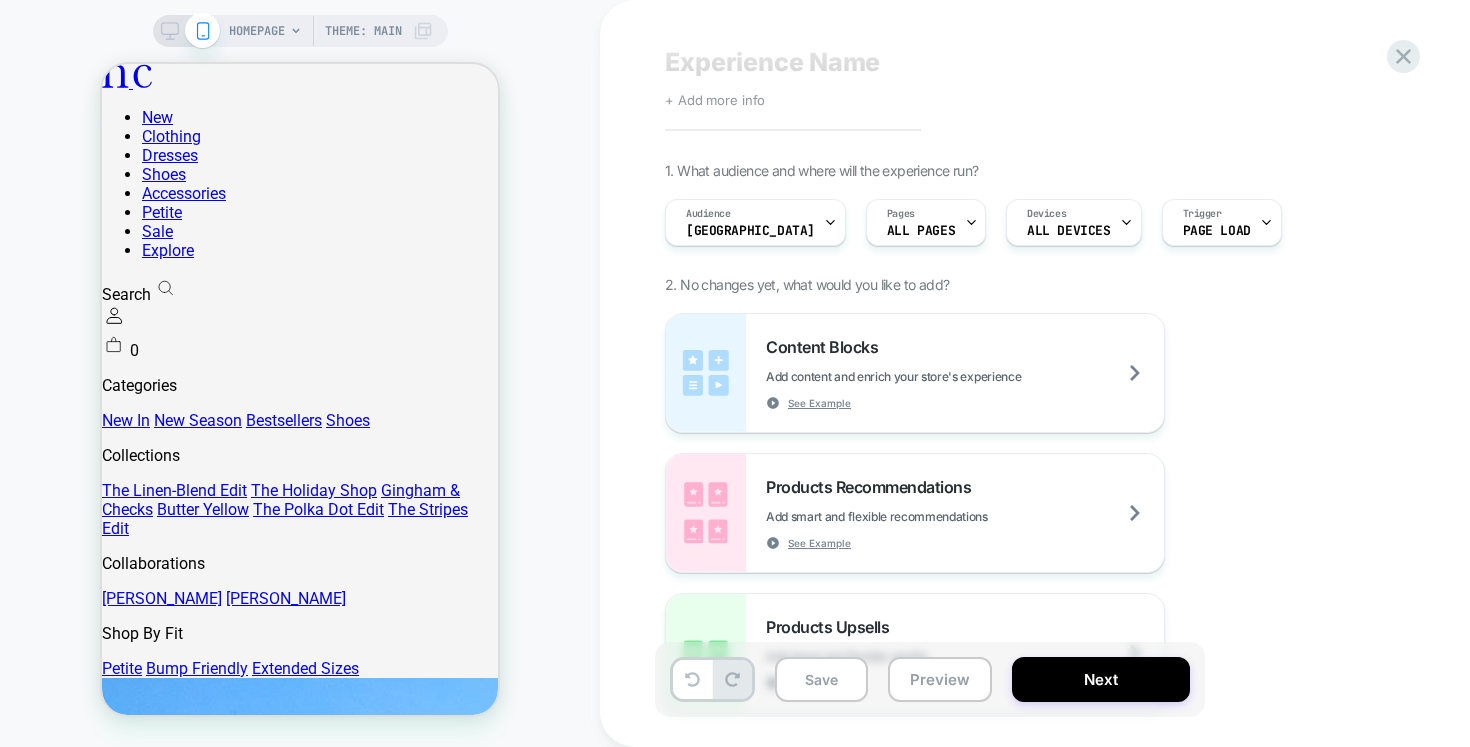 click on "HOMEPAGE" at bounding box center (257, 31) 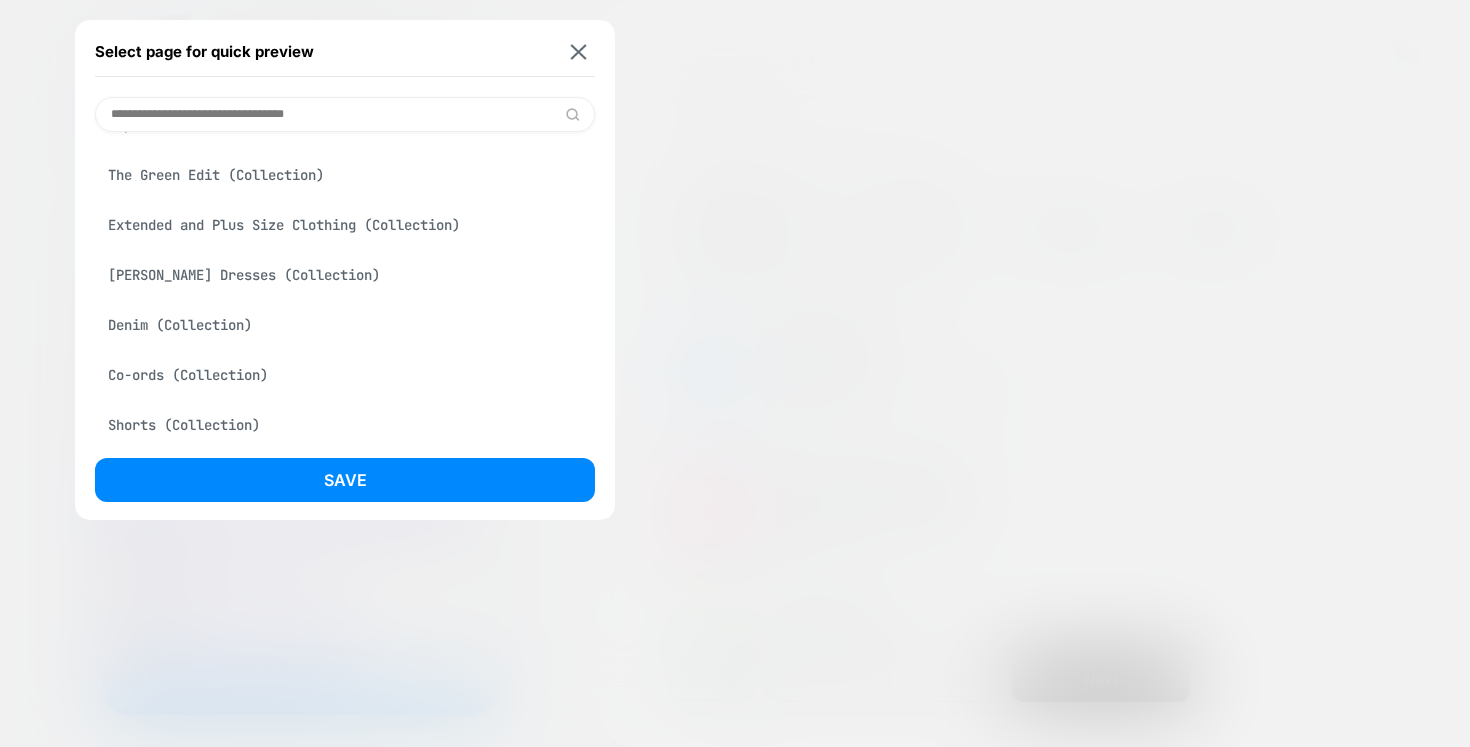 scroll, scrollTop: 0, scrollLeft: 0, axis: both 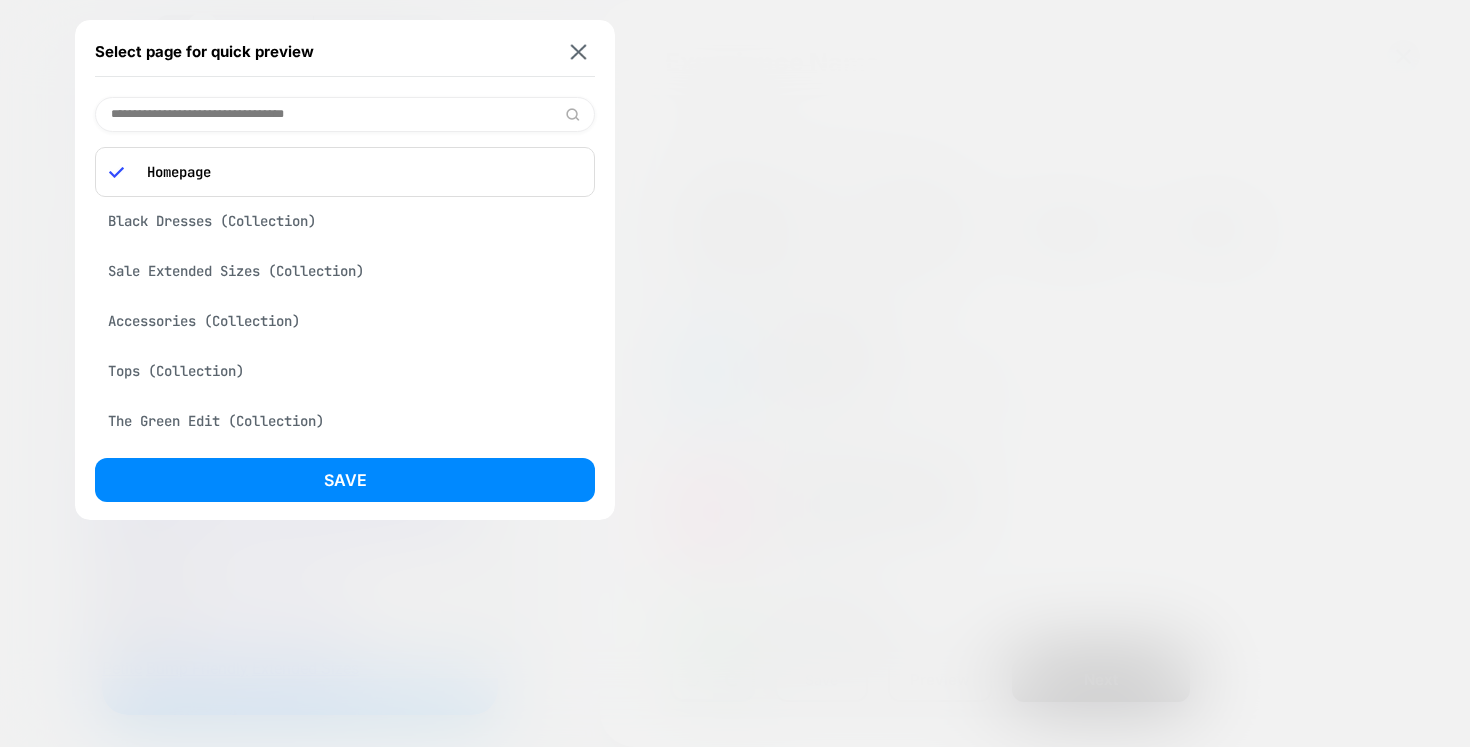 click at bounding box center (345, 114) 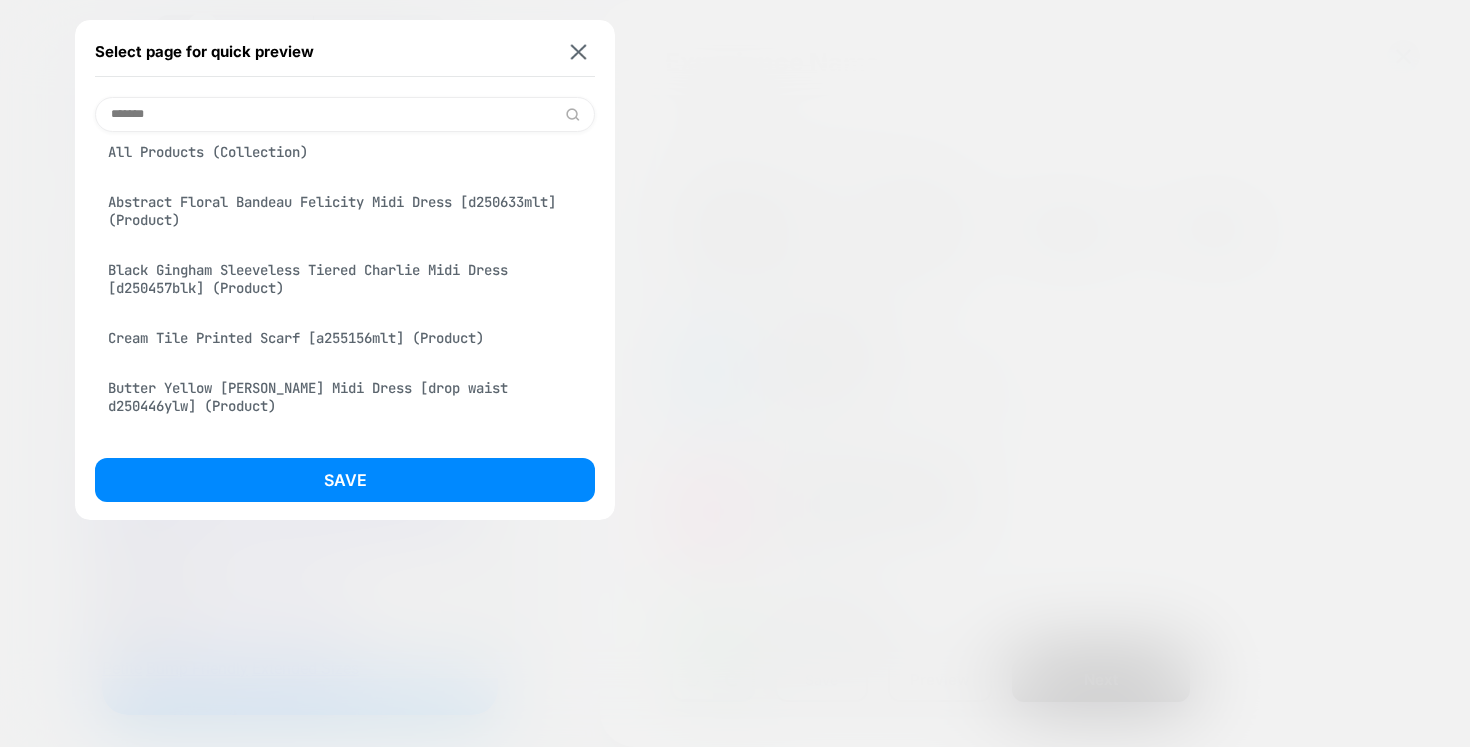 scroll, scrollTop: 56, scrollLeft: 0, axis: vertical 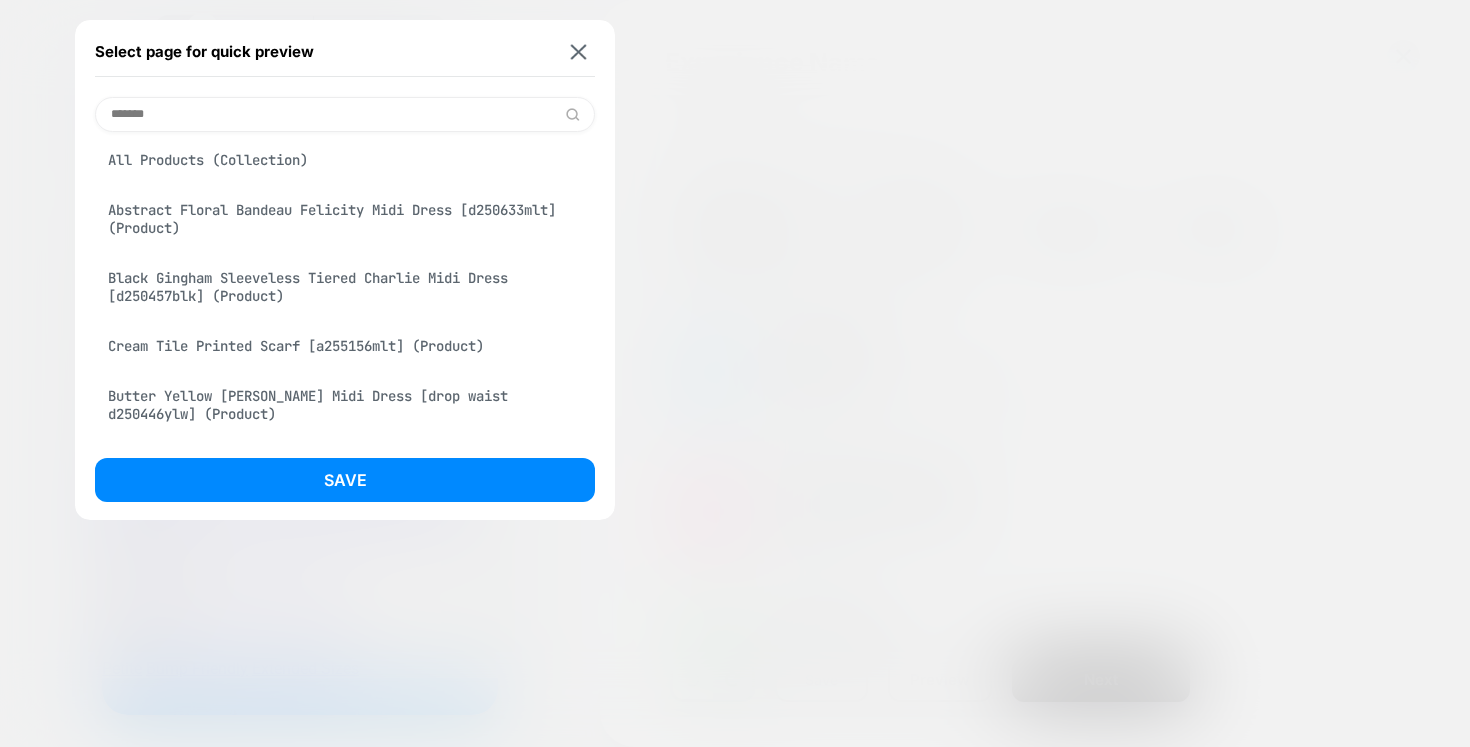 type on "*******" 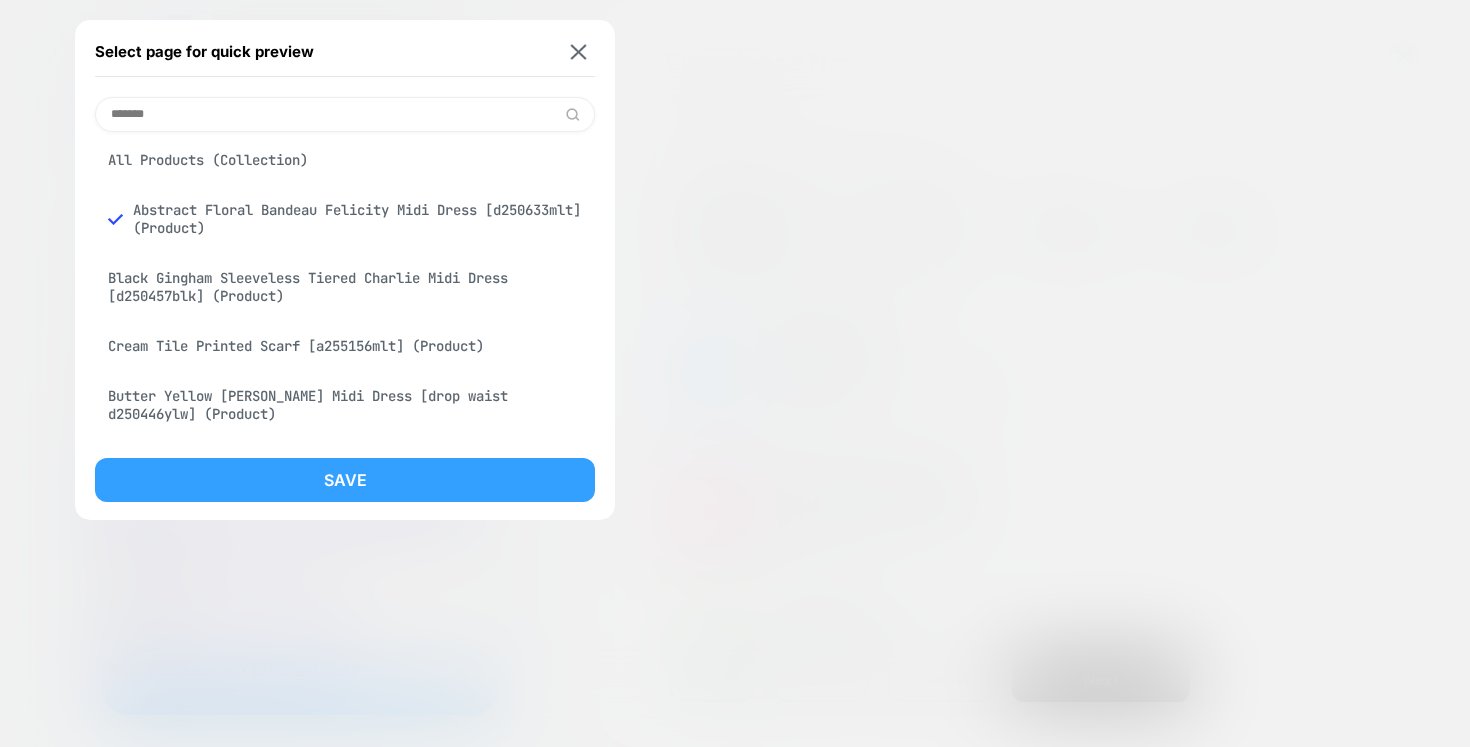 click on "Save" at bounding box center [345, 480] 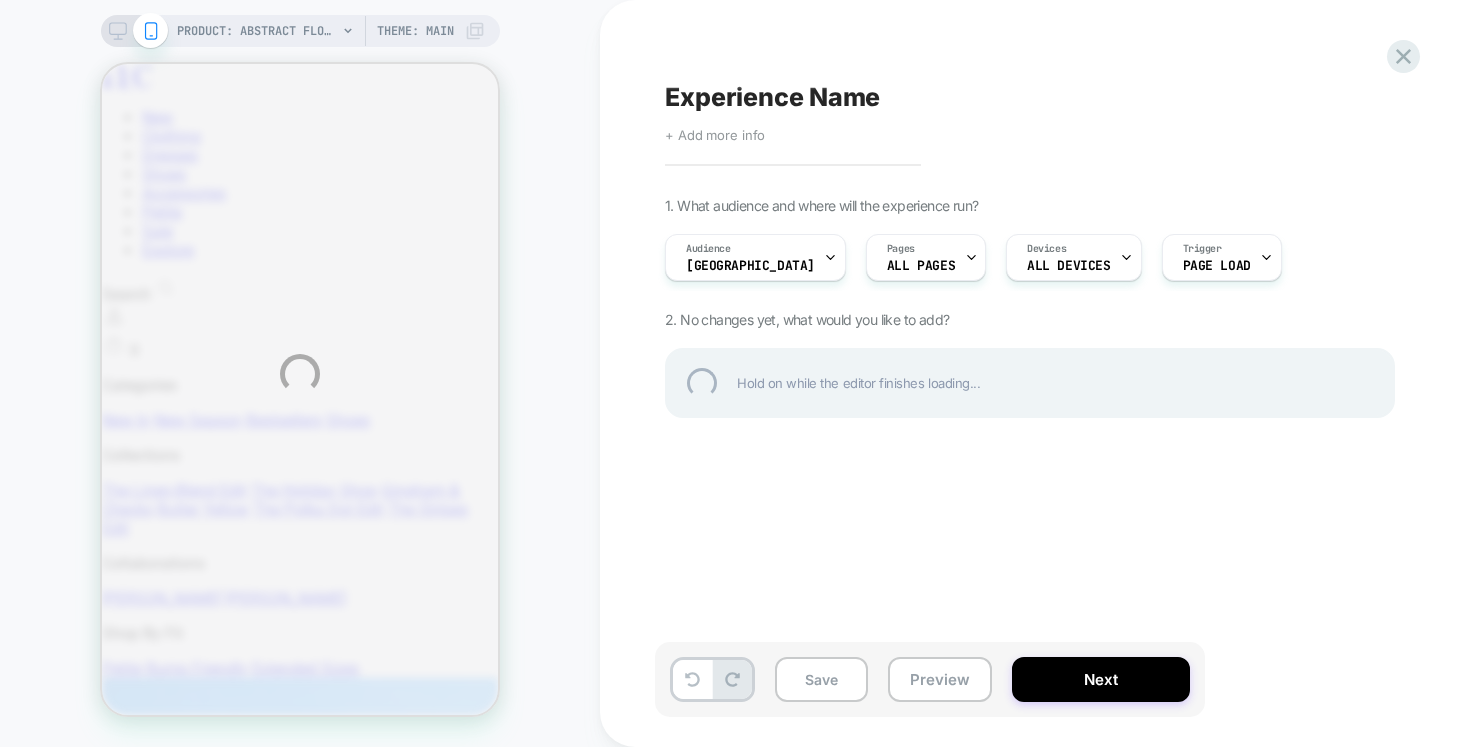 scroll, scrollTop: 0, scrollLeft: 0, axis: both 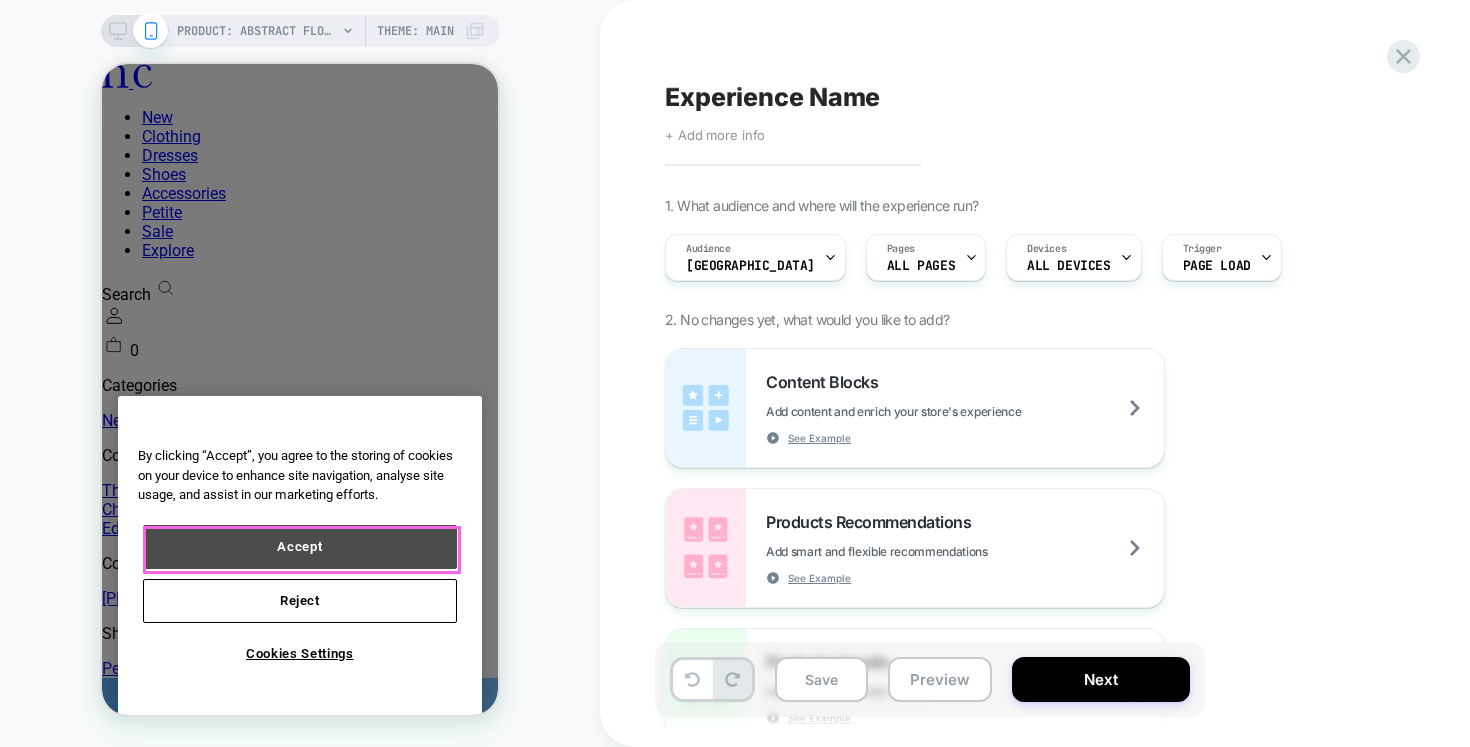 click on "Accept" at bounding box center (300, 547) 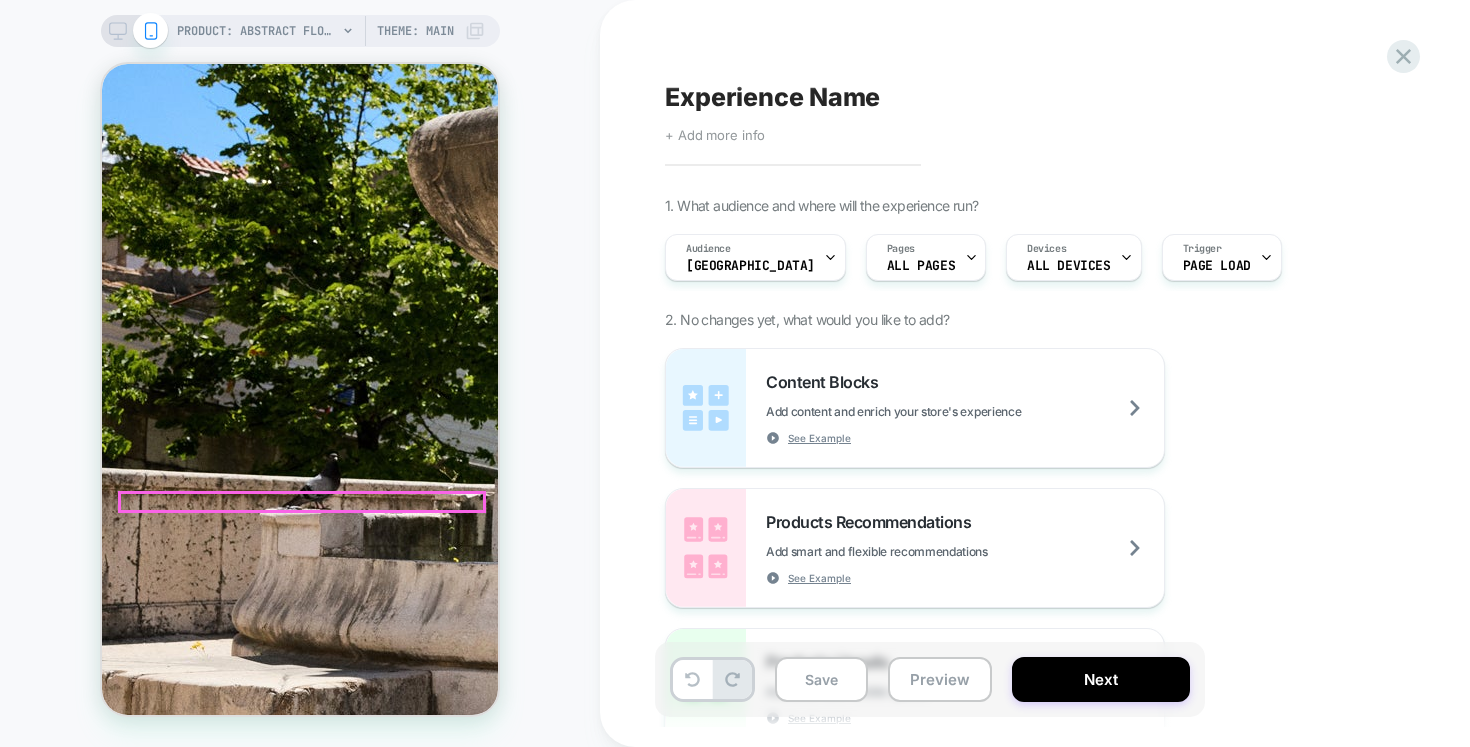 scroll, scrollTop: 763, scrollLeft: 0, axis: vertical 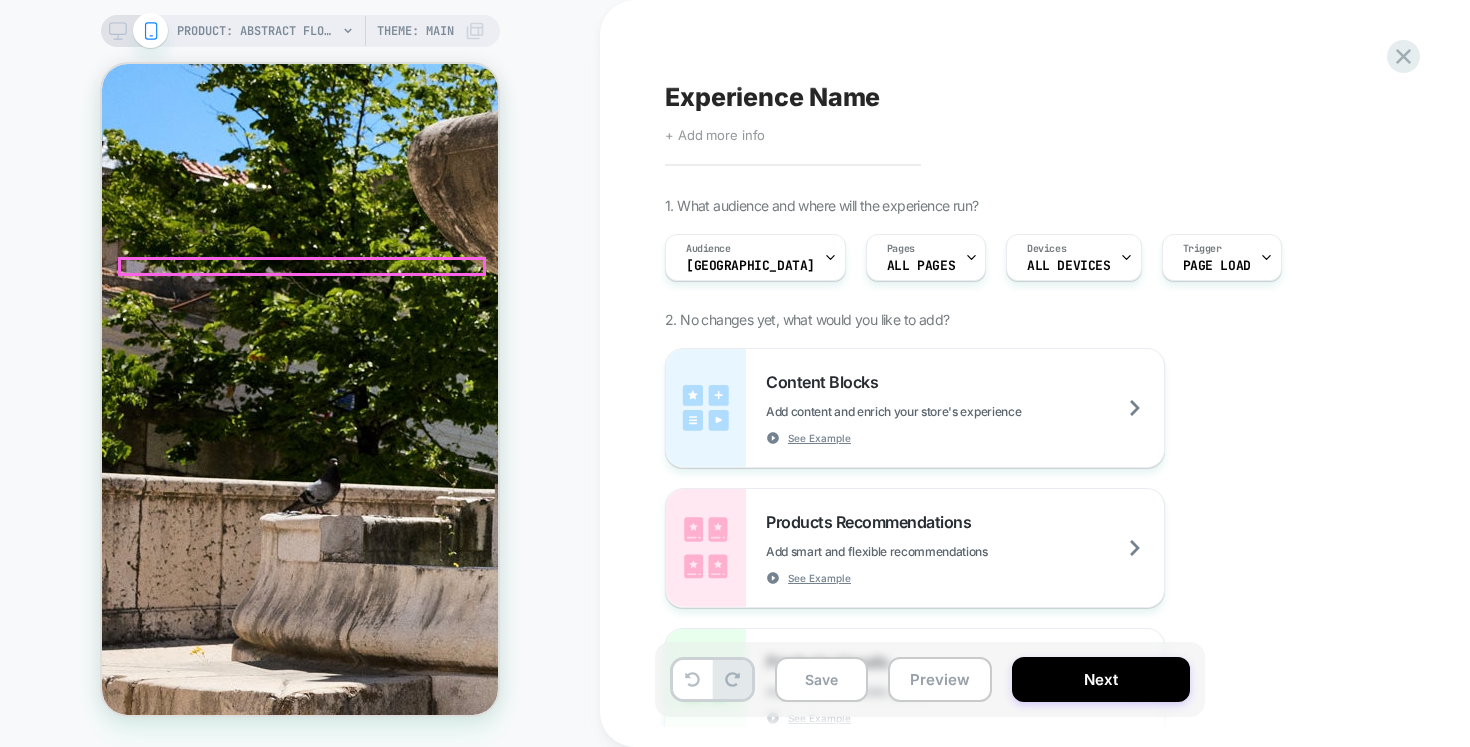 click on "FREE UK DELIVERY ON ORDERS OVER £150*" at bounding box center (300, 23040) 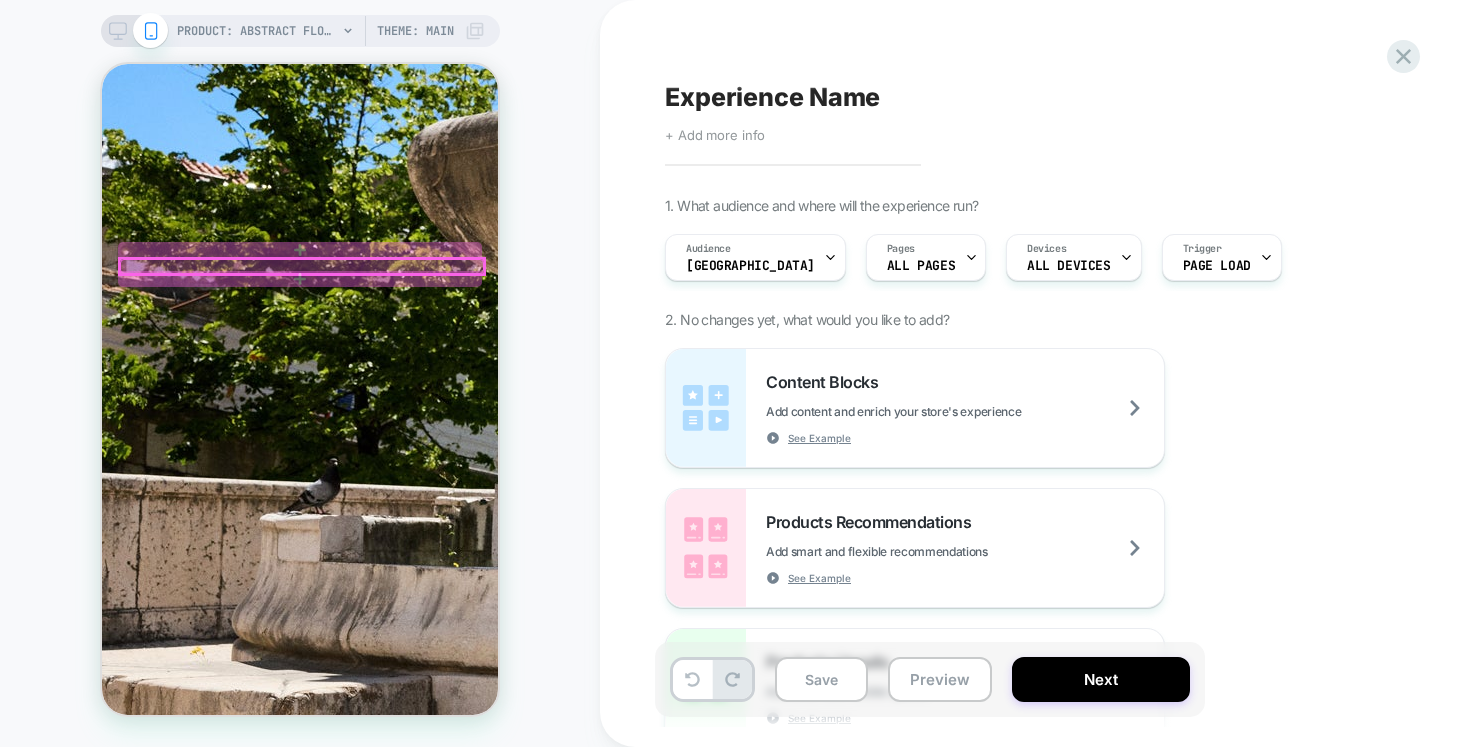 click at bounding box center [302, 266] 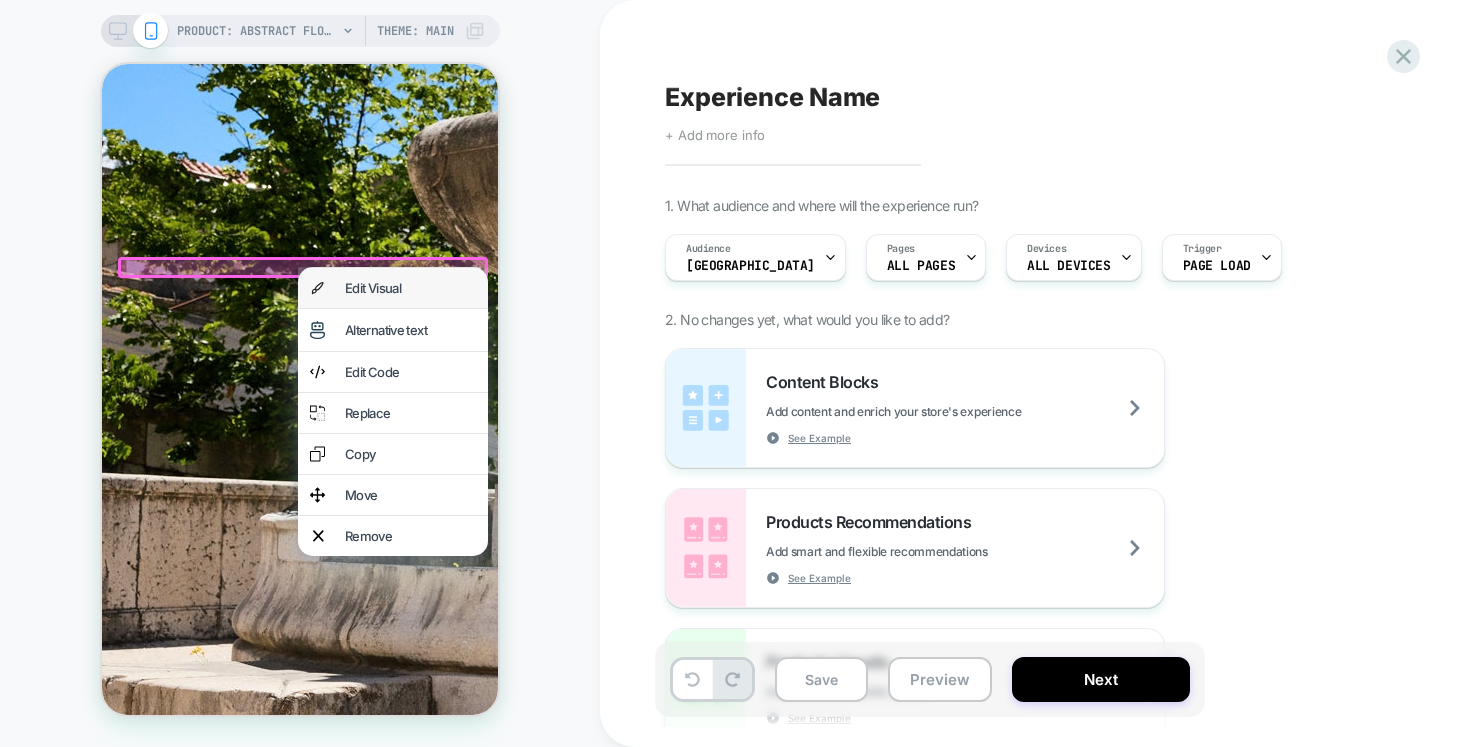 click on "Edit Visual" at bounding box center (410, 288) 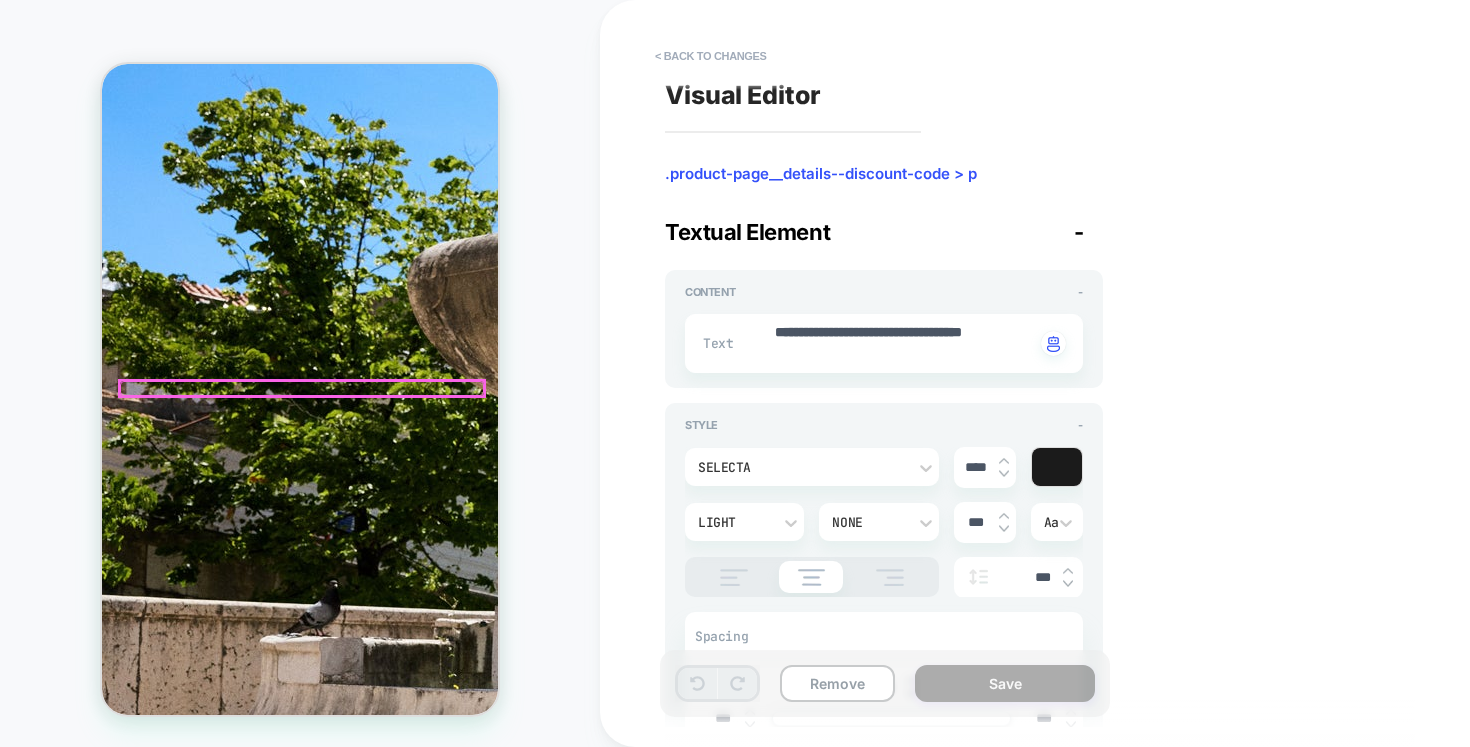 scroll, scrollTop: 638, scrollLeft: 0, axis: vertical 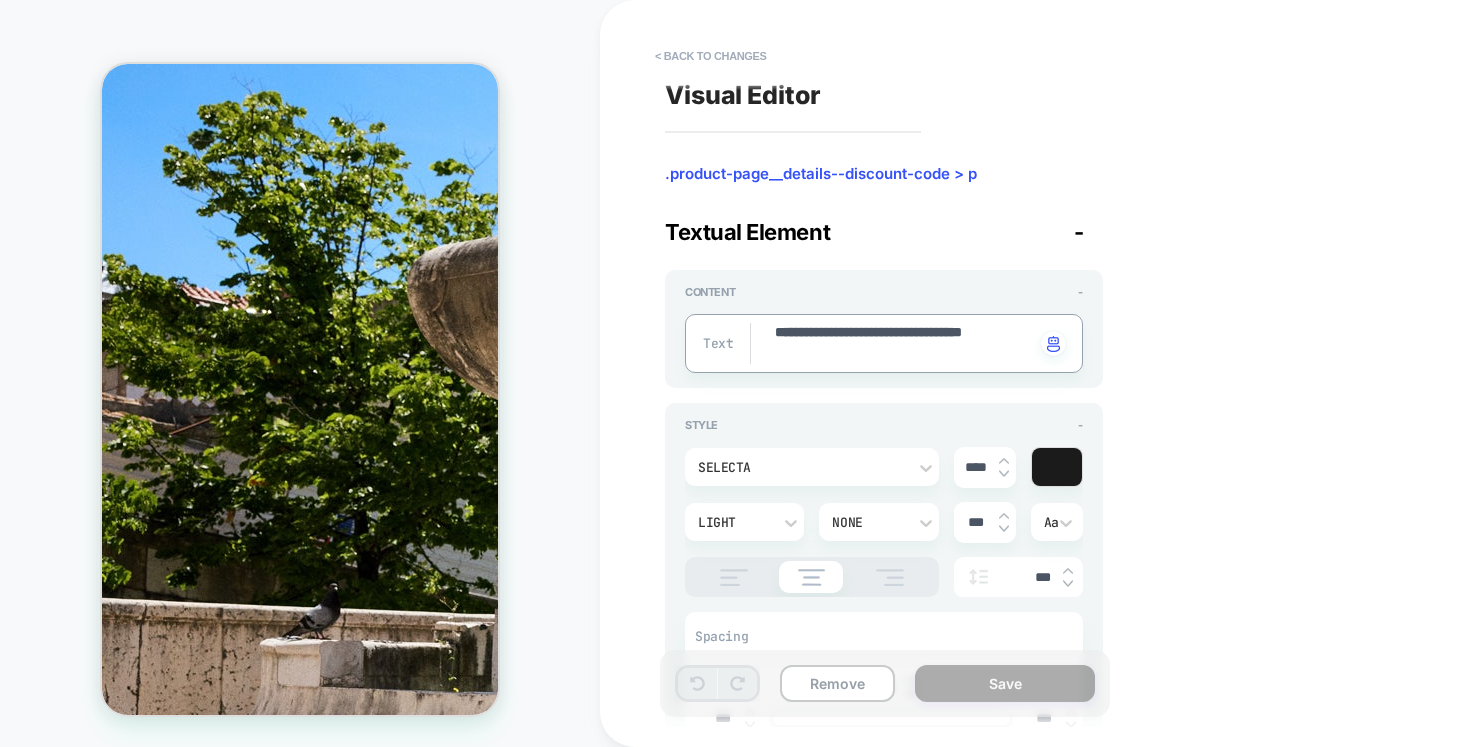 drag, startPoint x: 832, startPoint y: 354, endPoint x: 770, endPoint y: 324, distance: 68.8767 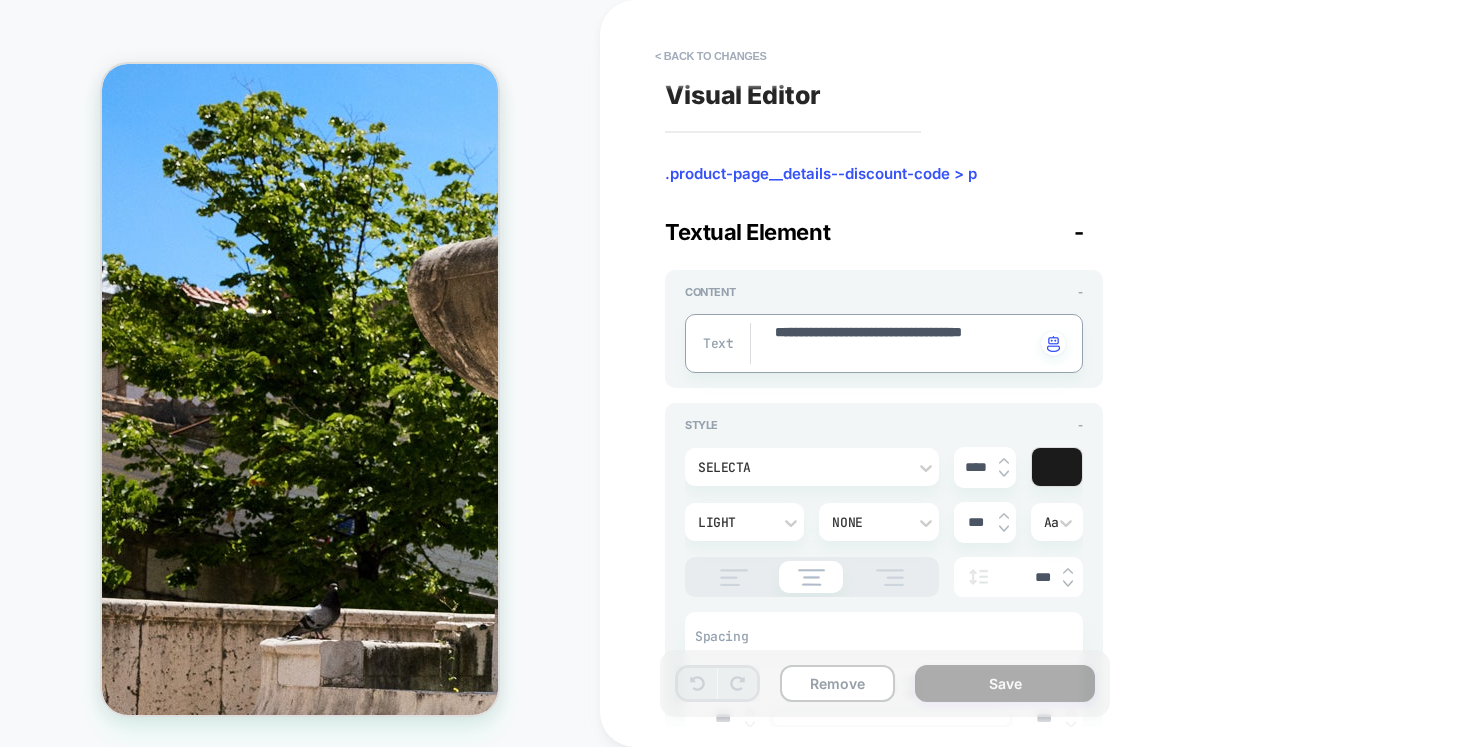 type on "*" 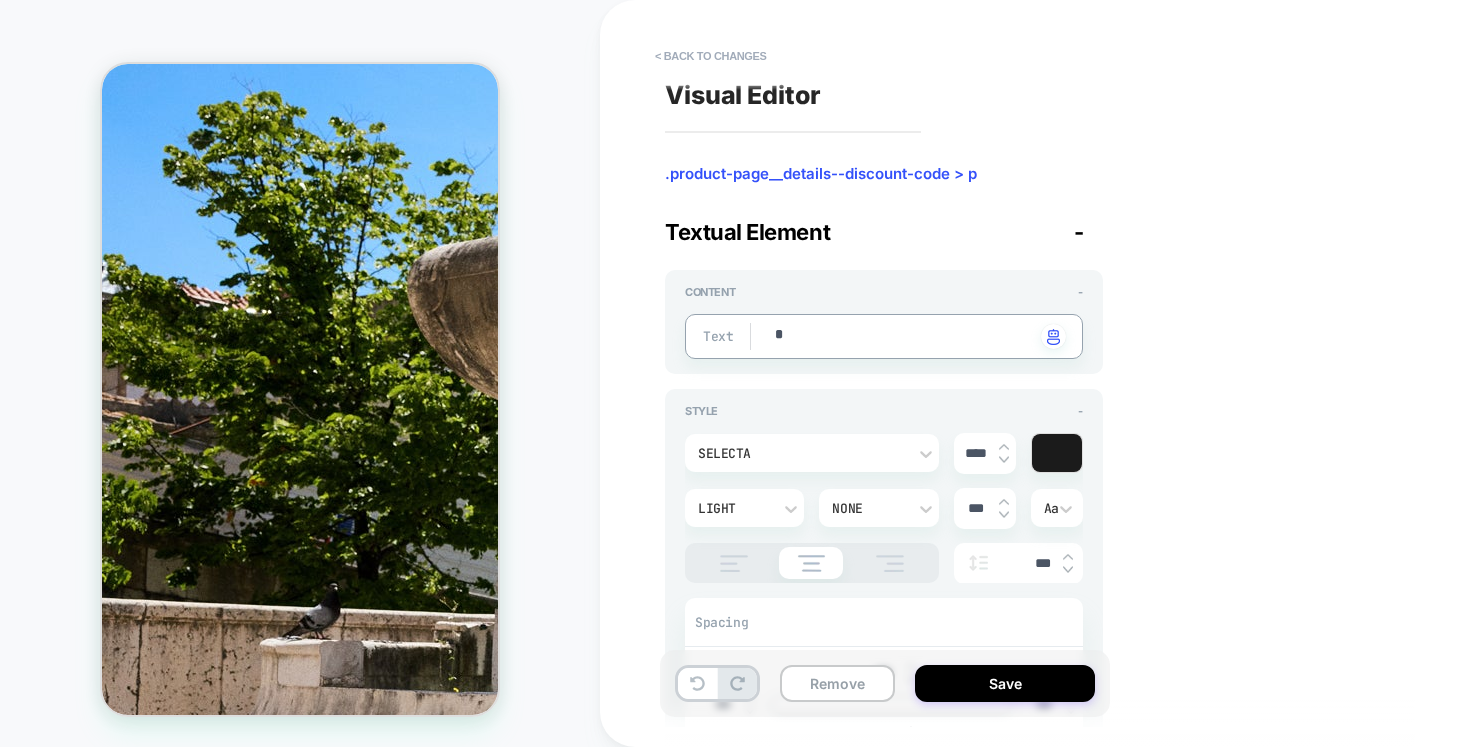 type on "*" 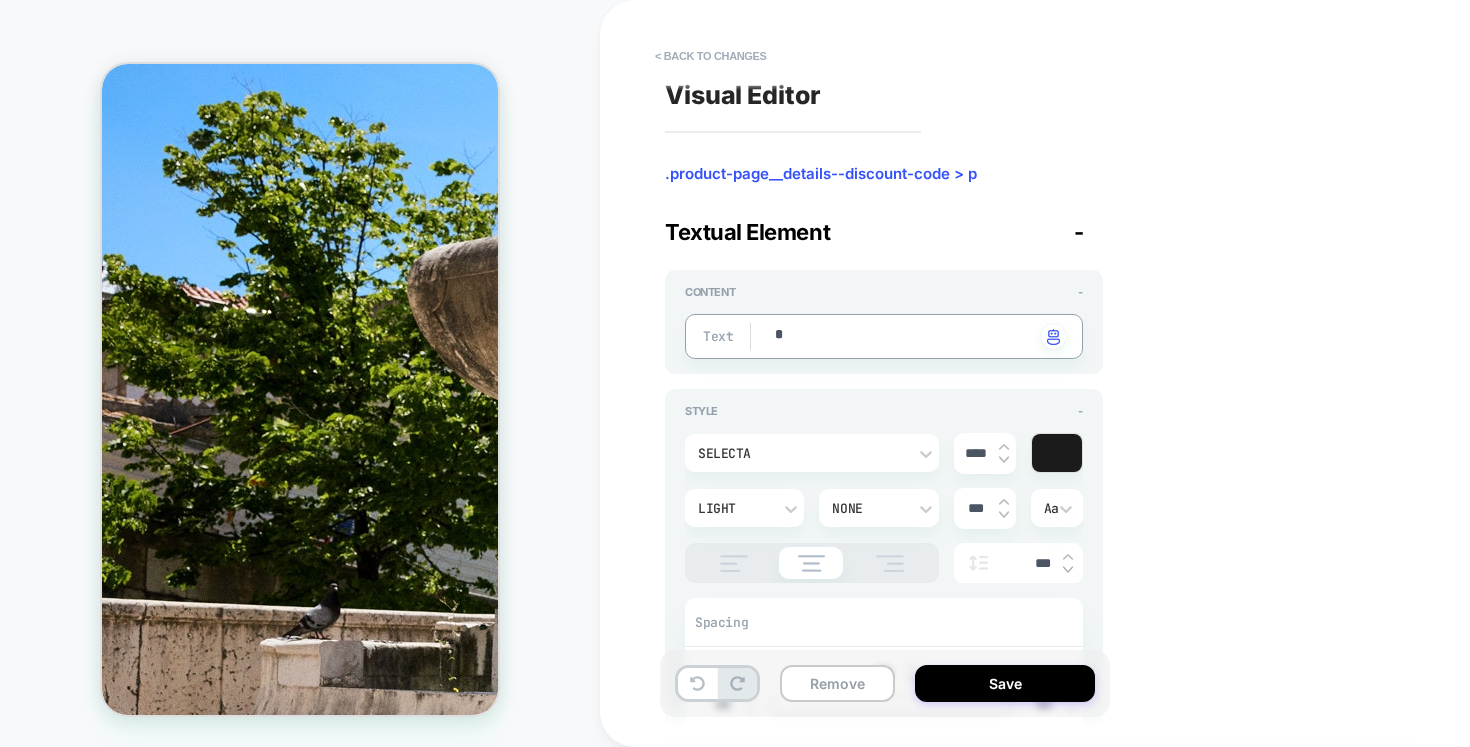 type on "**" 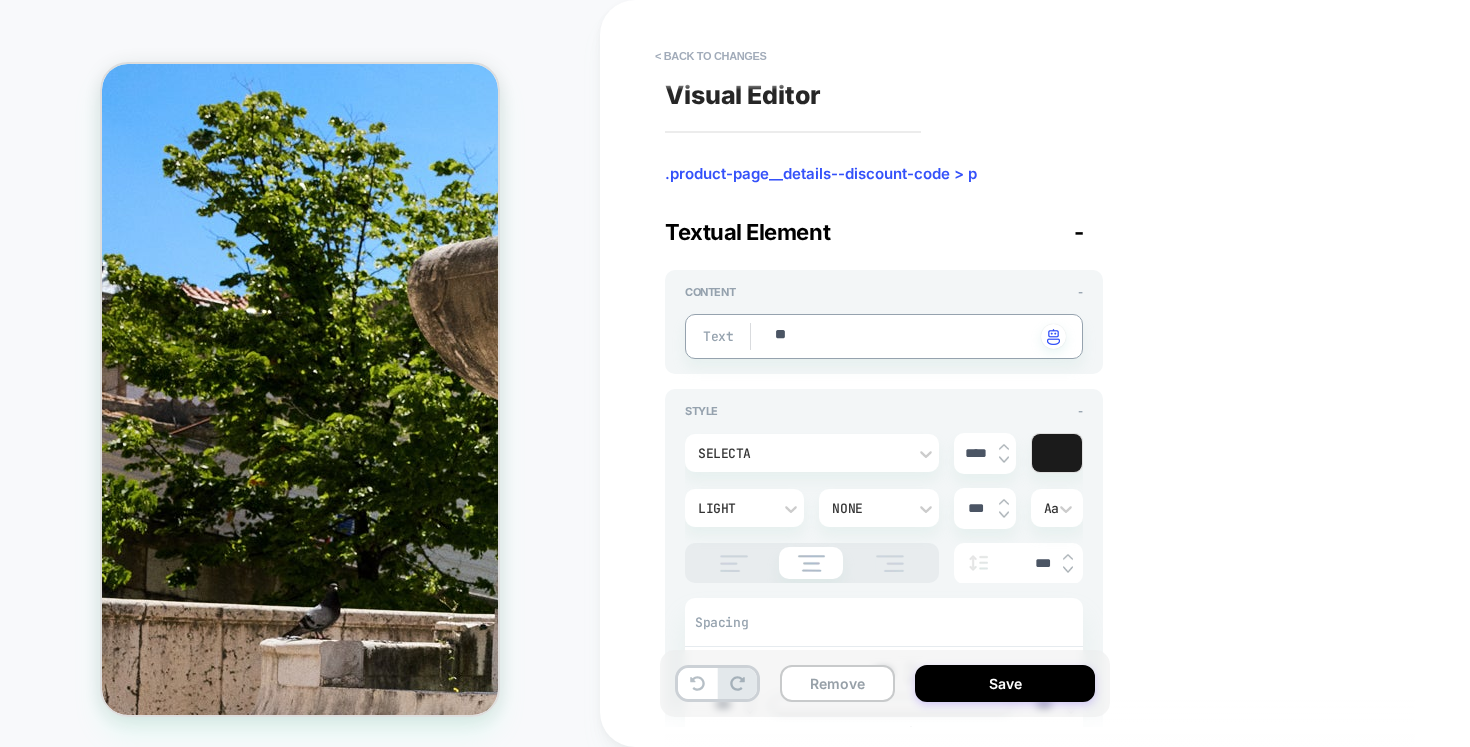 type on "*" 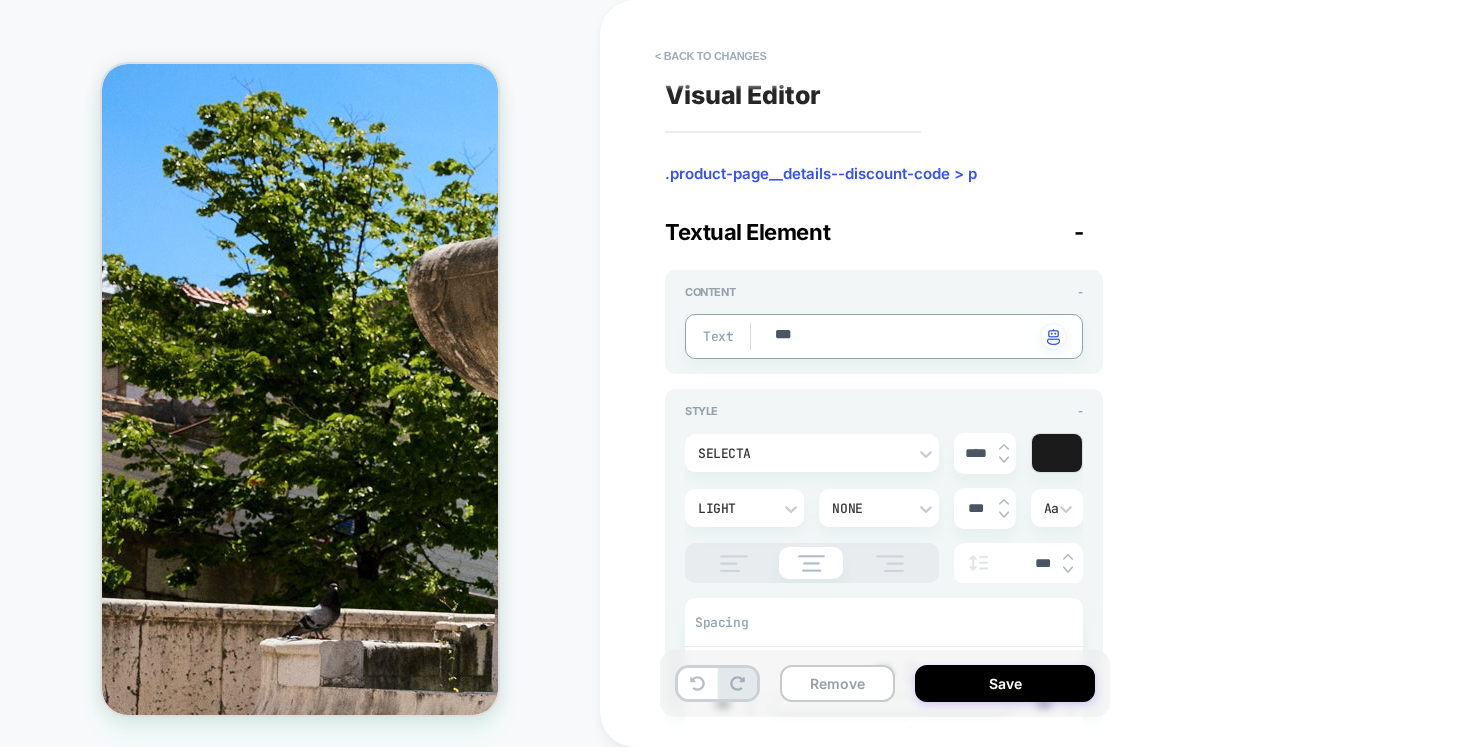 type on "*" 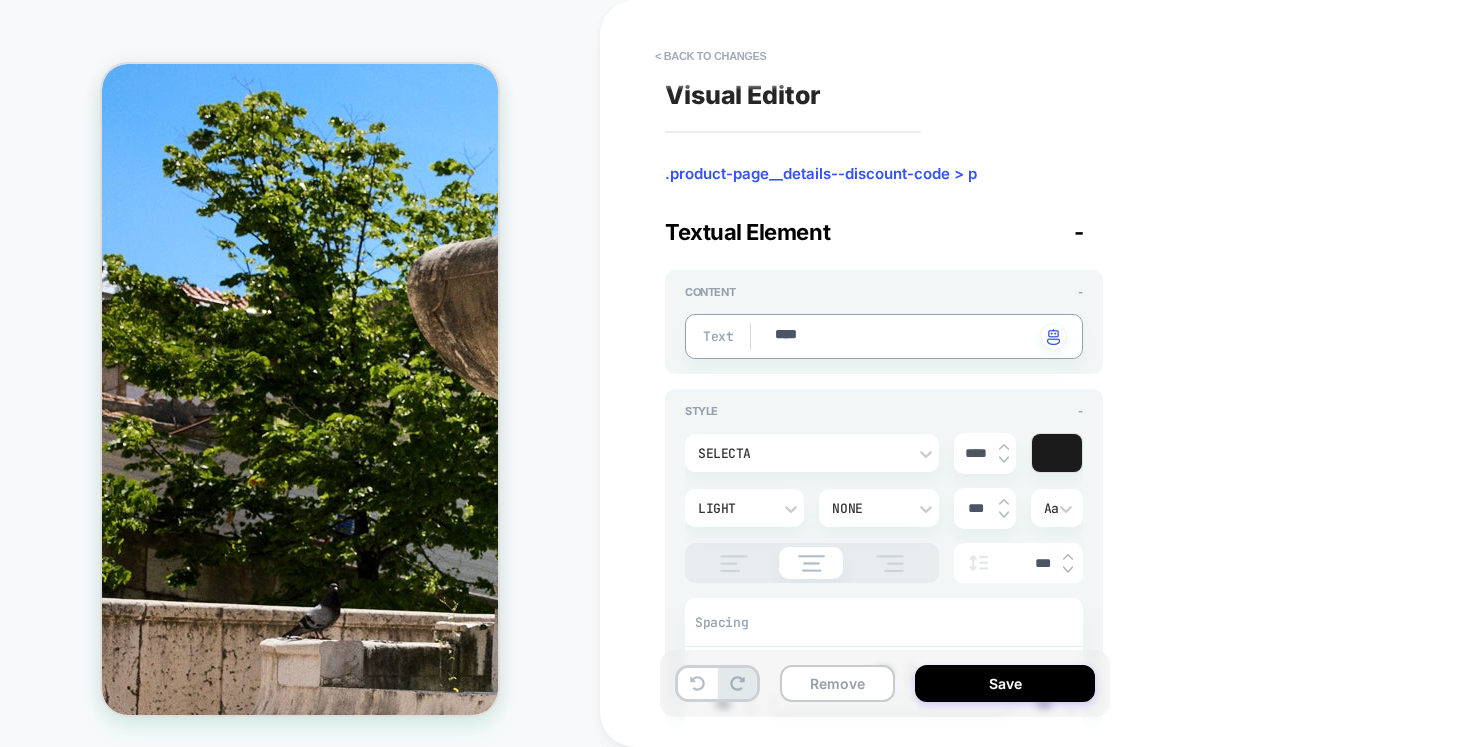 type on "*" 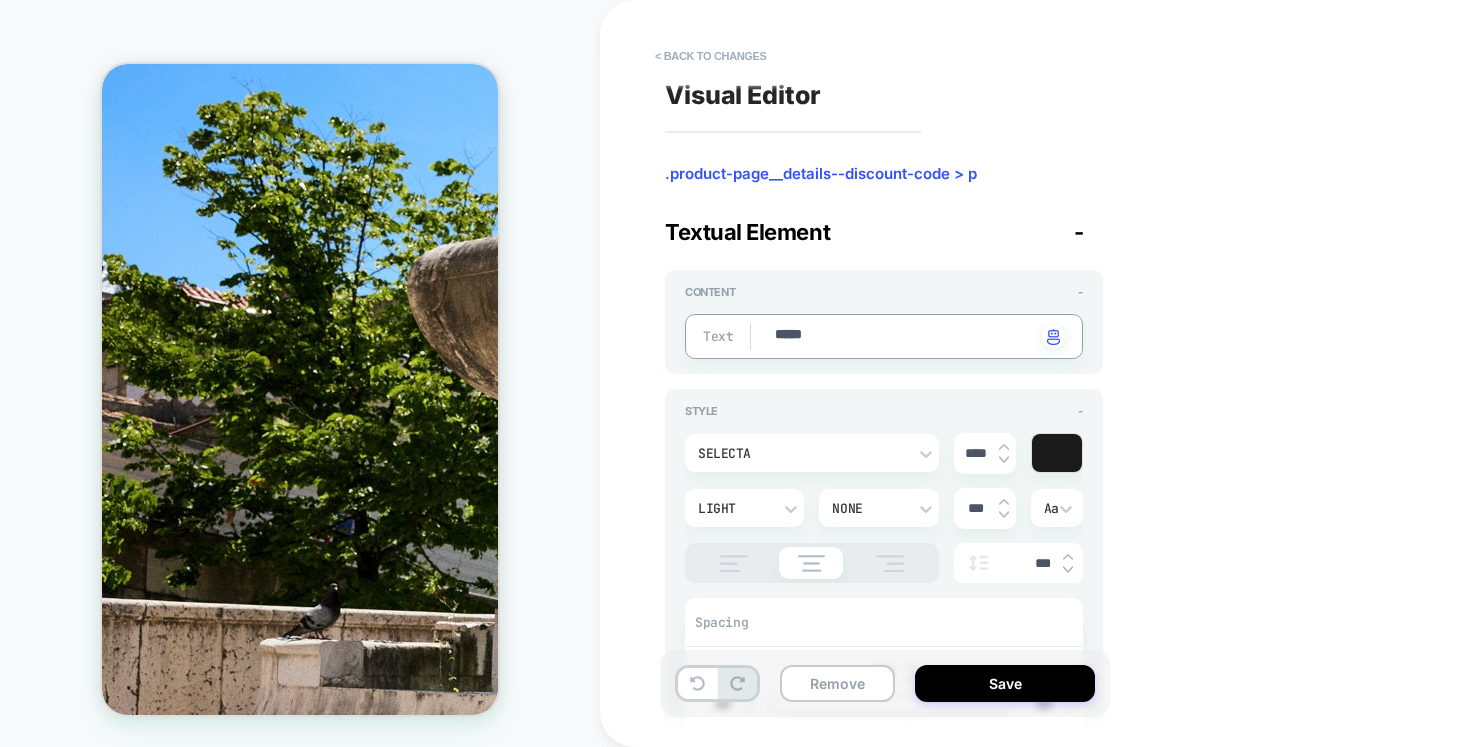 type on "*" 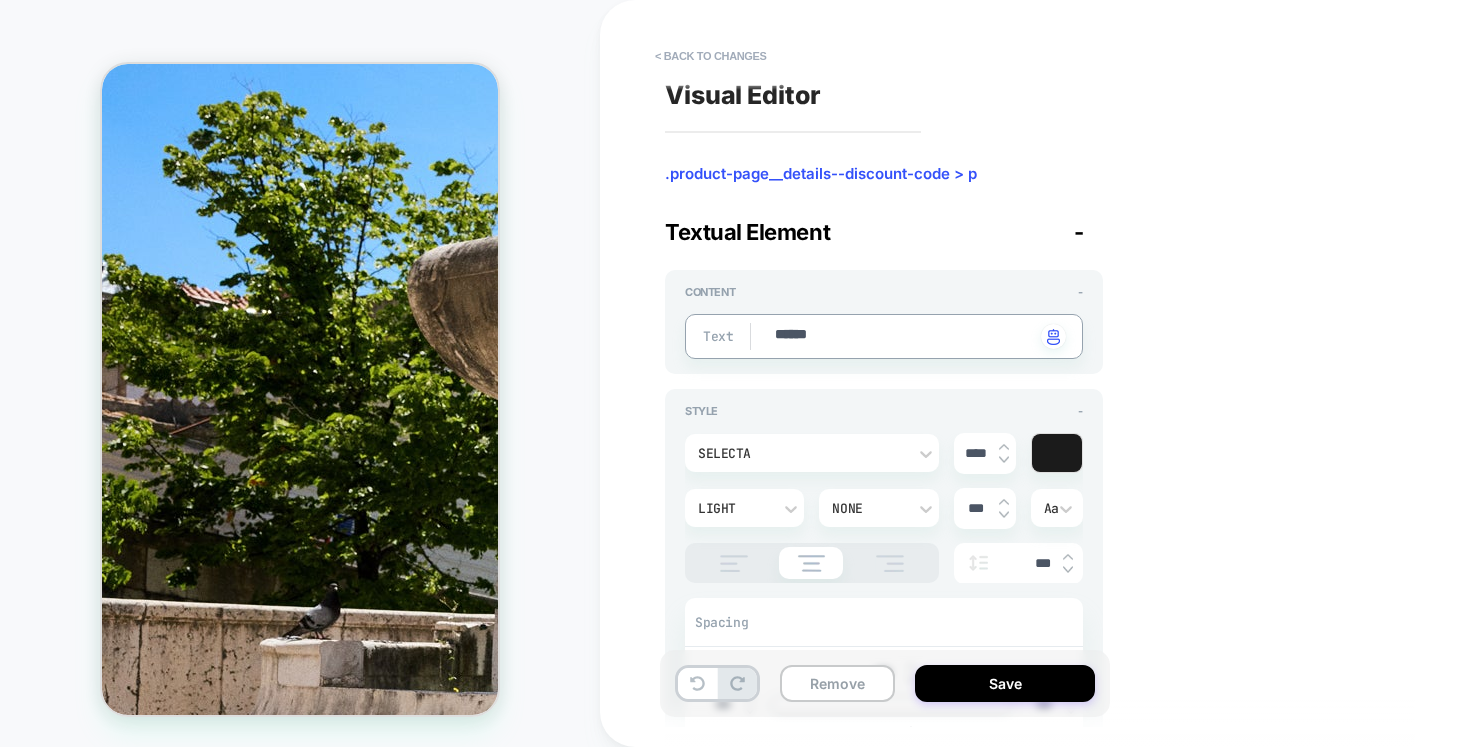 type on "*" 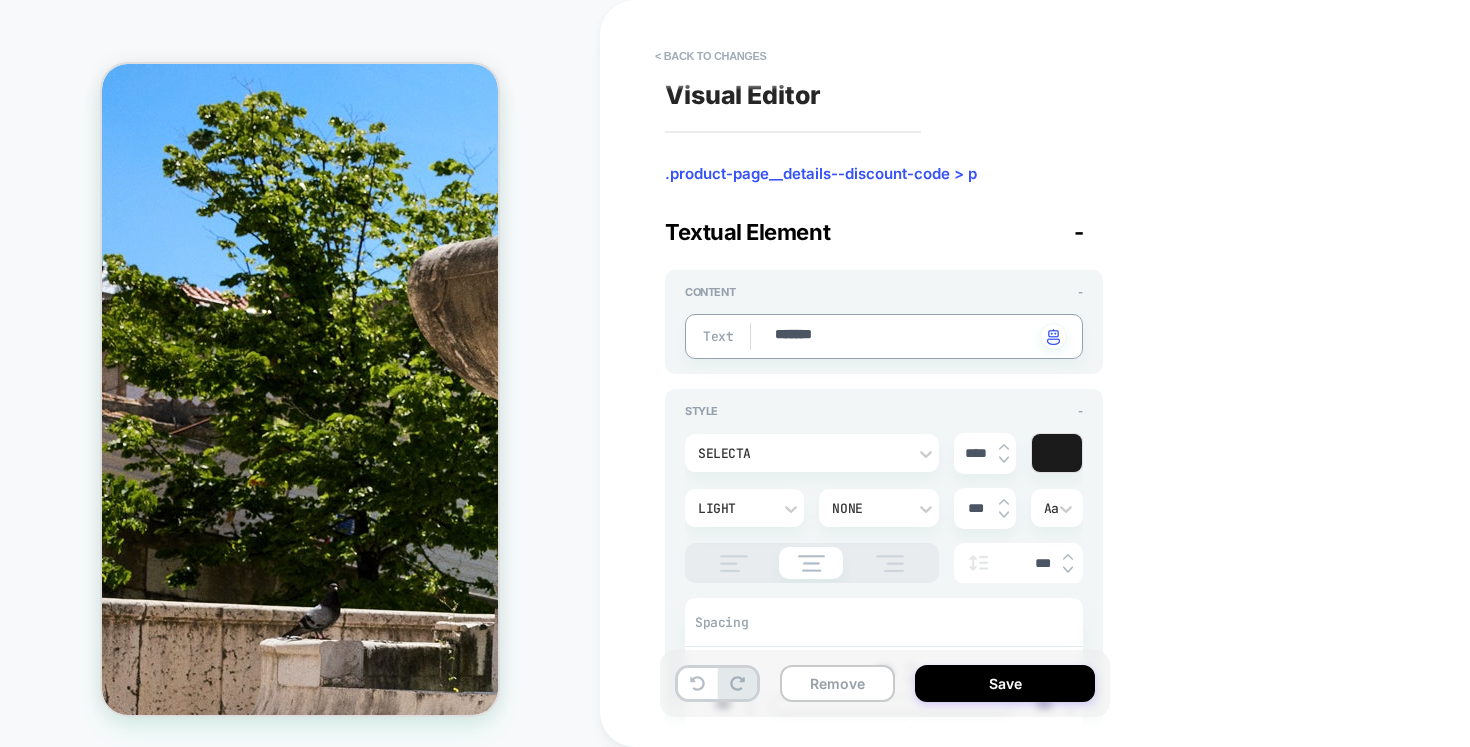 type on "*" 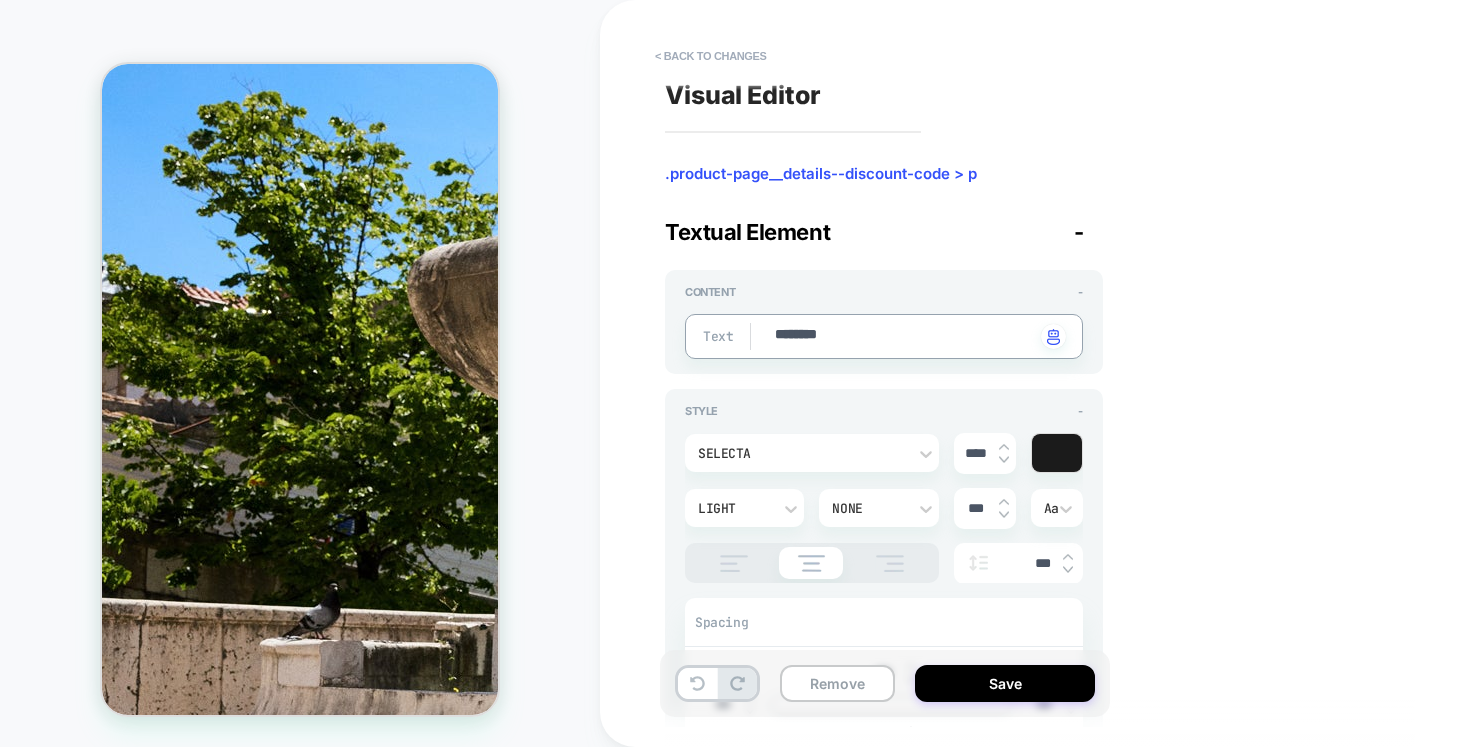 type on "*" 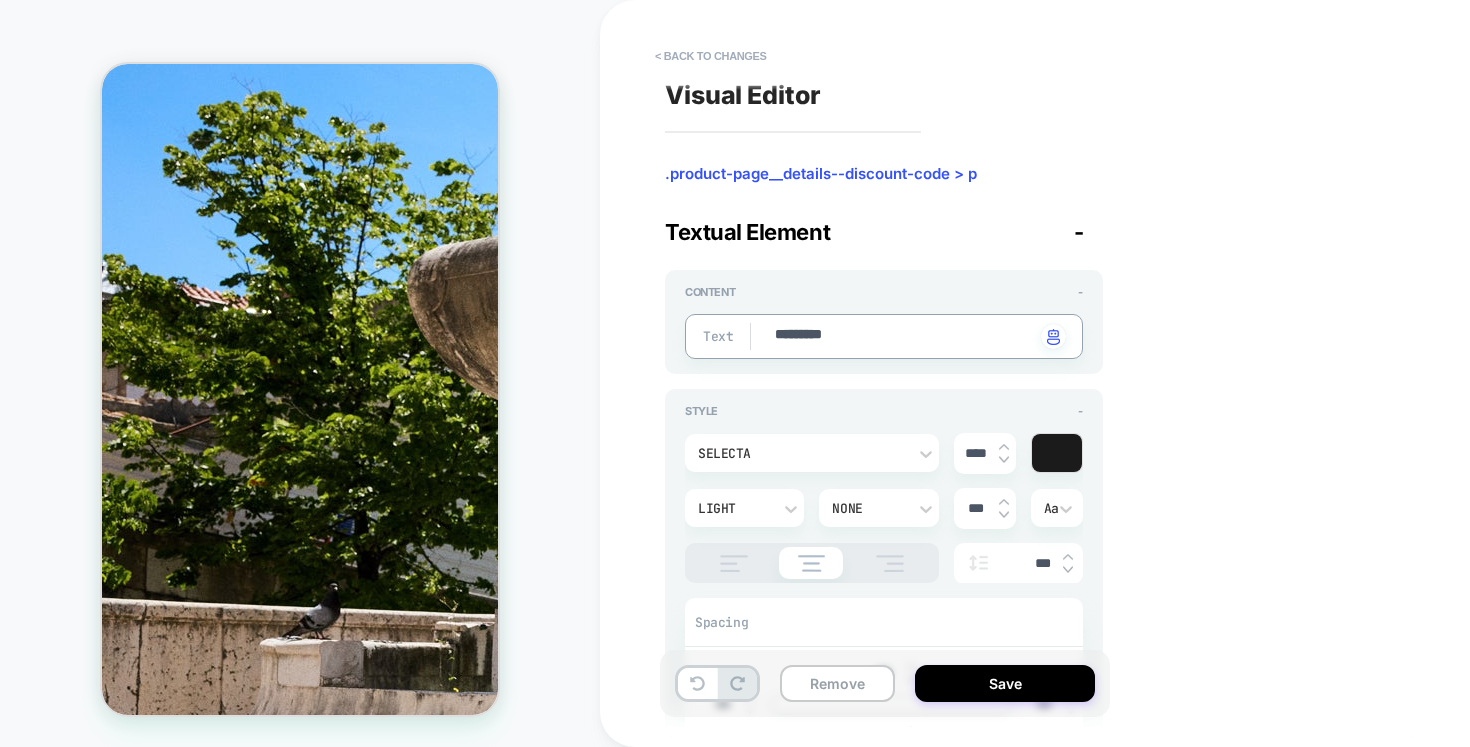 type on "*" 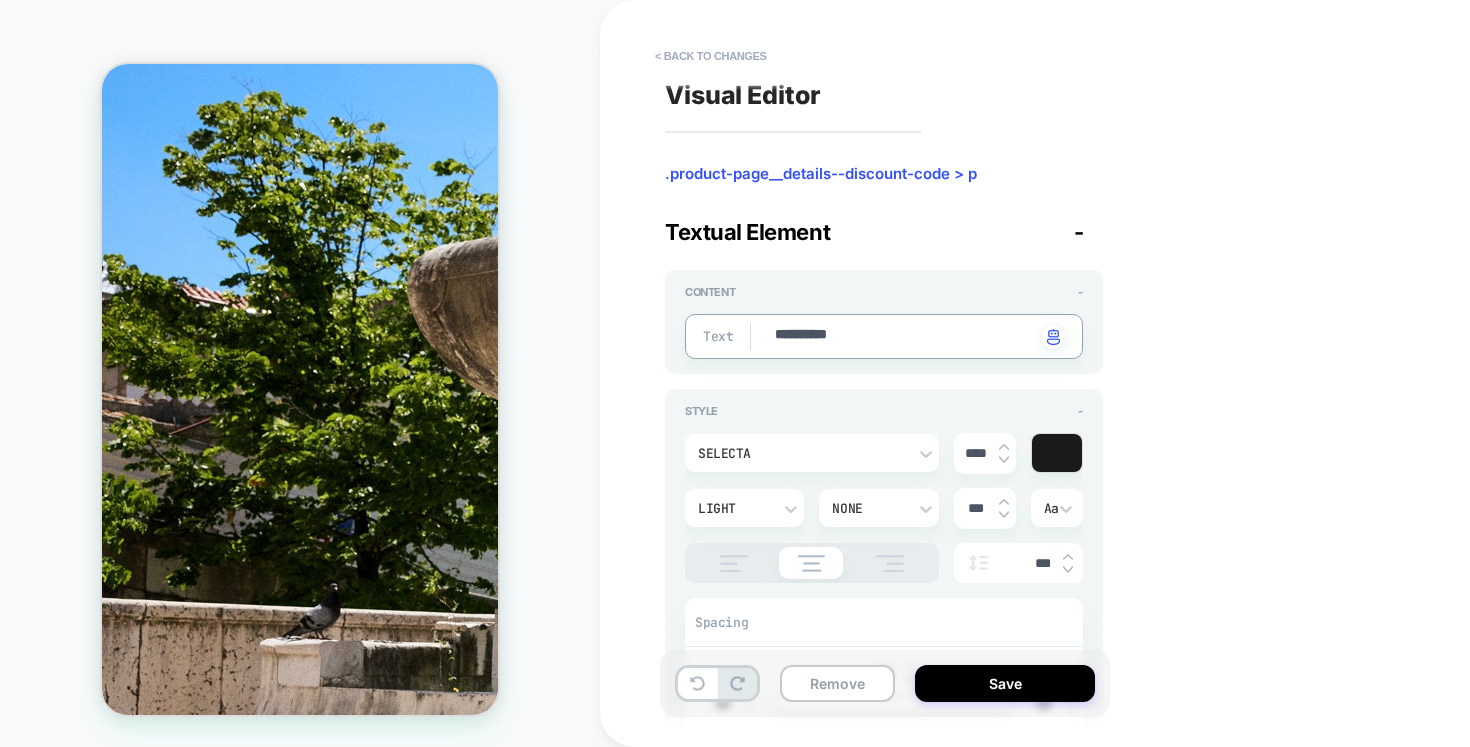 type on "*" 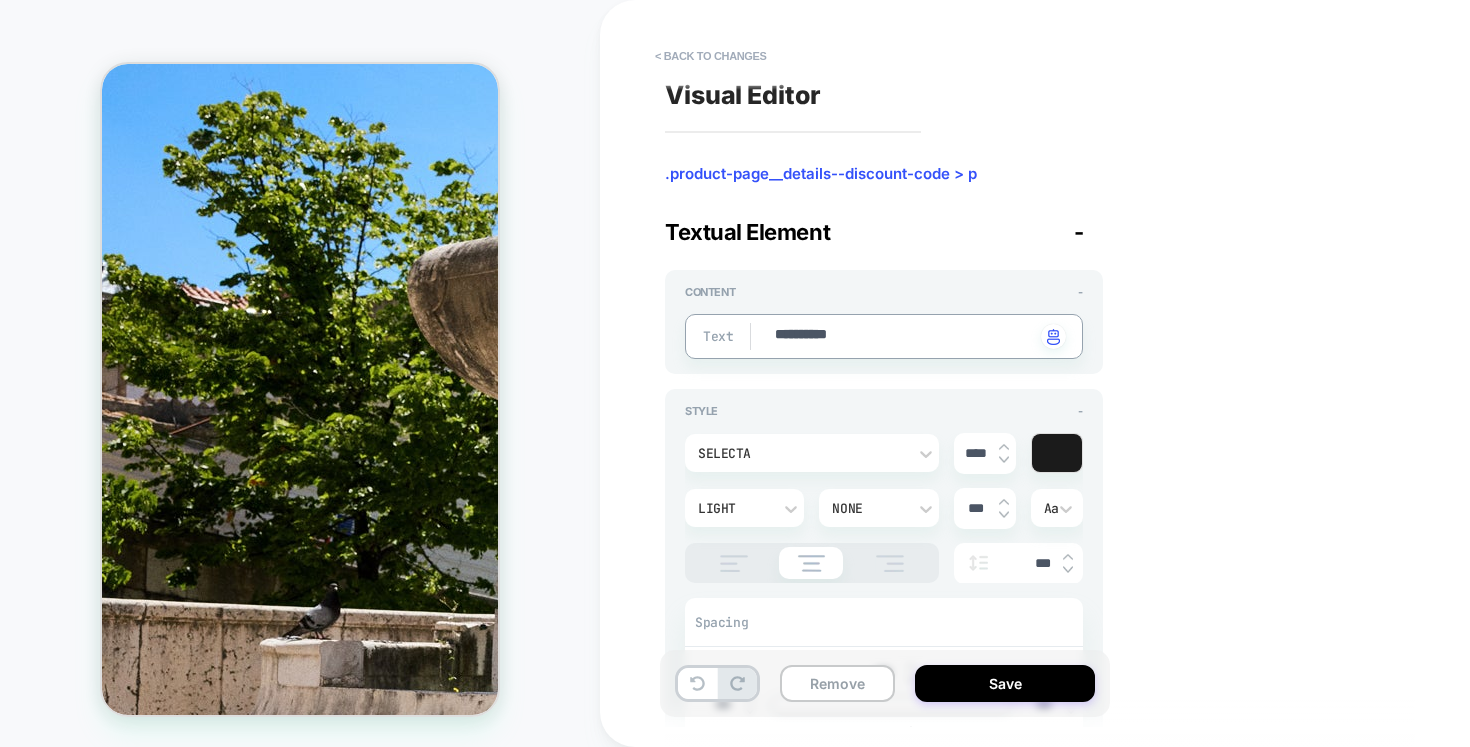 type on "**********" 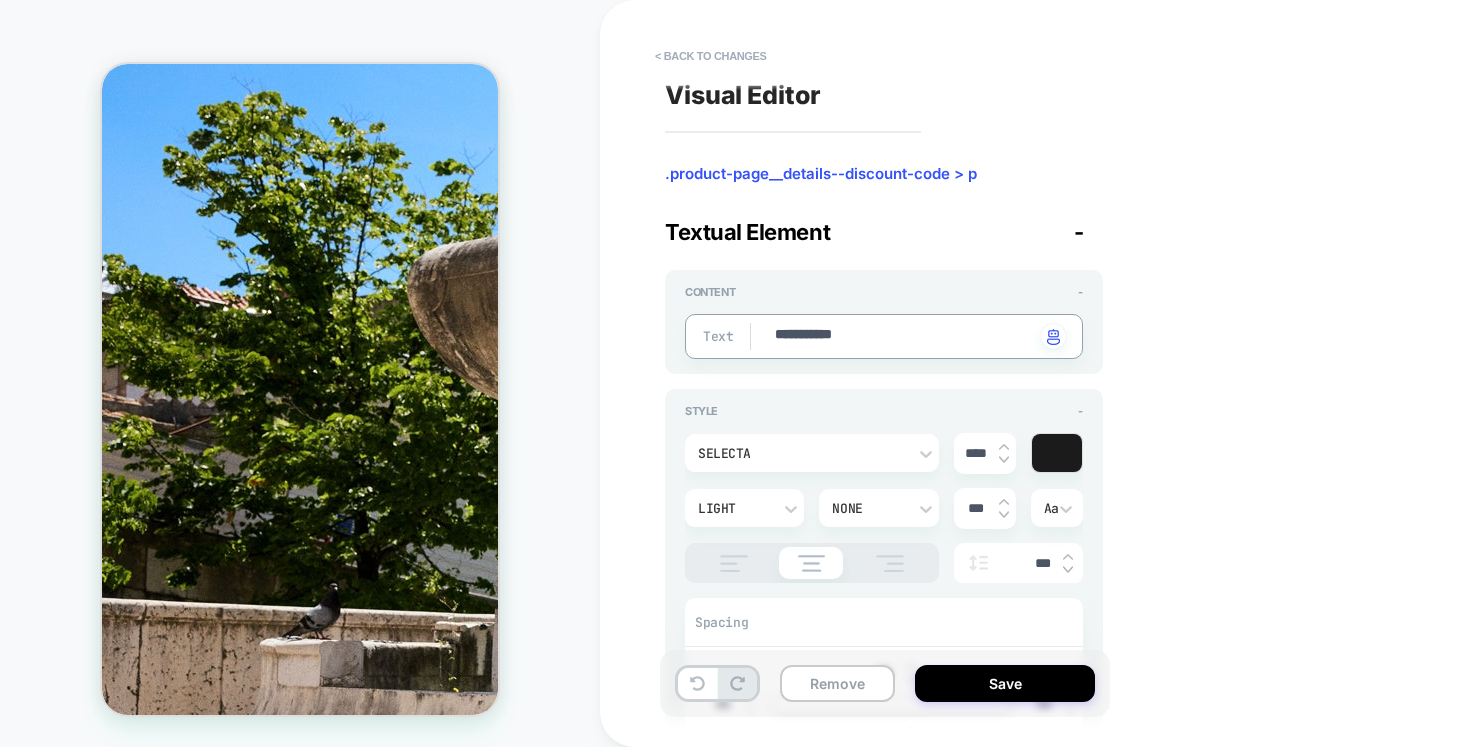 type on "*" 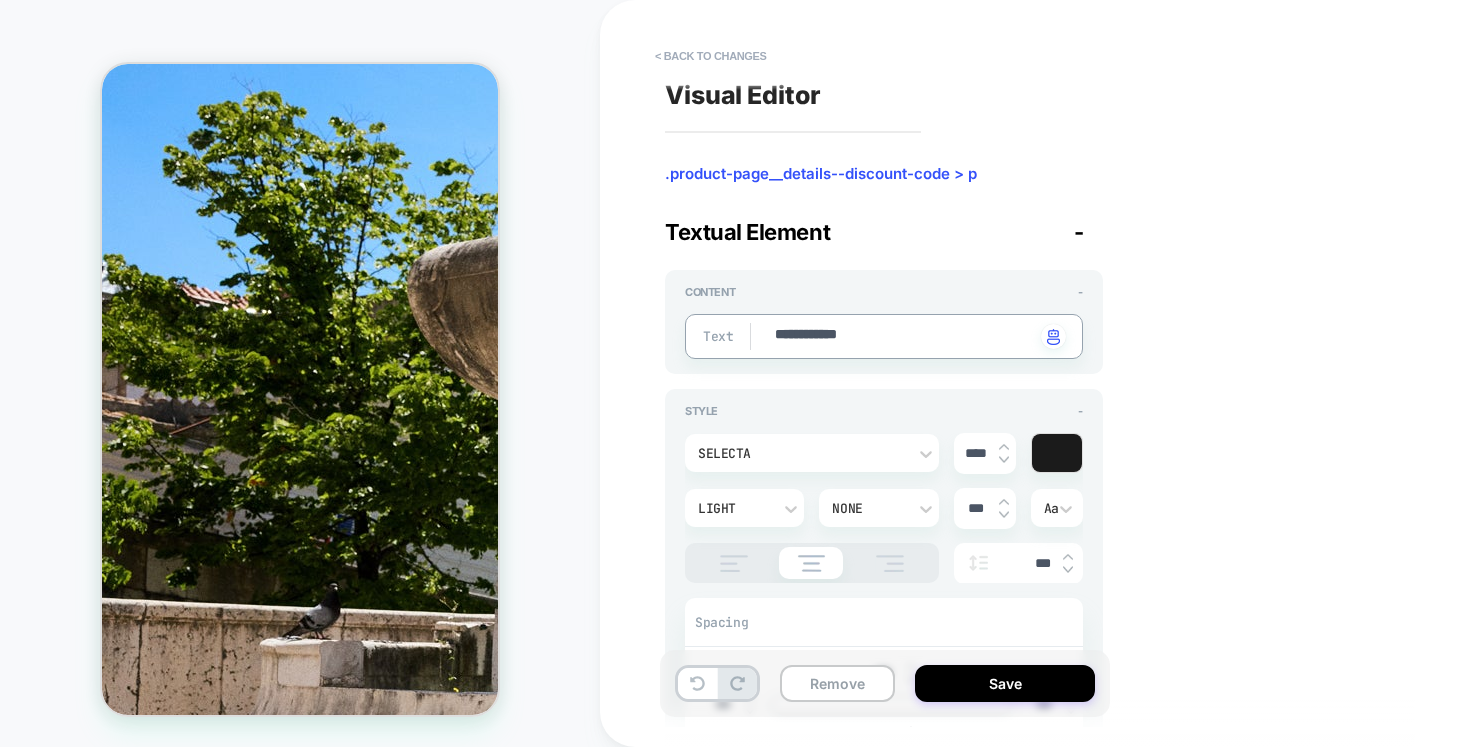 type on "*" 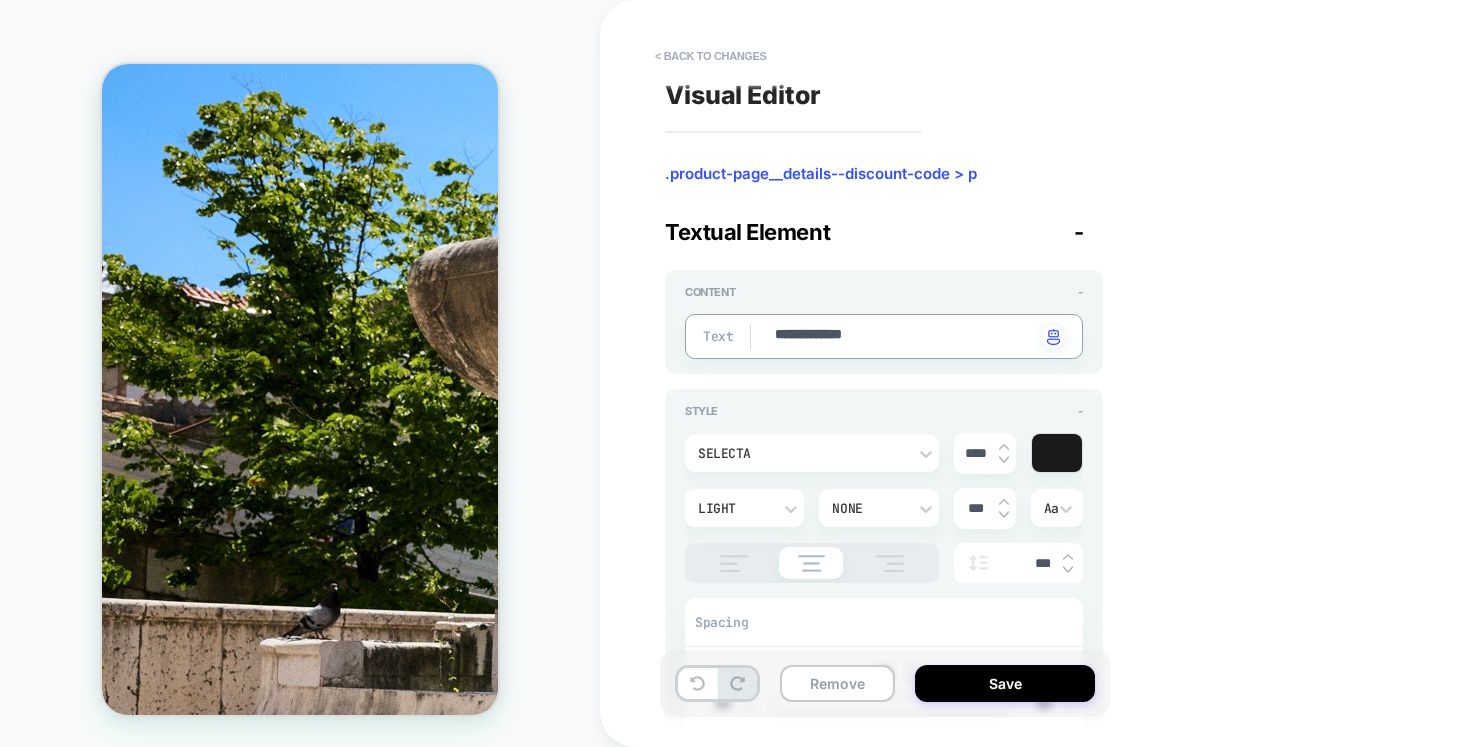 type on "*" 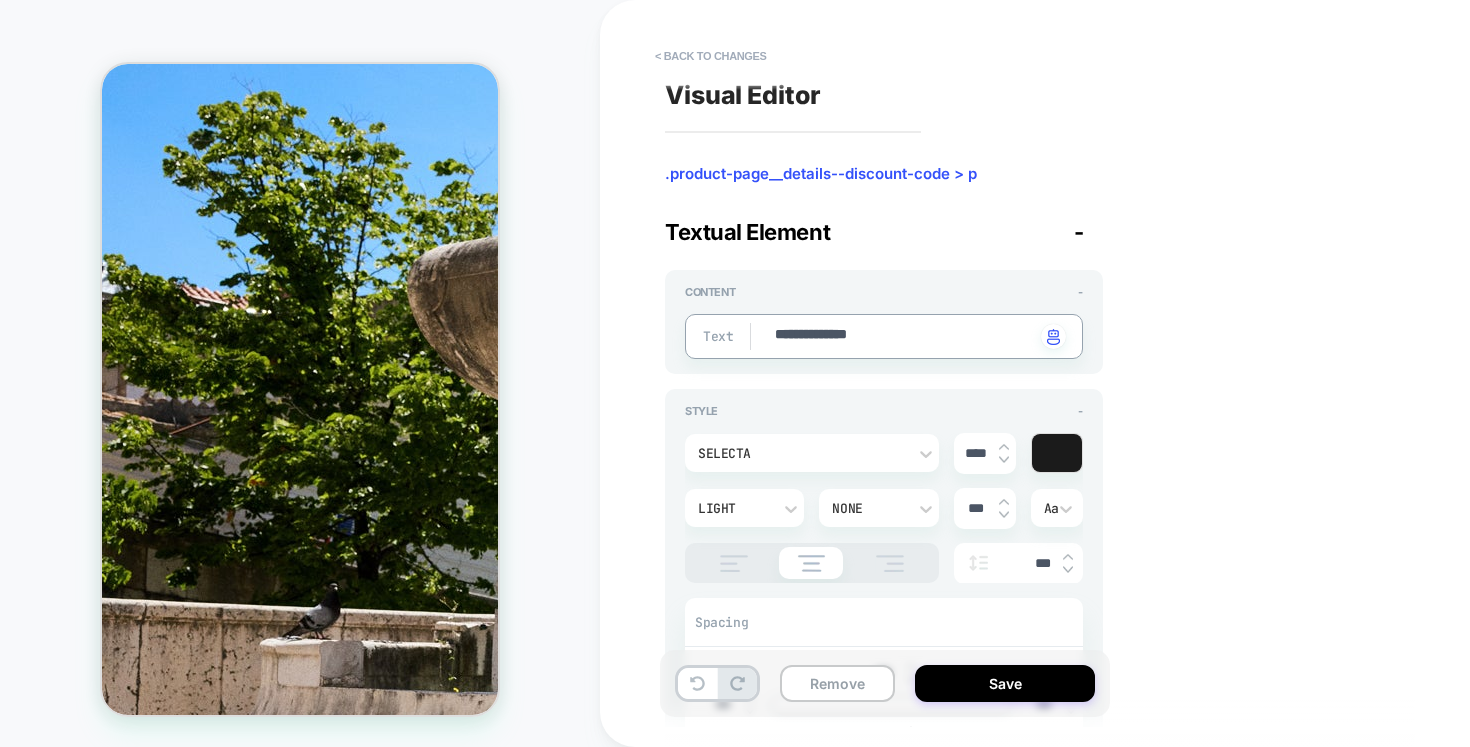 type on "*" 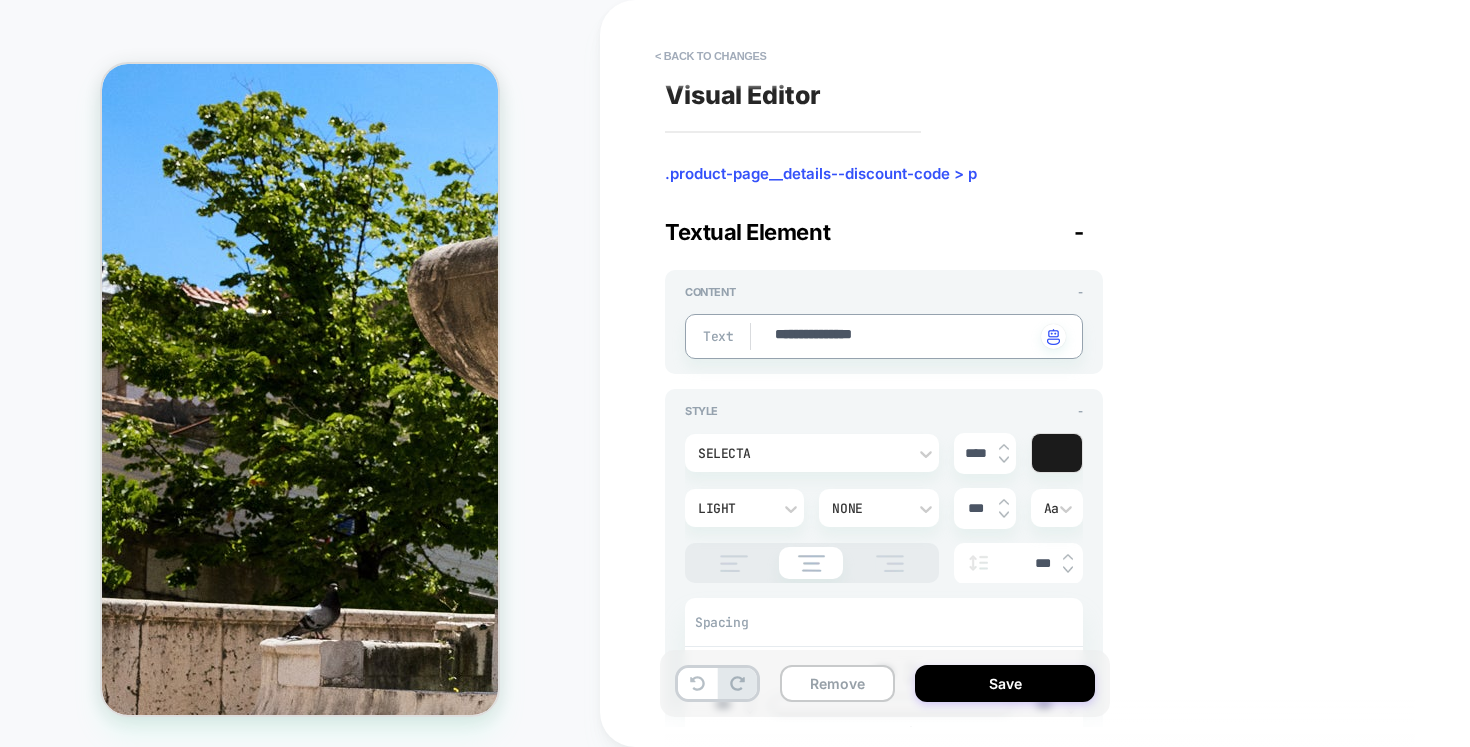 type on "*" 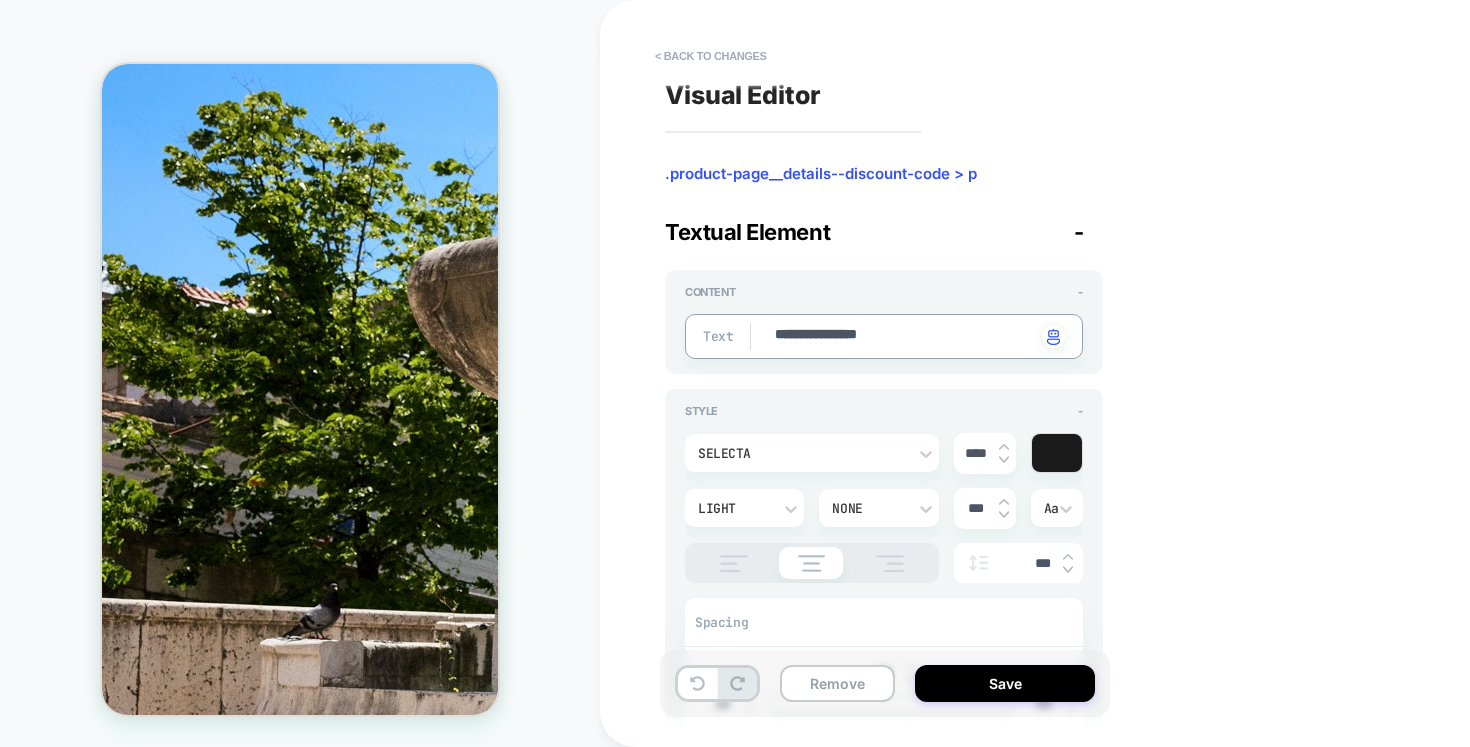 type on "*" 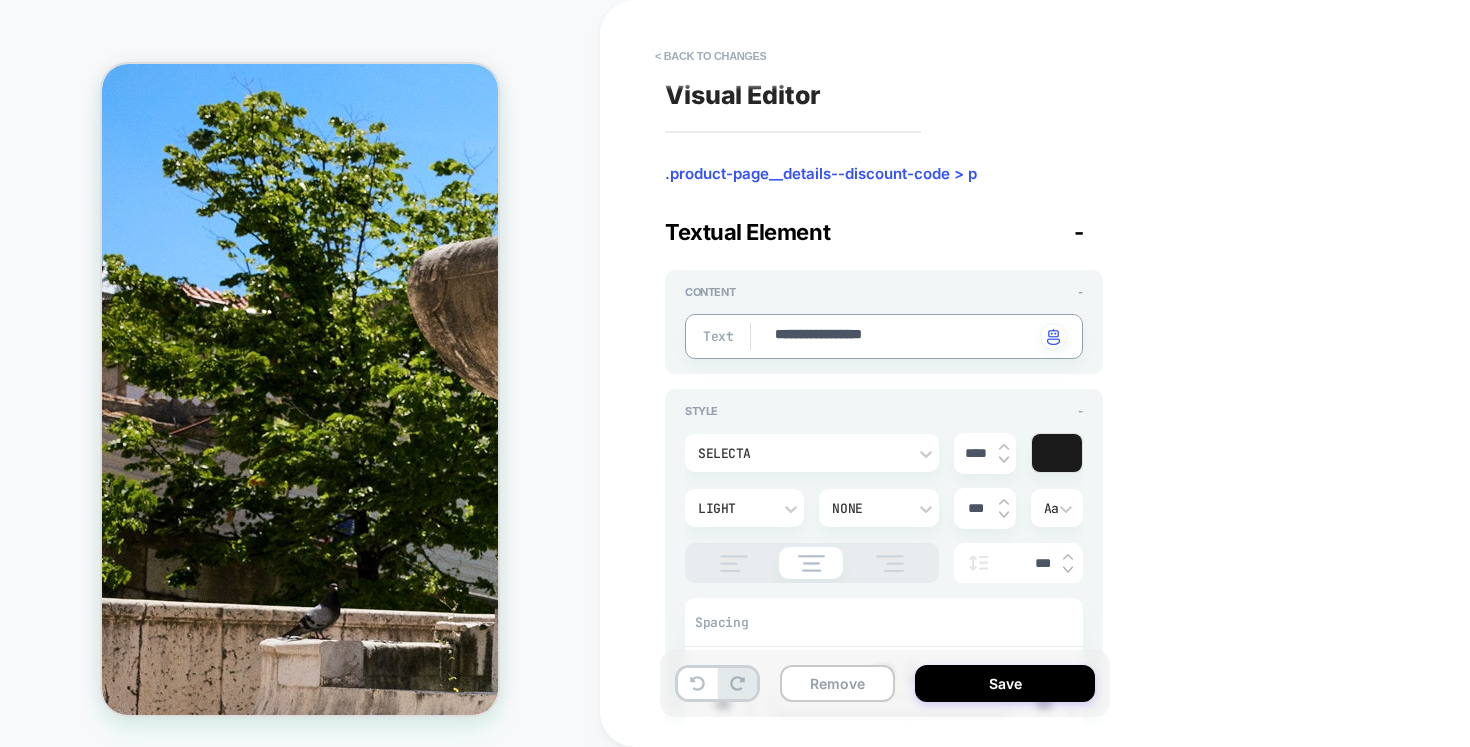 type on "*" 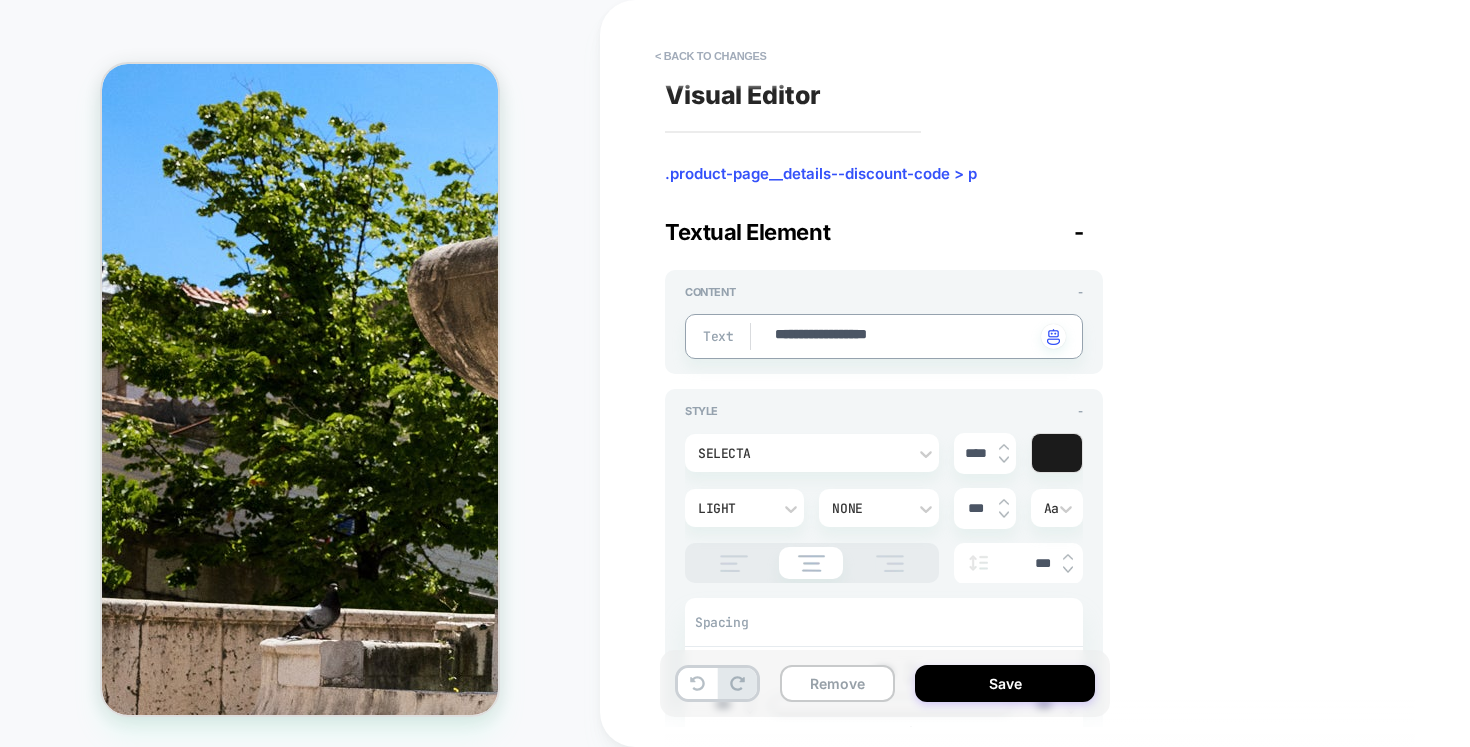 type on "*" 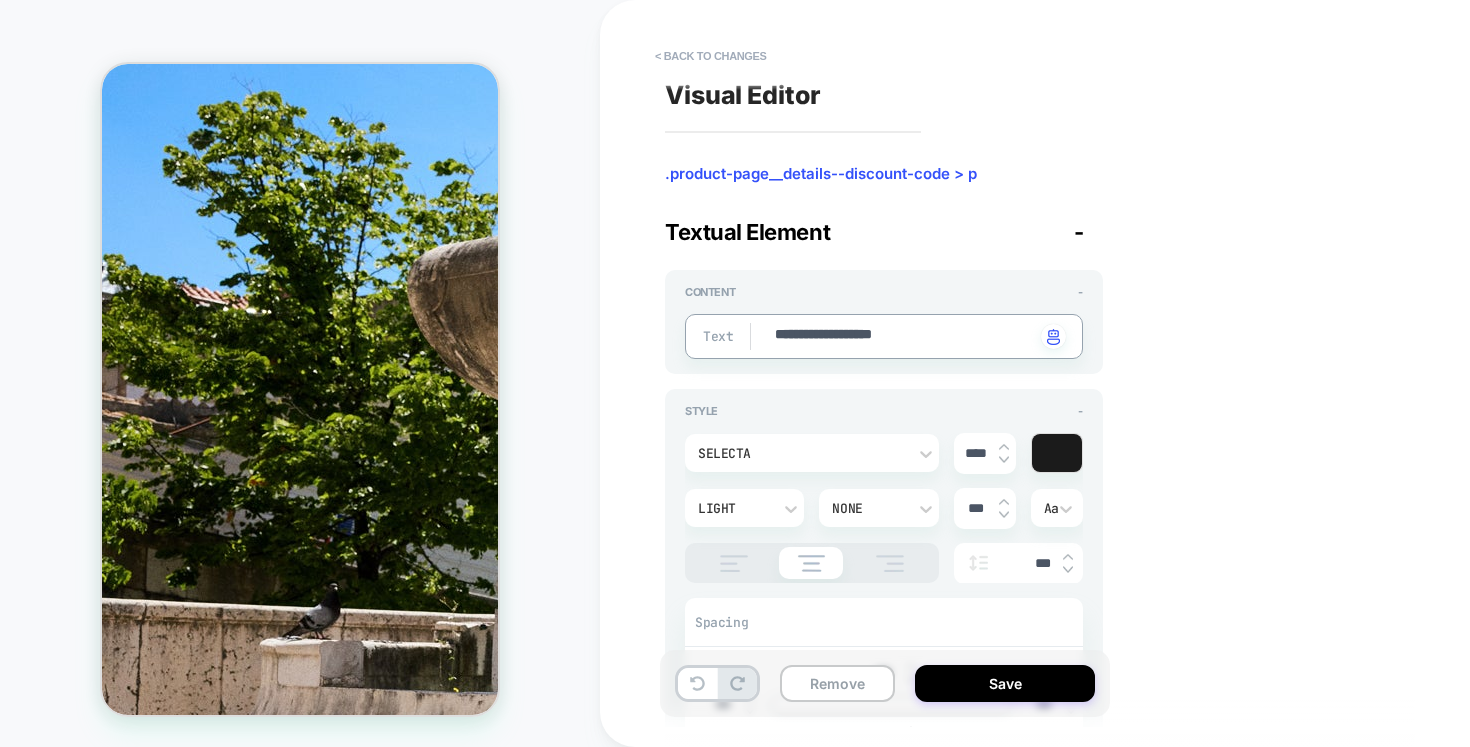 type on "*" 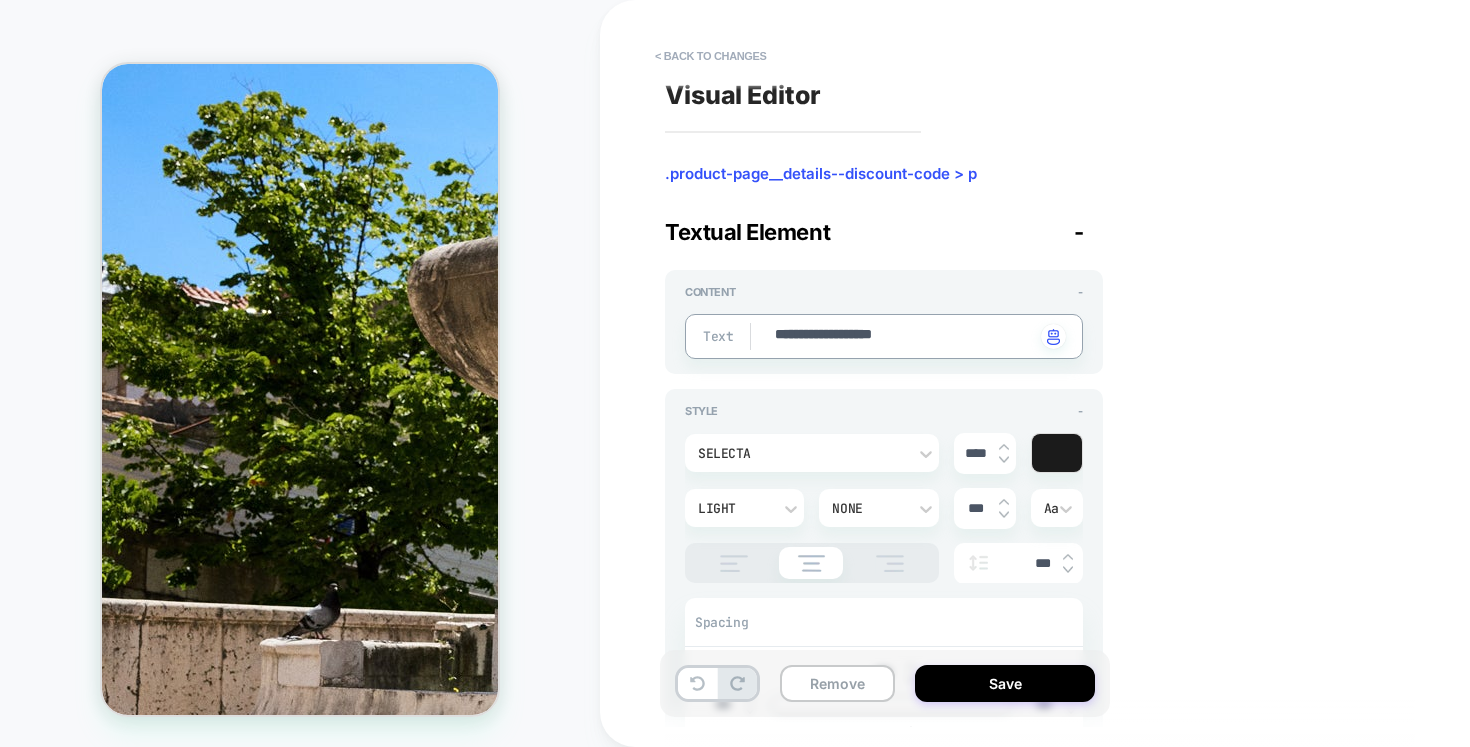 type on "**********" 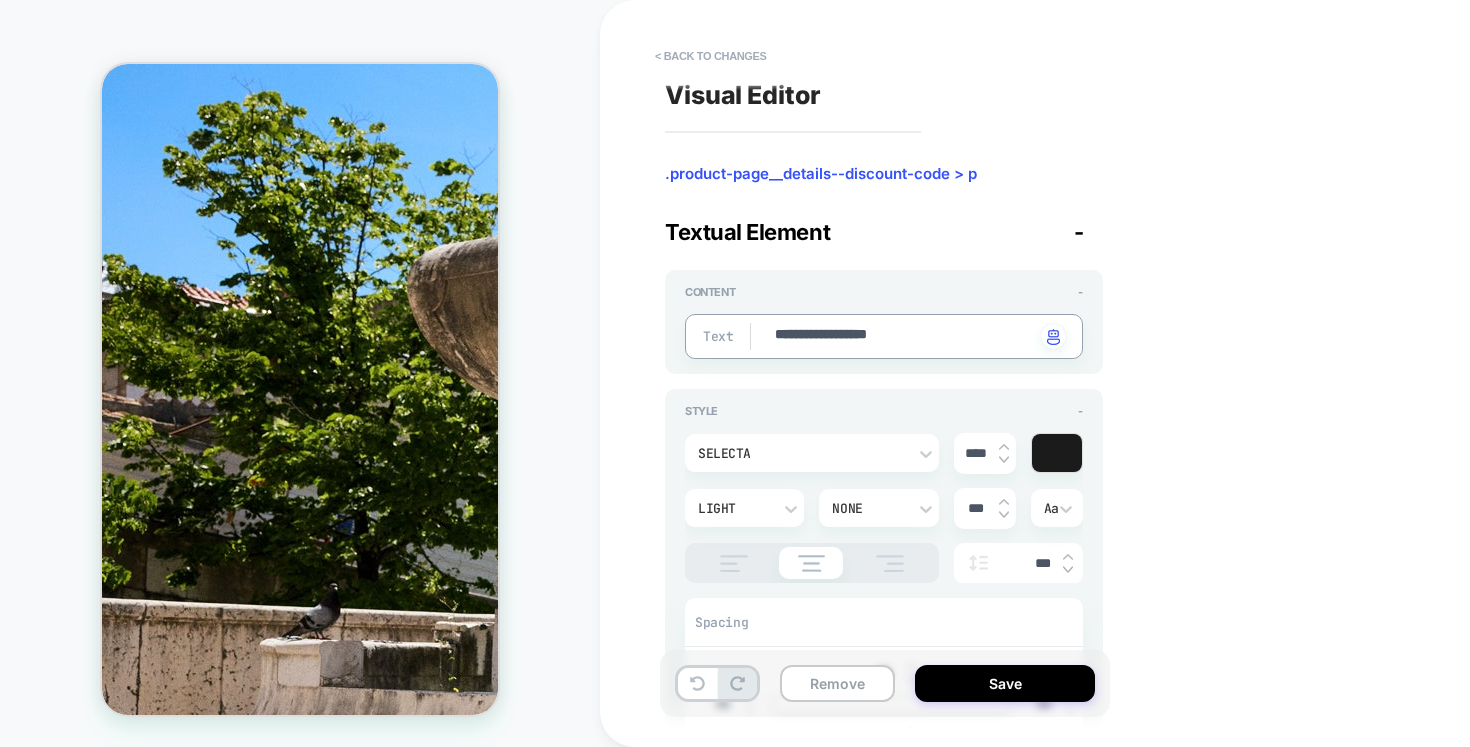 type on "*" 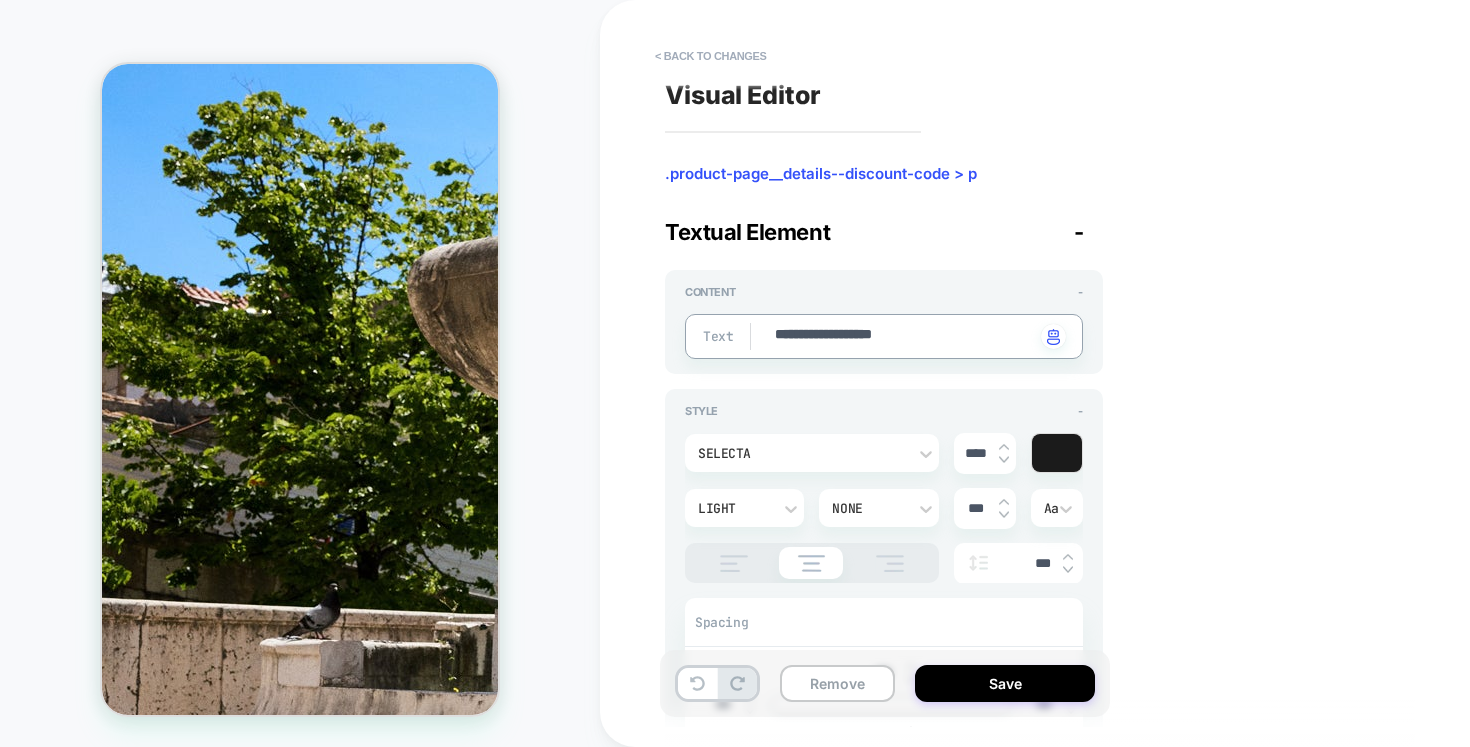 type on "*" 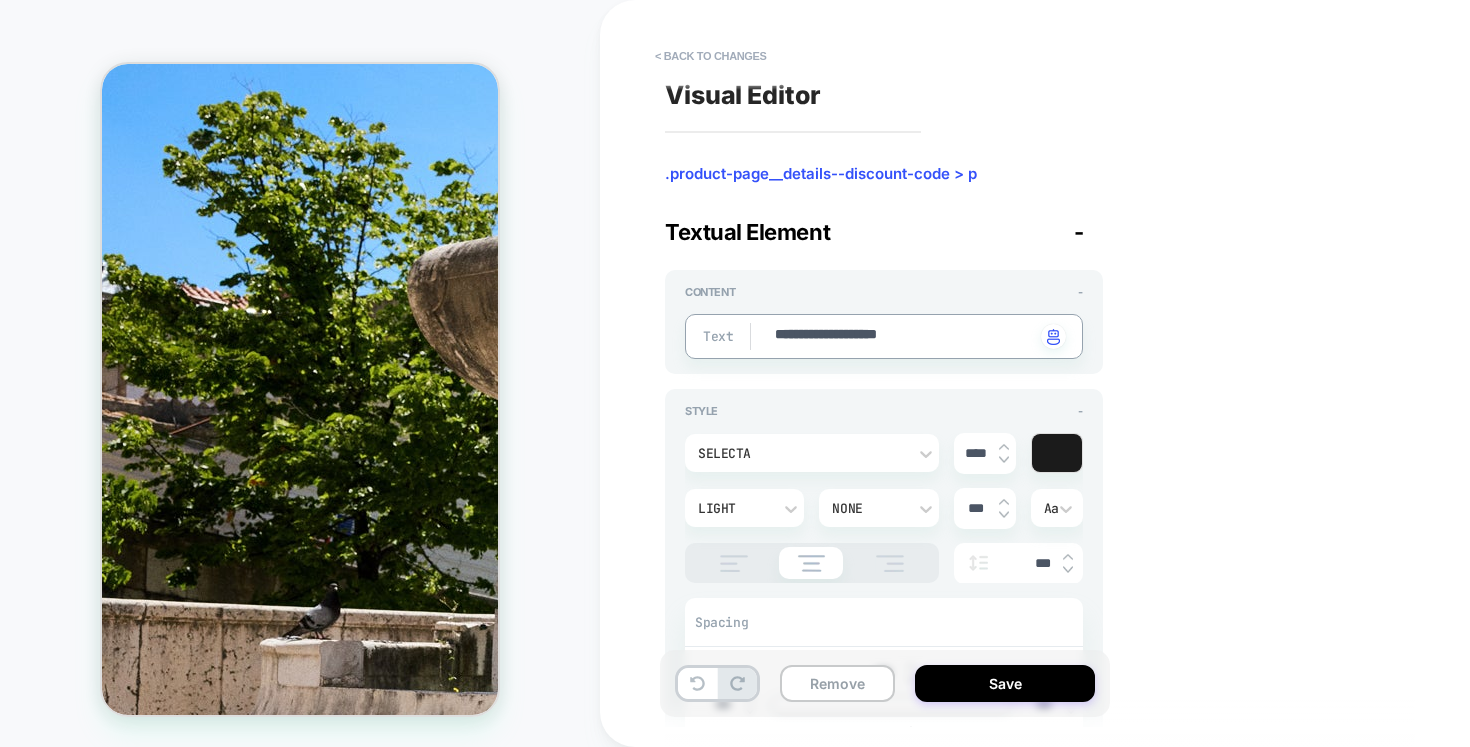 type on "*" 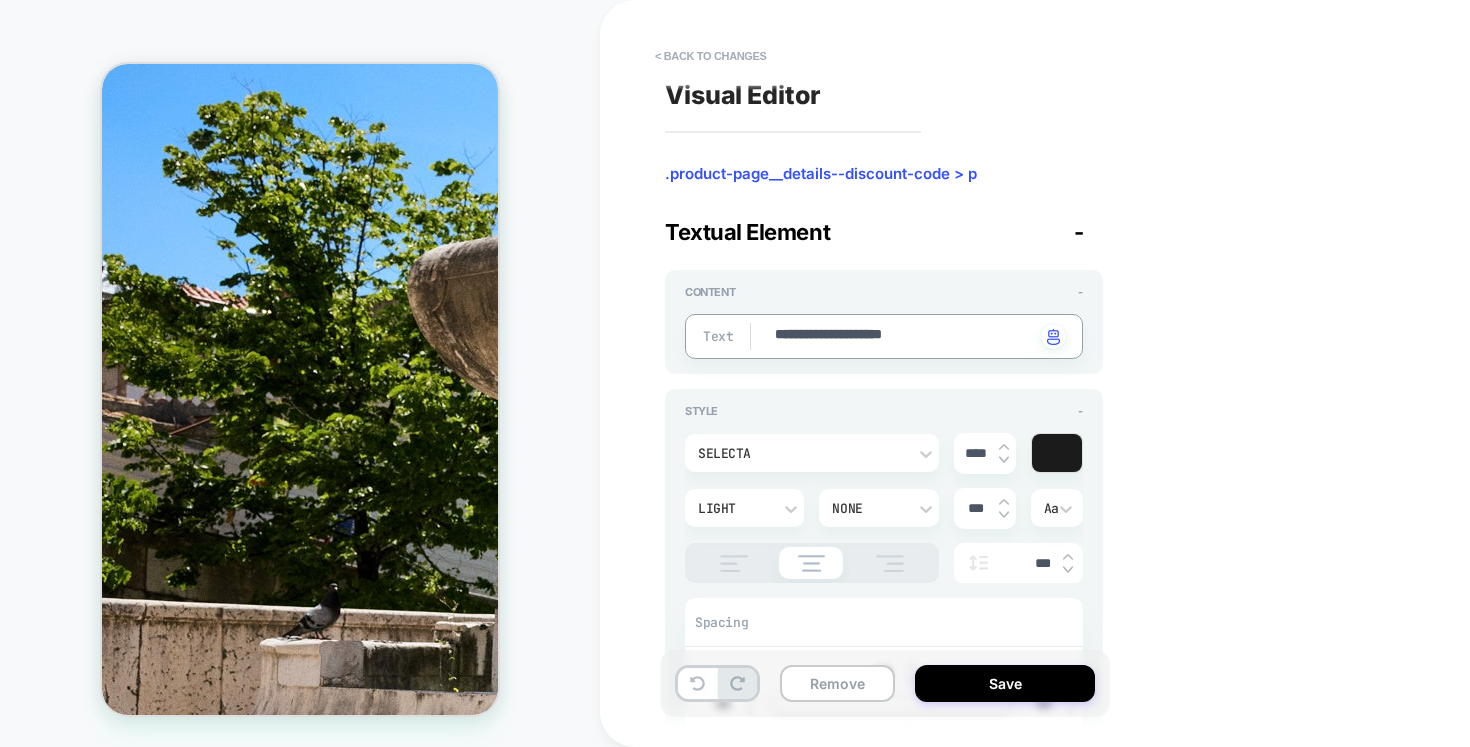 type on "*" 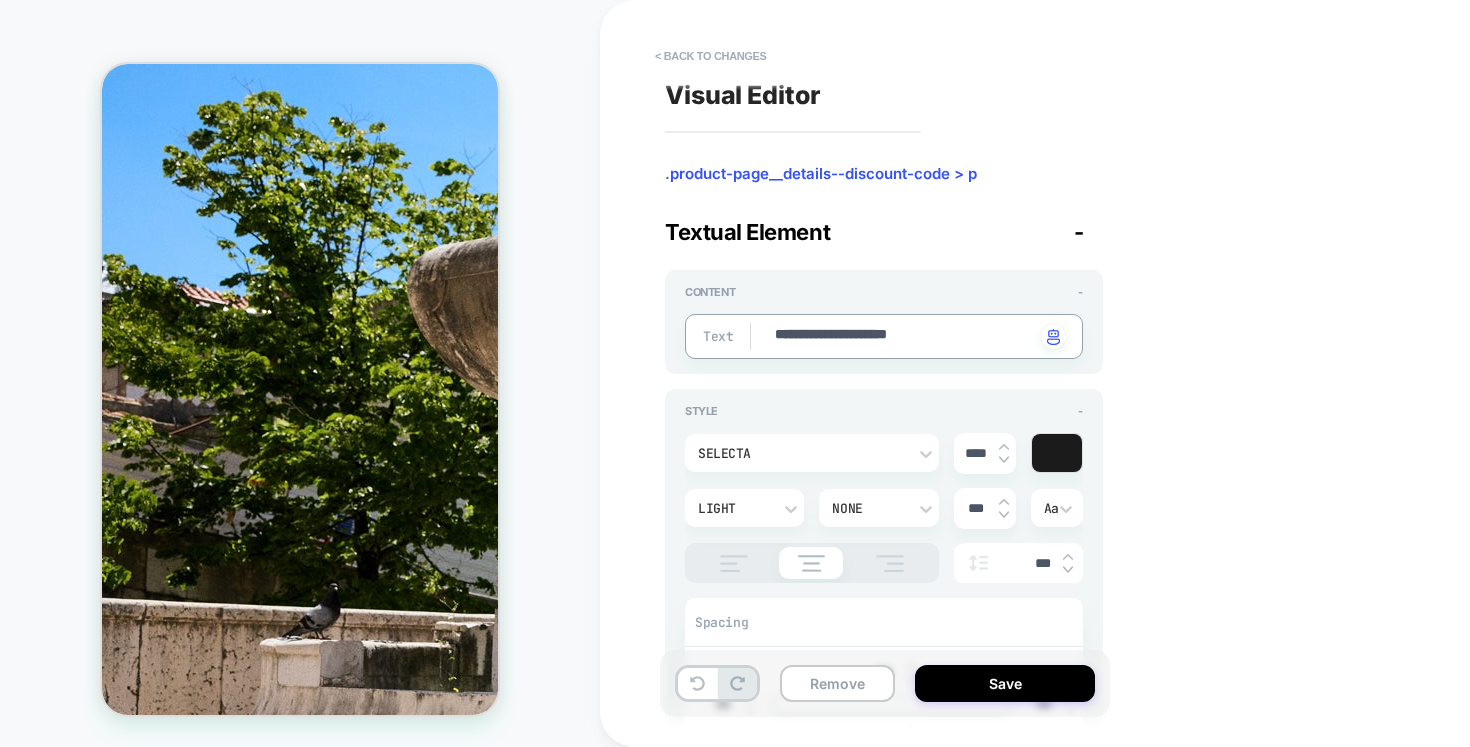type on "*" 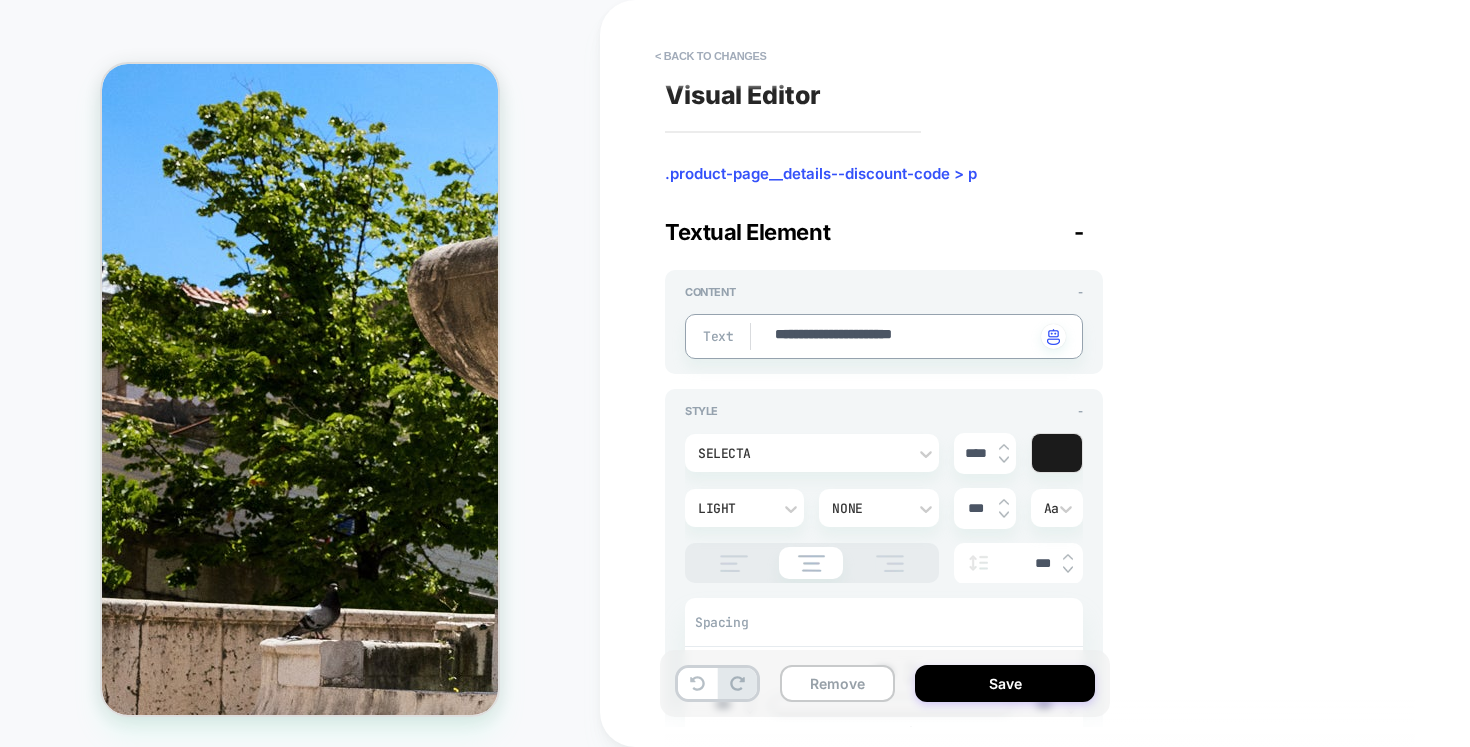 type on "*" 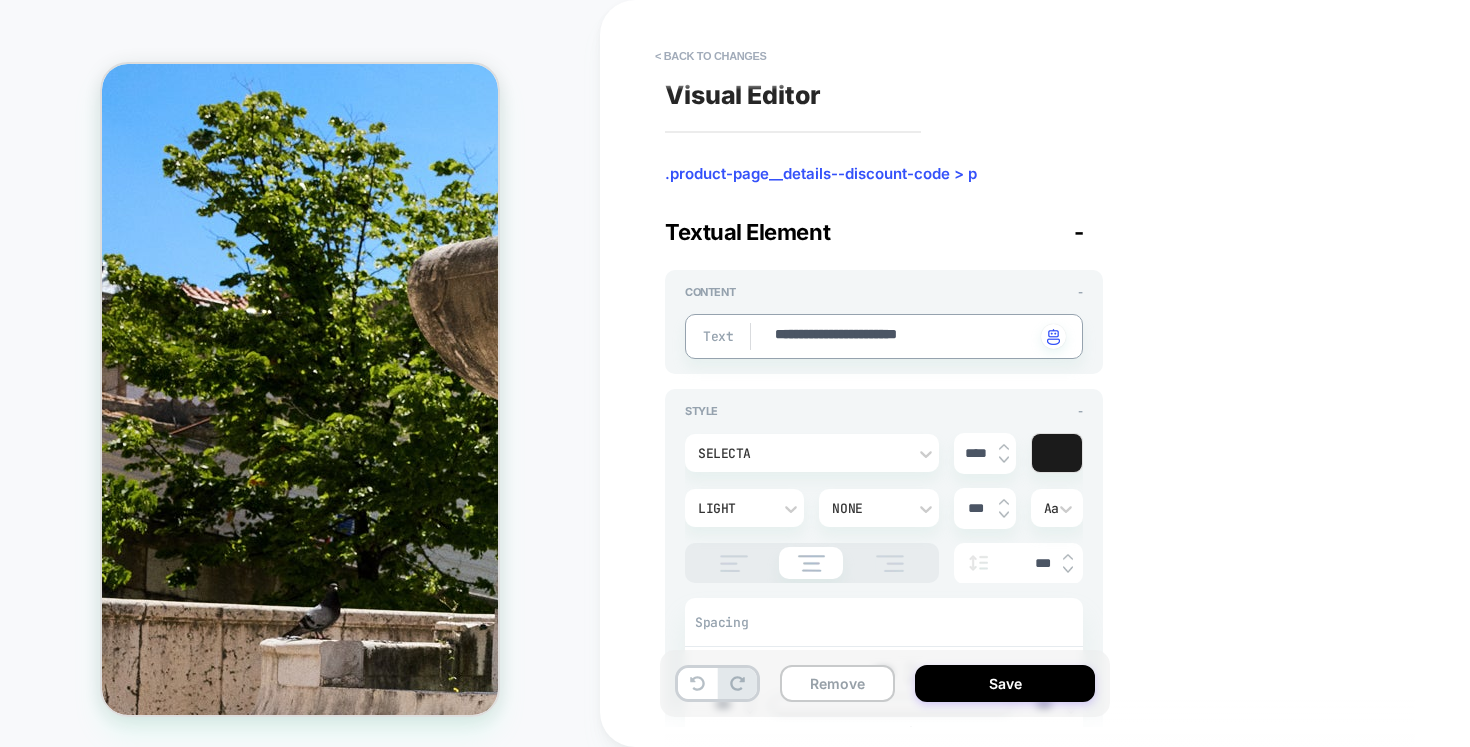 type on "*" 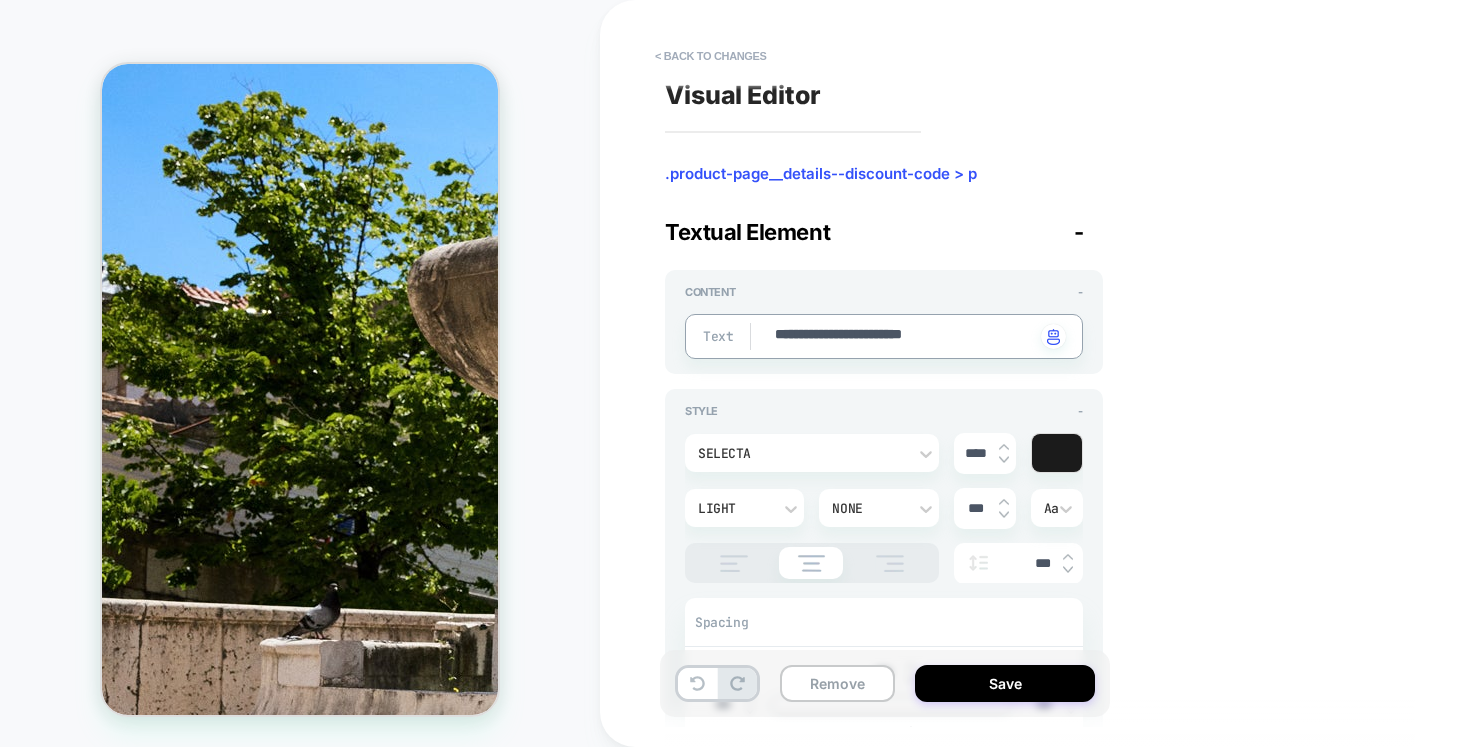 type on "*" 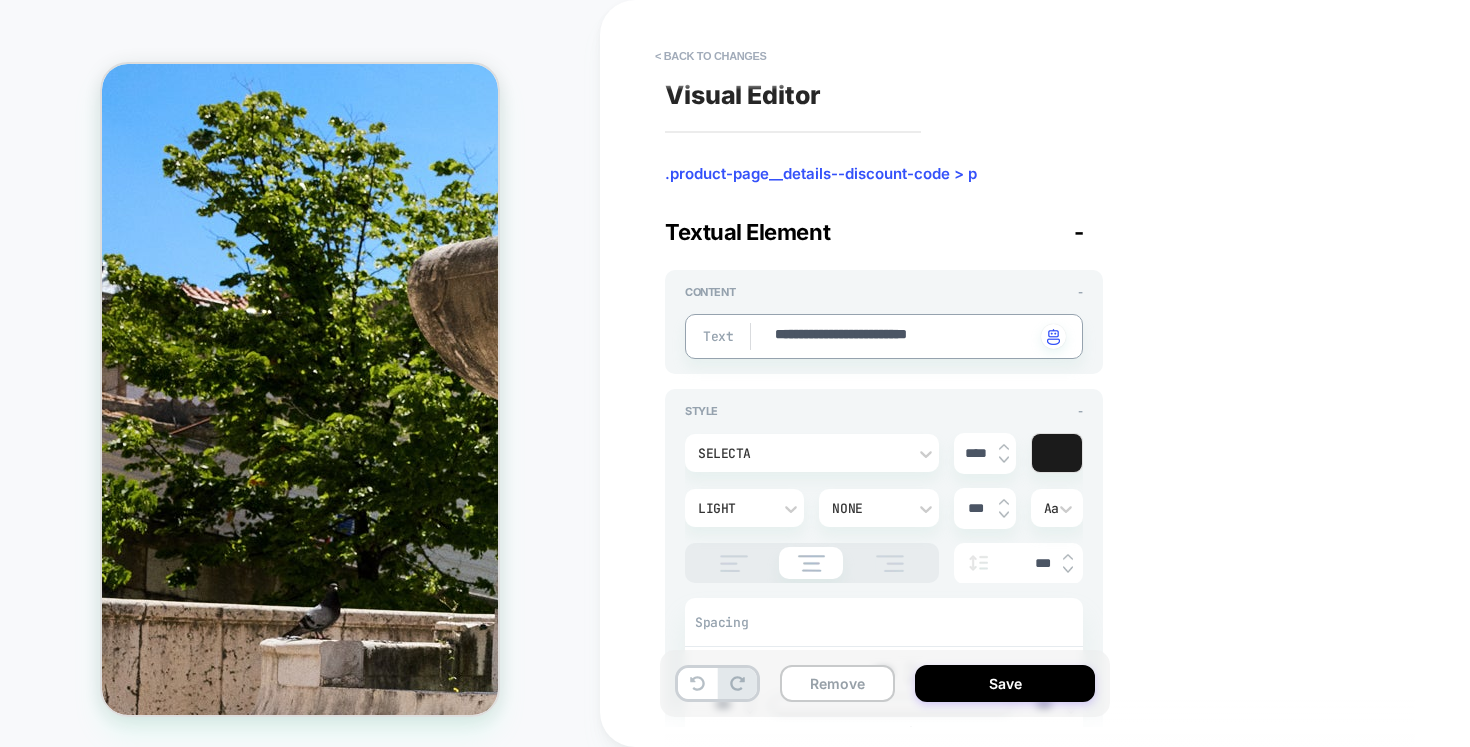 type on "*" 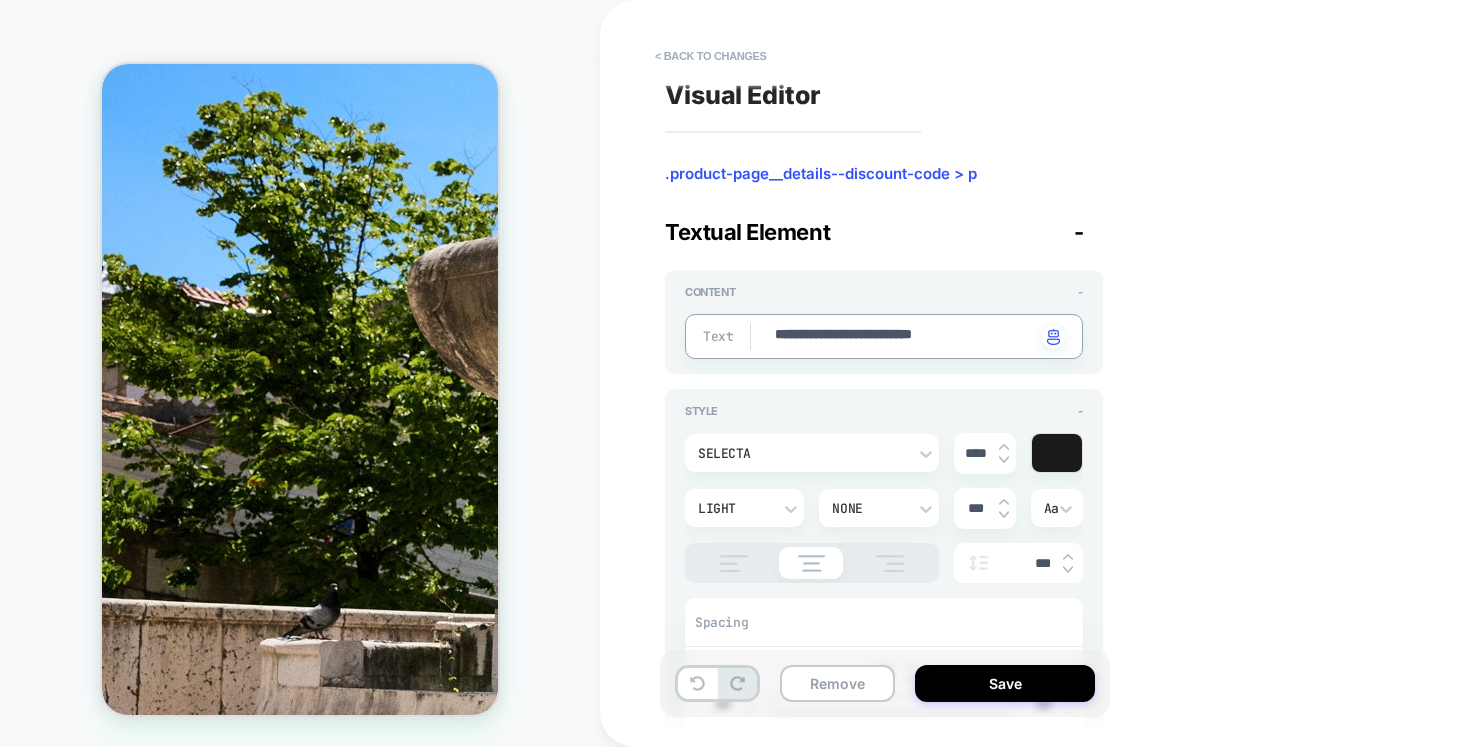 type on "*" 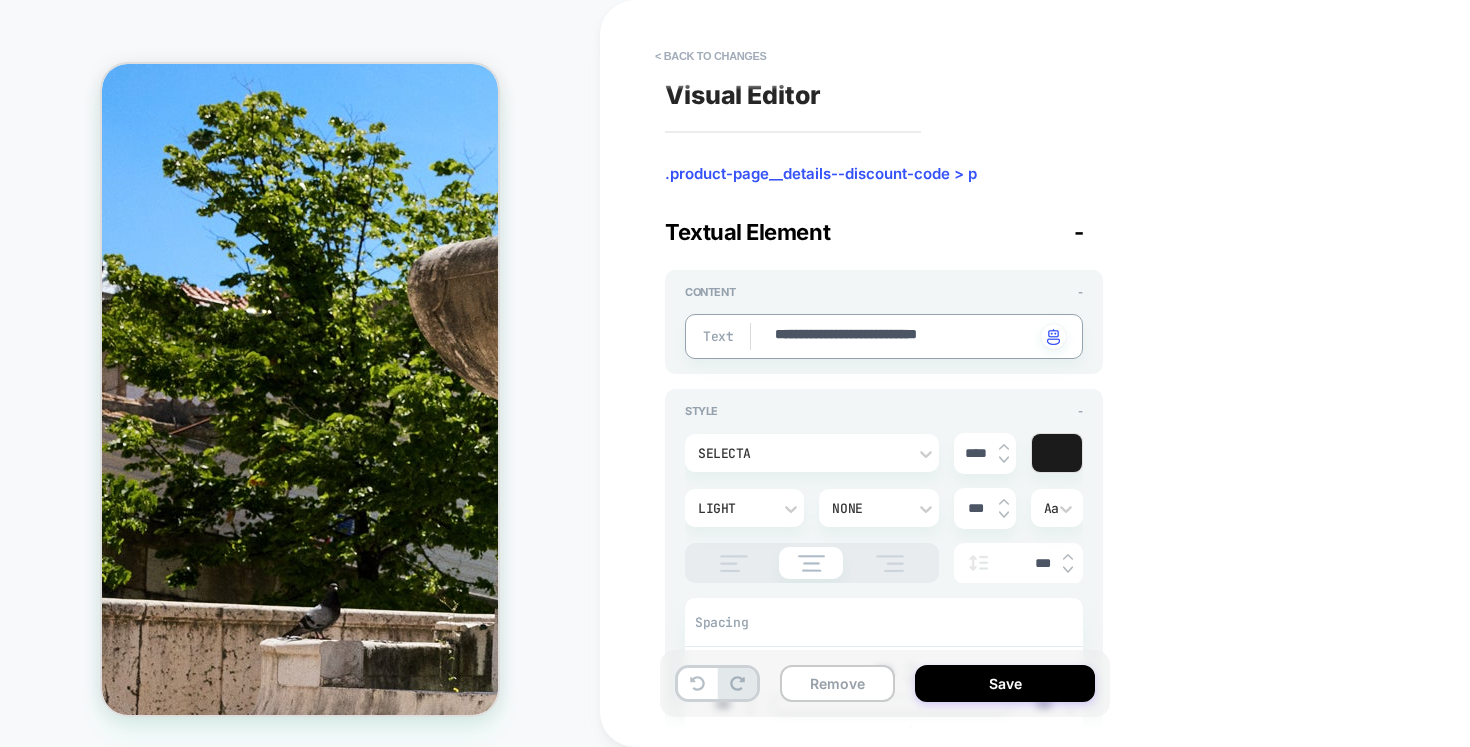 type on "*" 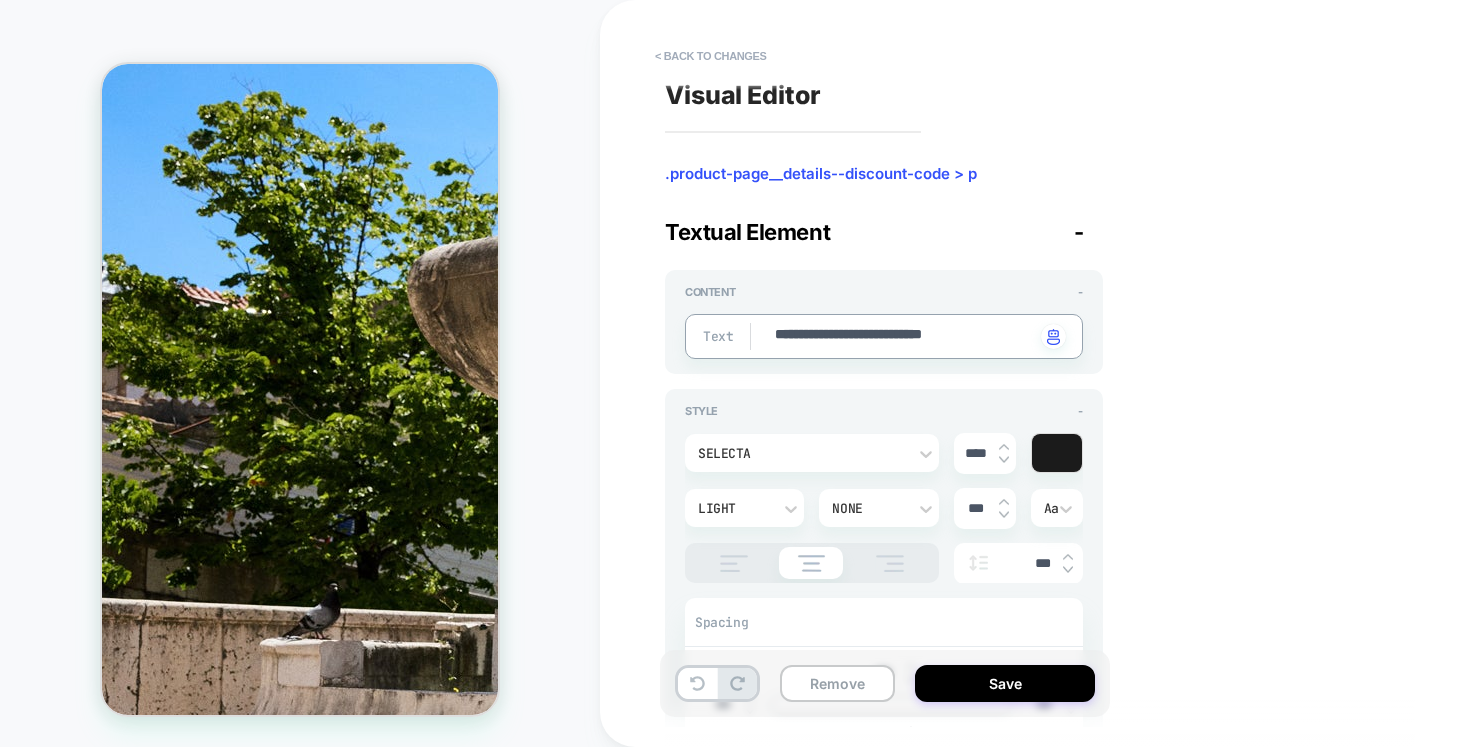 type on "*" 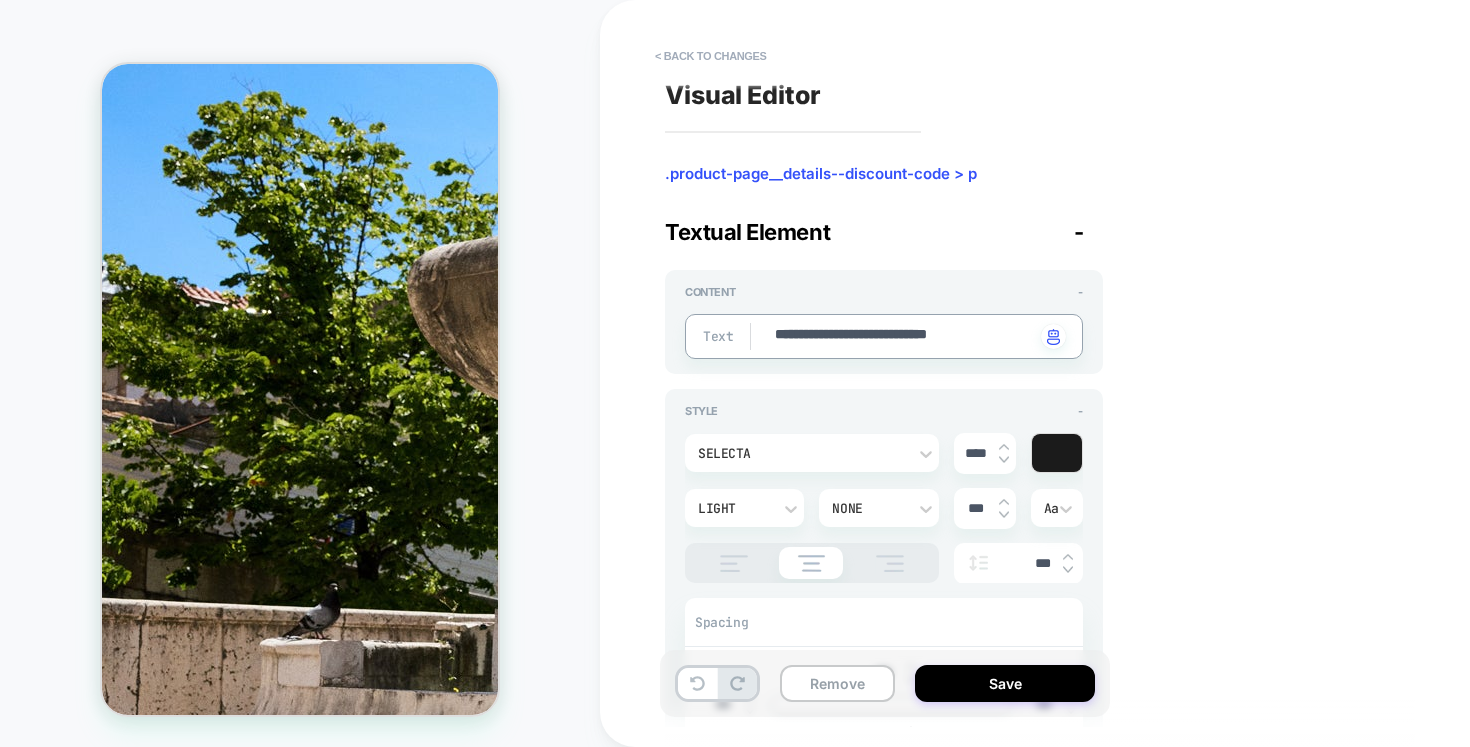 type on "*" 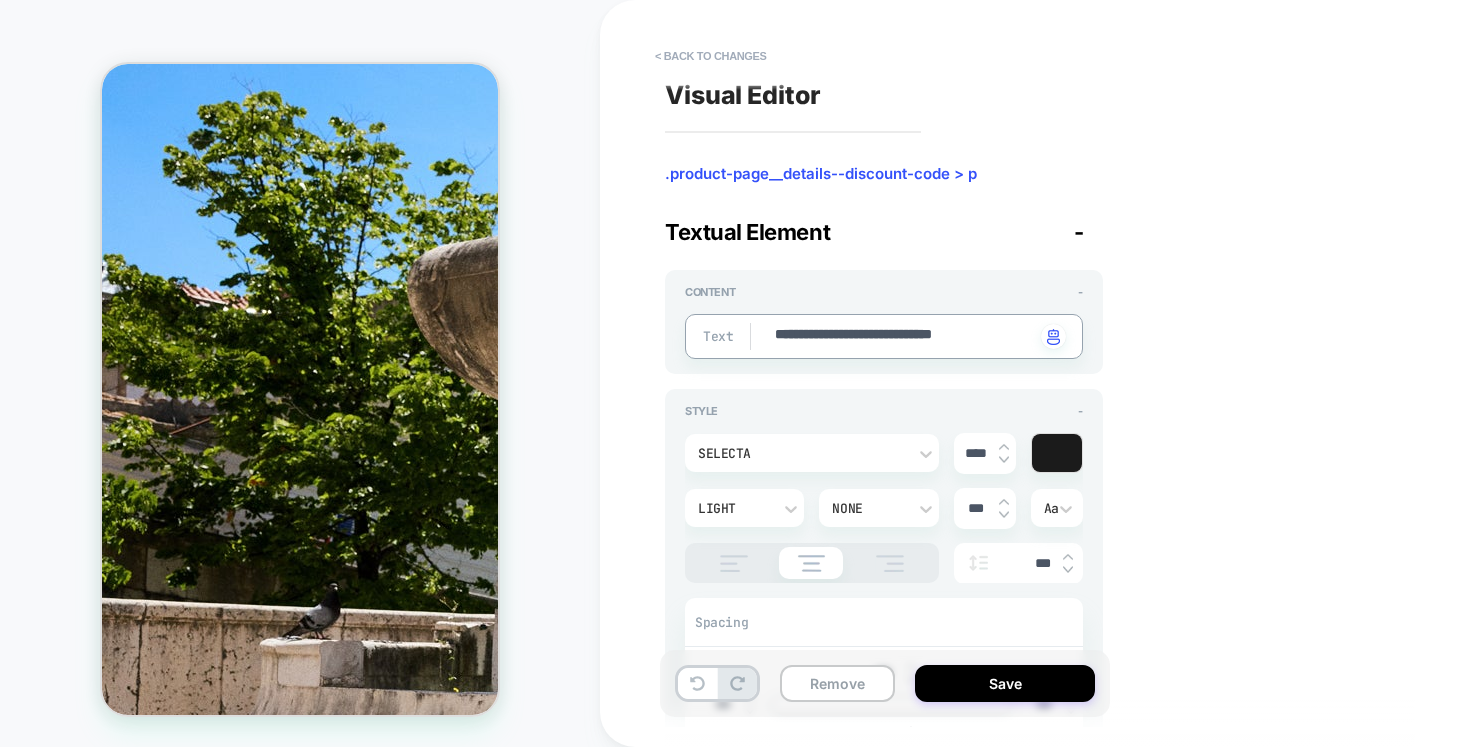 type on "*" 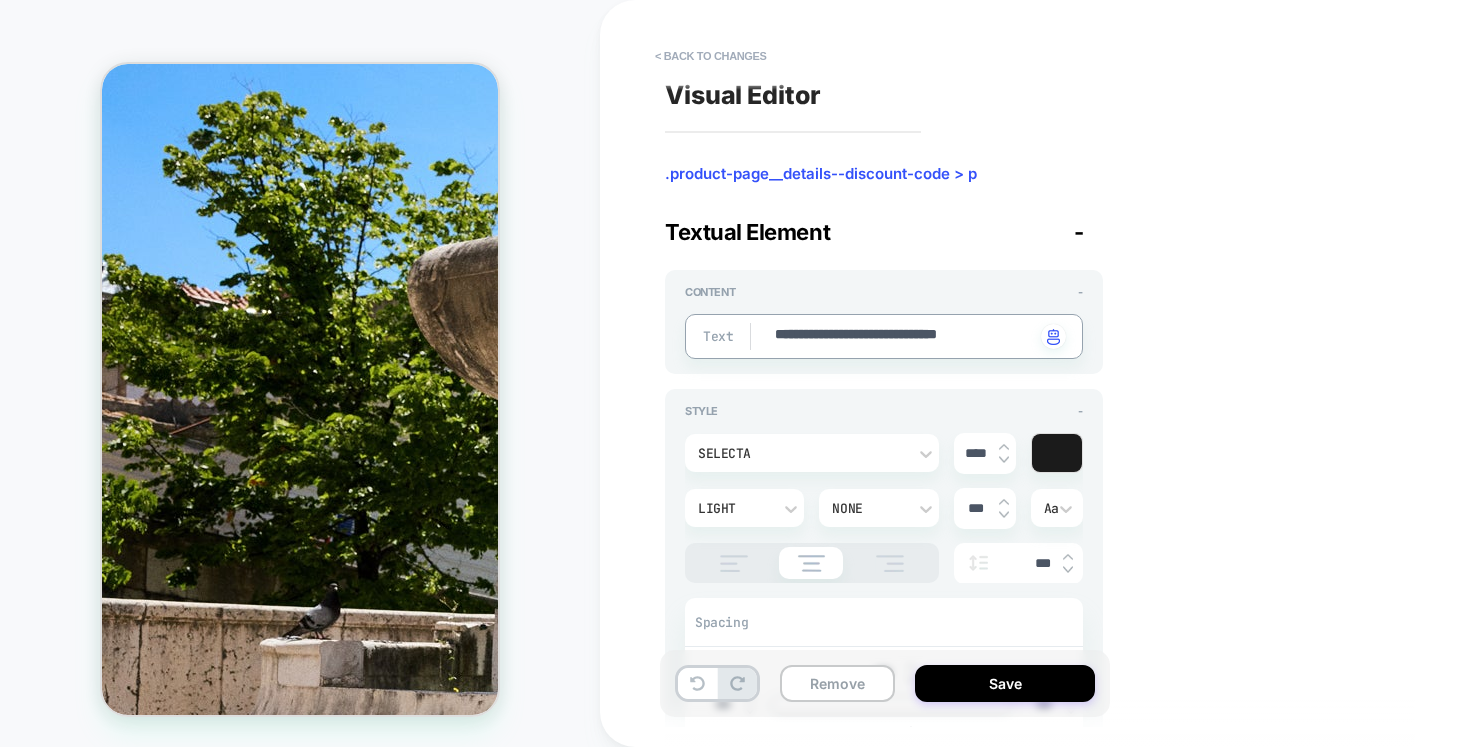 type on "*" 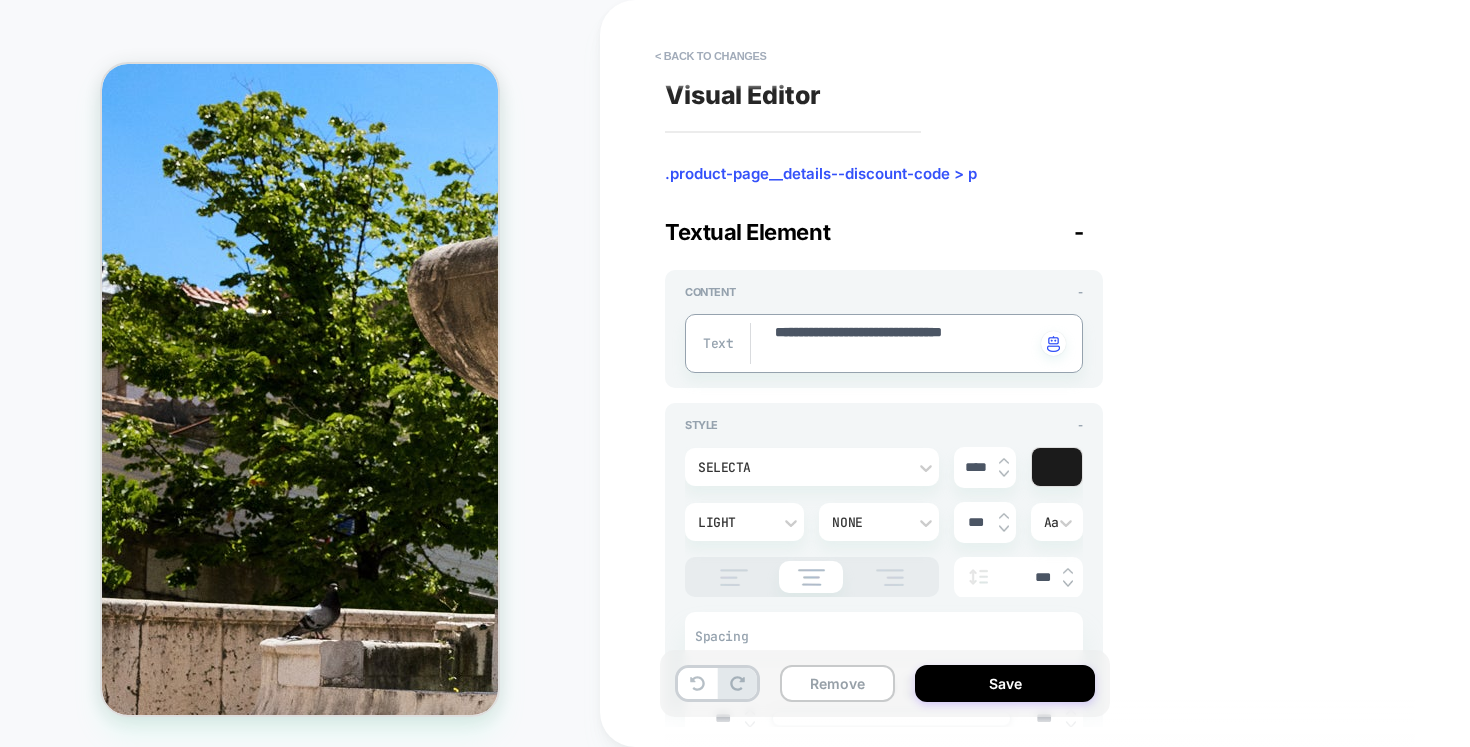type on "*" 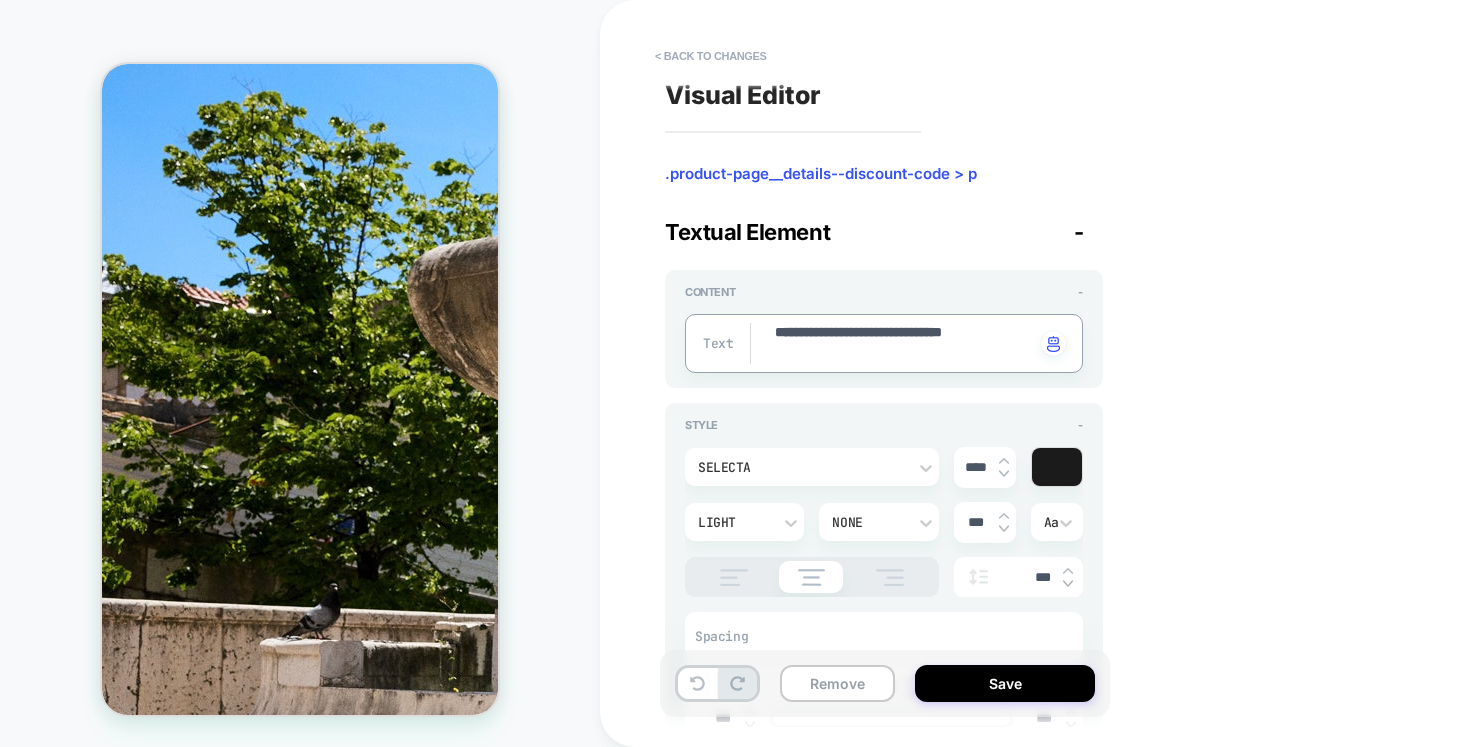 type on "**********" 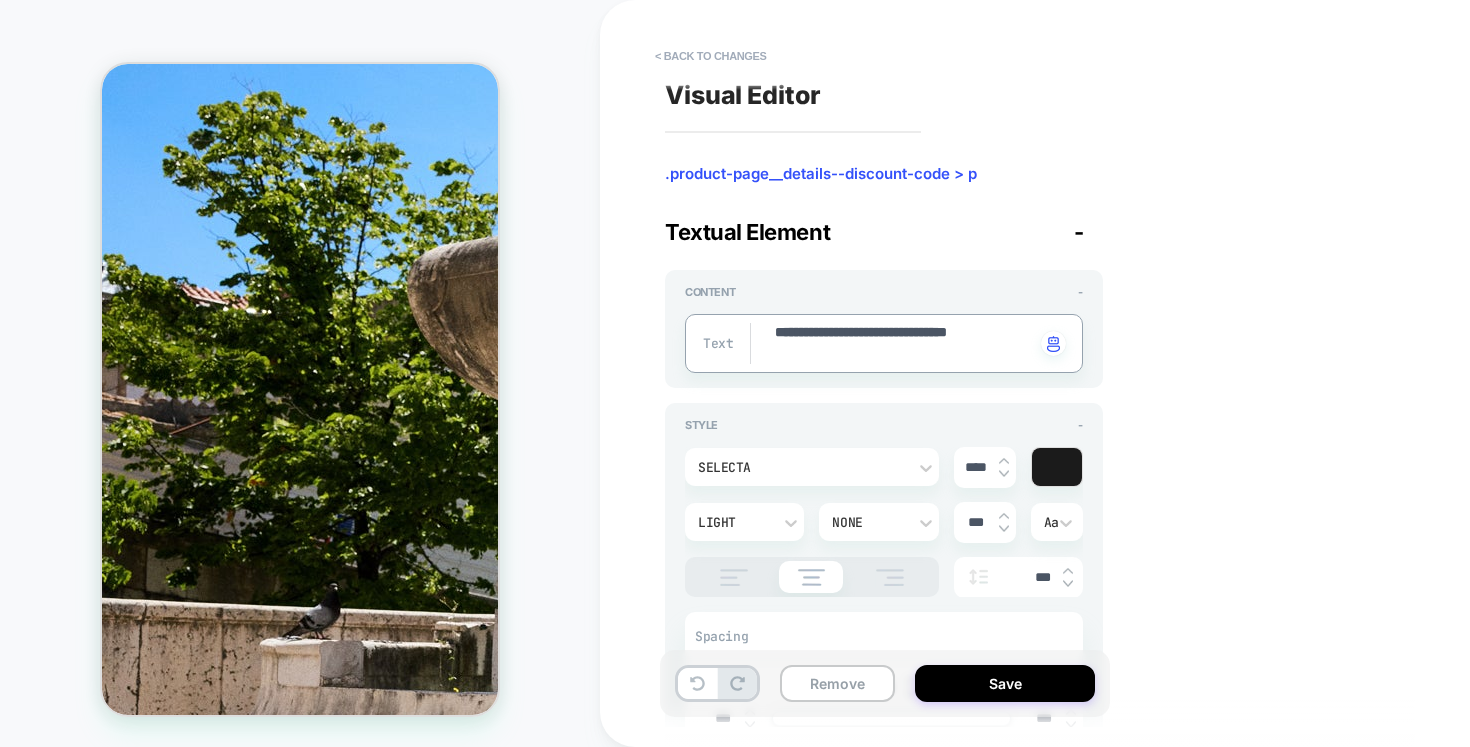 type on "*" 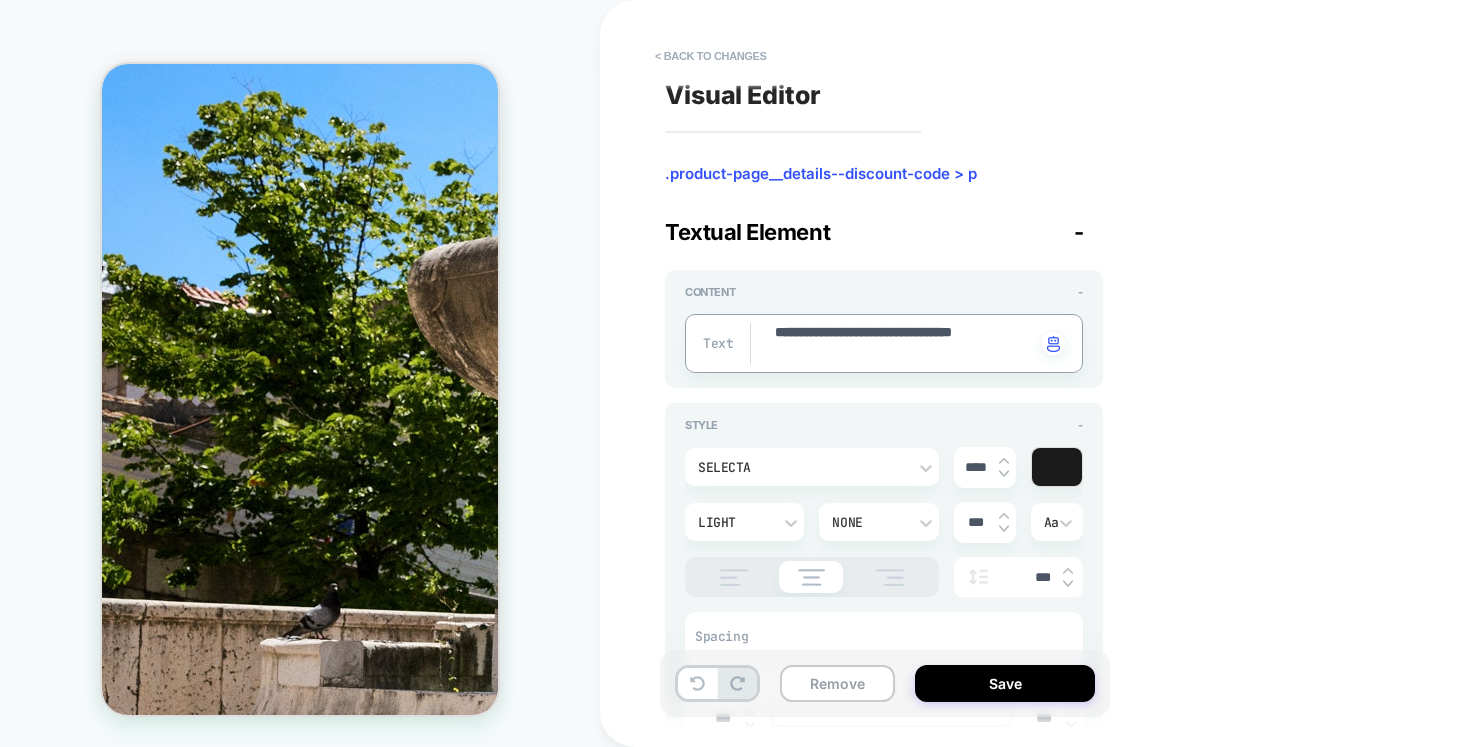 type on "*" 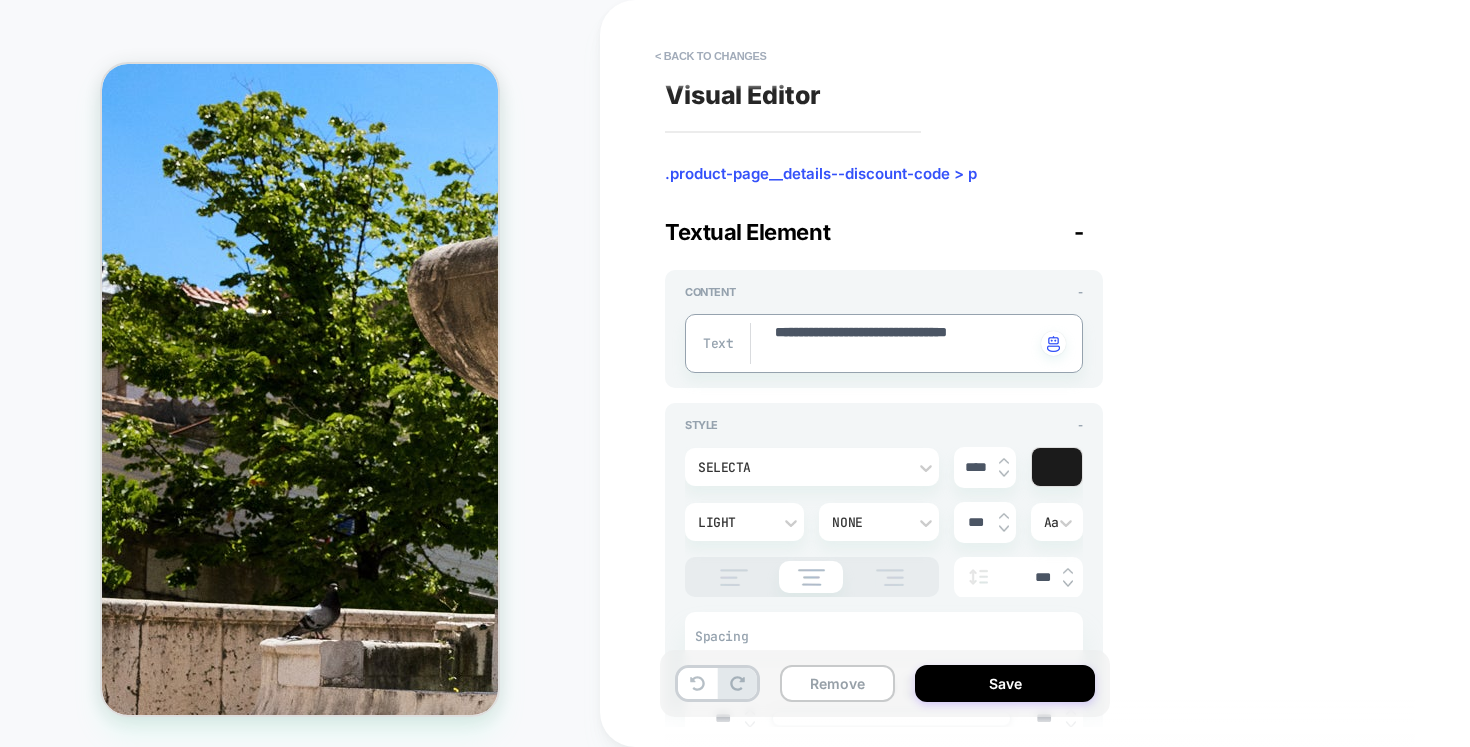 type on "*" 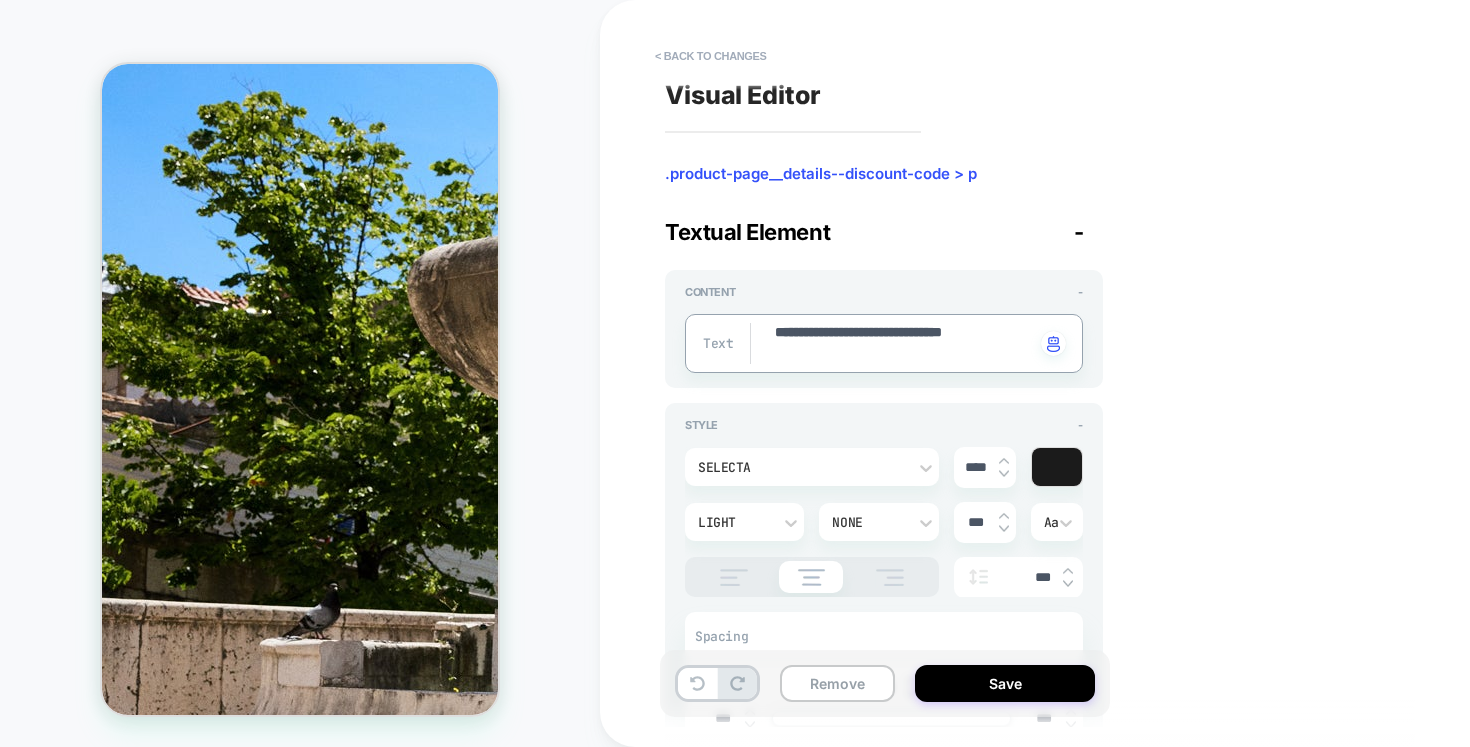 type on "*" 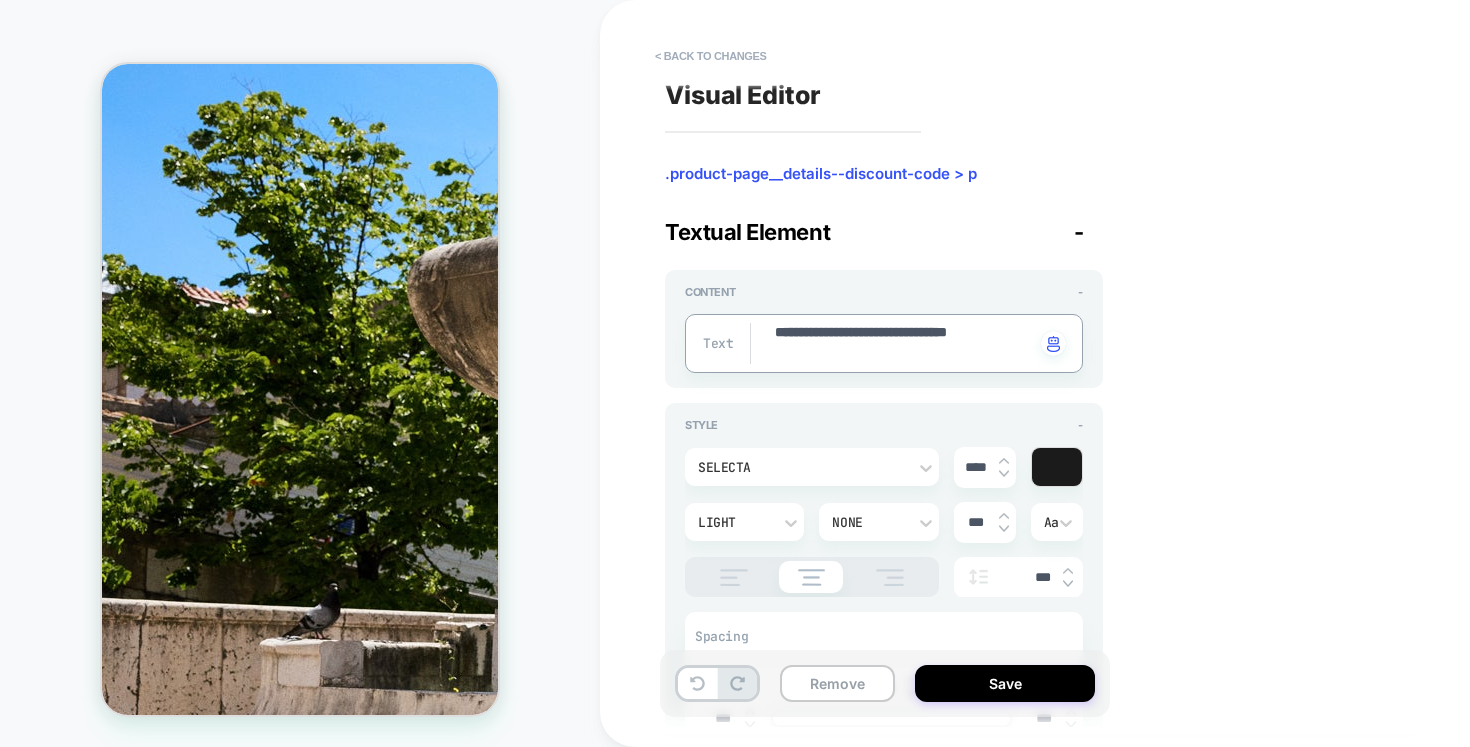 type on "*" 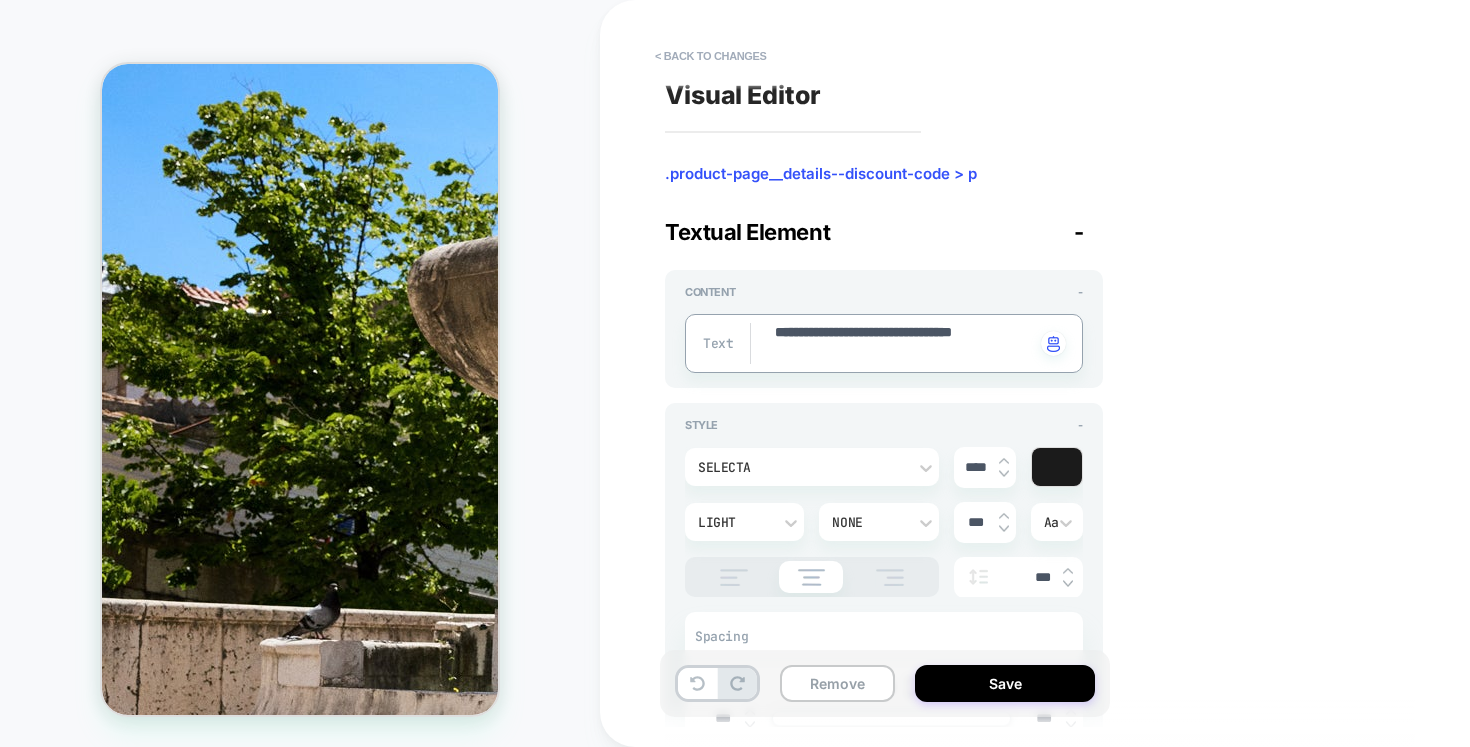 type on "*" 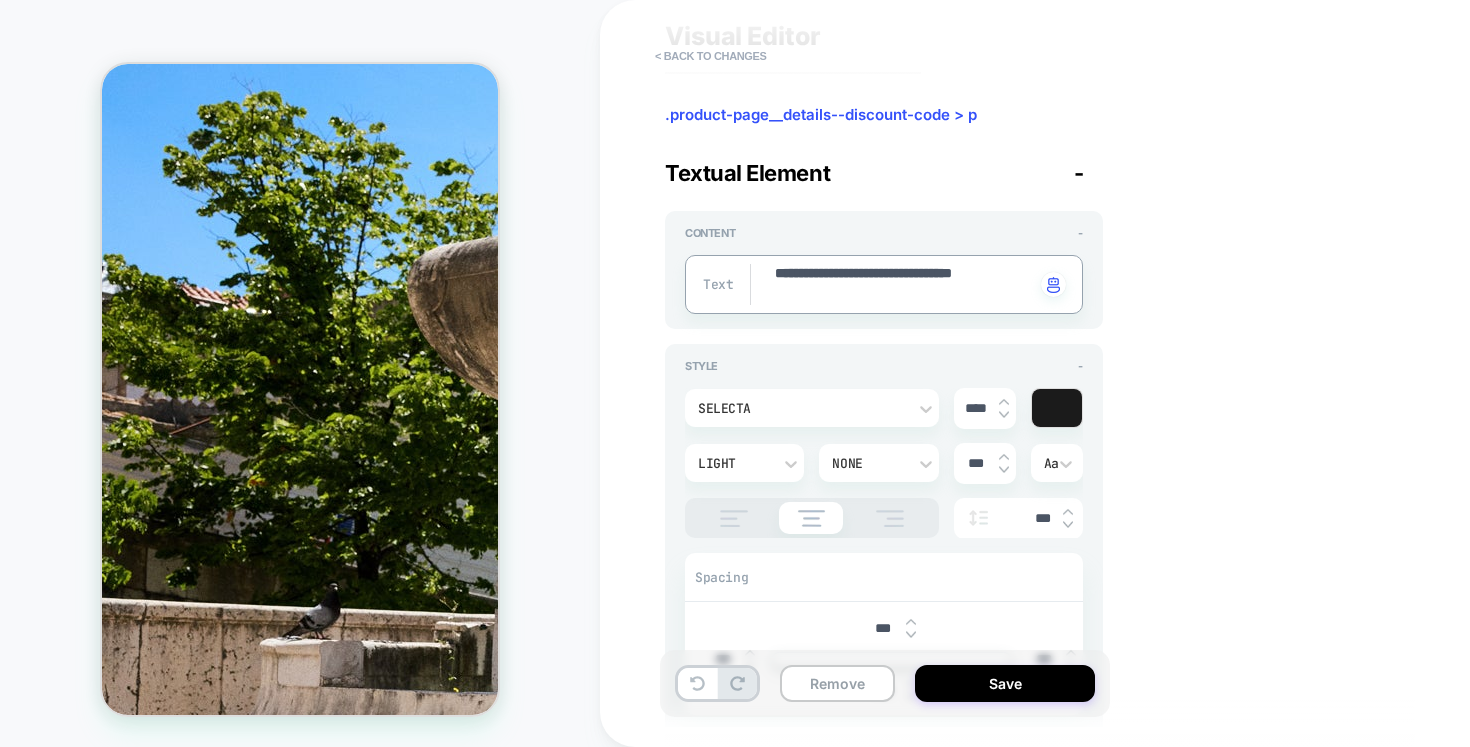 scroll, scrollTop: 73, scrollLeft: 0, axis: vertical 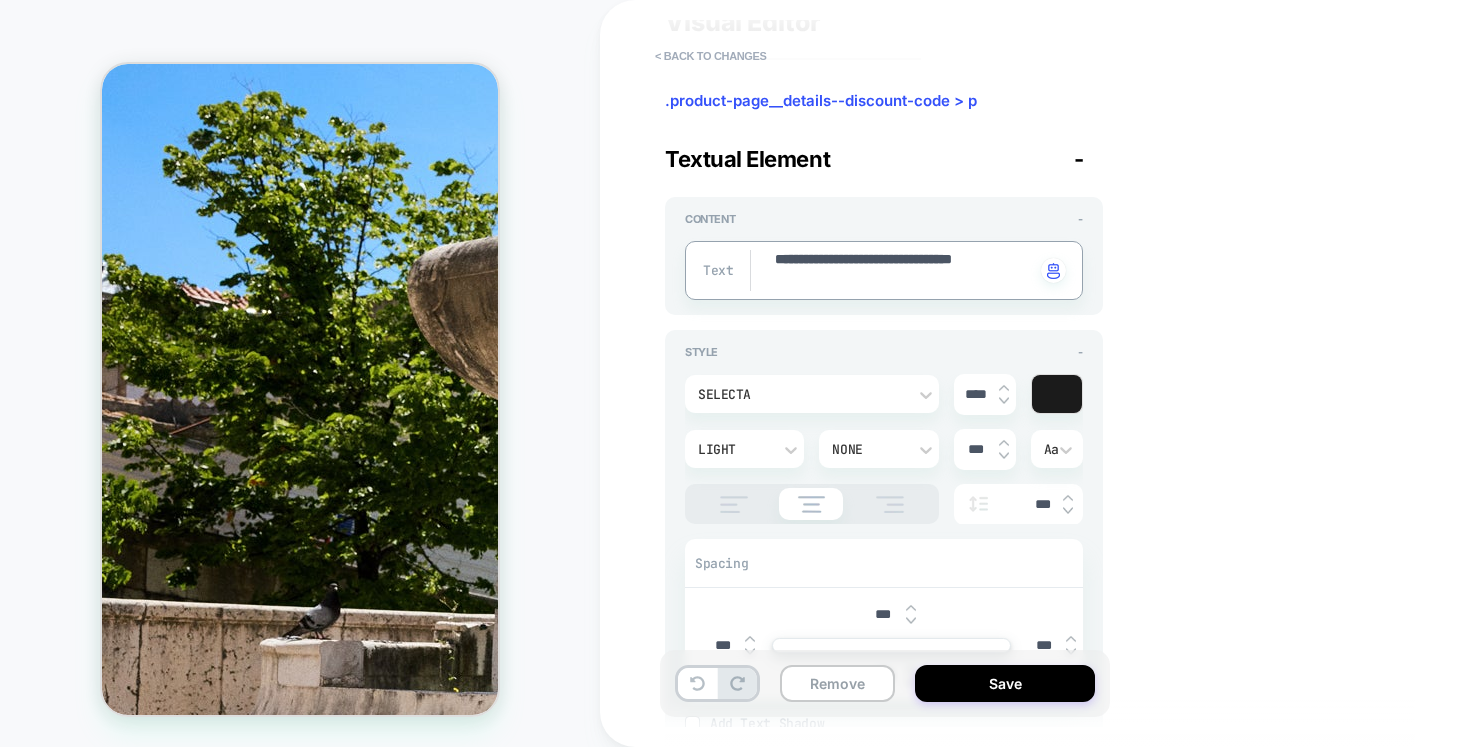 drag, startPoint x: 777, startPoint y: 261, endPoint x: 830, endPoint y: 261, distance: 53 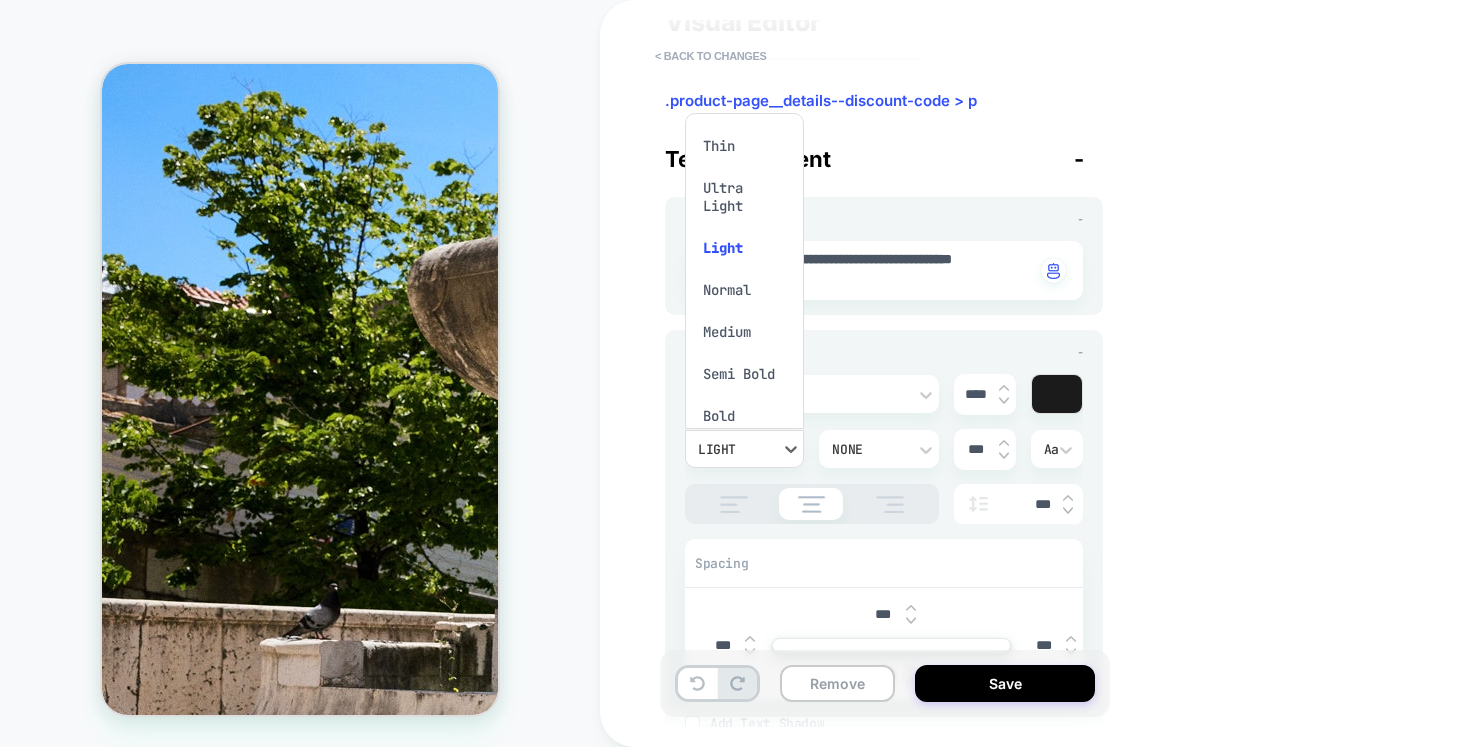 scroll, scrollTop: 35, scrollLeft: 0, axis: vertical 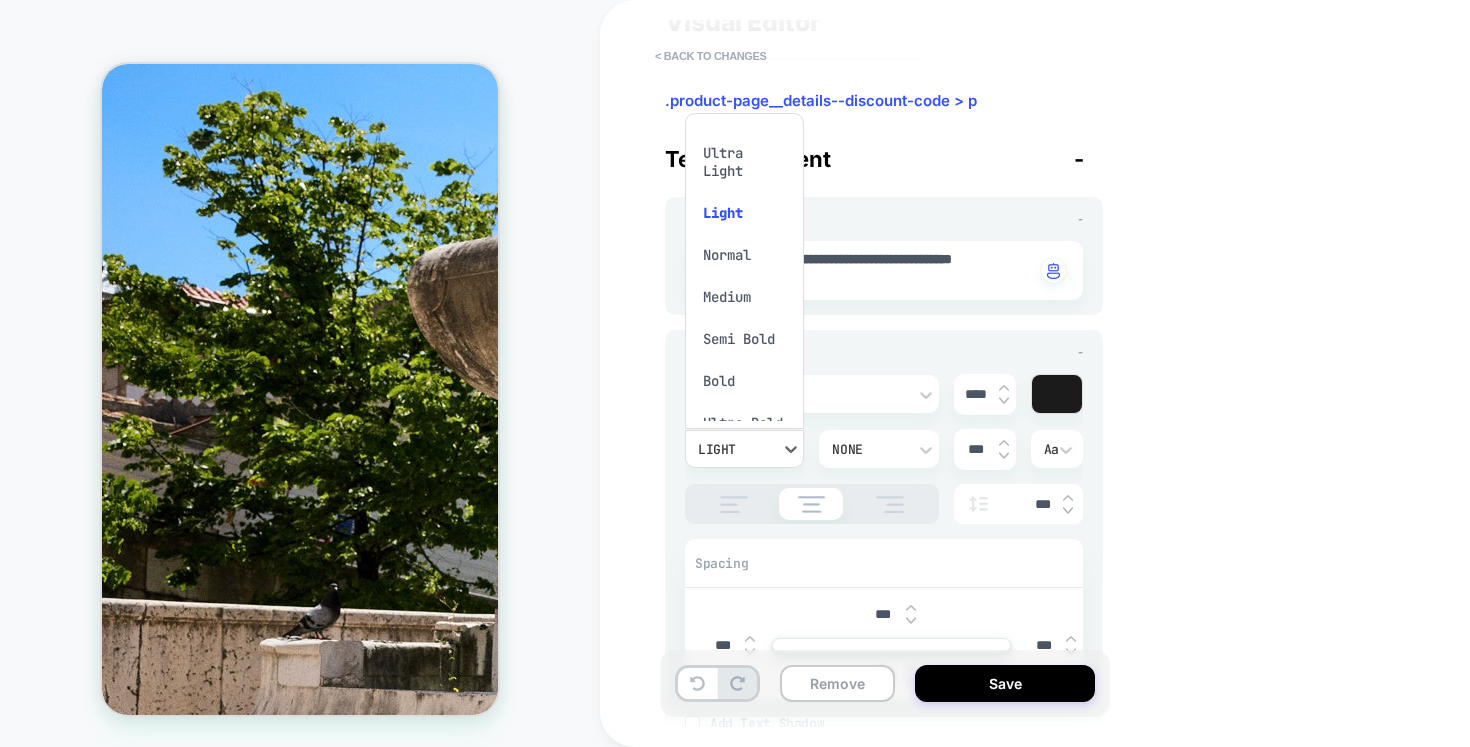 click on "Bold" at bounding box center (744, 381) 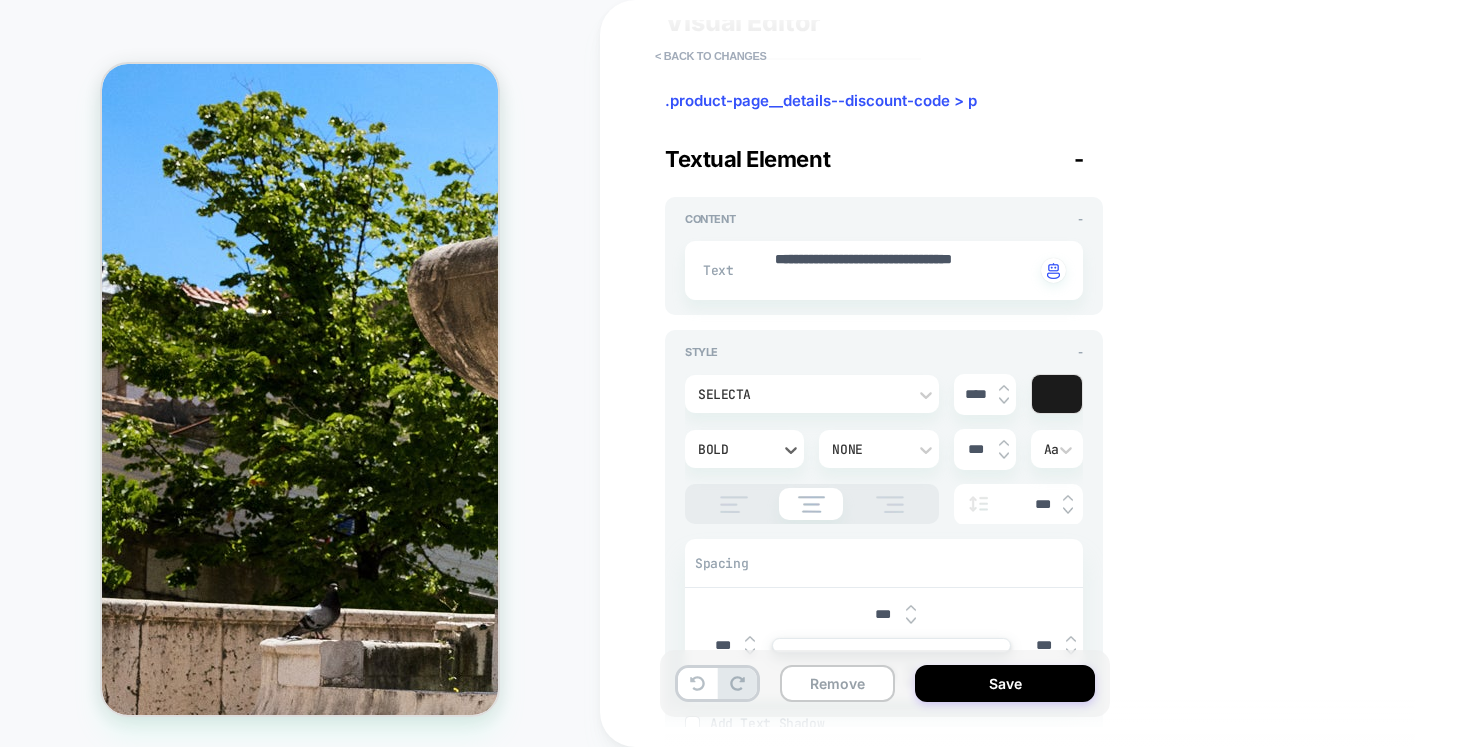 click on "Bold" at bounding box center [734, 449] 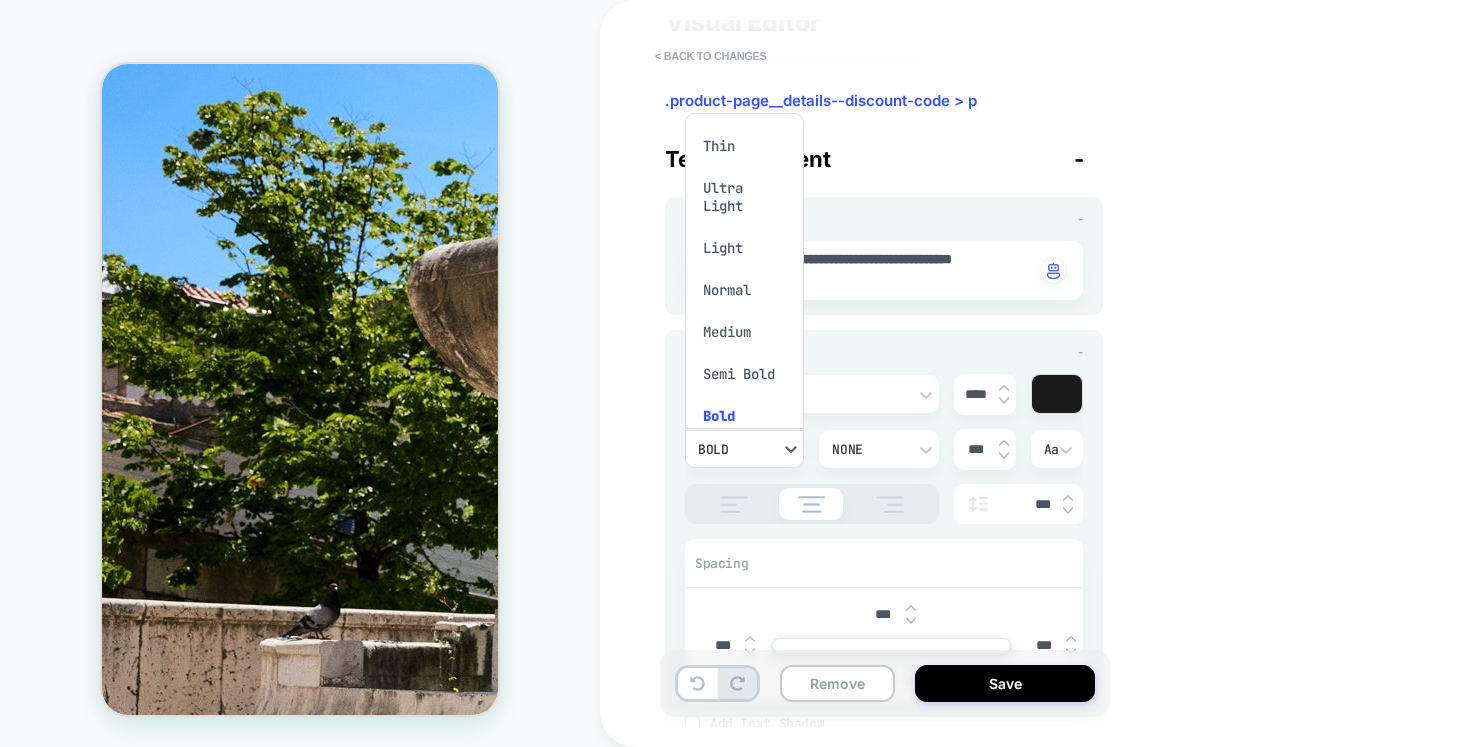 click on "Normal" at bounding box center (744, 290) 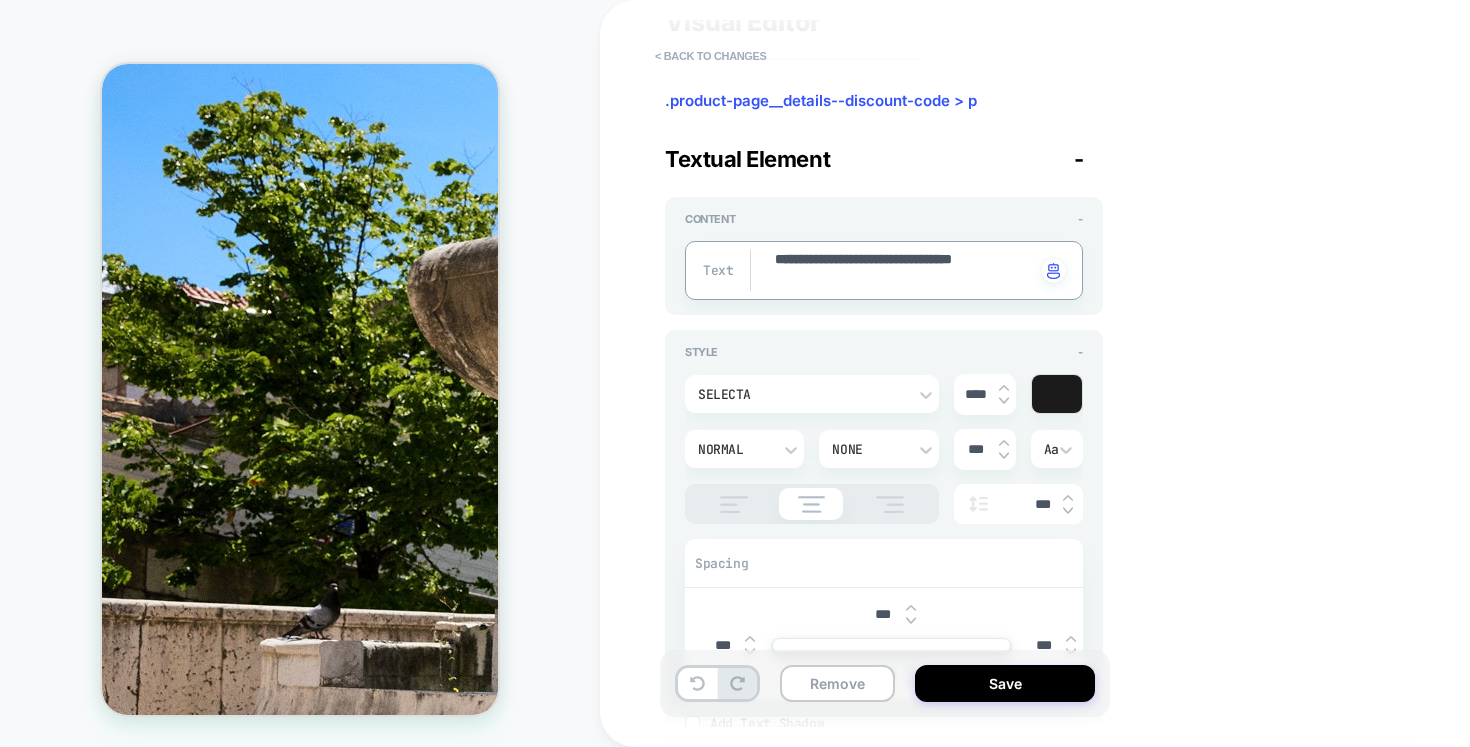 drag, startPoint x: 832, startPoint y: 256, endPoint x: 766, endPoint y: 250, distance: 66.27216 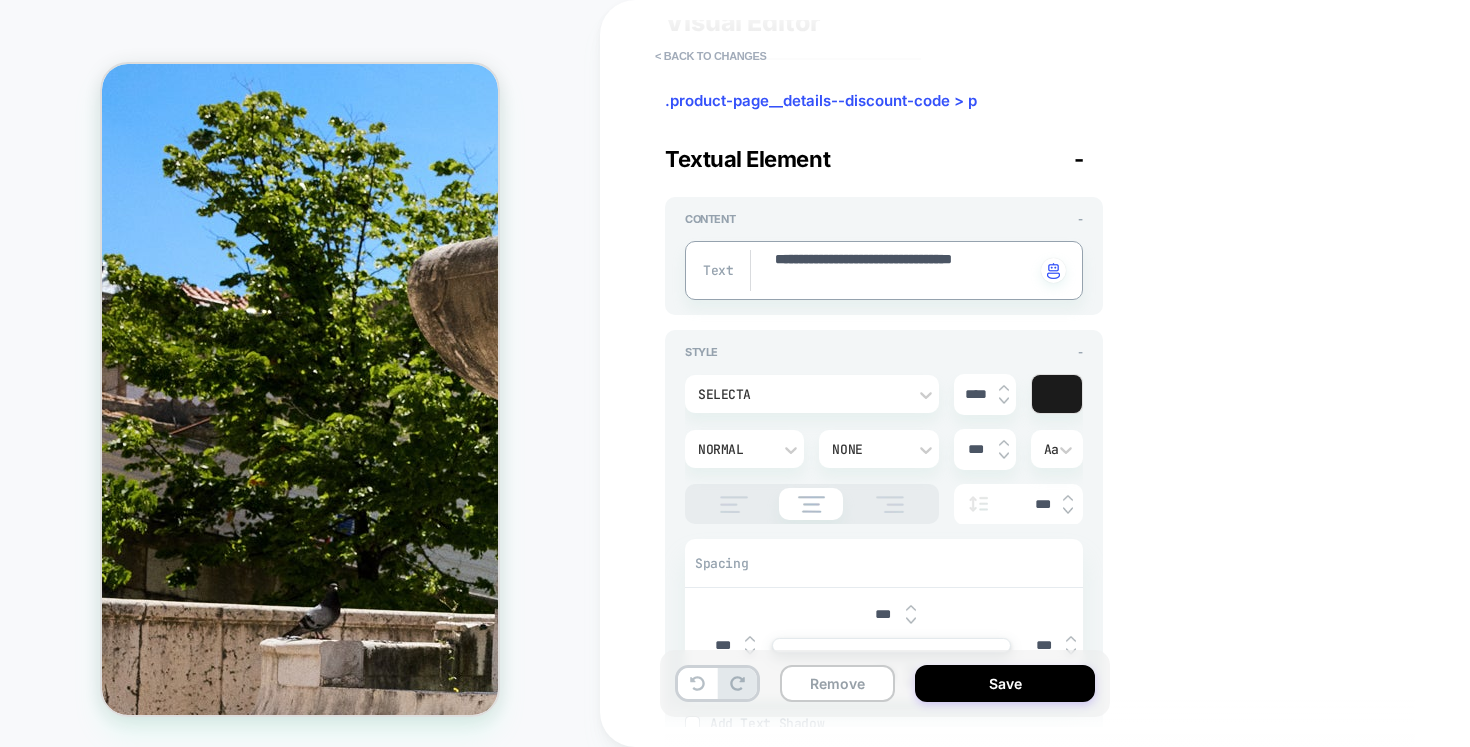 click on "Normal" at bounding box center (734, 449) 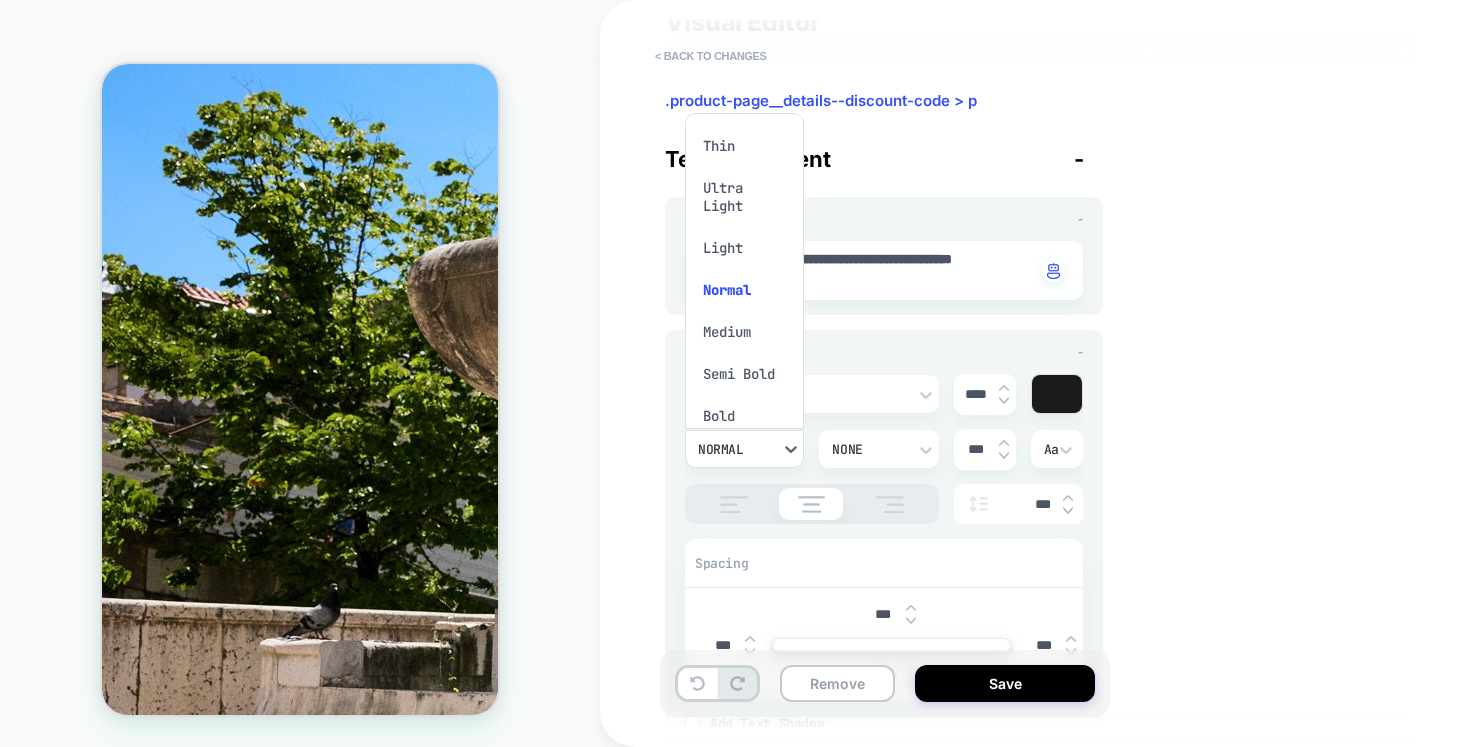 scroll, scrollTop: 35, scrollLeft: 0, axis: vertical 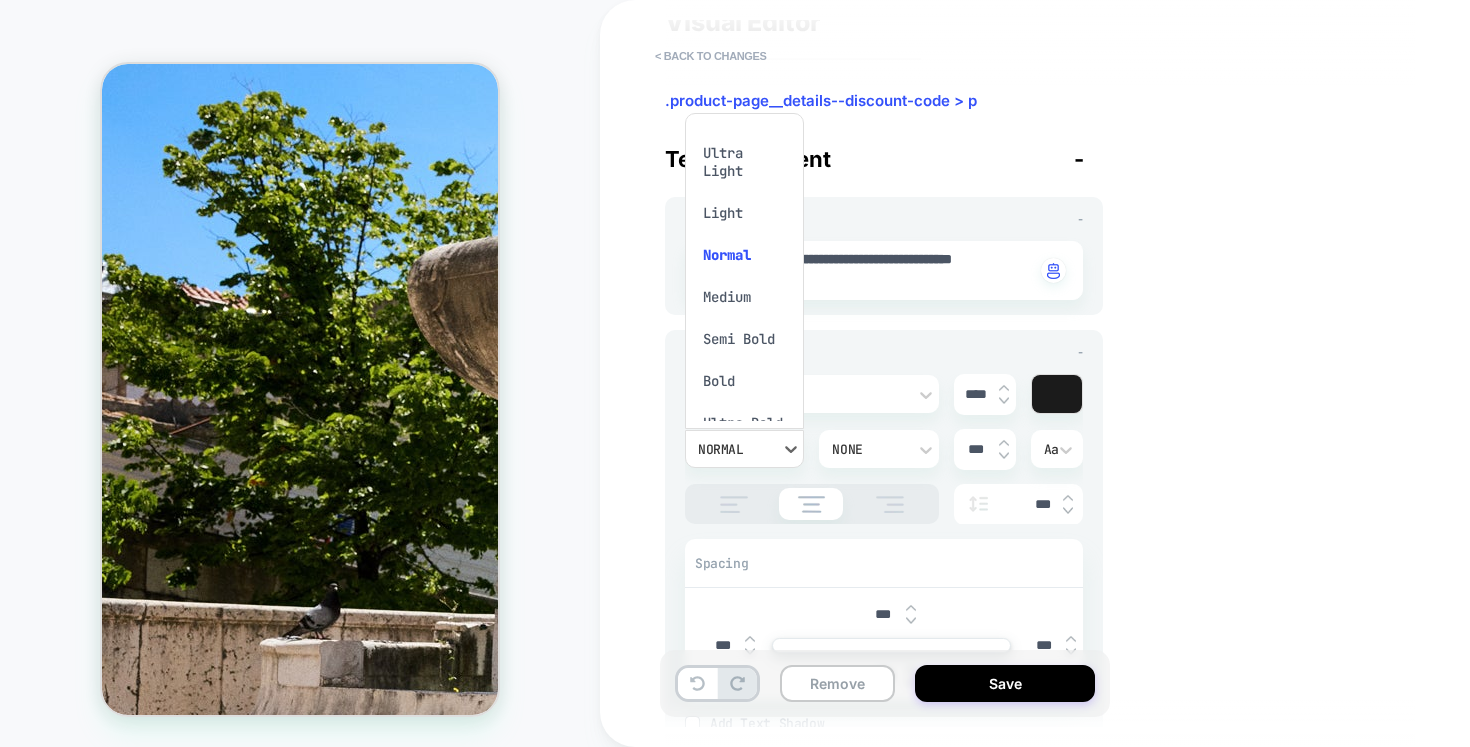 click on "Bold" at bounding box center [744, 381] 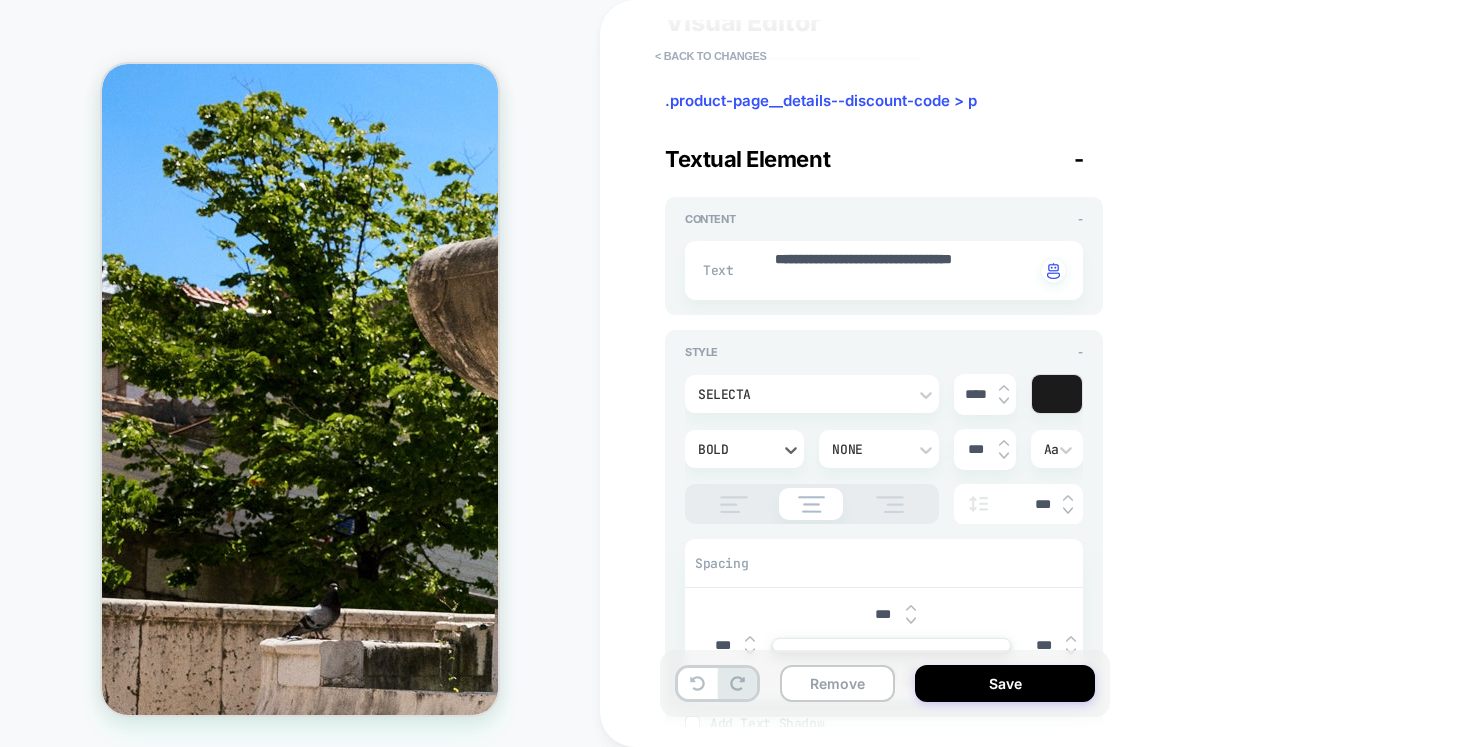 type on "*" 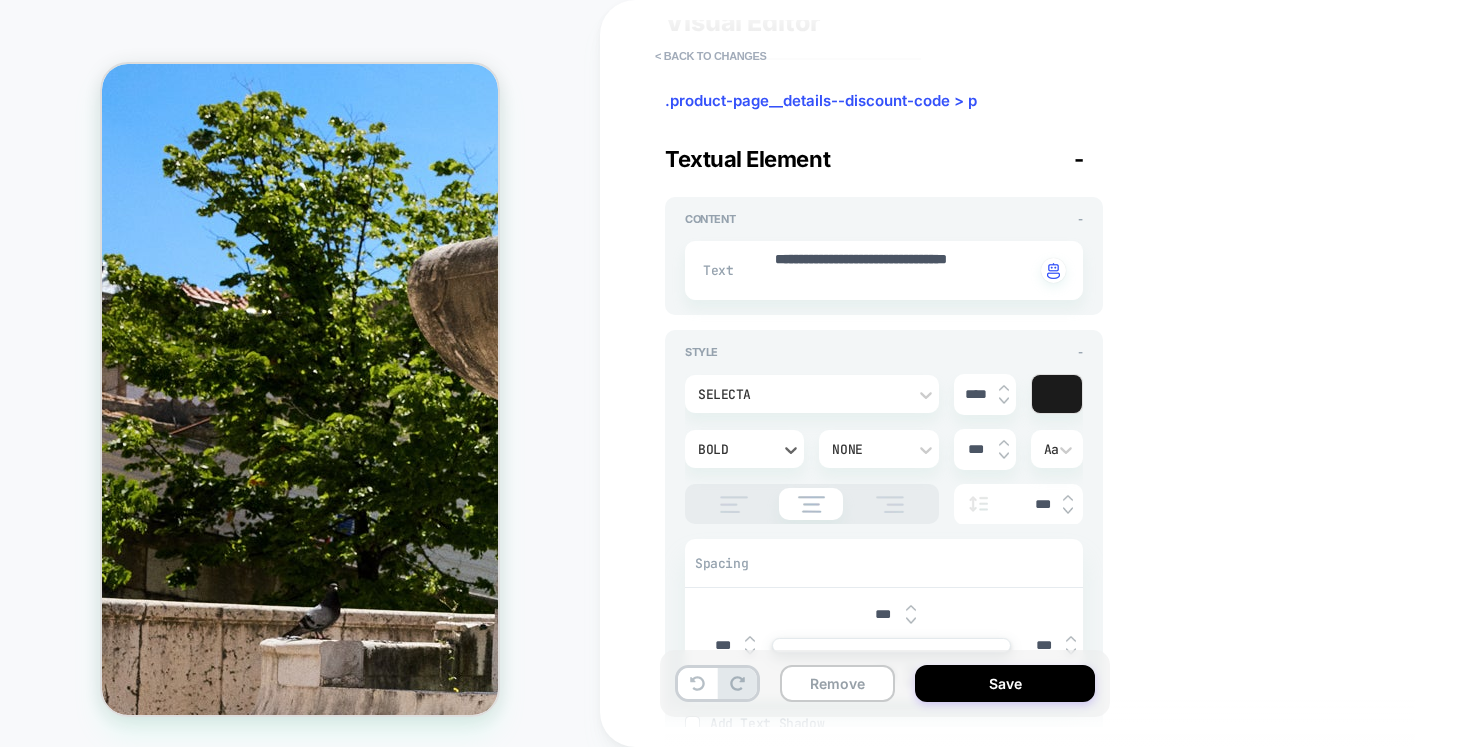 type on "*" 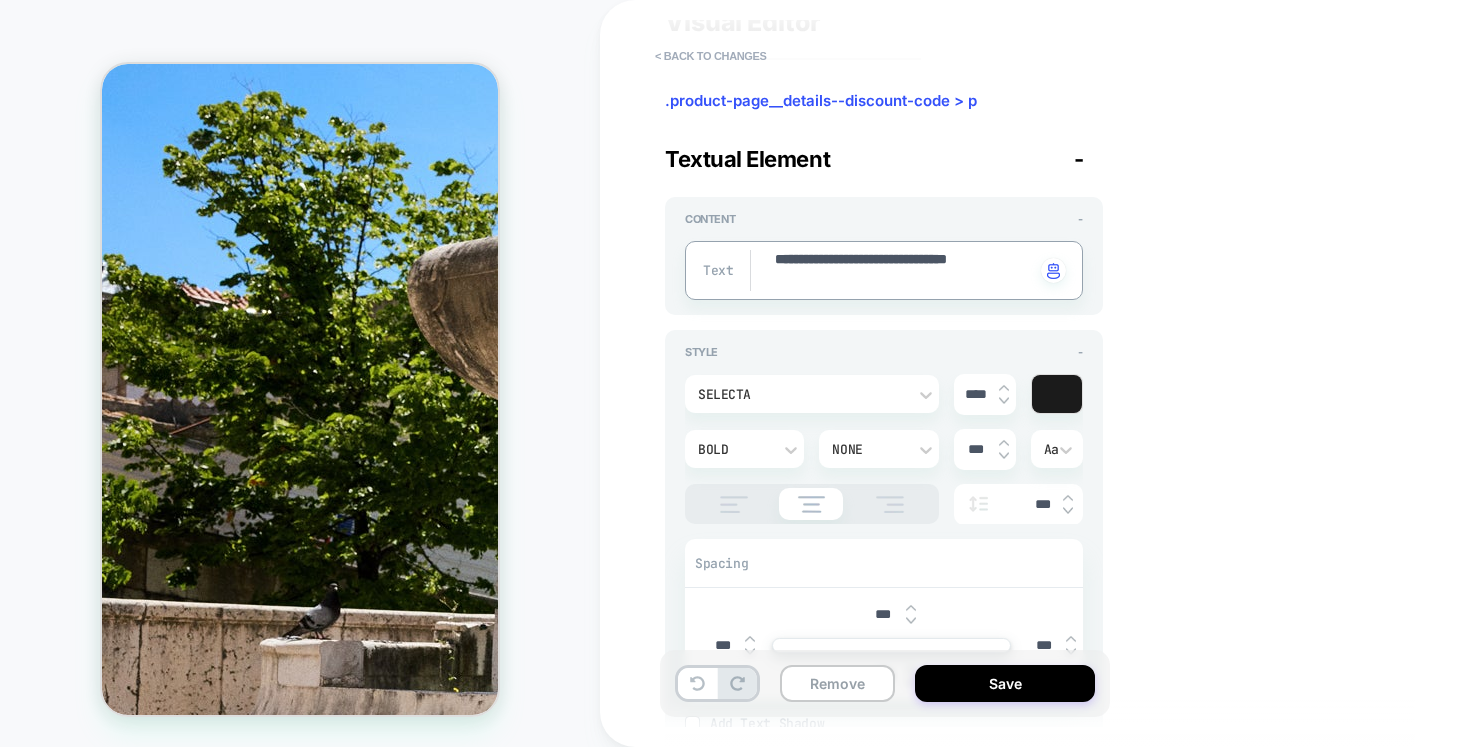 type on "**********" 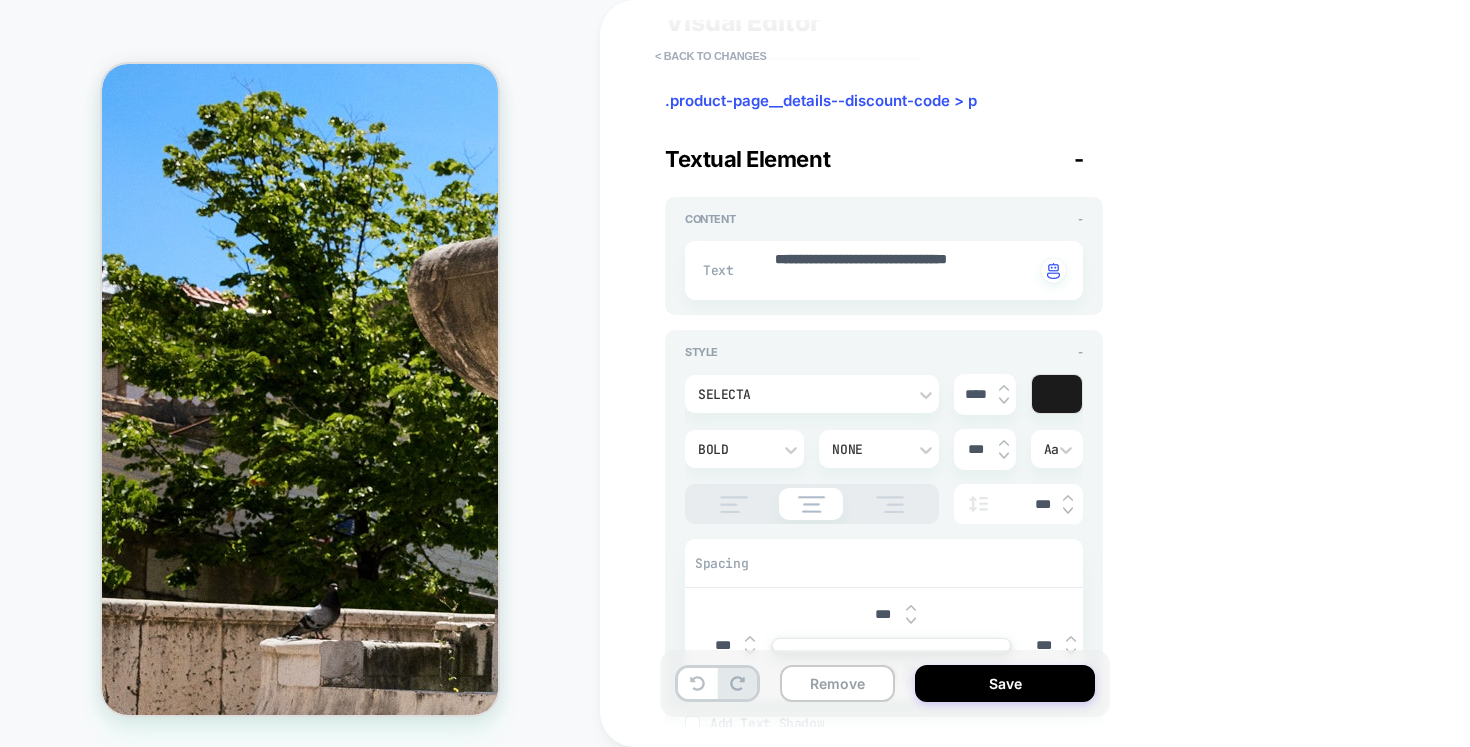 click on "Style - Selecta **** Bold None *** Aa *** Spacing *** *** *** *** Add Text Shadow X *** Y *** Blur *** Add Text Shadow" at bounding box center [884, 538] 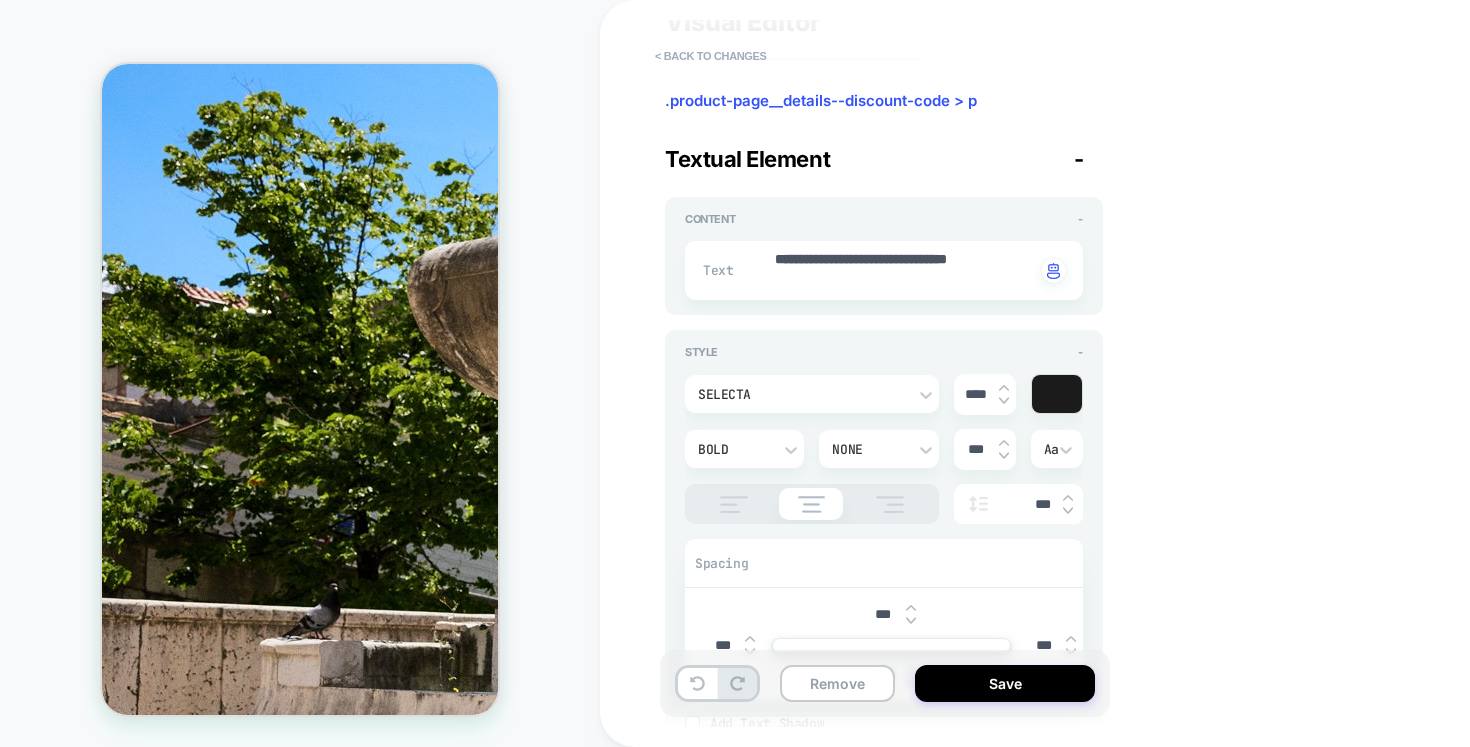 click on "Style - Selecta **** Bold None *** Aa *** Spacing *** *** *** *** Add Text Shadow X *** Y *** Blur *** Add Text Shadow" at bounding box center [884, 538] 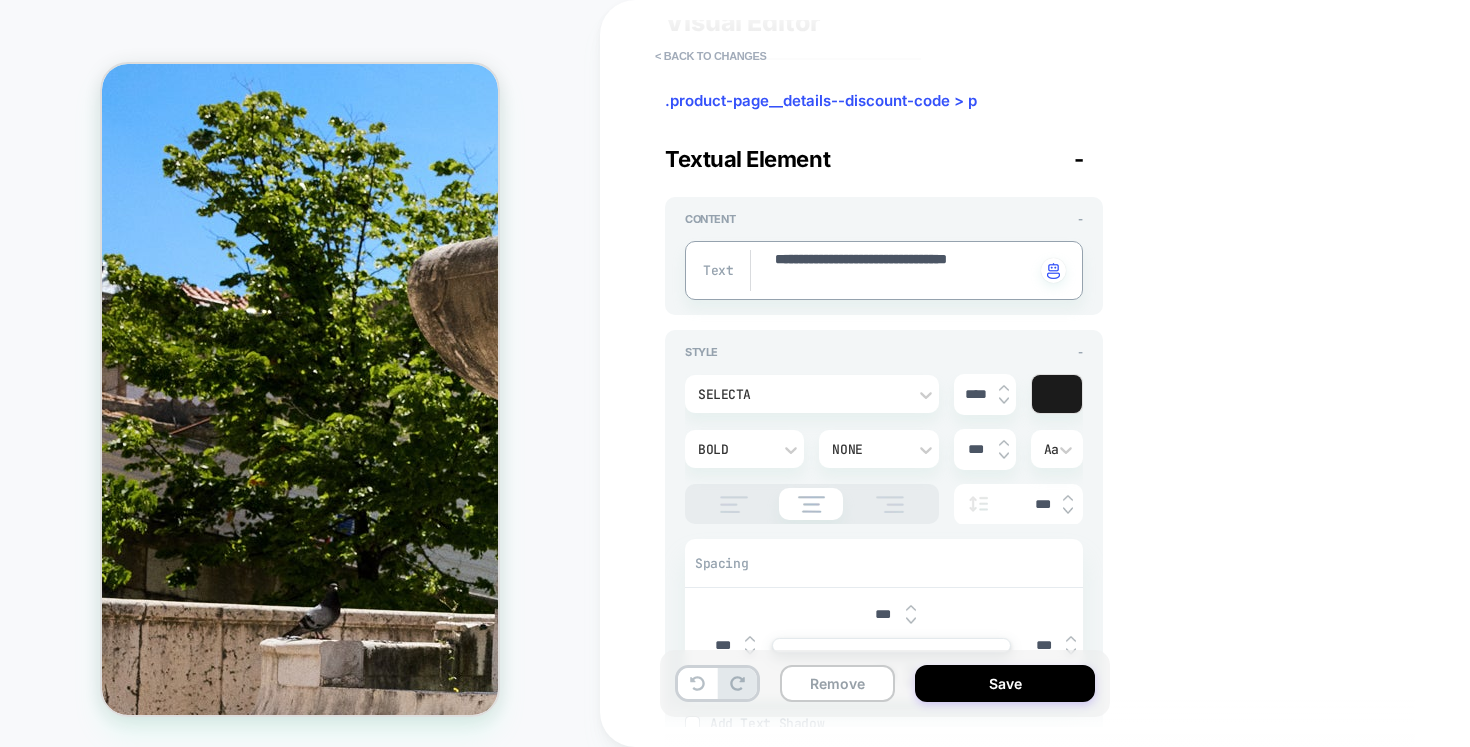 type on "*" 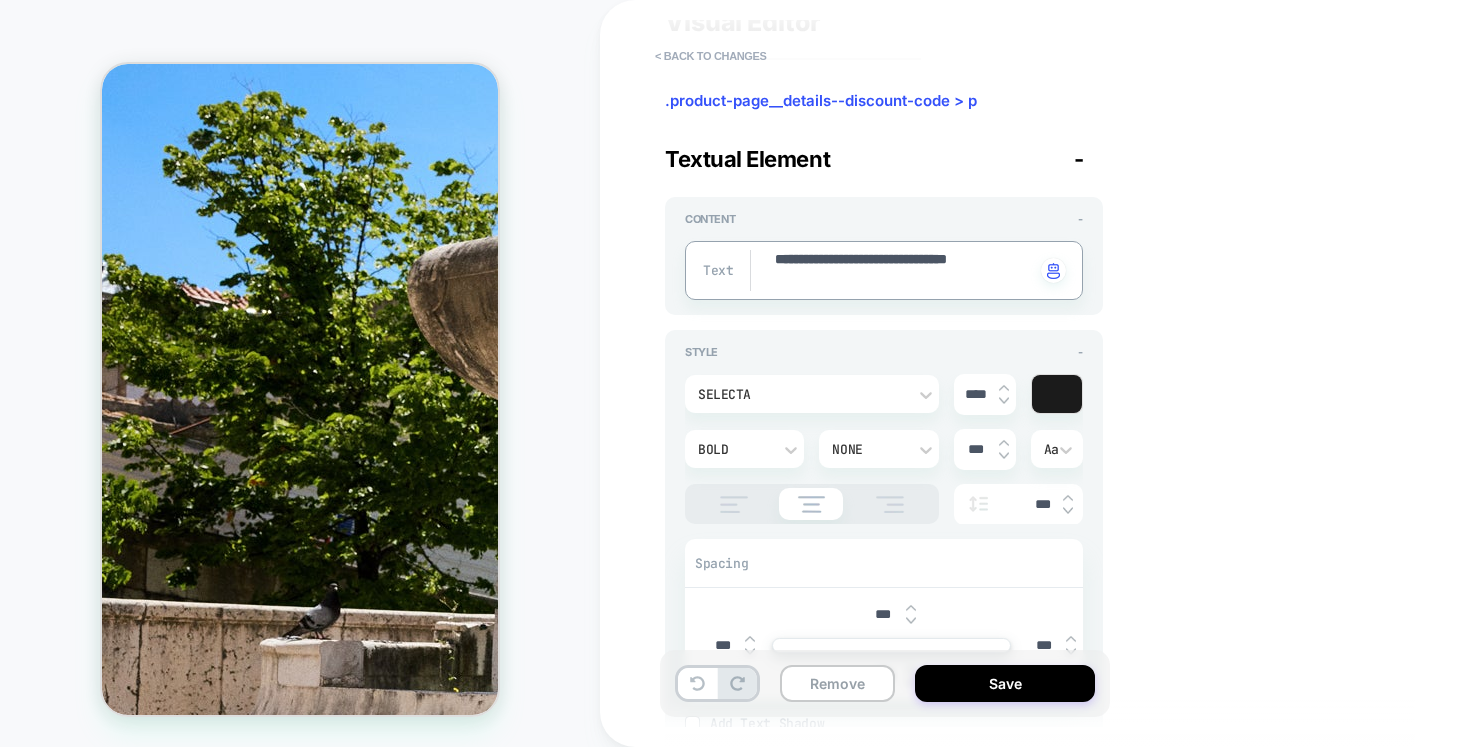 type on "**********" 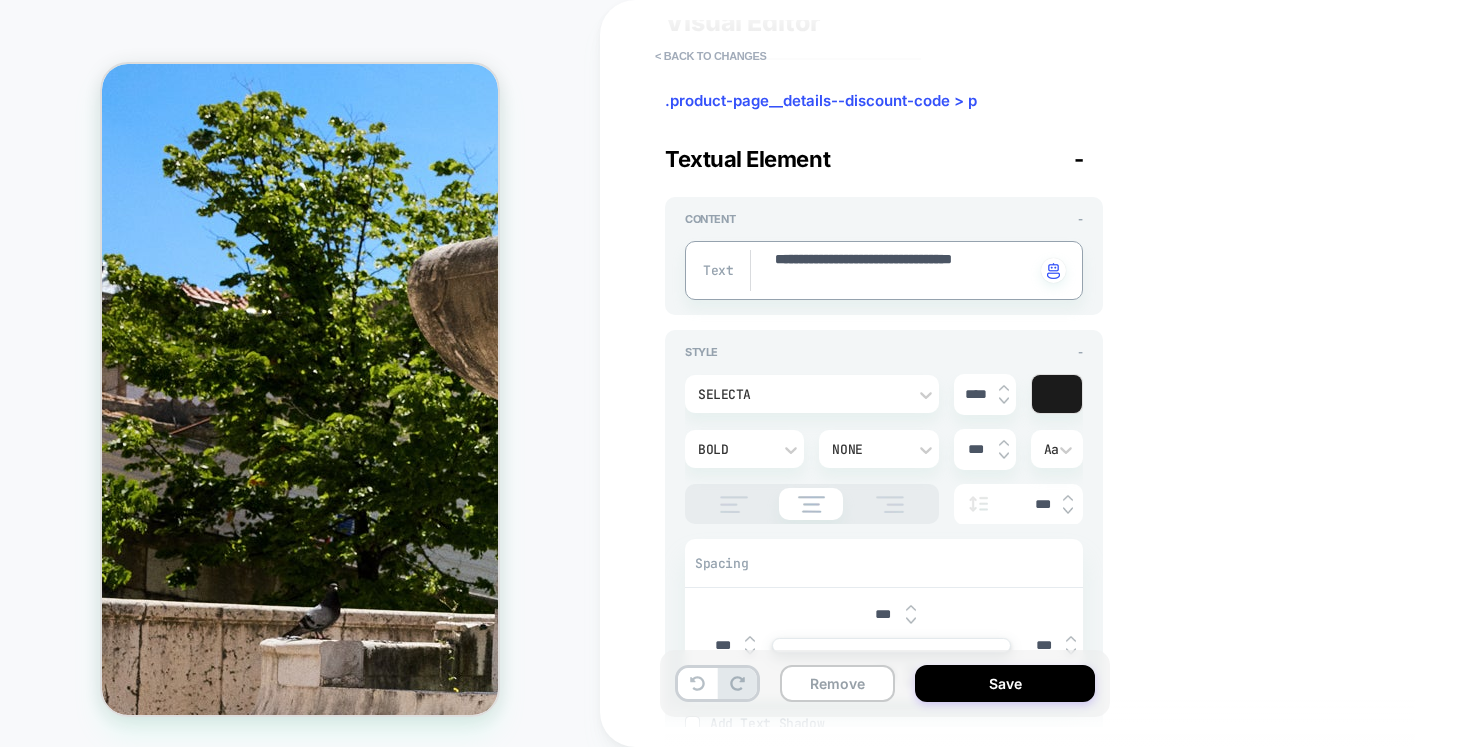 type on "*" 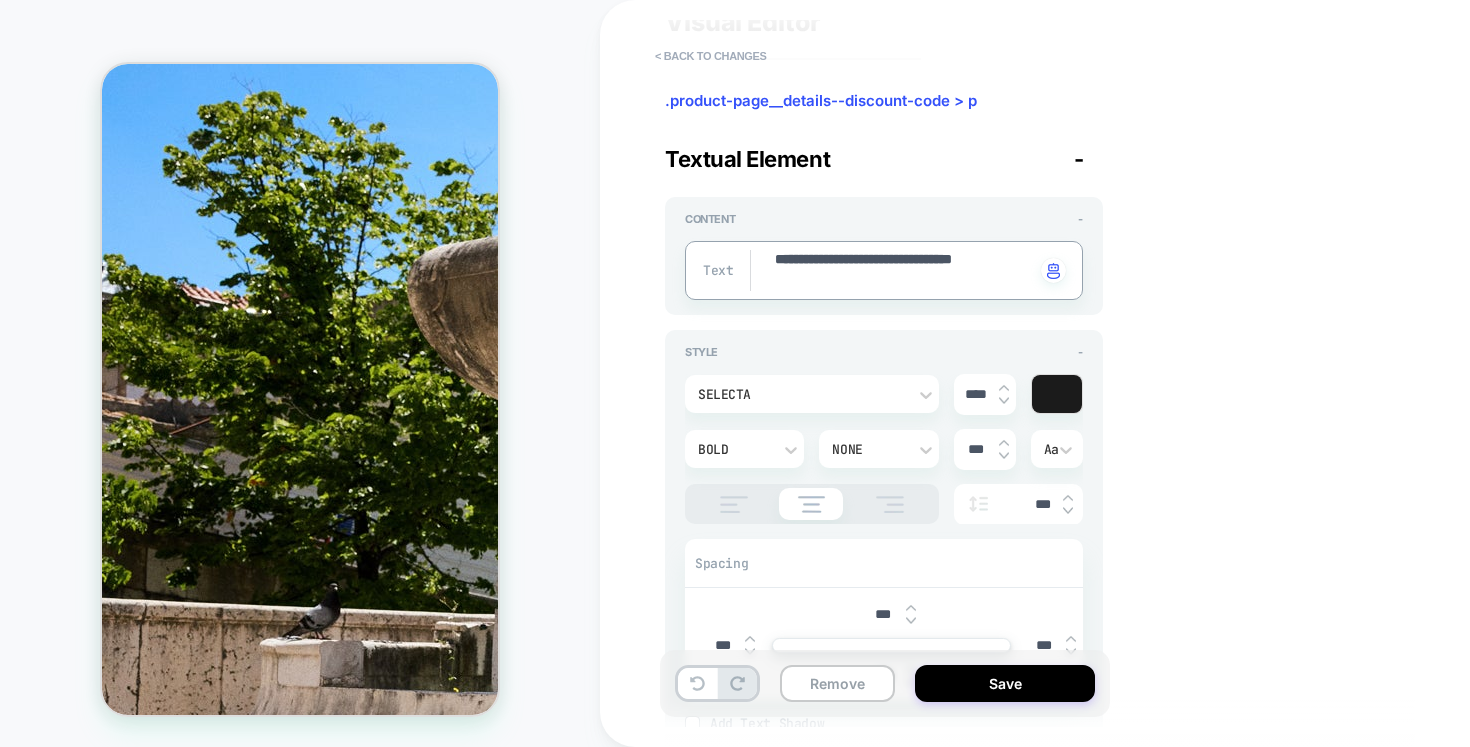 type on "**********" 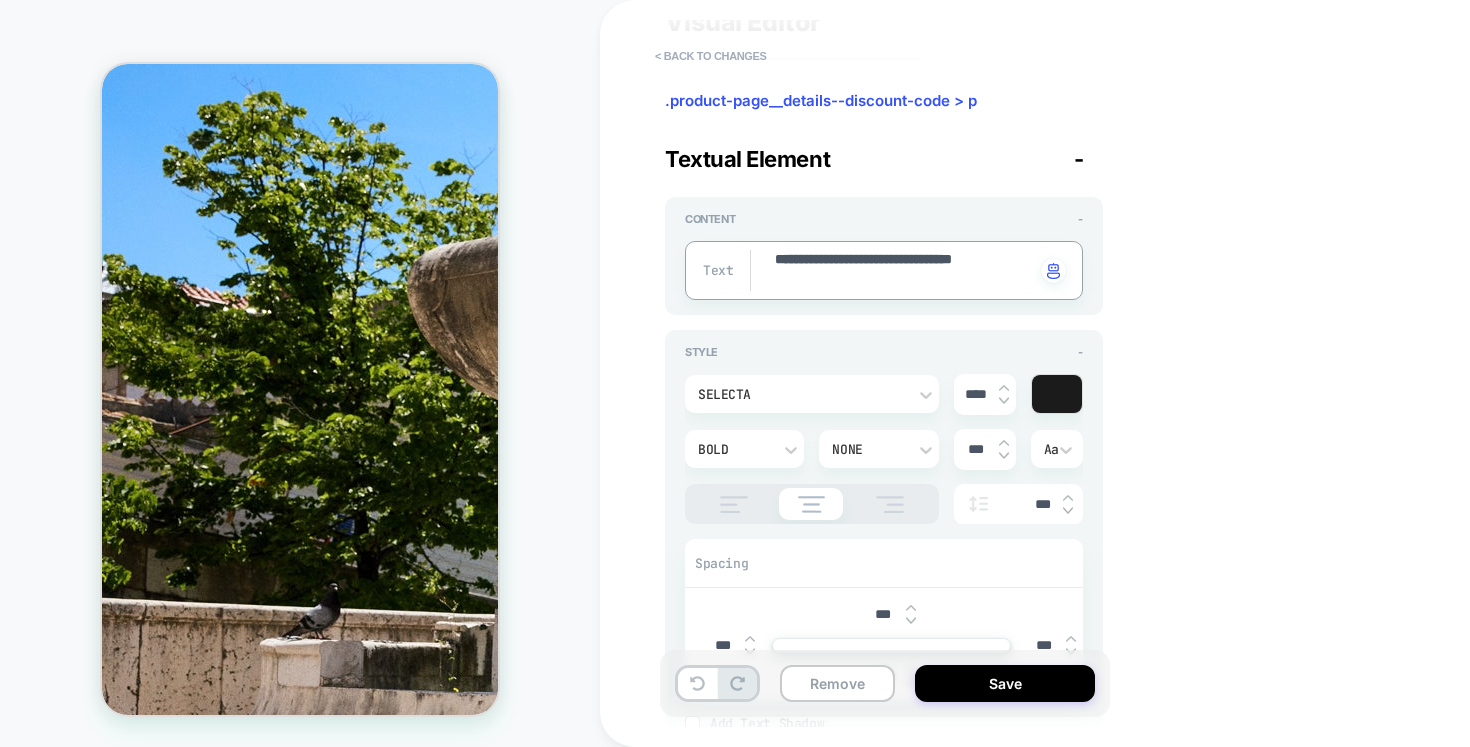 click on "Bold" at bounding box center [734, 449] 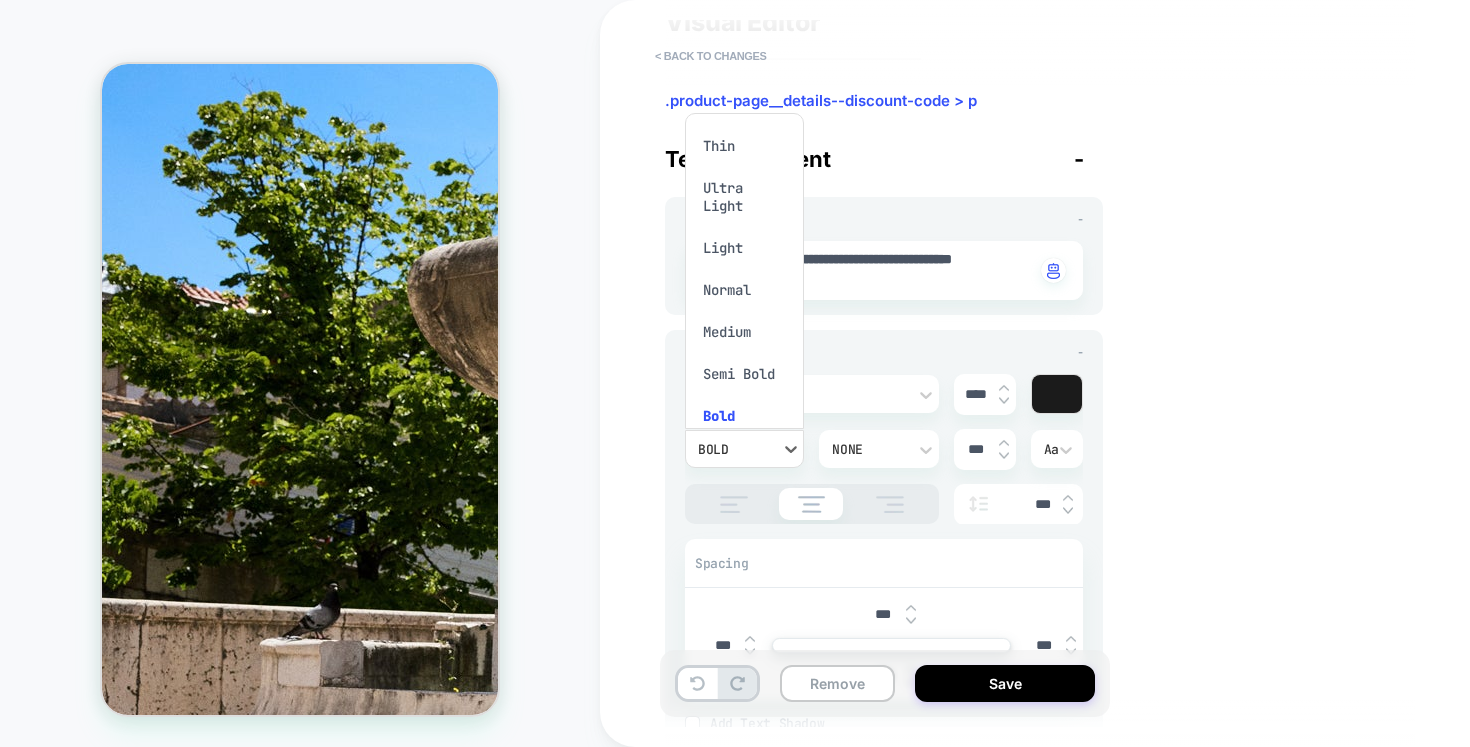 click on "Normal" at bounding box center [744, 290] 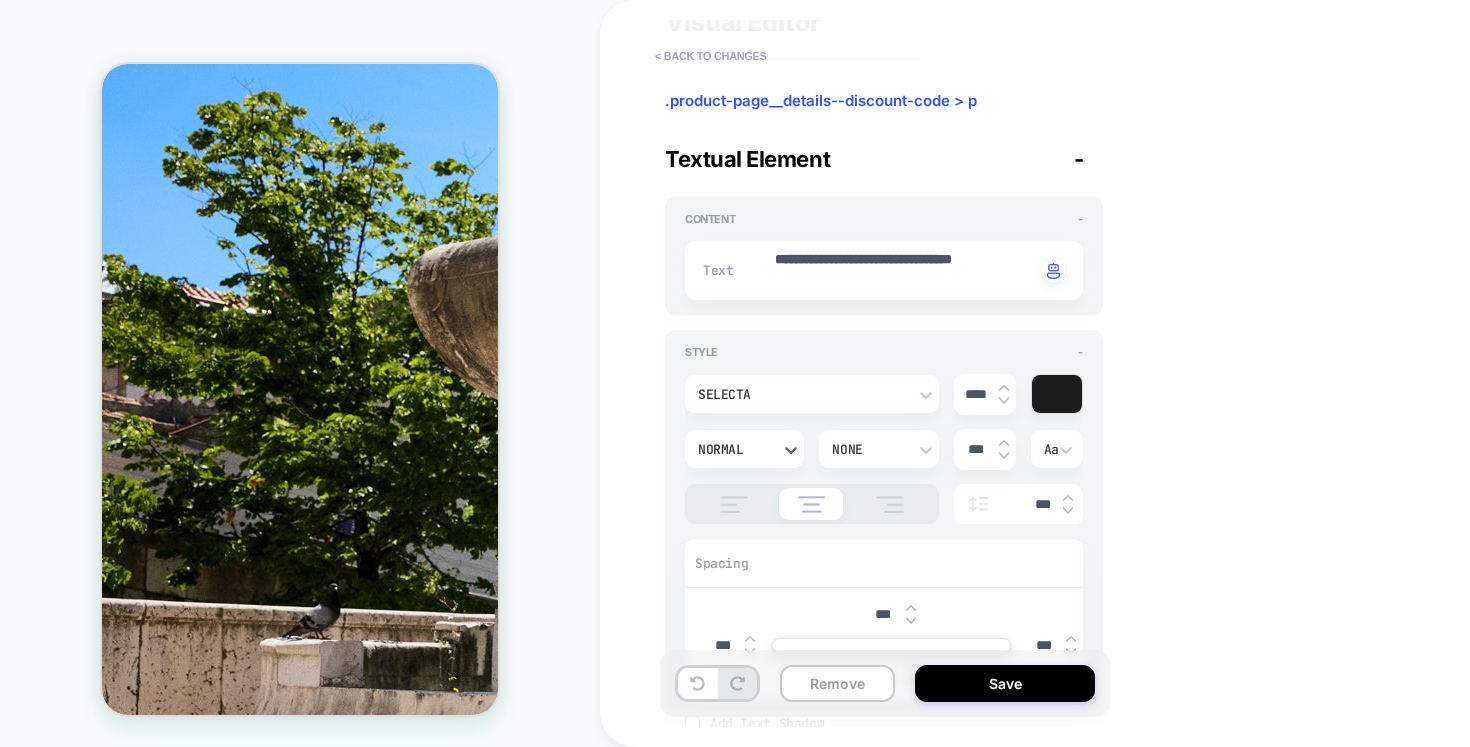 click on "**********" at bounding box center (1040, 373) 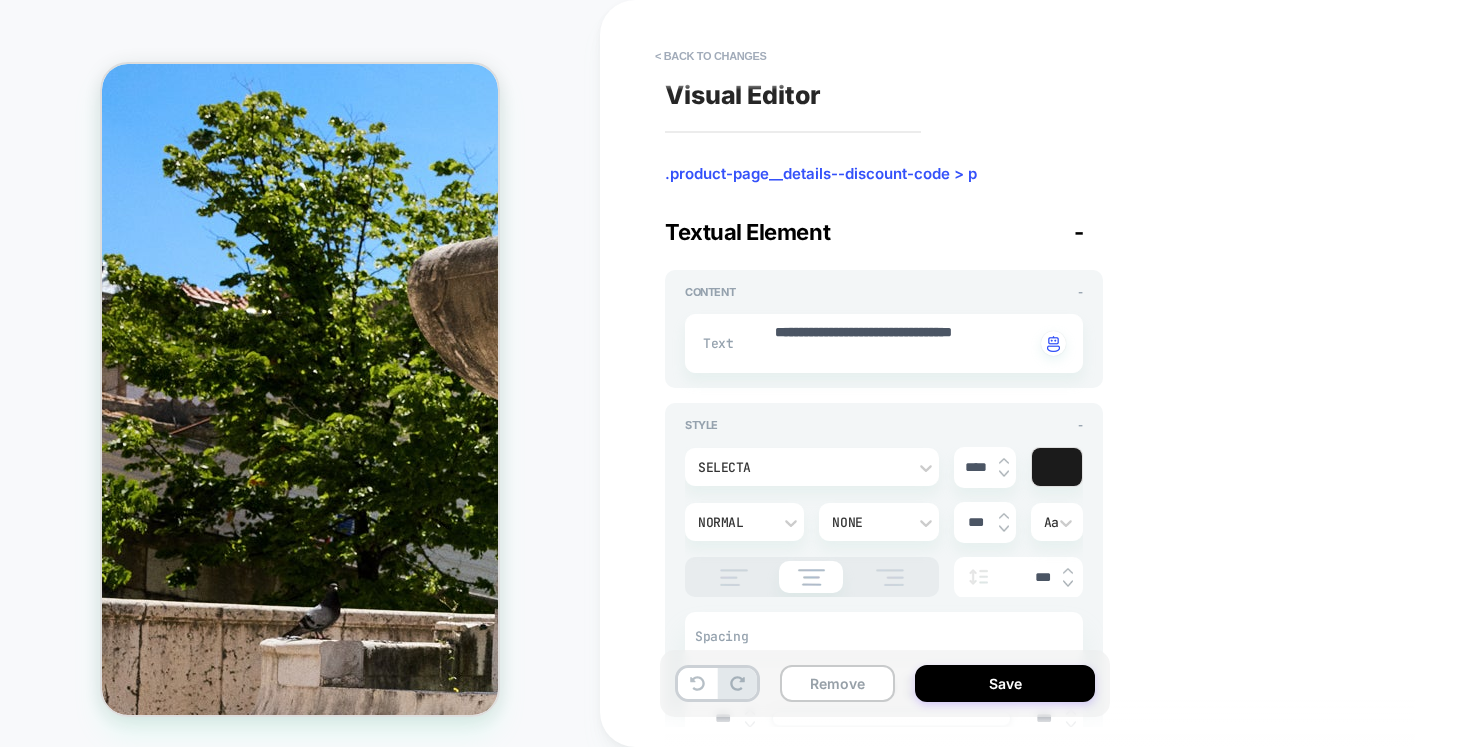 scroll, scrollTop: 201, scrollLeft: 0, axis: vertical 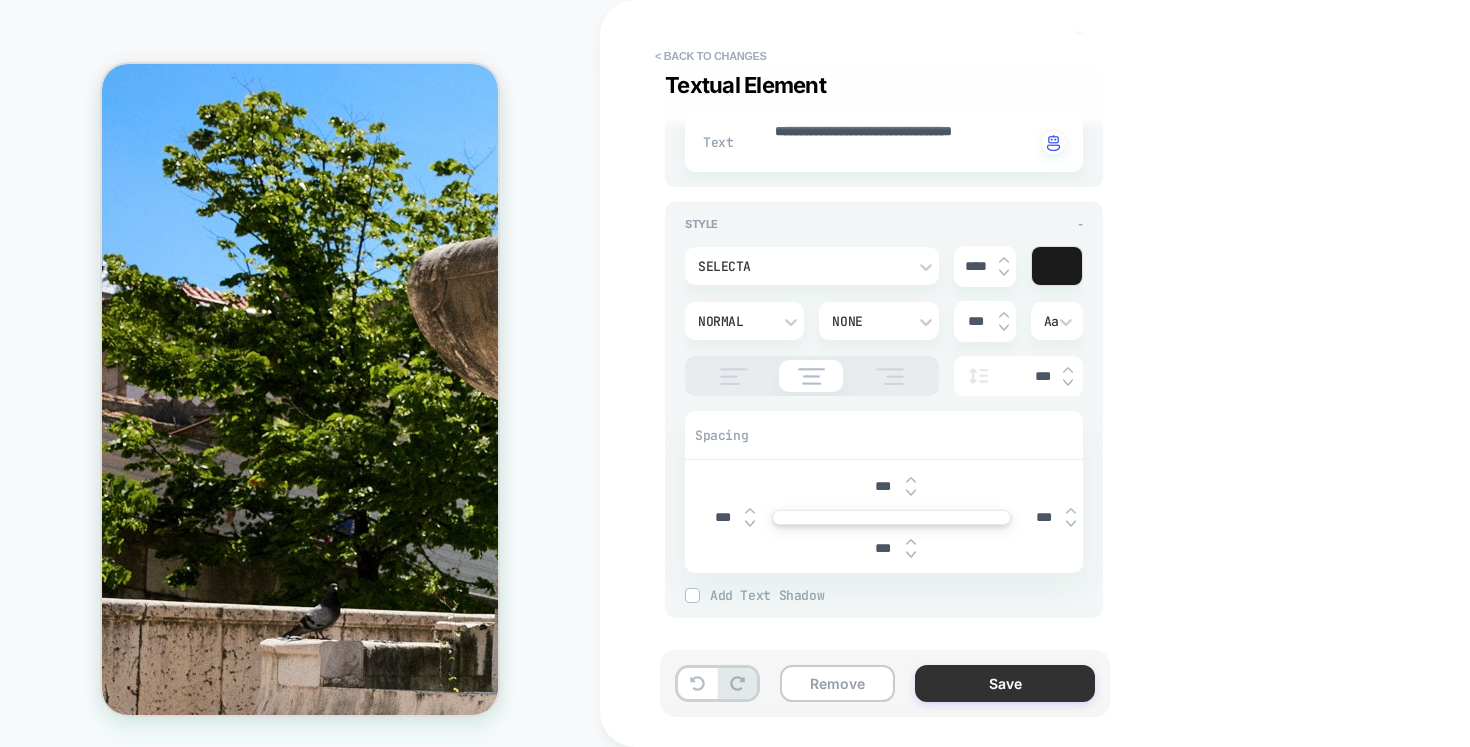click on "Save" at bounding box center (1005, 683) 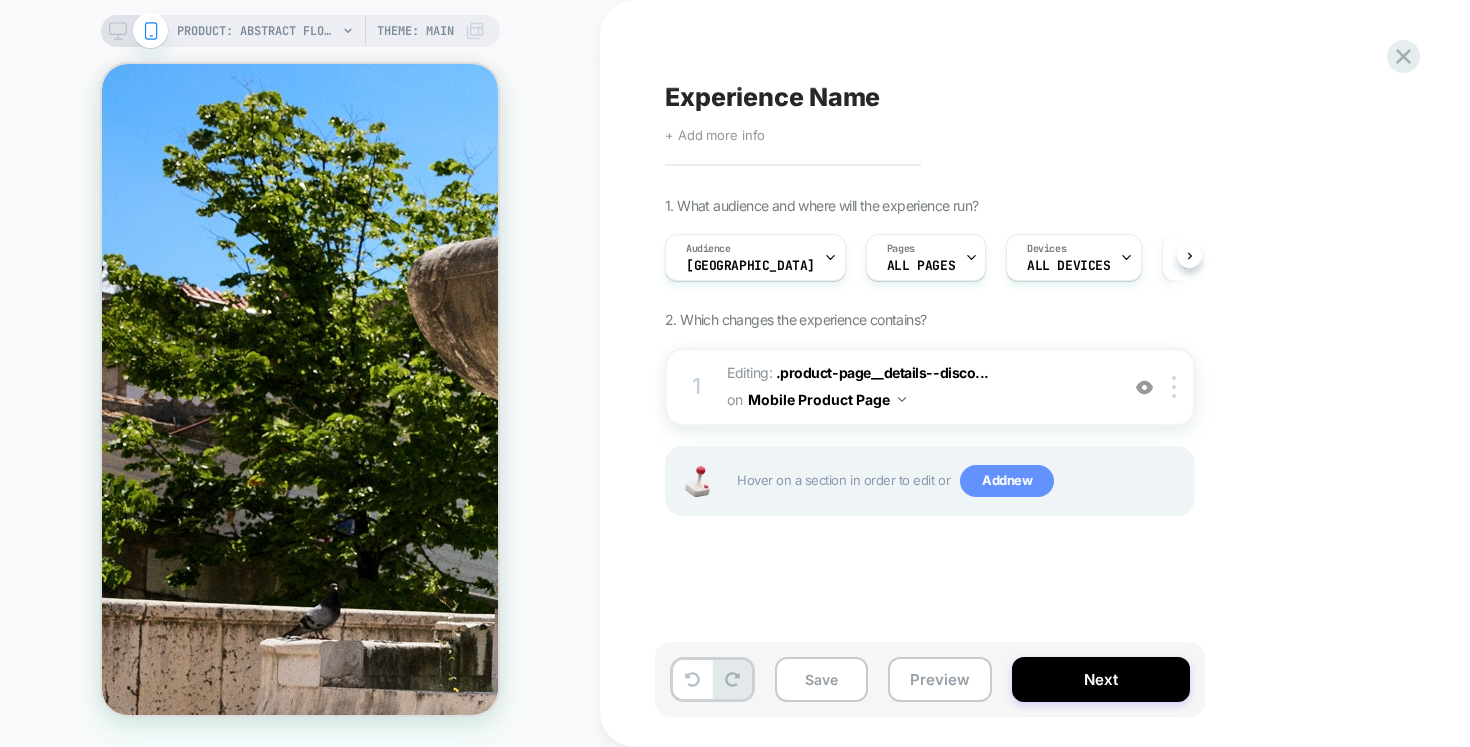 scroll, scrollTop: 0, scrollLeft: 1, axis: horizontal 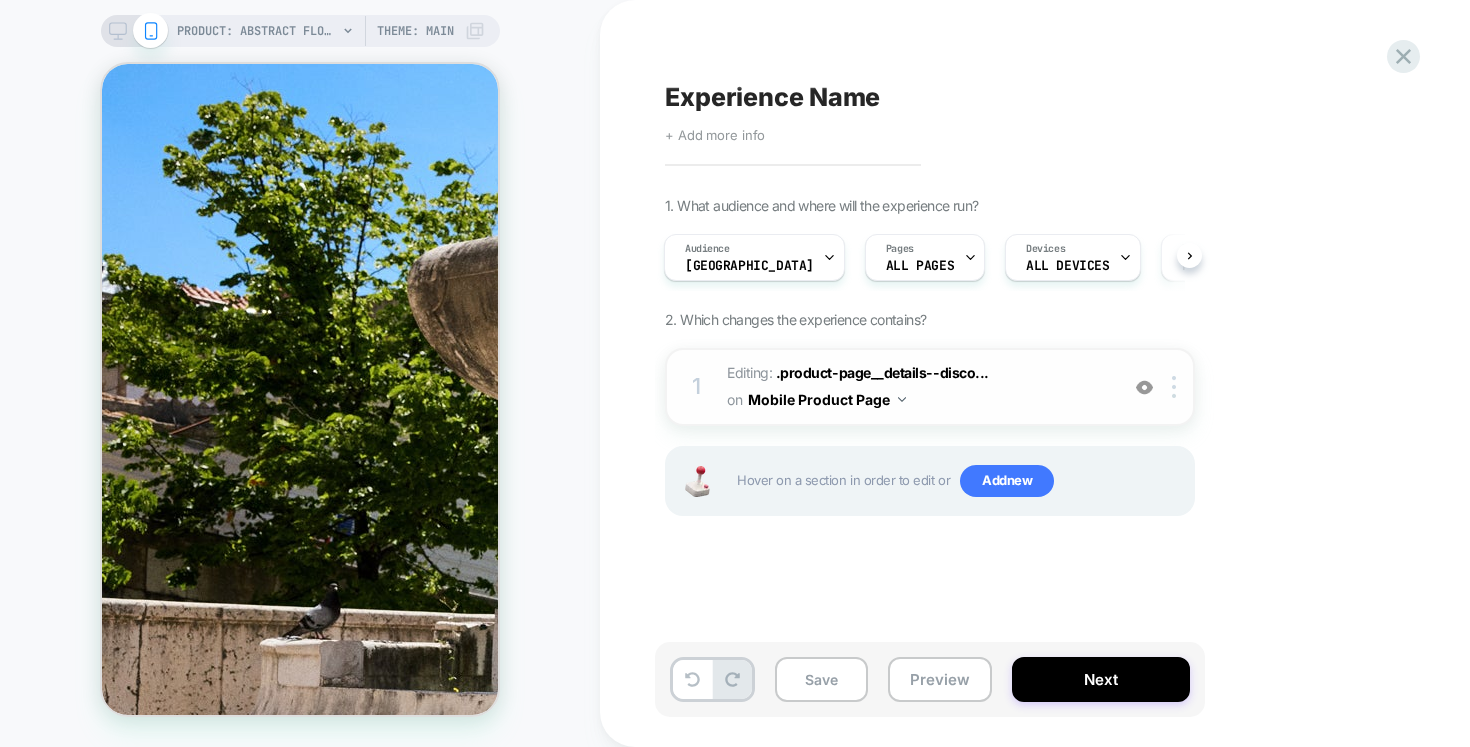 click on "Editing :   .product-page__details--disco... .product-page__details--discount-code > p   on Mobile Product Page" at bounding box center [917, 387] 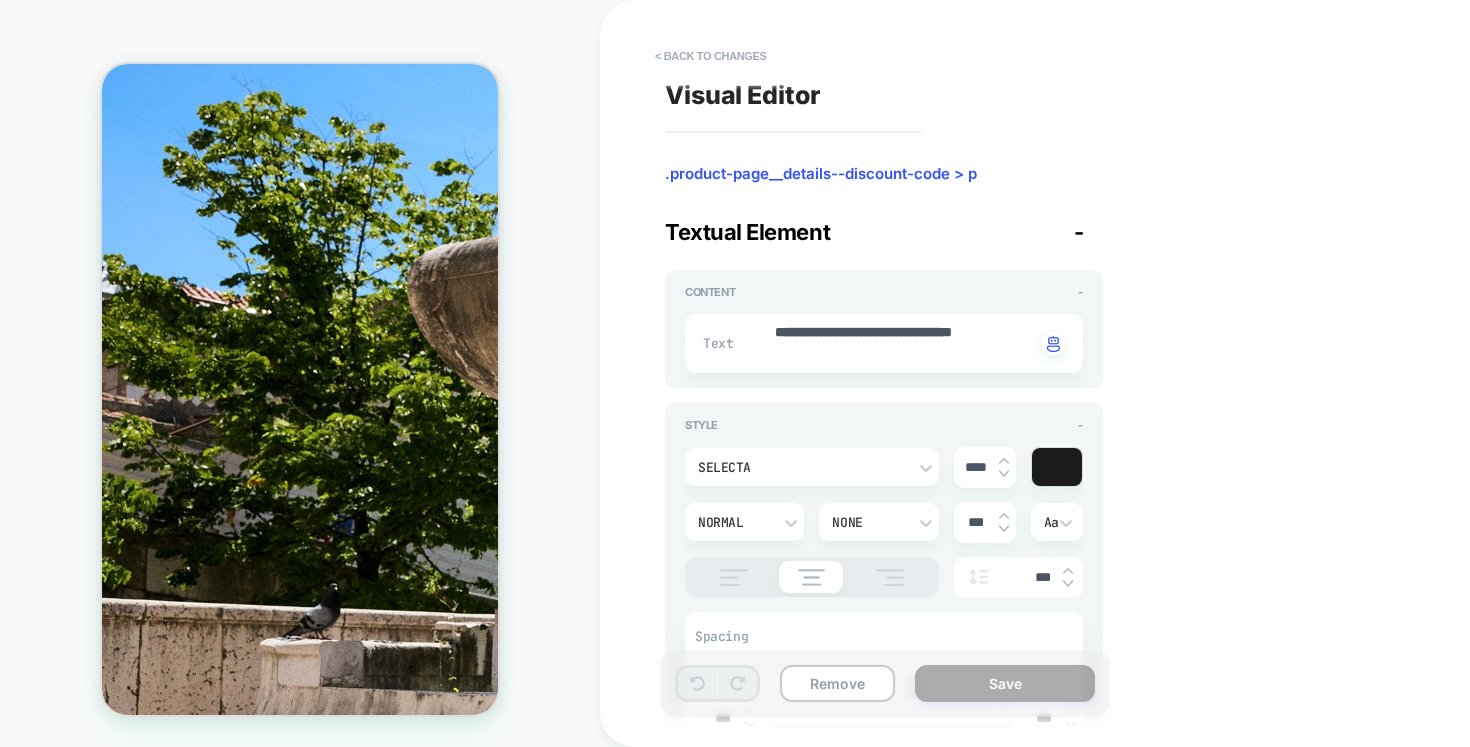 scroll, scrollTop: 23, scrollLeft: 0, axis: vertical 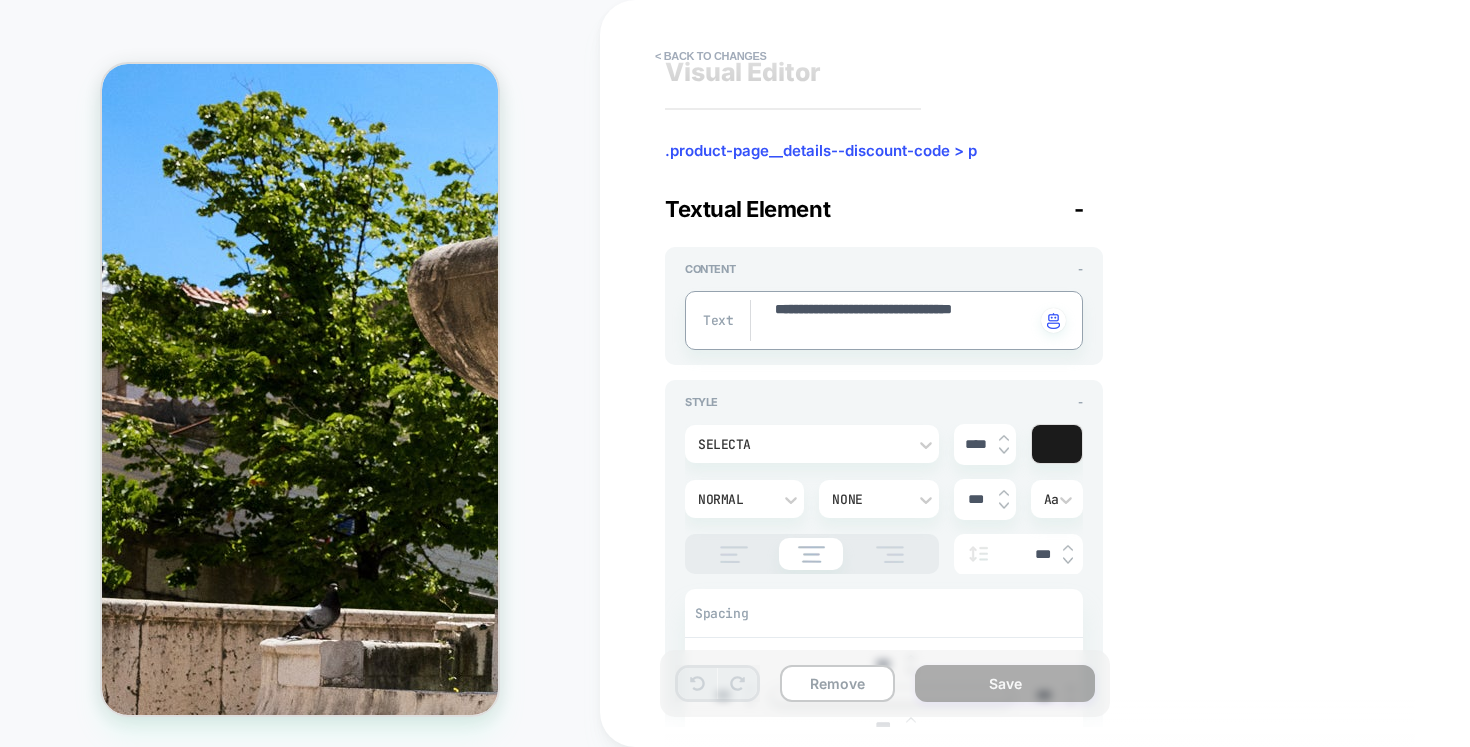 type on "*" 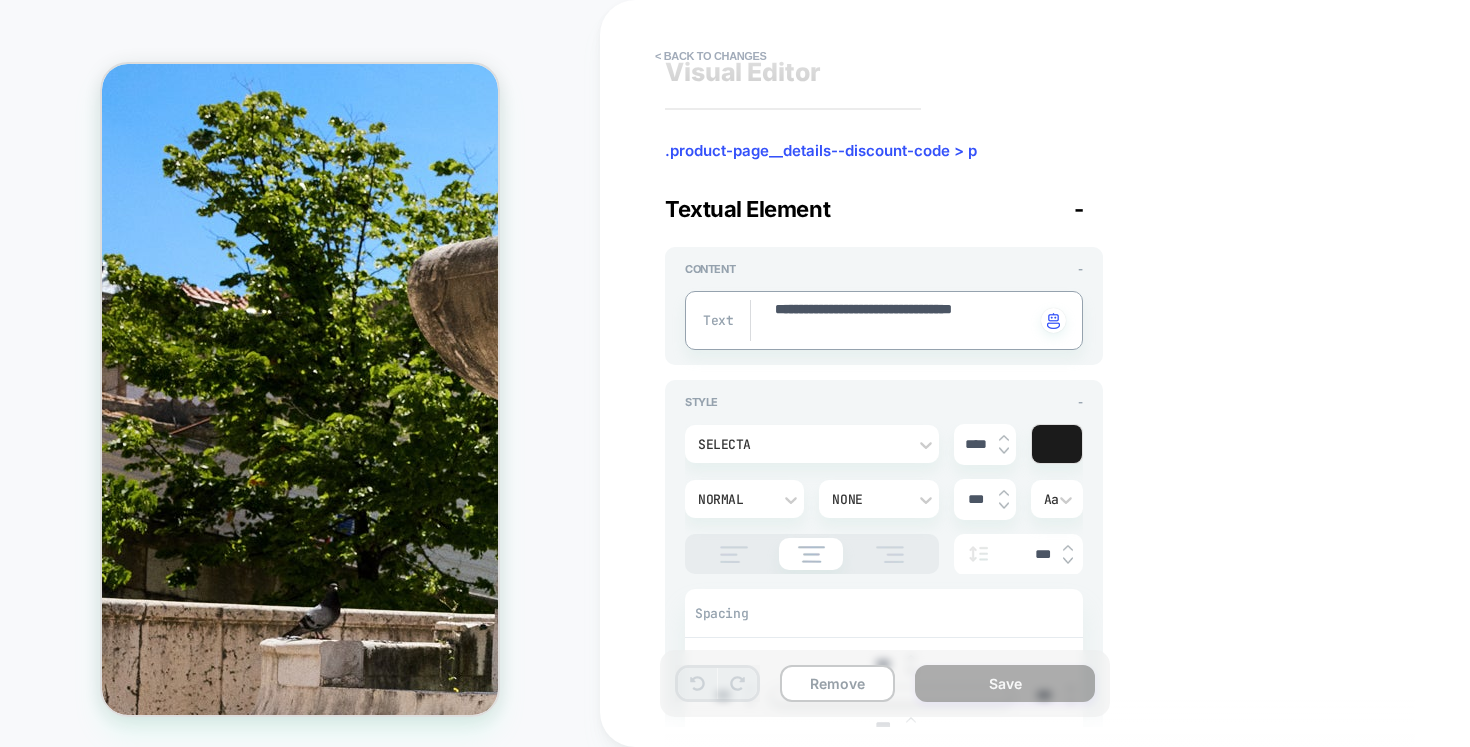 type on "**********" 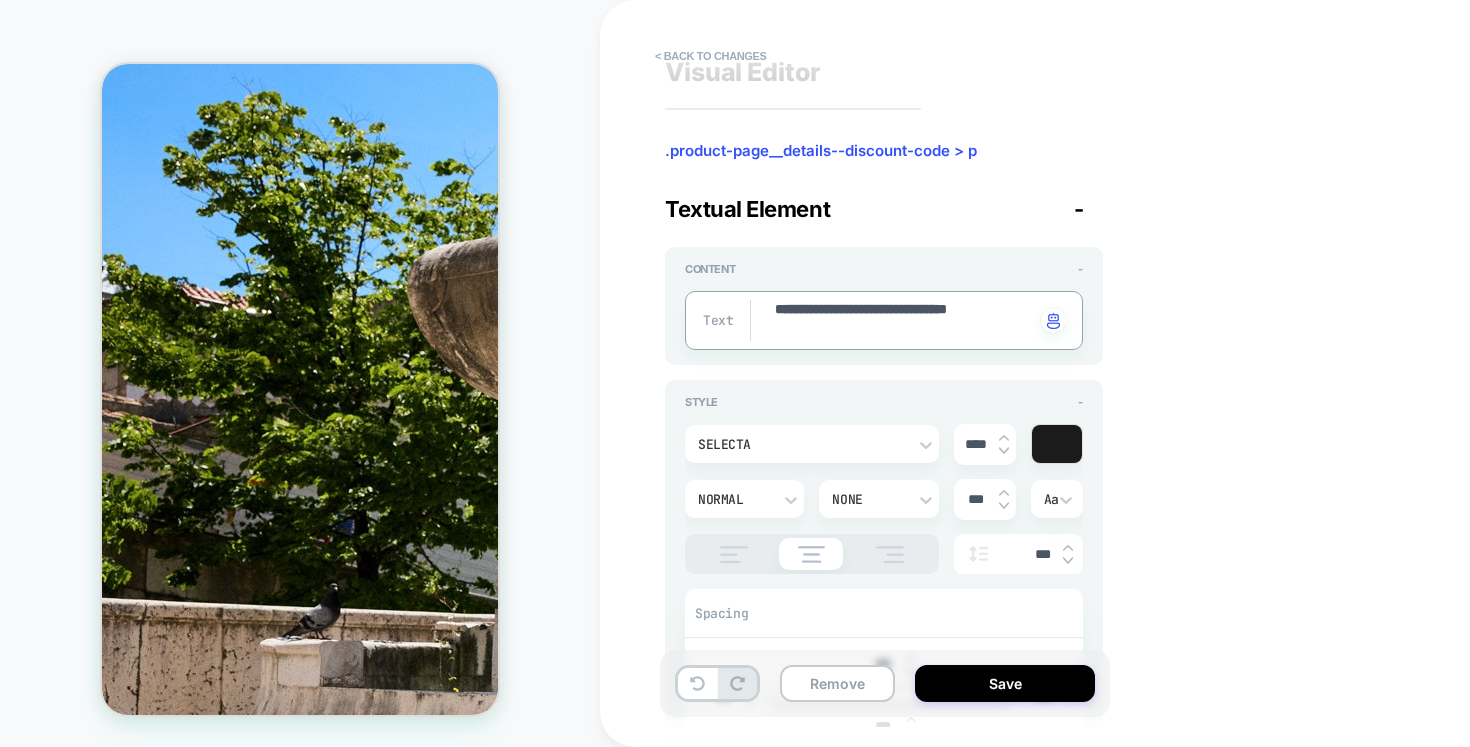 type on "*" 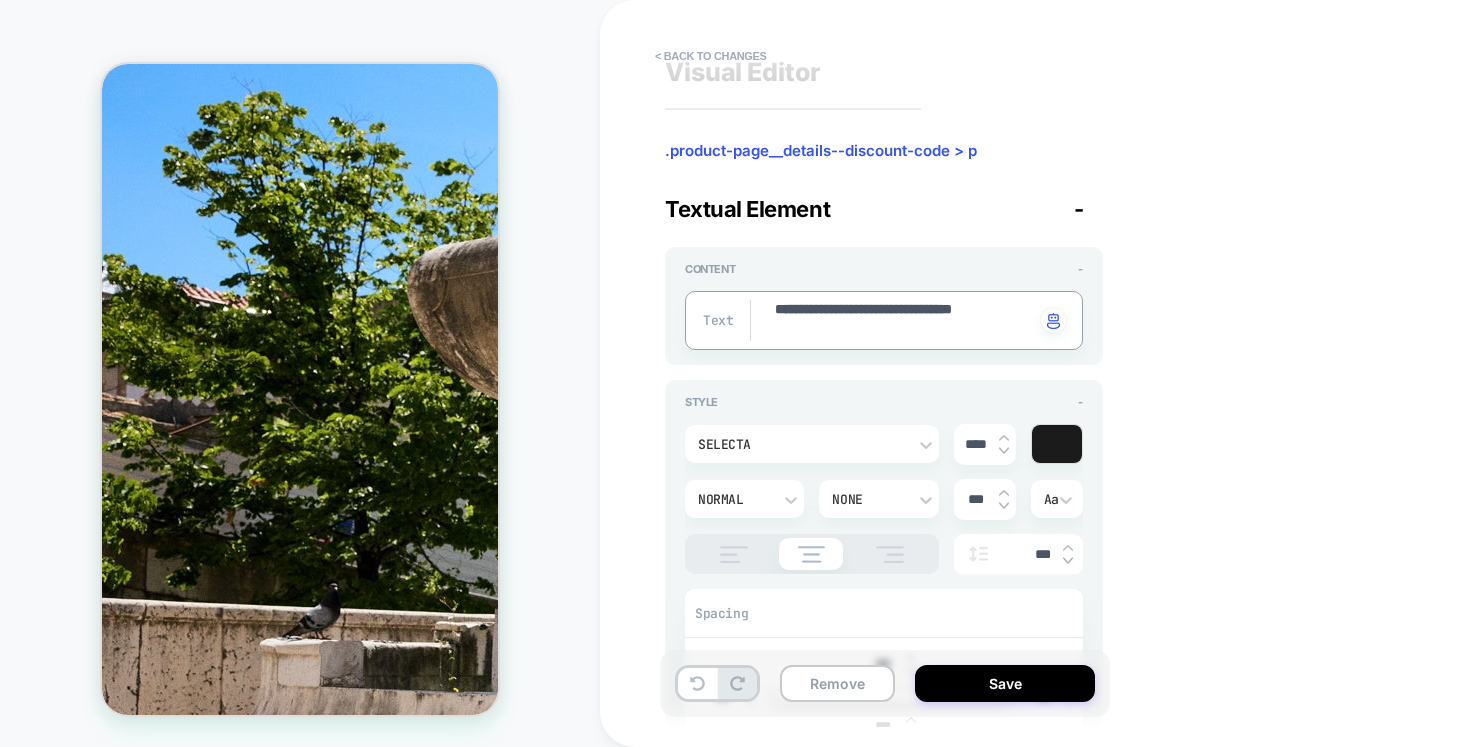 type on "*" 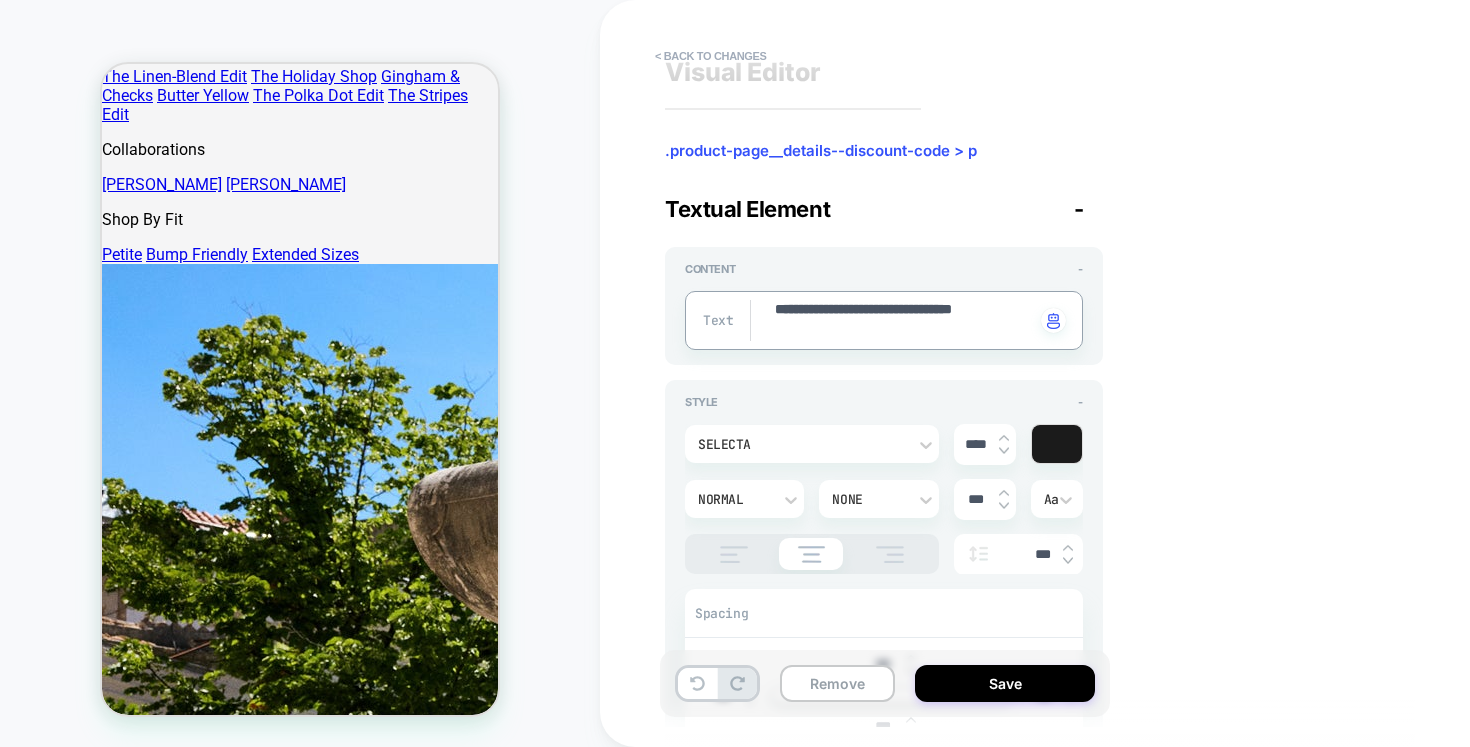 scroll, scrollTop: 0, scrollLeft: 0, axis: both 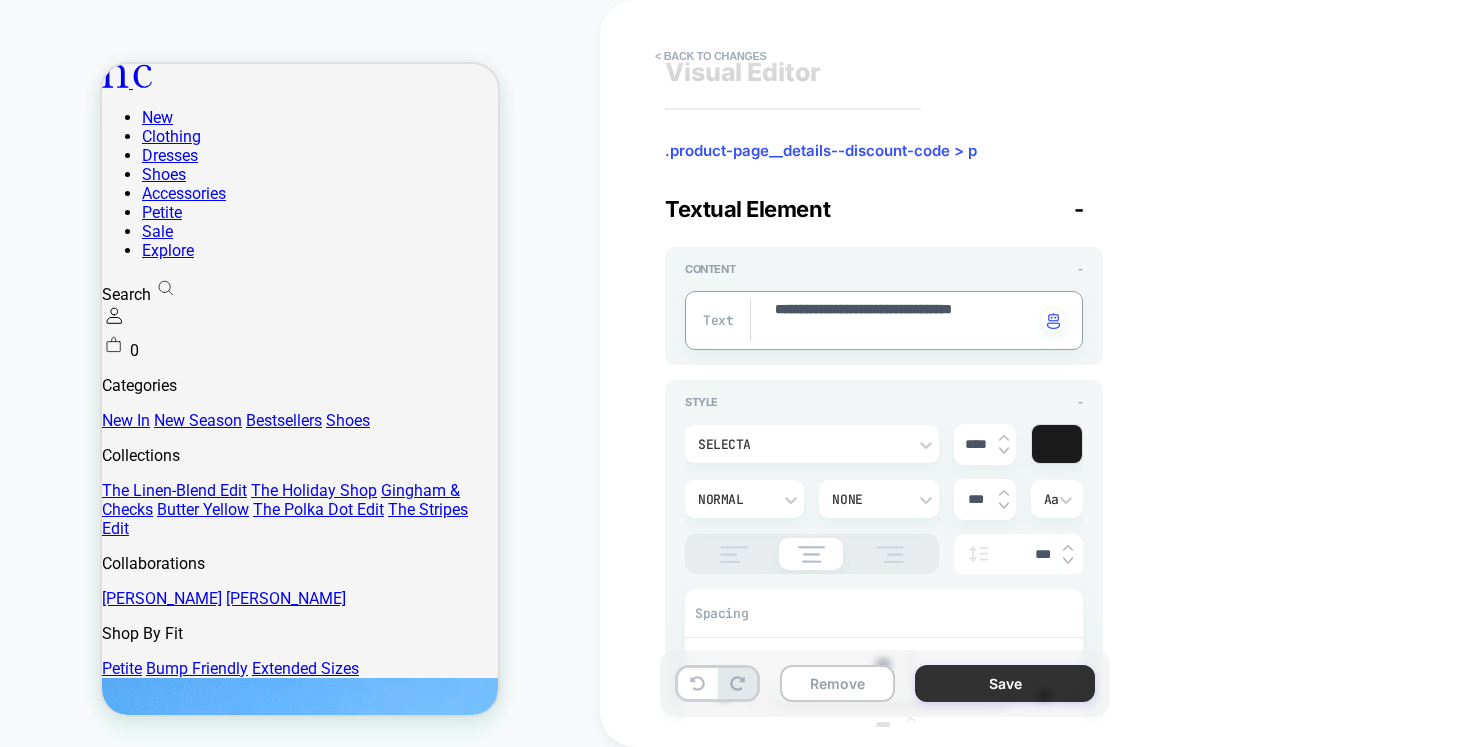 type on "**********" 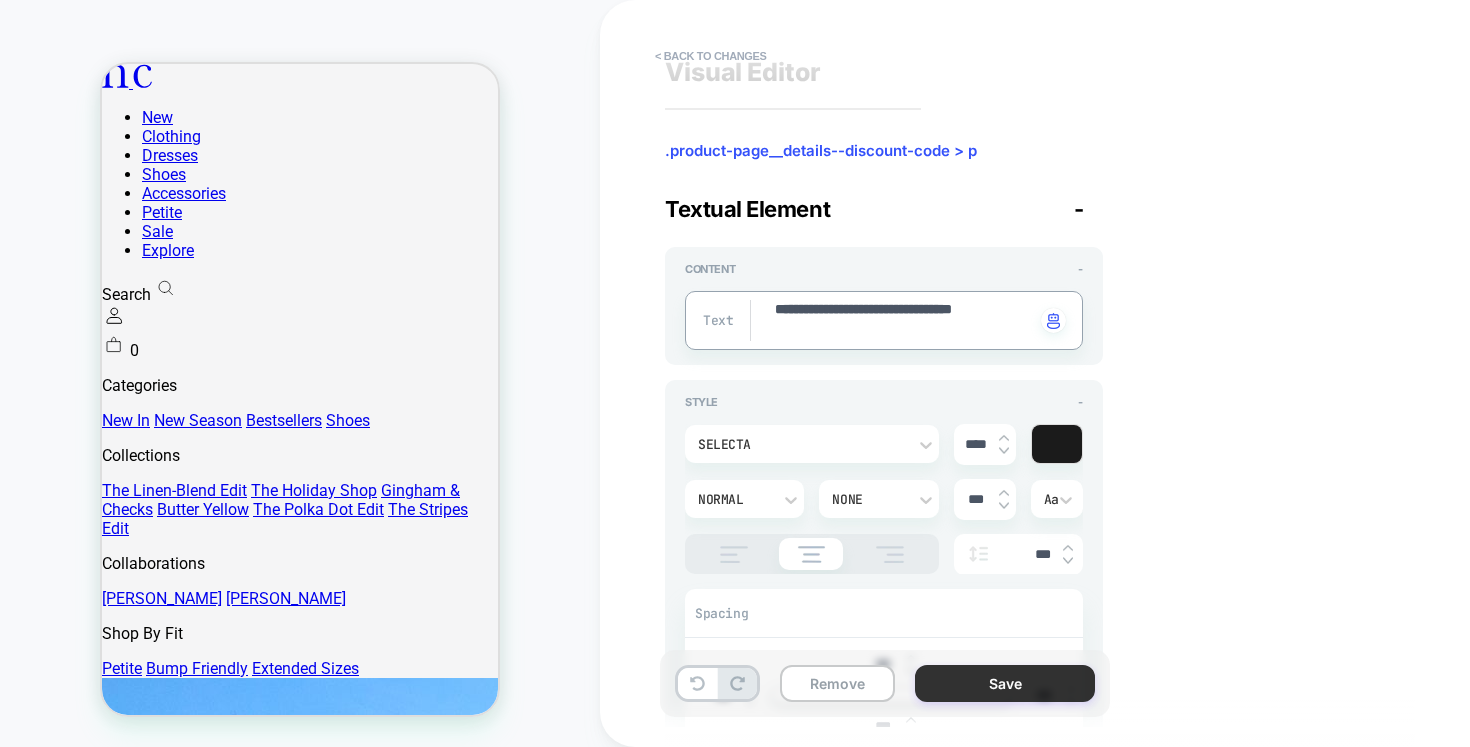 click on "Save" at bounding box center (1005, 683) 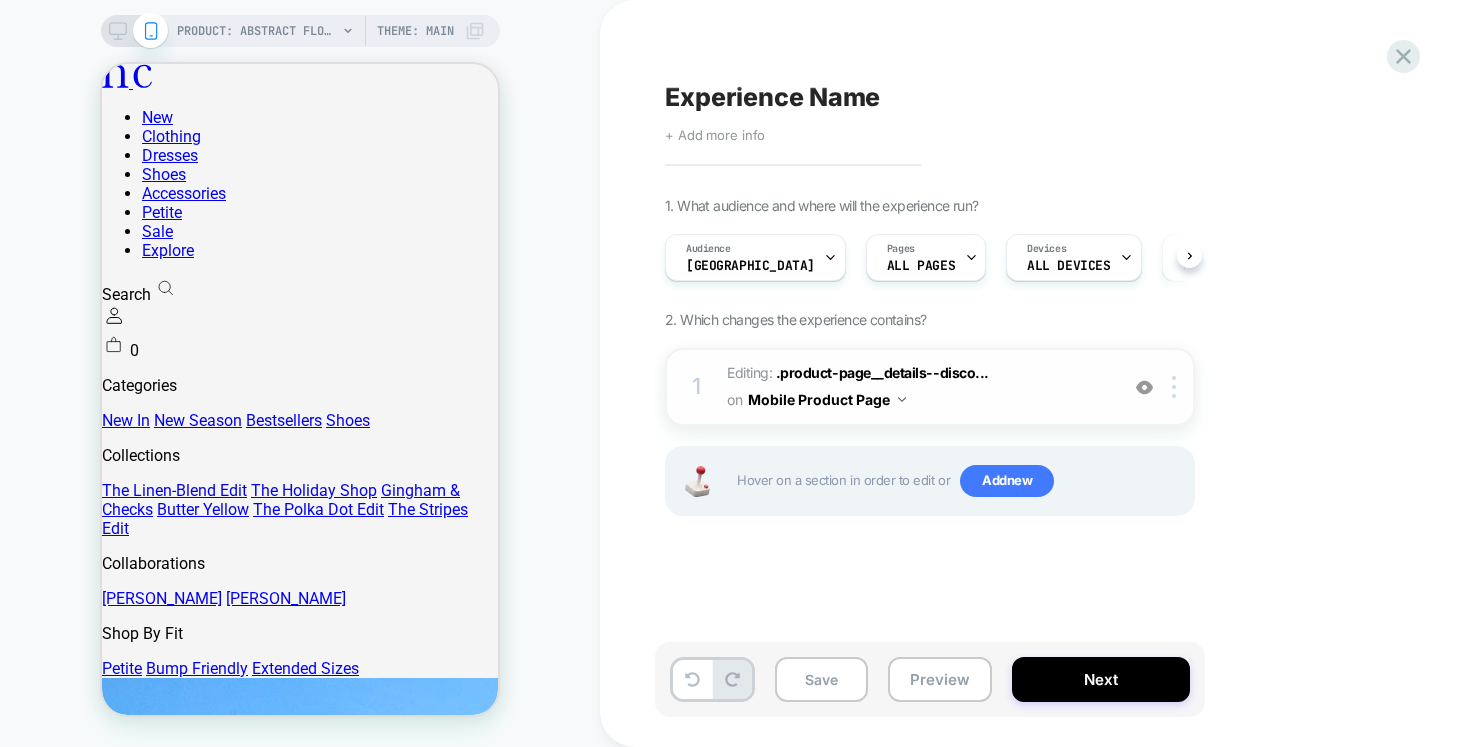 scroll, scrollTop: 0, scrollLeft: 1, axis: horizontal 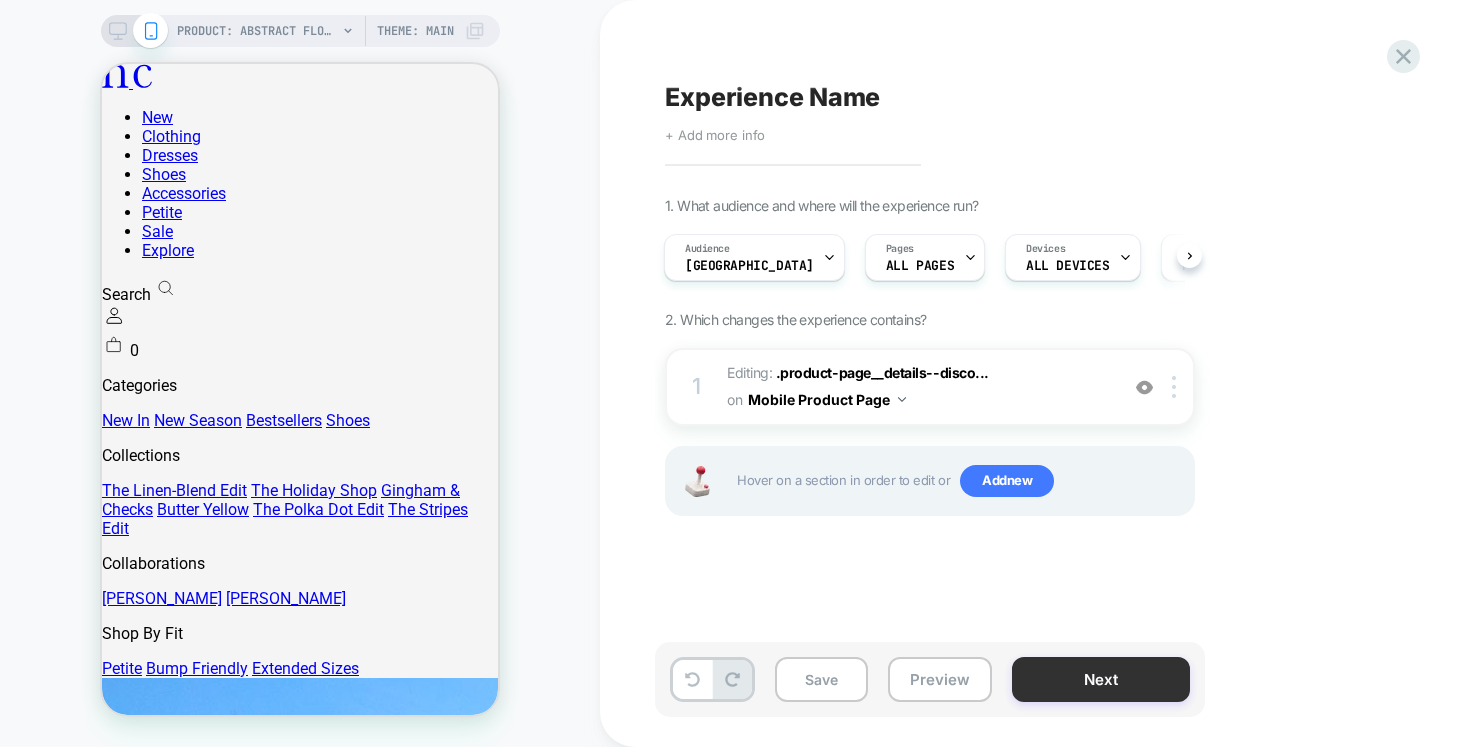 click on "Next" at bounding box center (1101, 679) 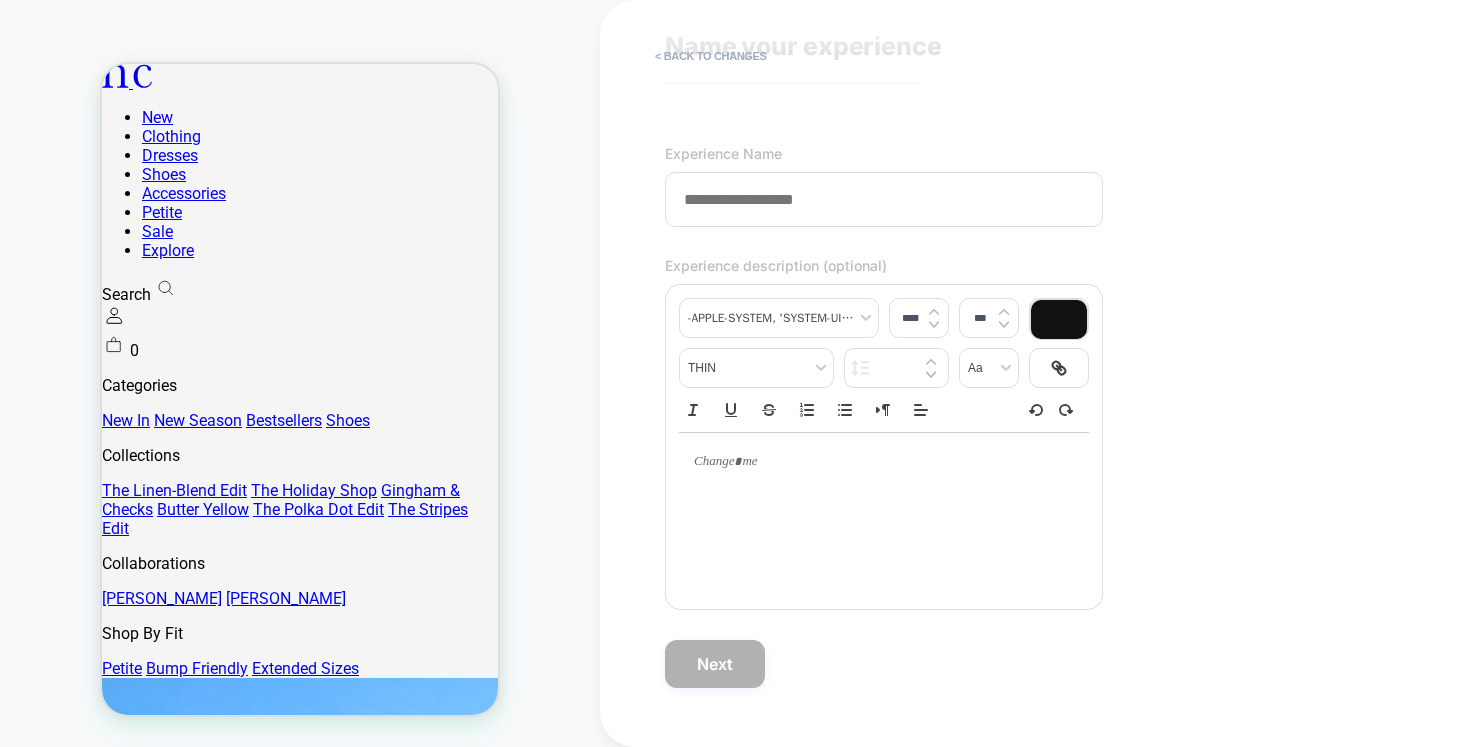 scroll, scrollTop: 0, scrollLeft: 0, axis: both 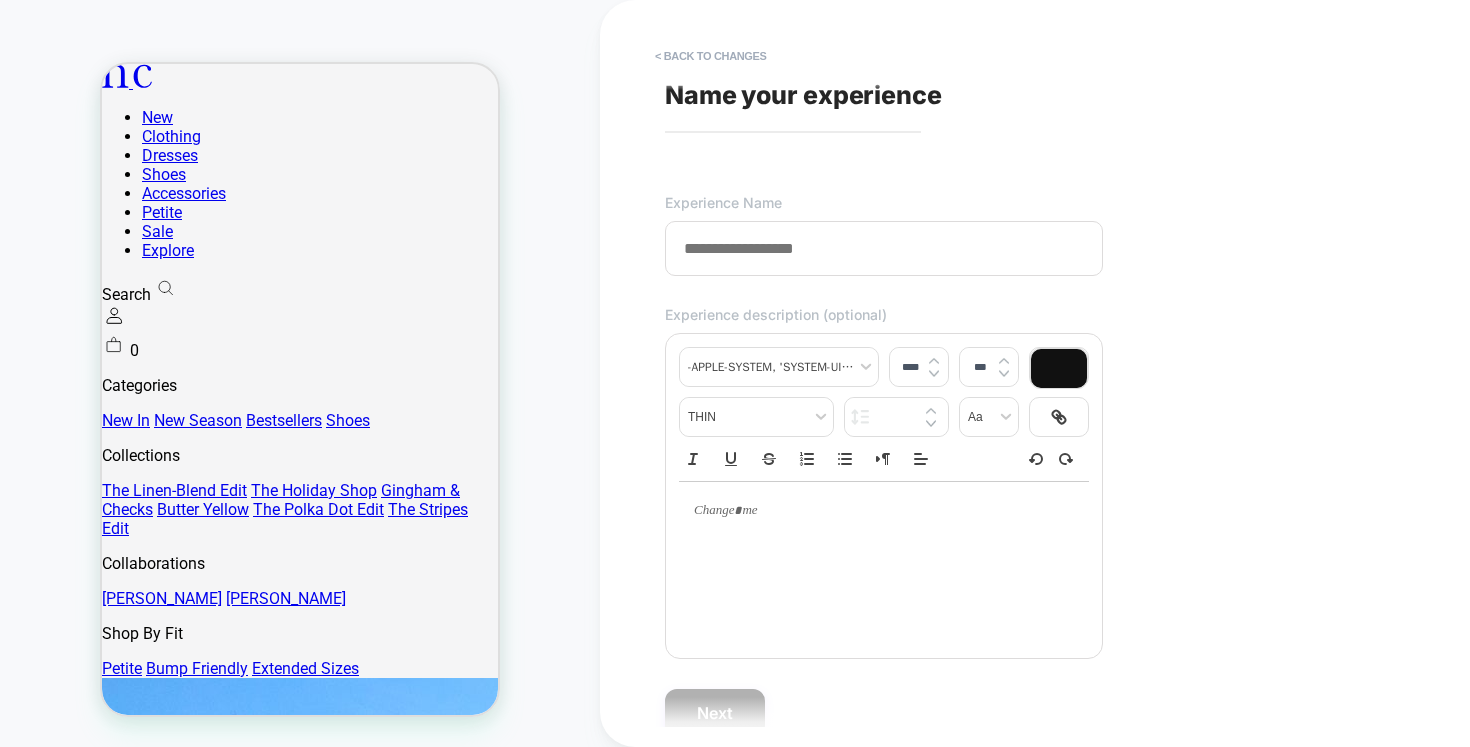 click at bounding box center (884, 248) 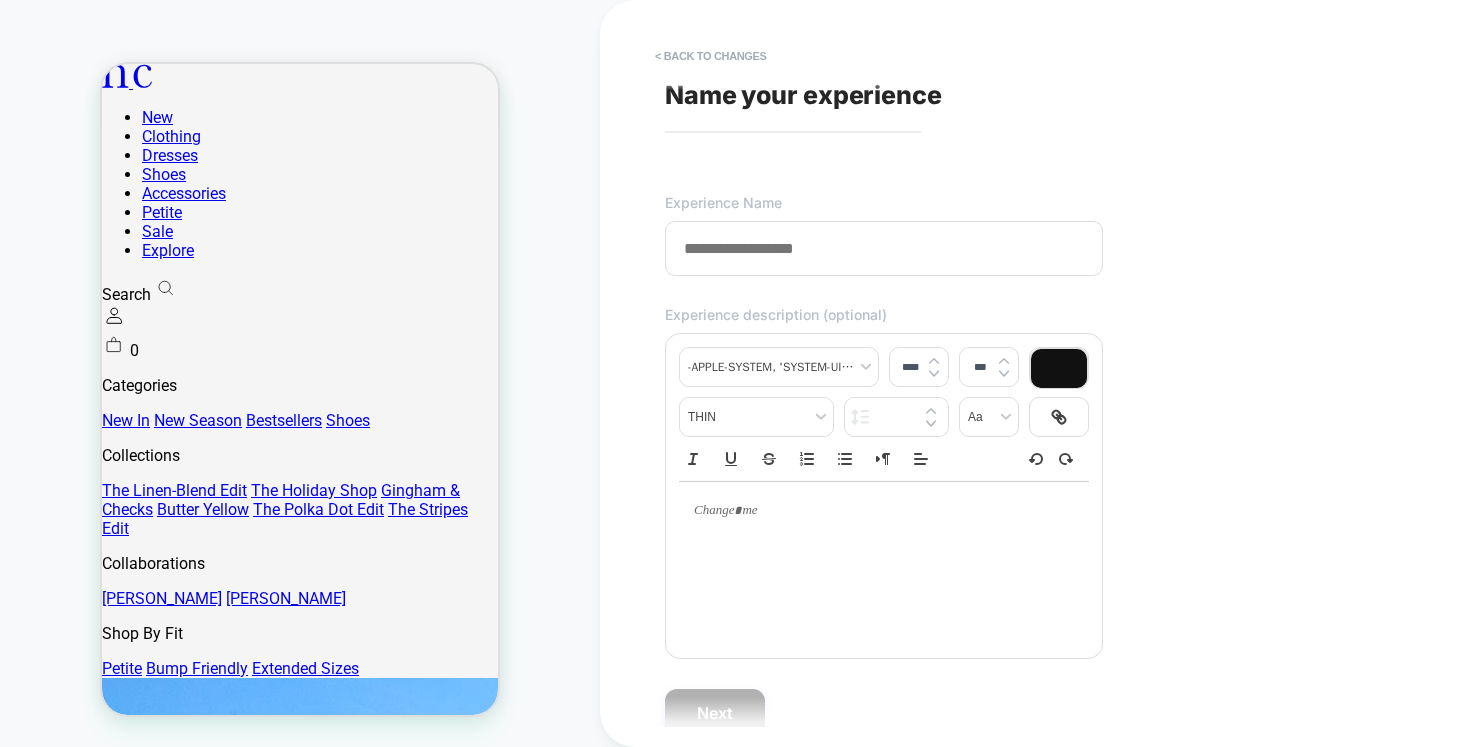 click at bounding box center [884, 248] 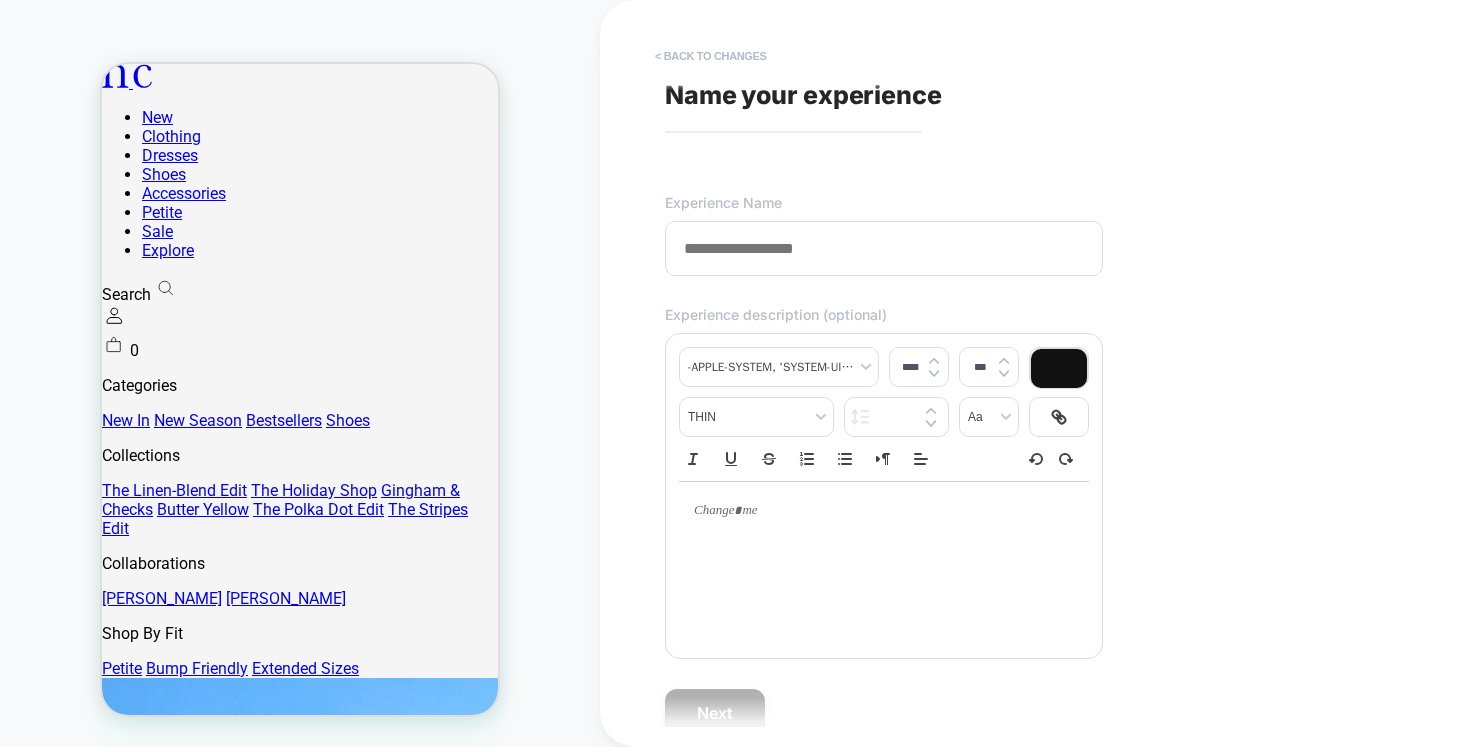 click on "< Back to changes" at bounding box center (711, 56) 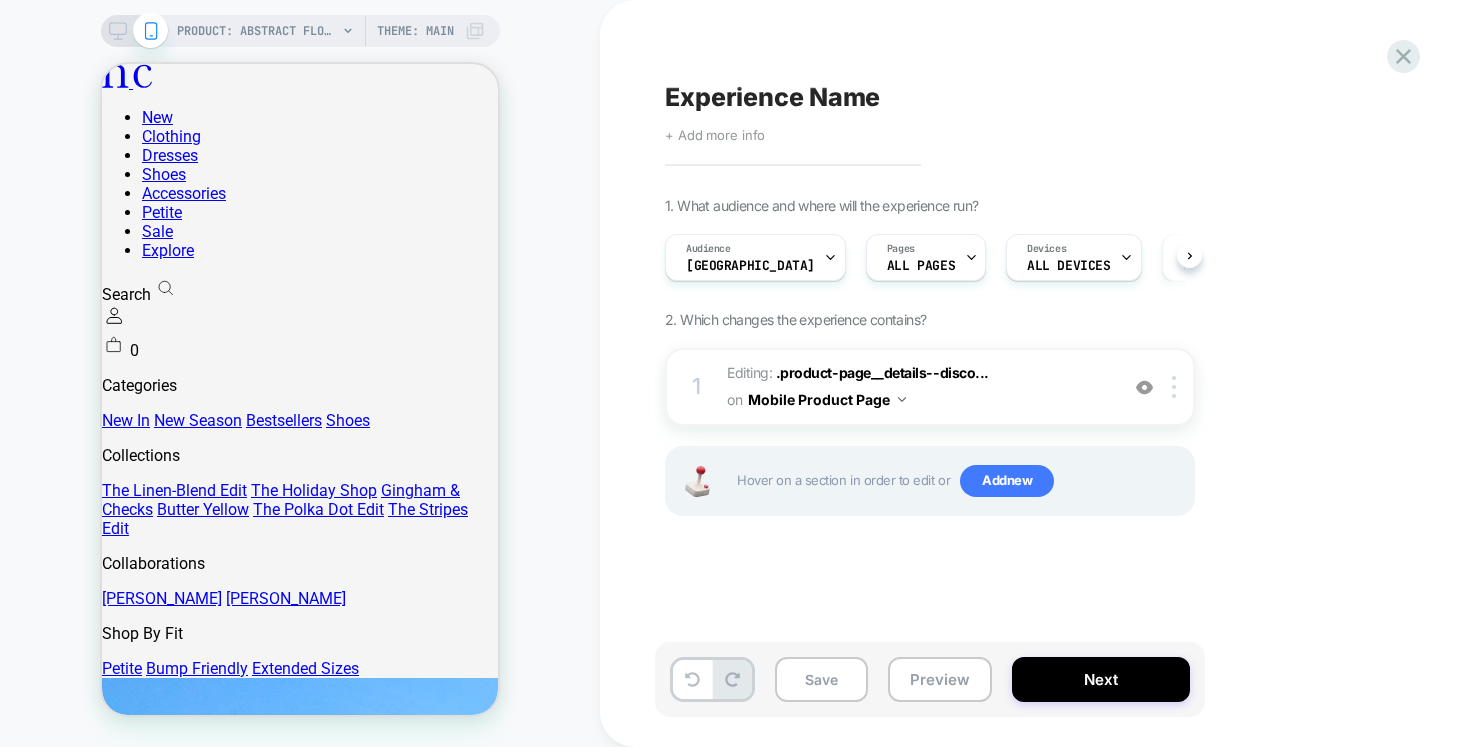 scroll, scrollTop: 0, scrollLeft: 1, axis: horizontal 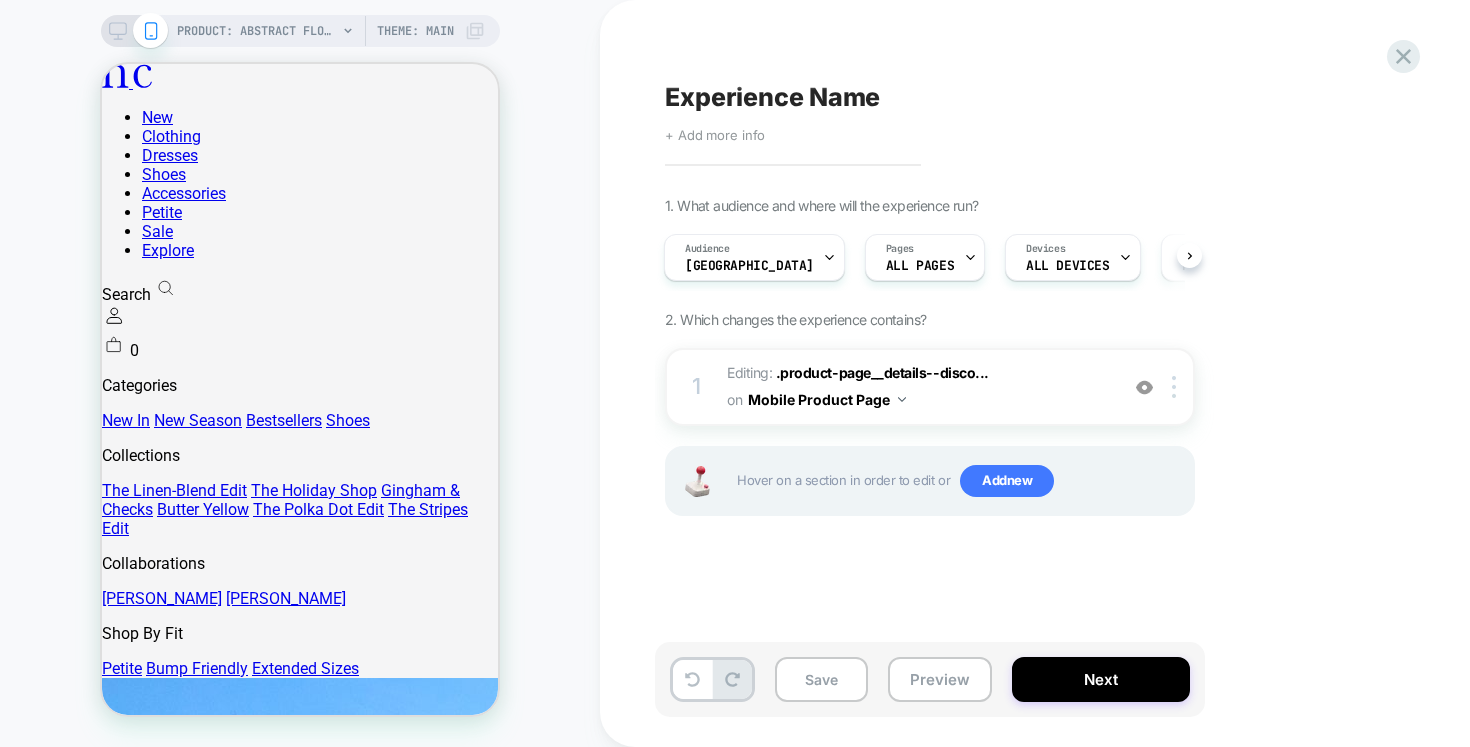 click 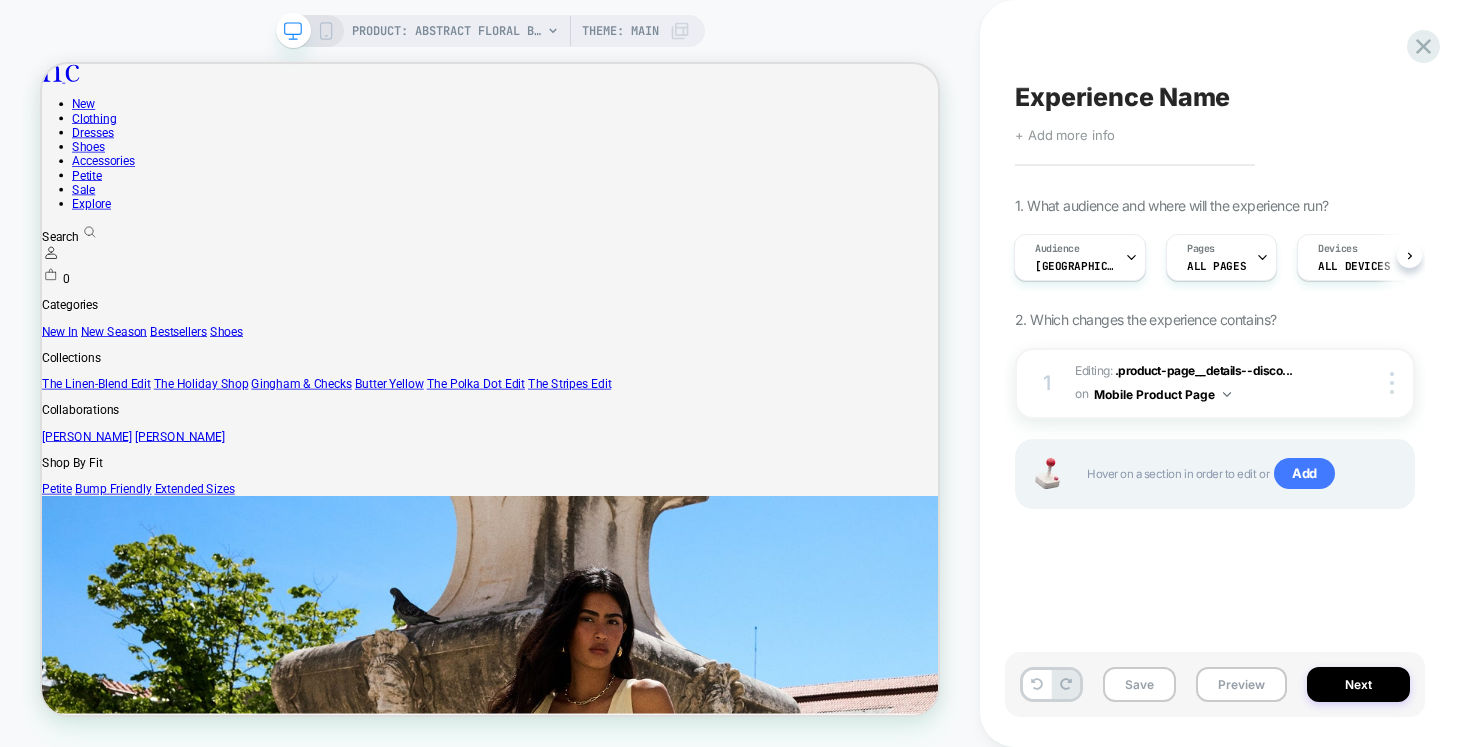 scroll, scrollTop: 0, scrollLeft: 0, axis: both 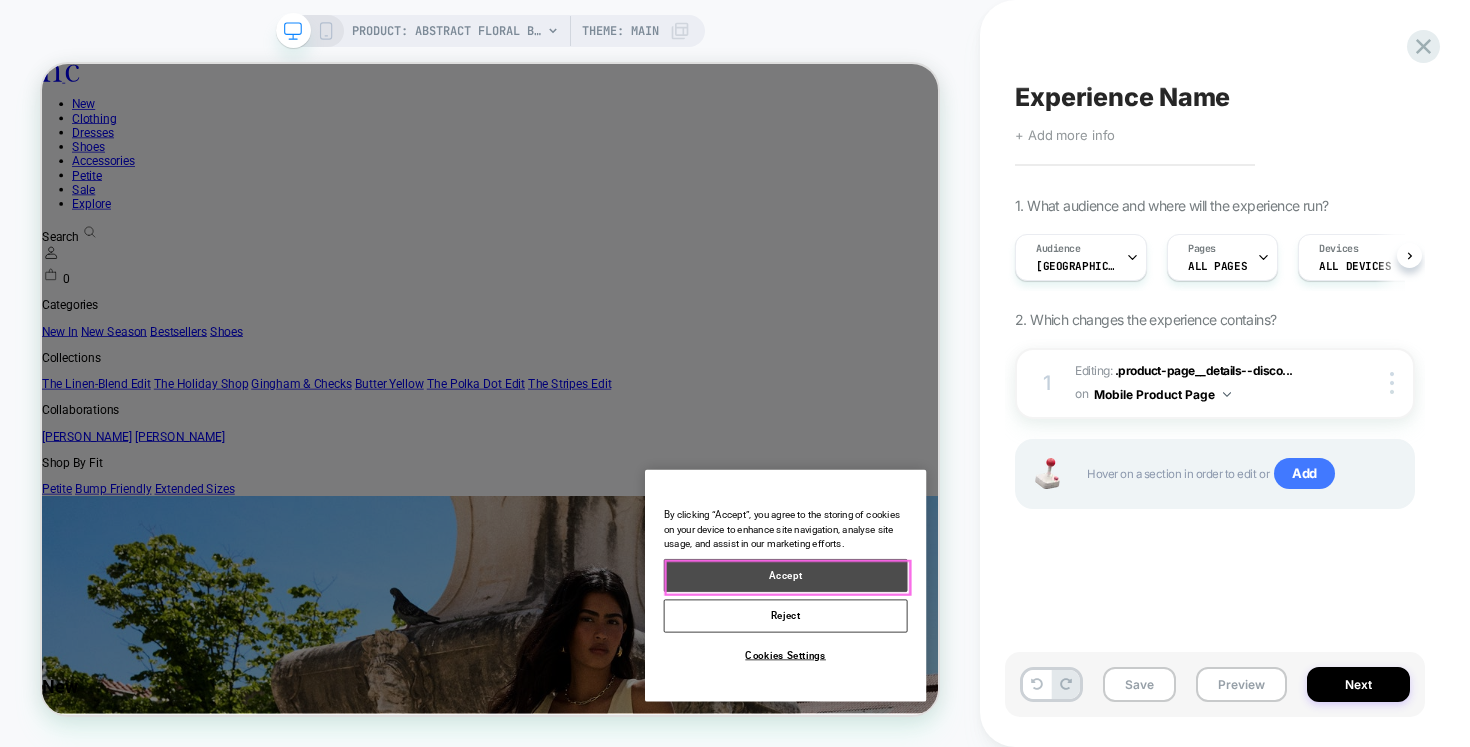 click on "Accept" at bounding box center (1033, 746) 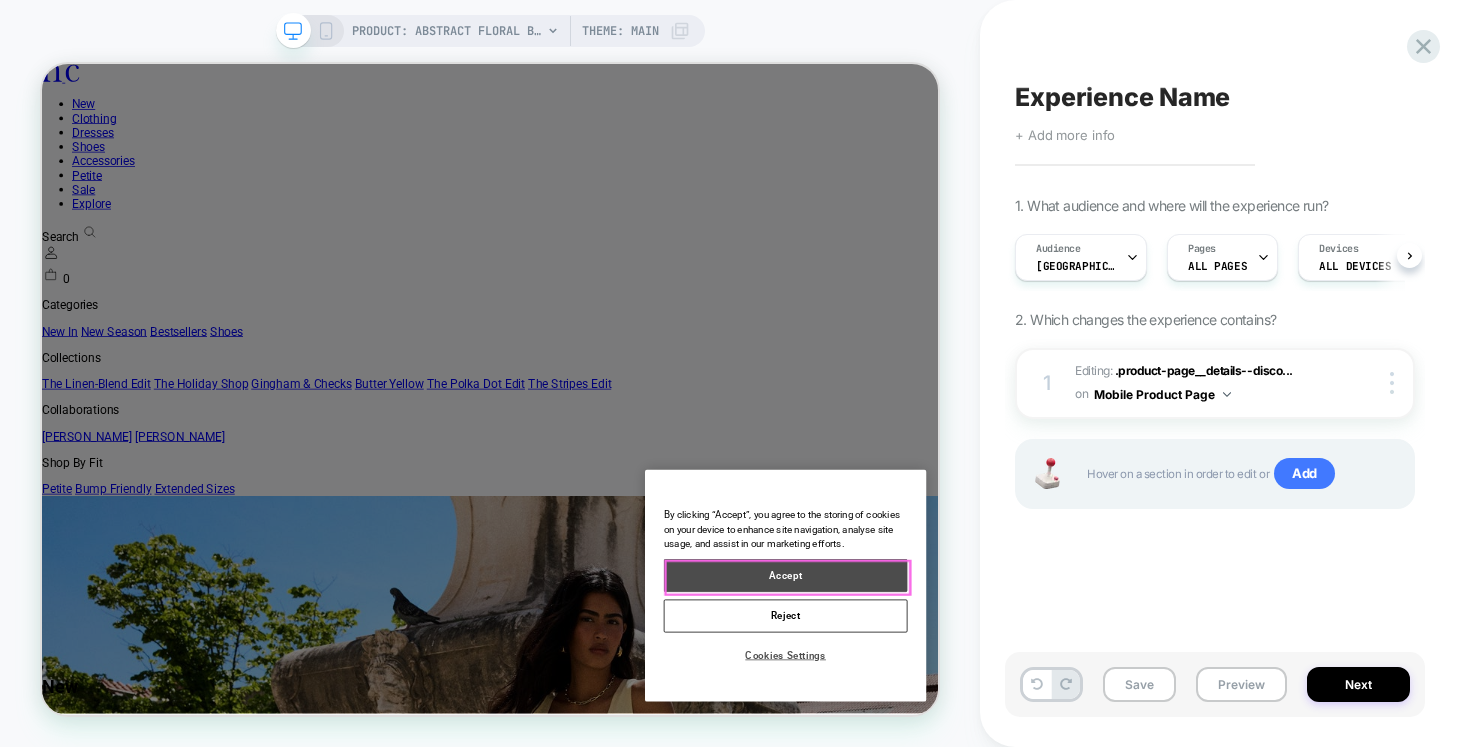 scroll, scrollTop: 0, scrollLeft: 1, axis: horizontal 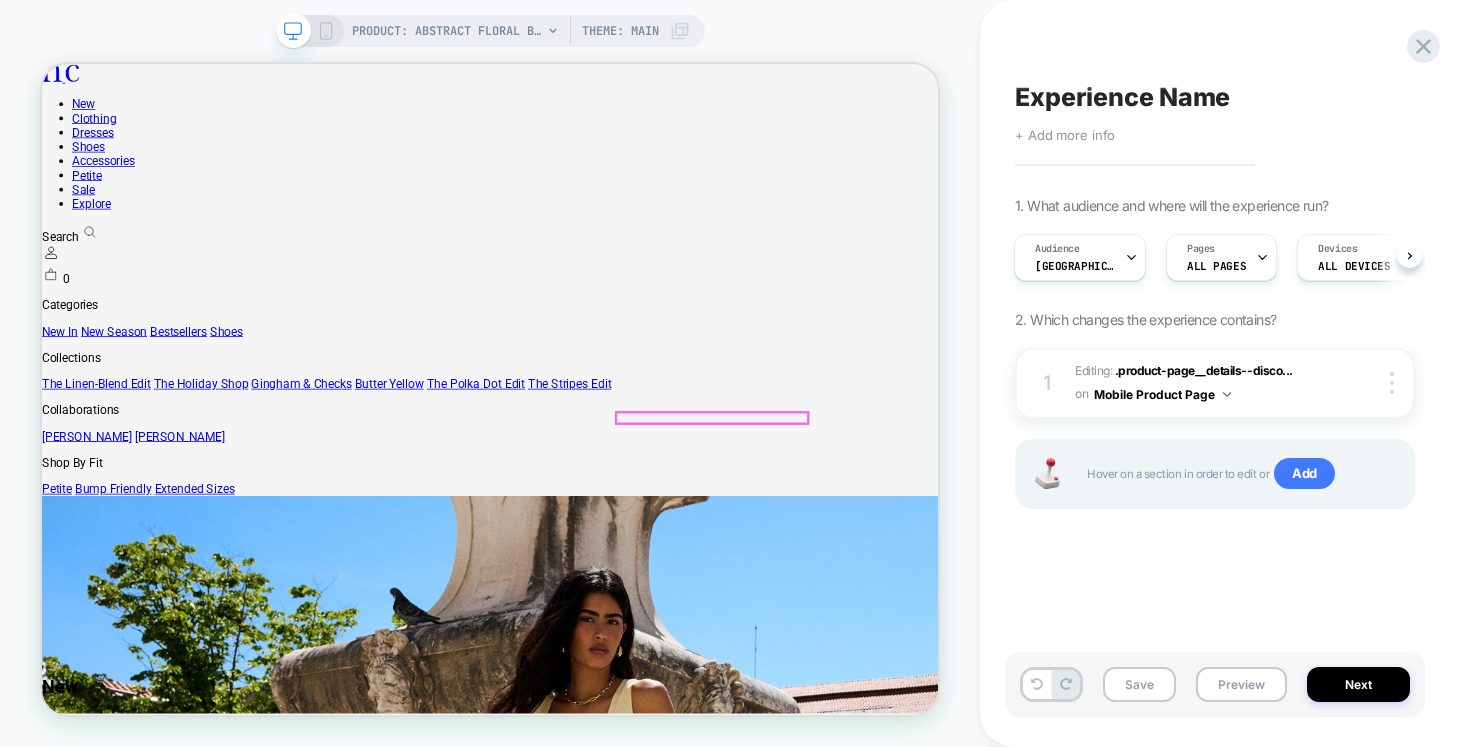 click on "FREE UK DELIVERY ON ORDERS OVER £150*" at bounding box center [639, 28401] 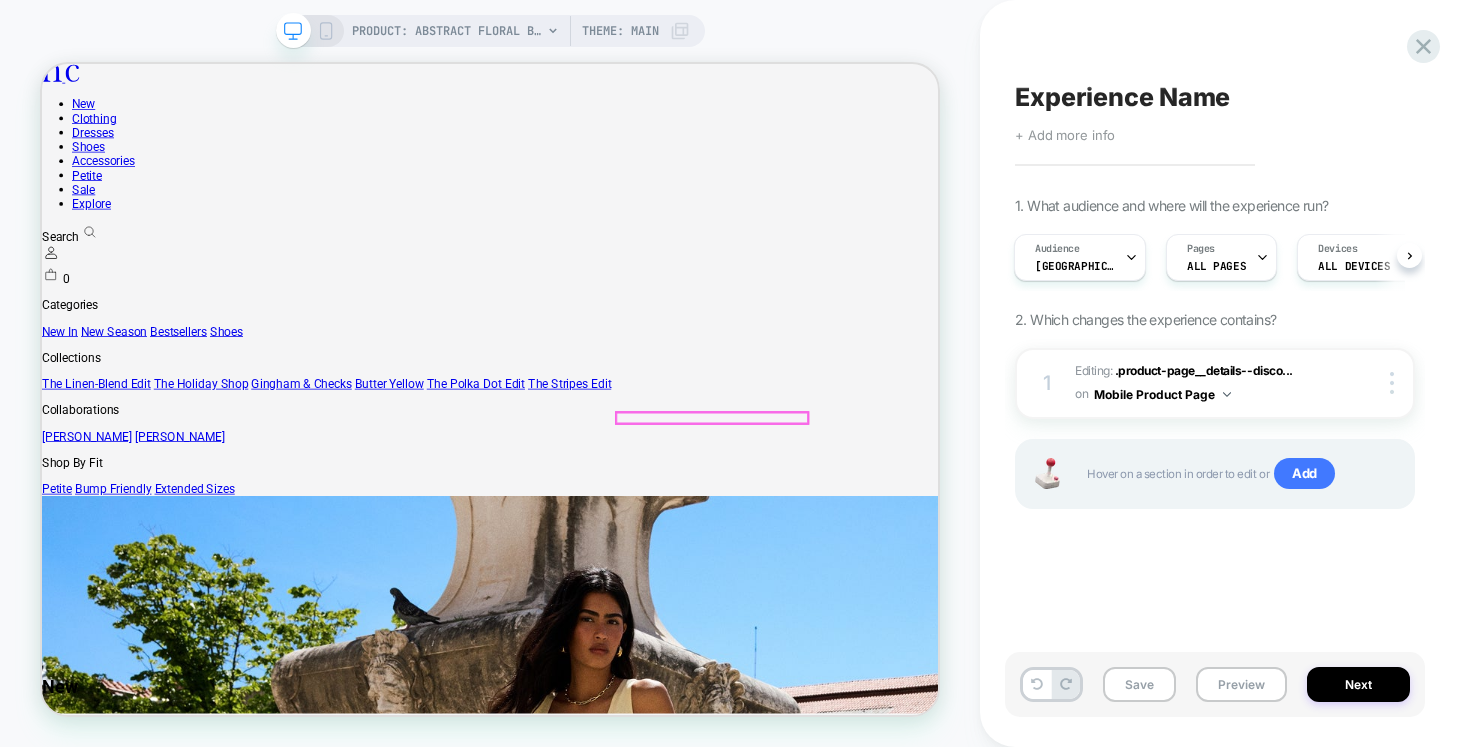 click on "FREE UK DELIVERY ON ORDERS OVER £150*" at bounding box center [639, 28401] 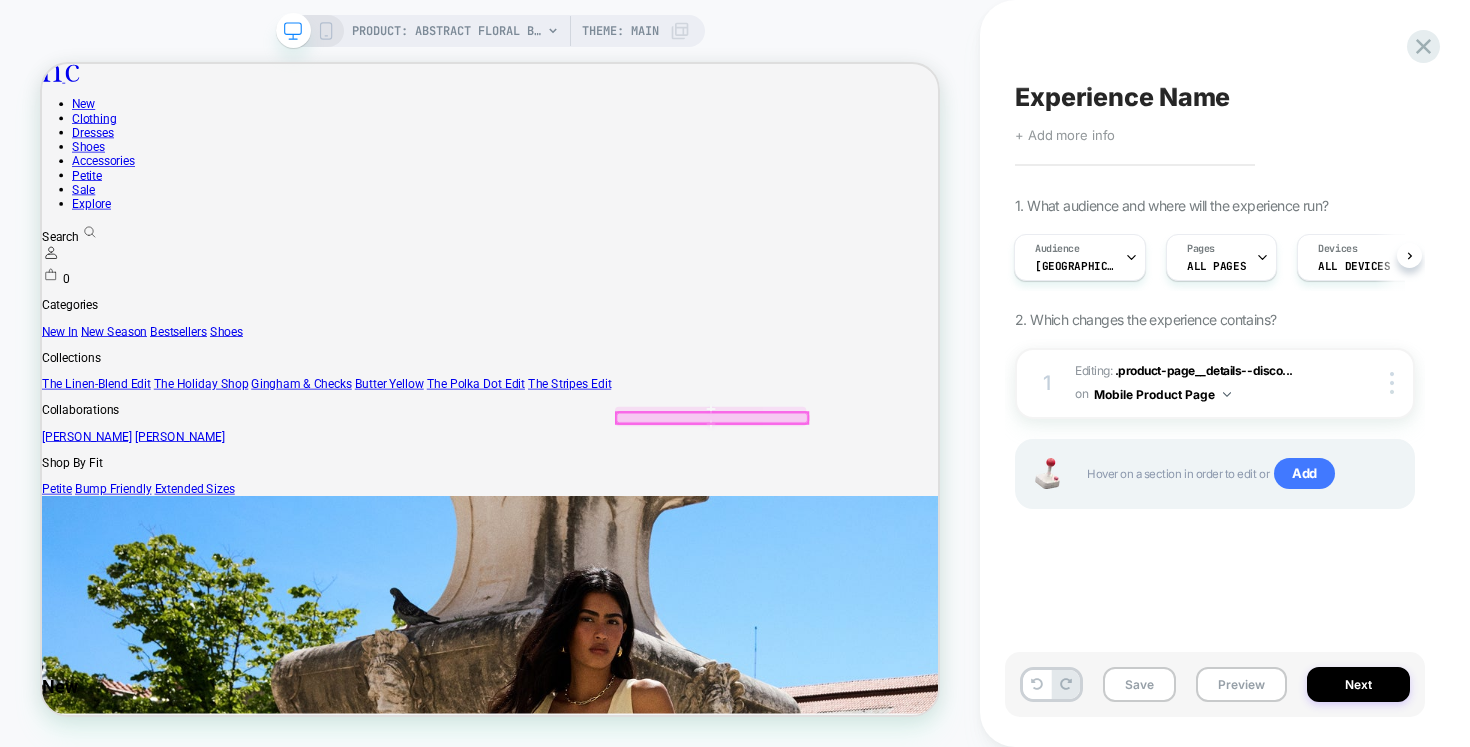 click at bounding box center [935, 536] 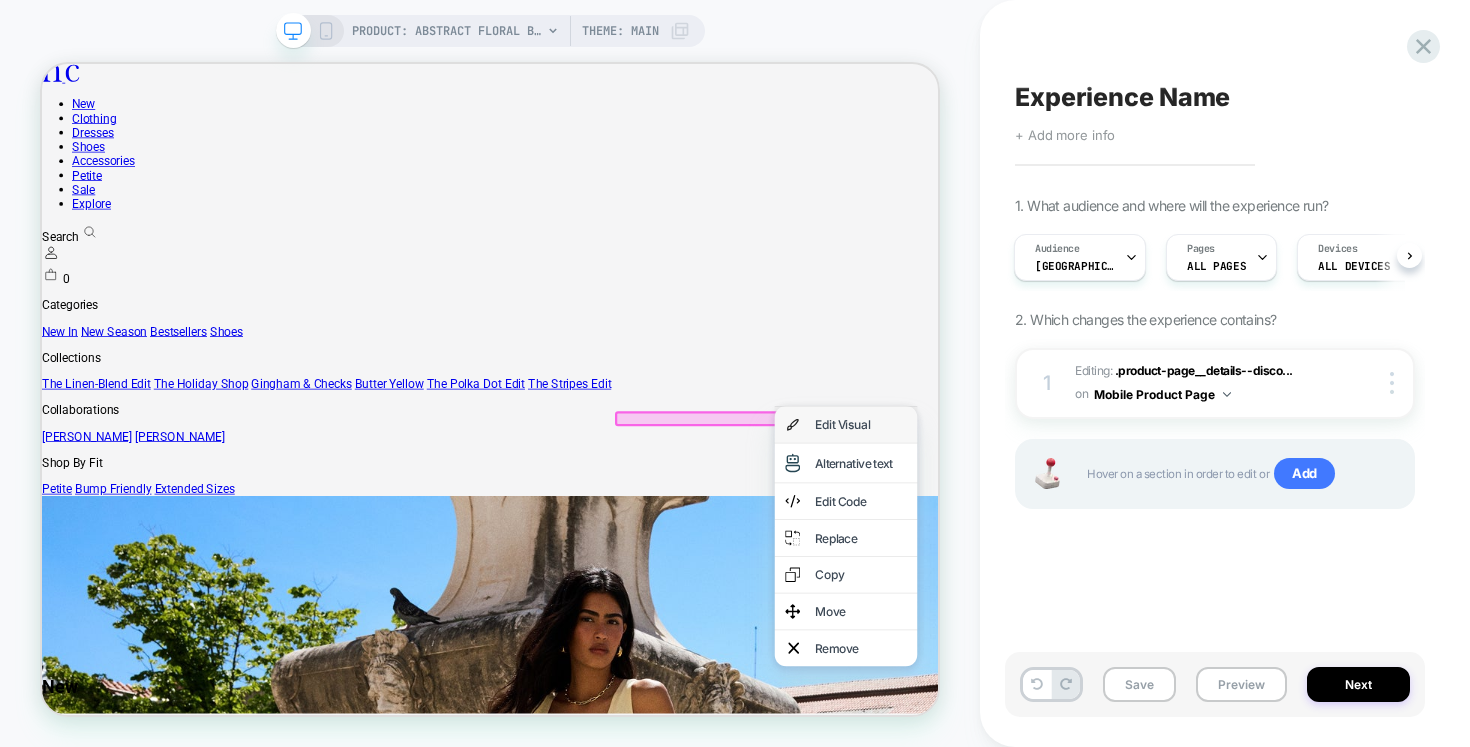 click on "Edit Visual" at bounding box center [1114, 545] 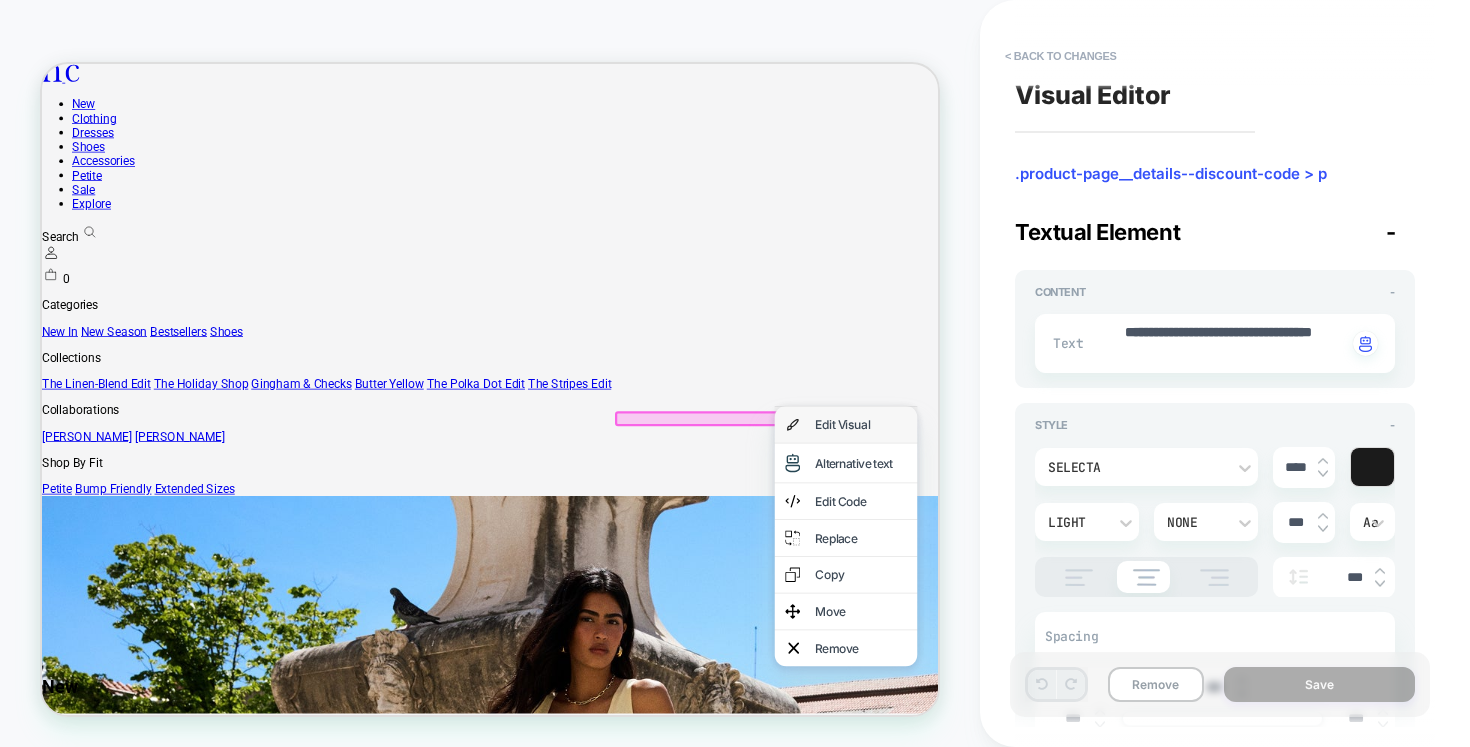 scroll, scrollTop: 0, scrollLeft: 0, axis: both 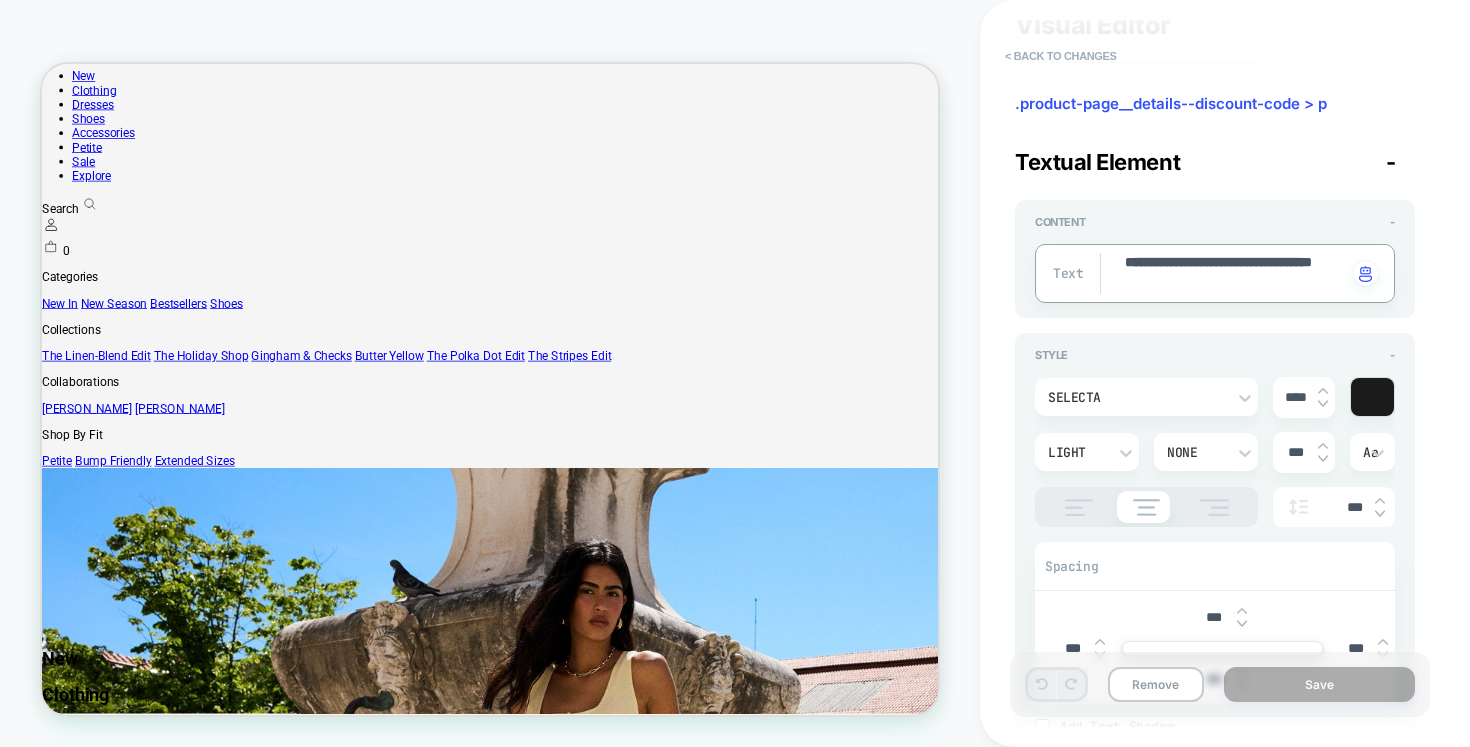 drag, startPoint x: 1216, startPoint y: 287, endPoint x: 1112, endPoint y: 259, distance: 107.70329 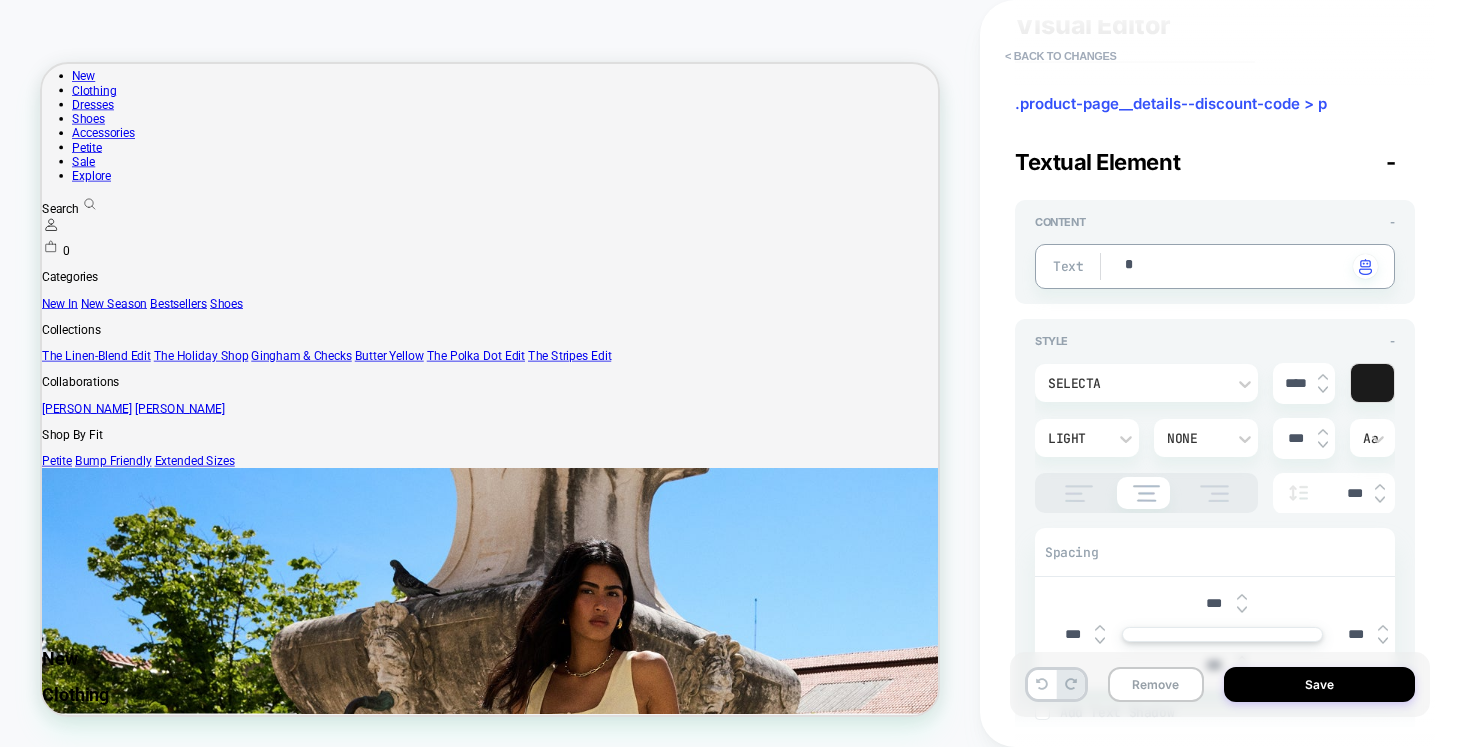 type on "*" 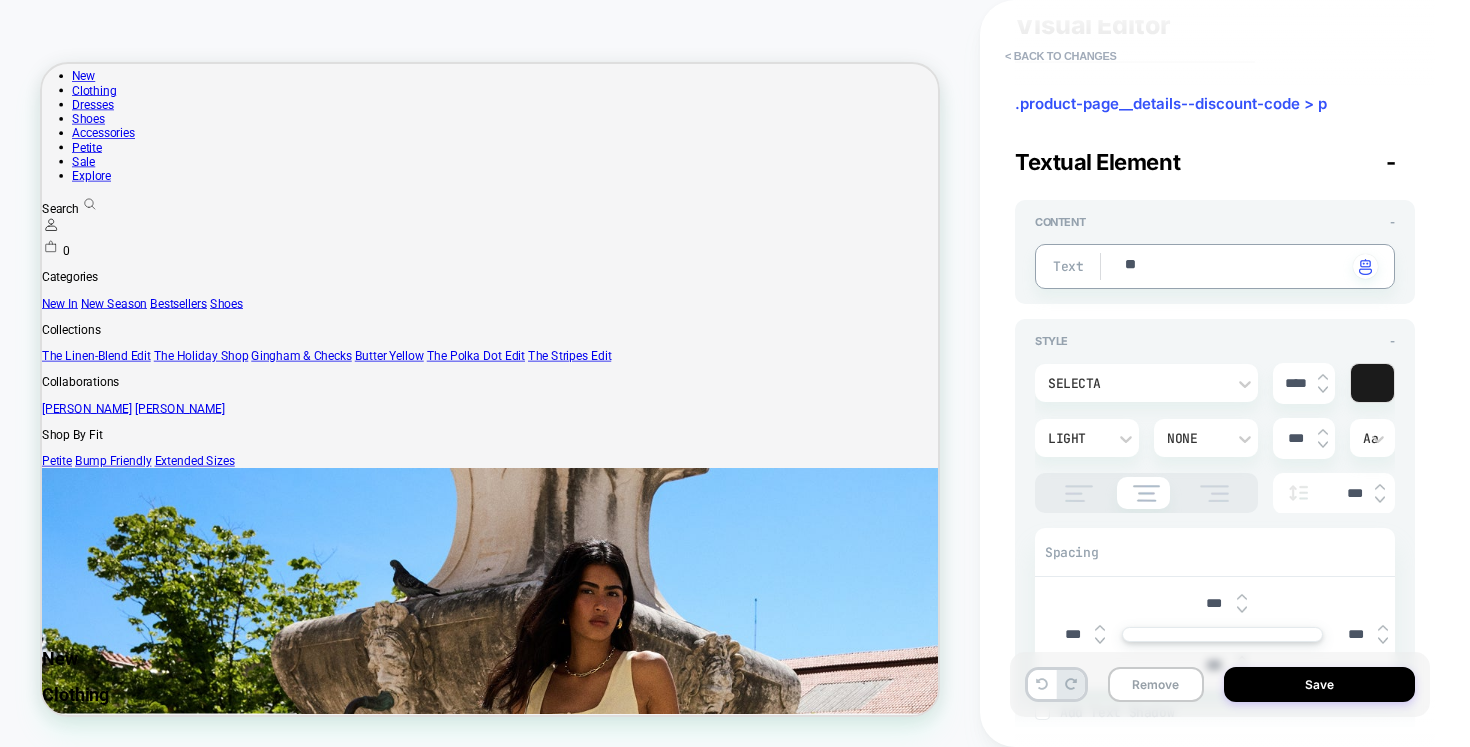 type on "*" 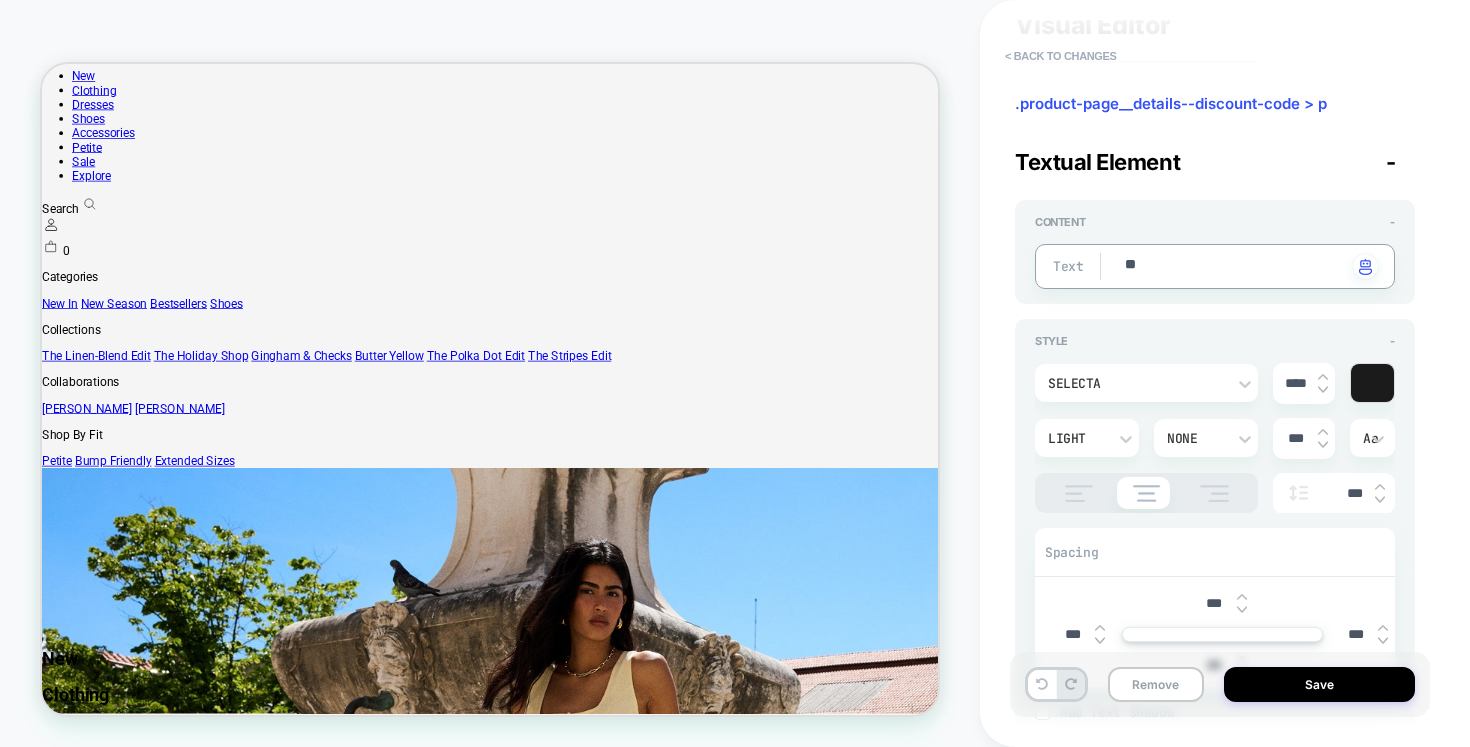 type on "*" 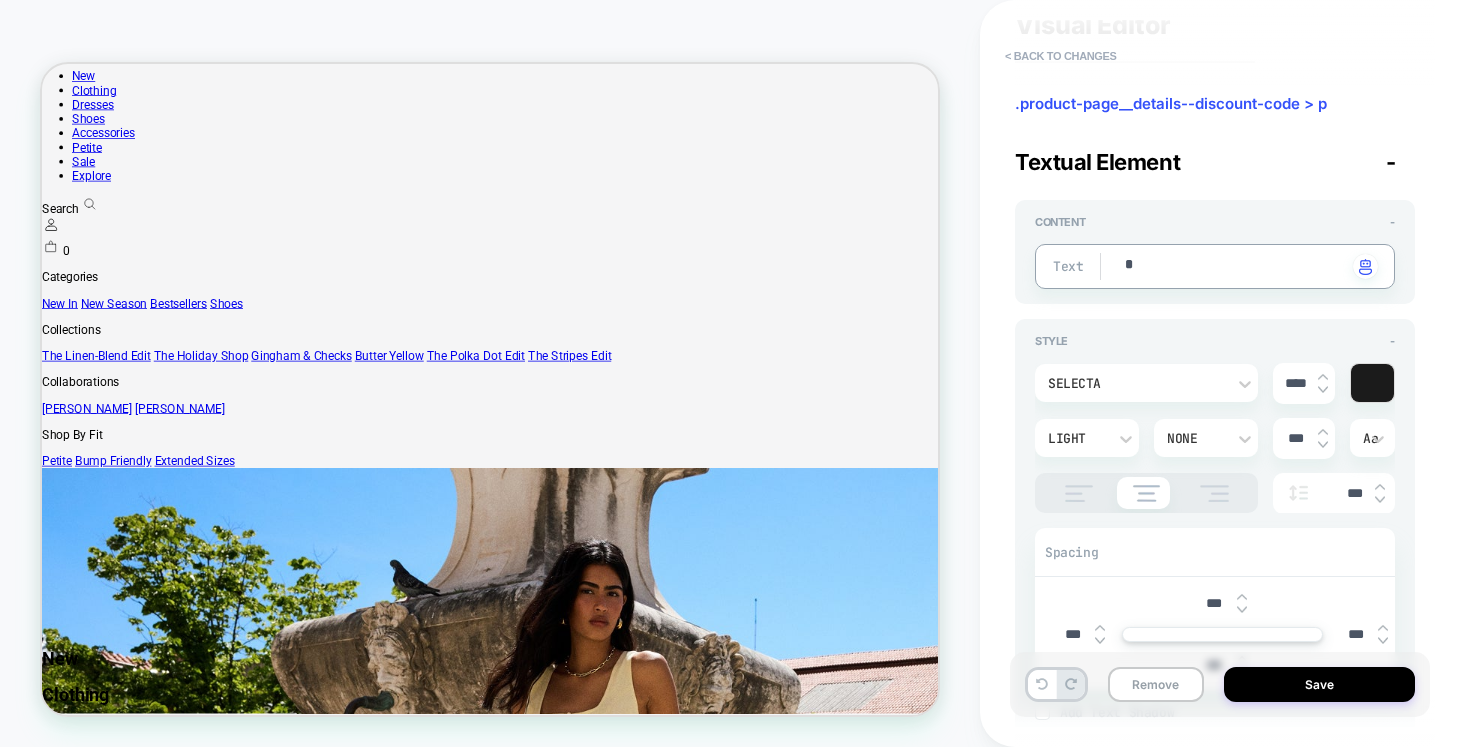 type on "*" 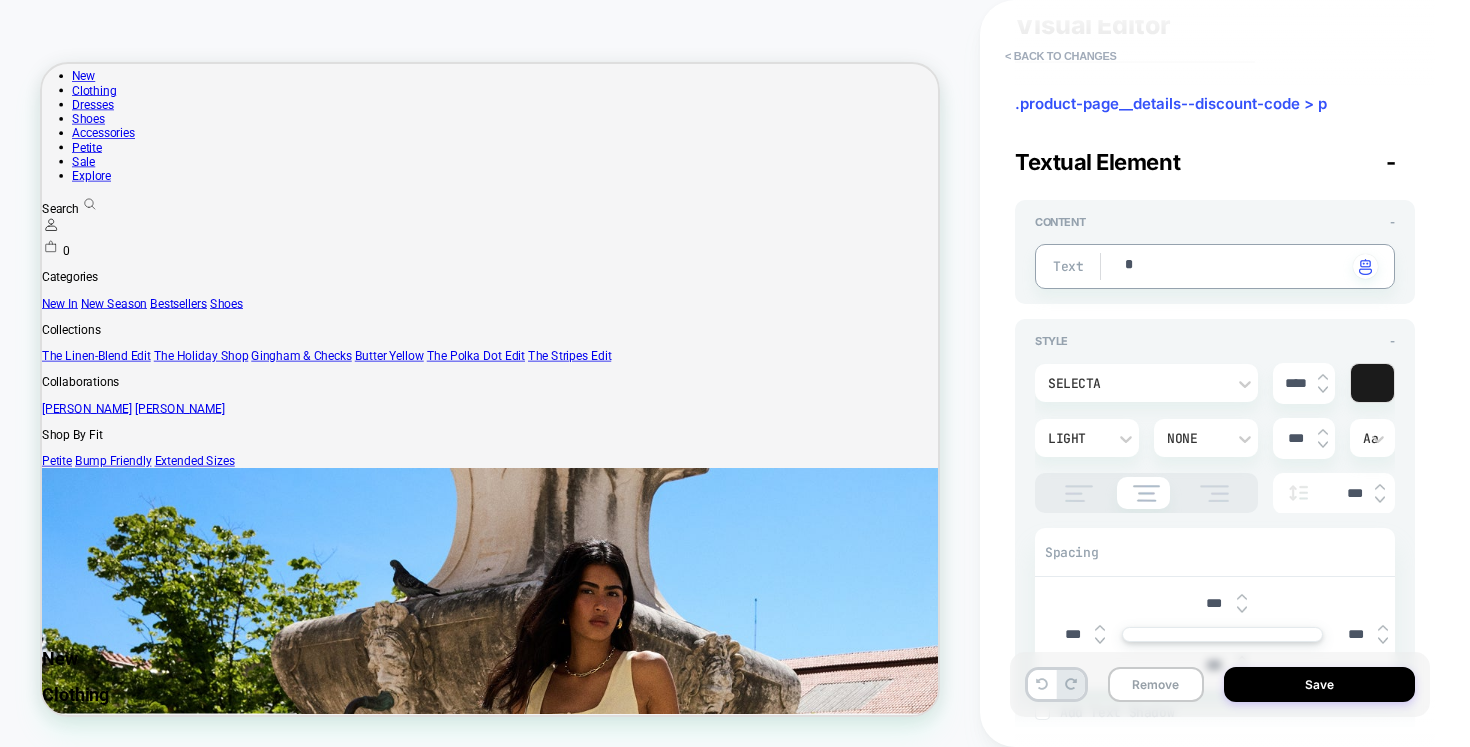 type on "**" 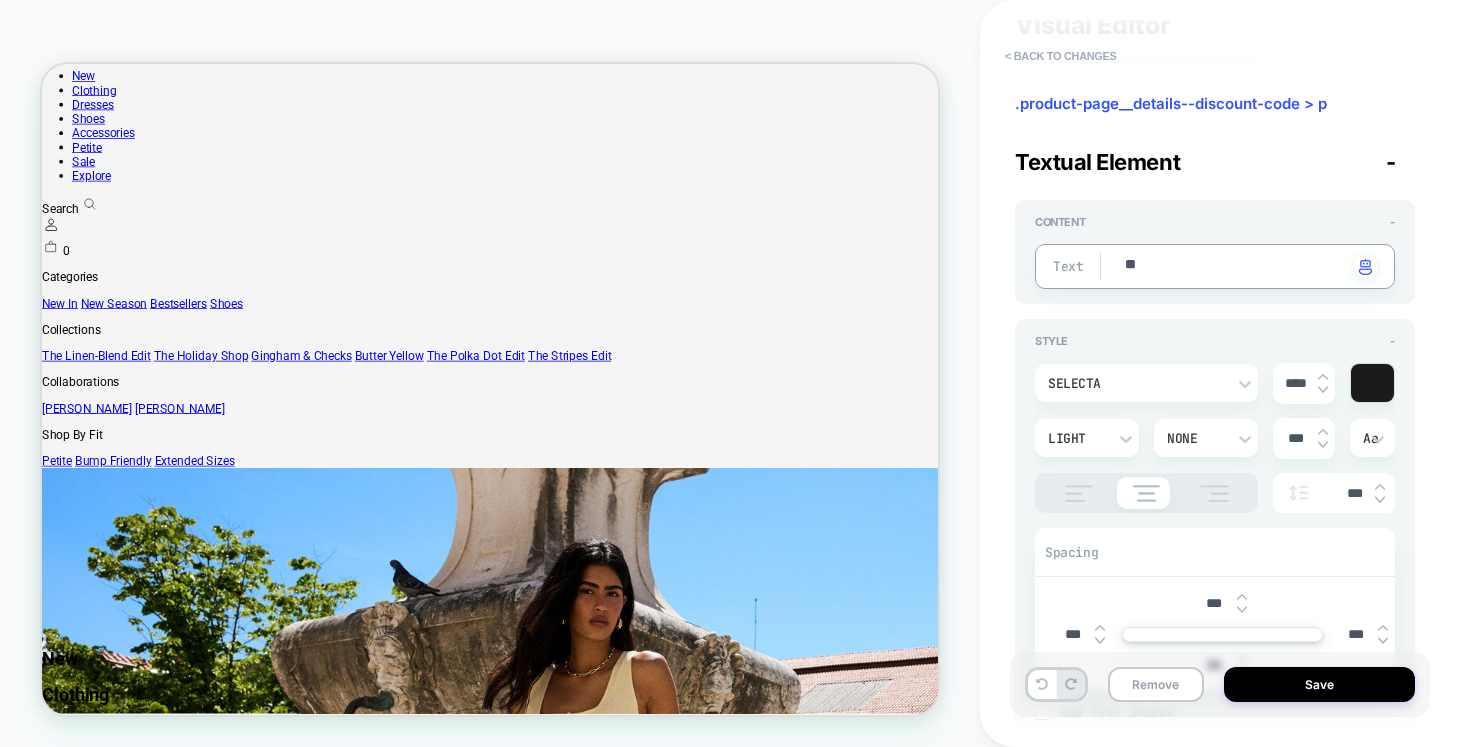 type on "*" 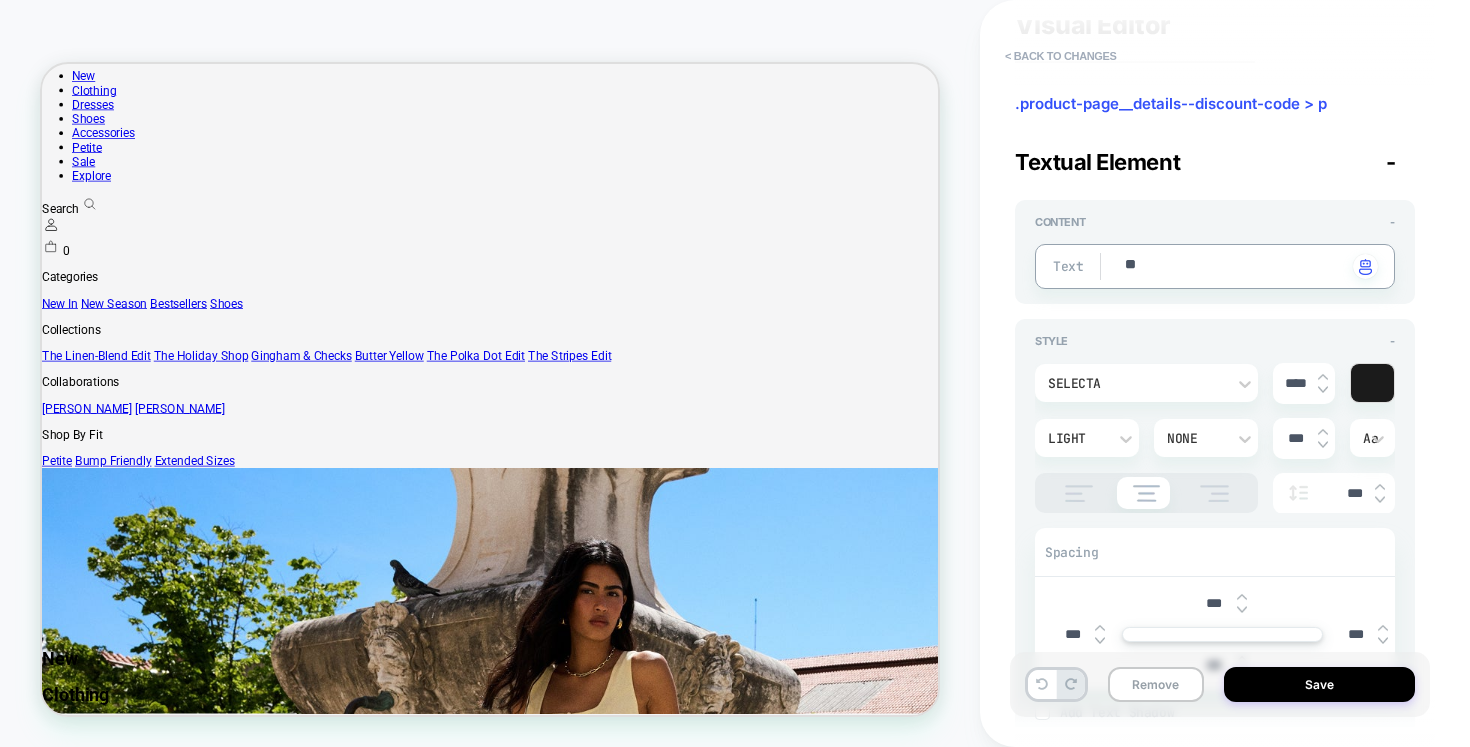 type on "***" 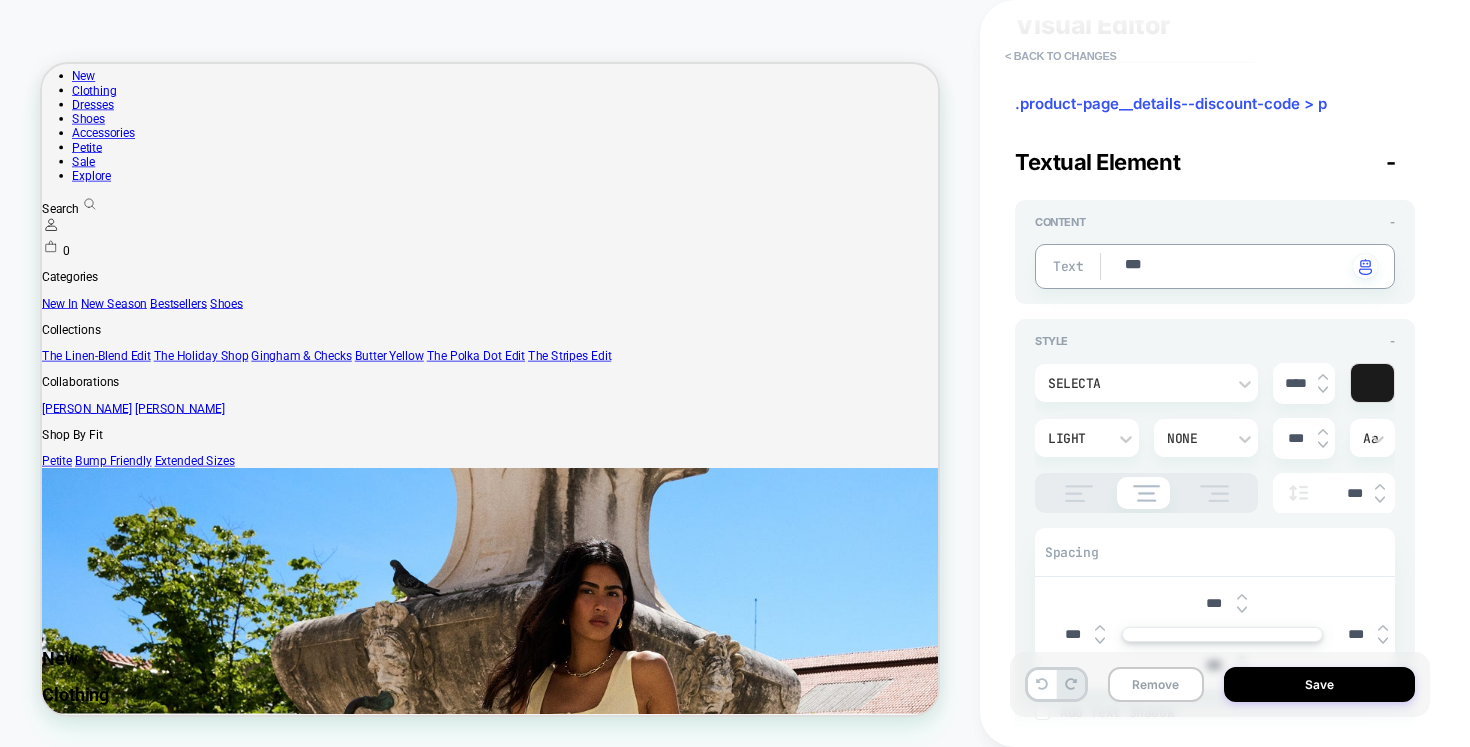 type on "*" 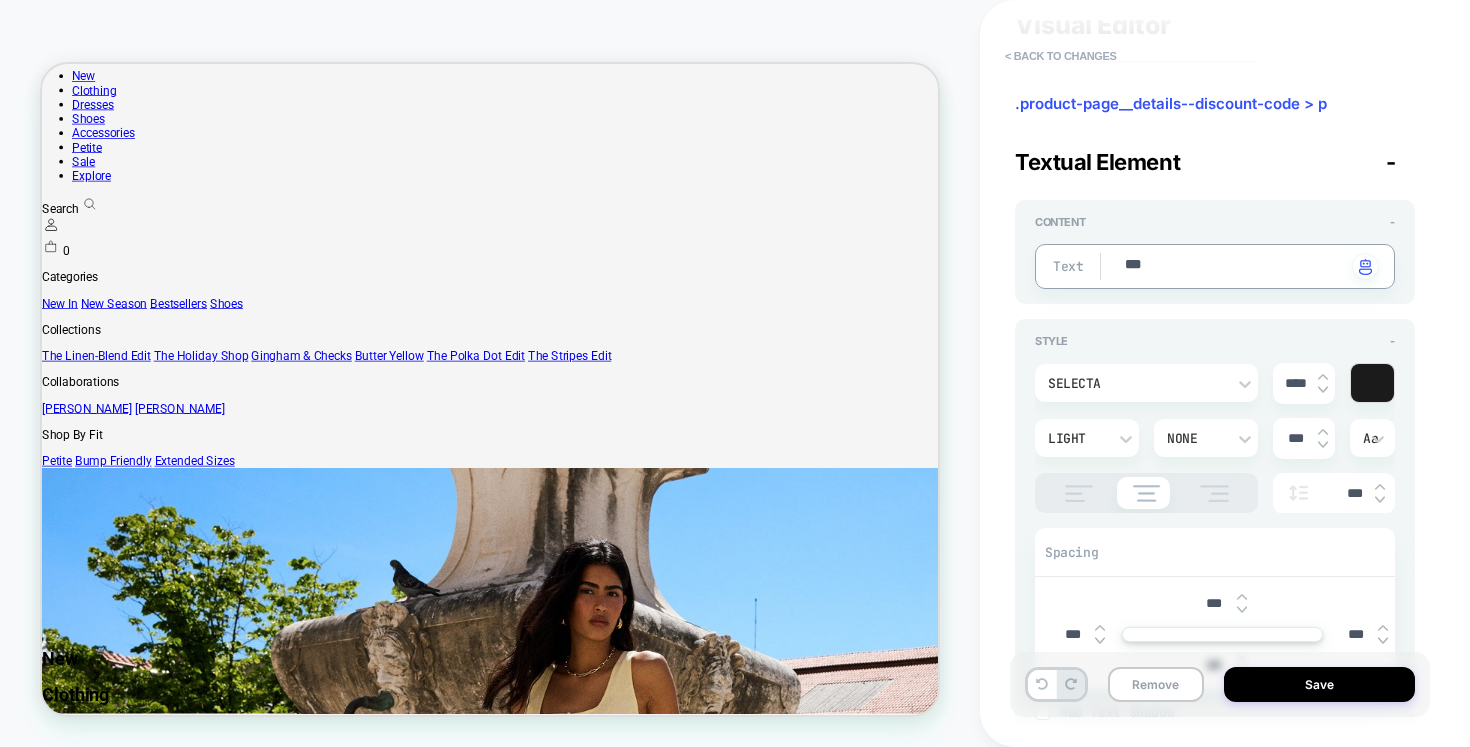 type on "***" 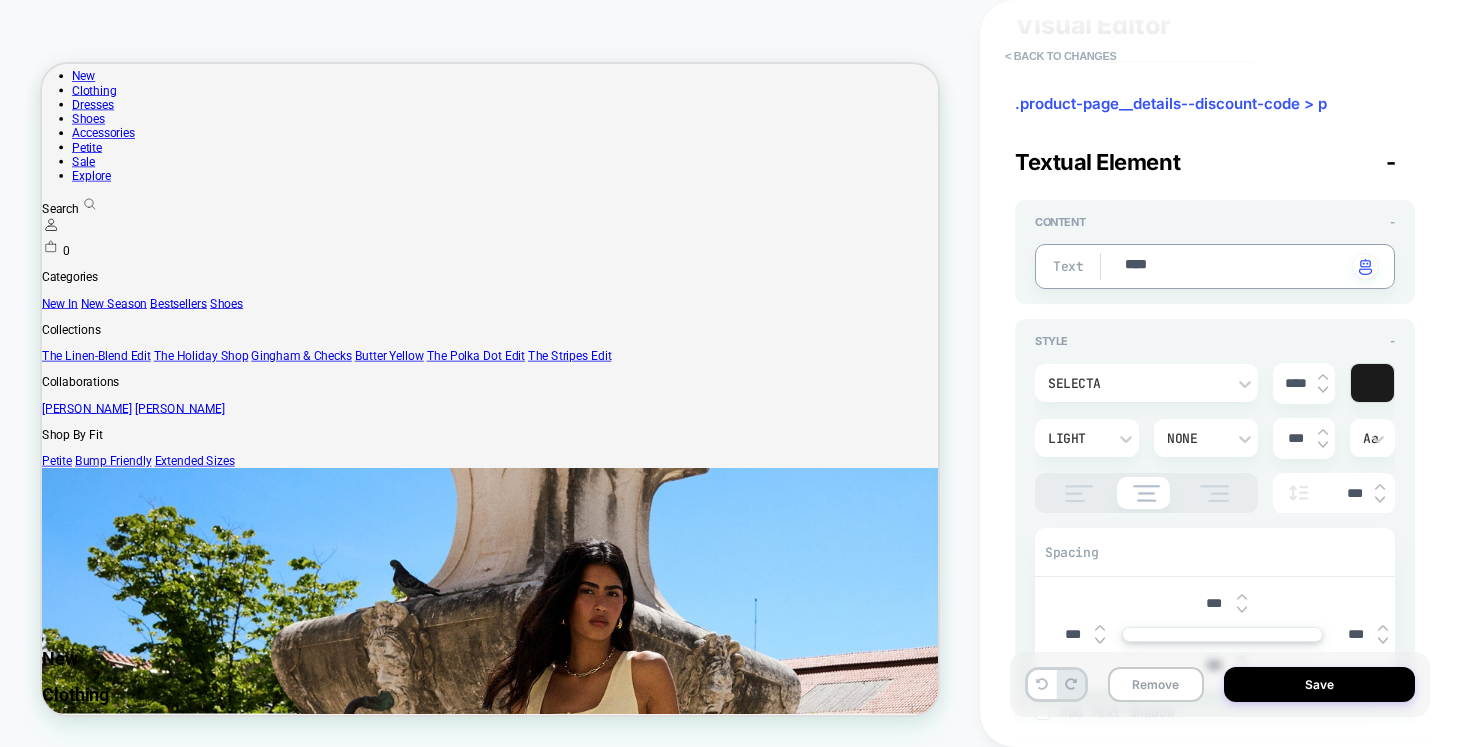 type on "*" 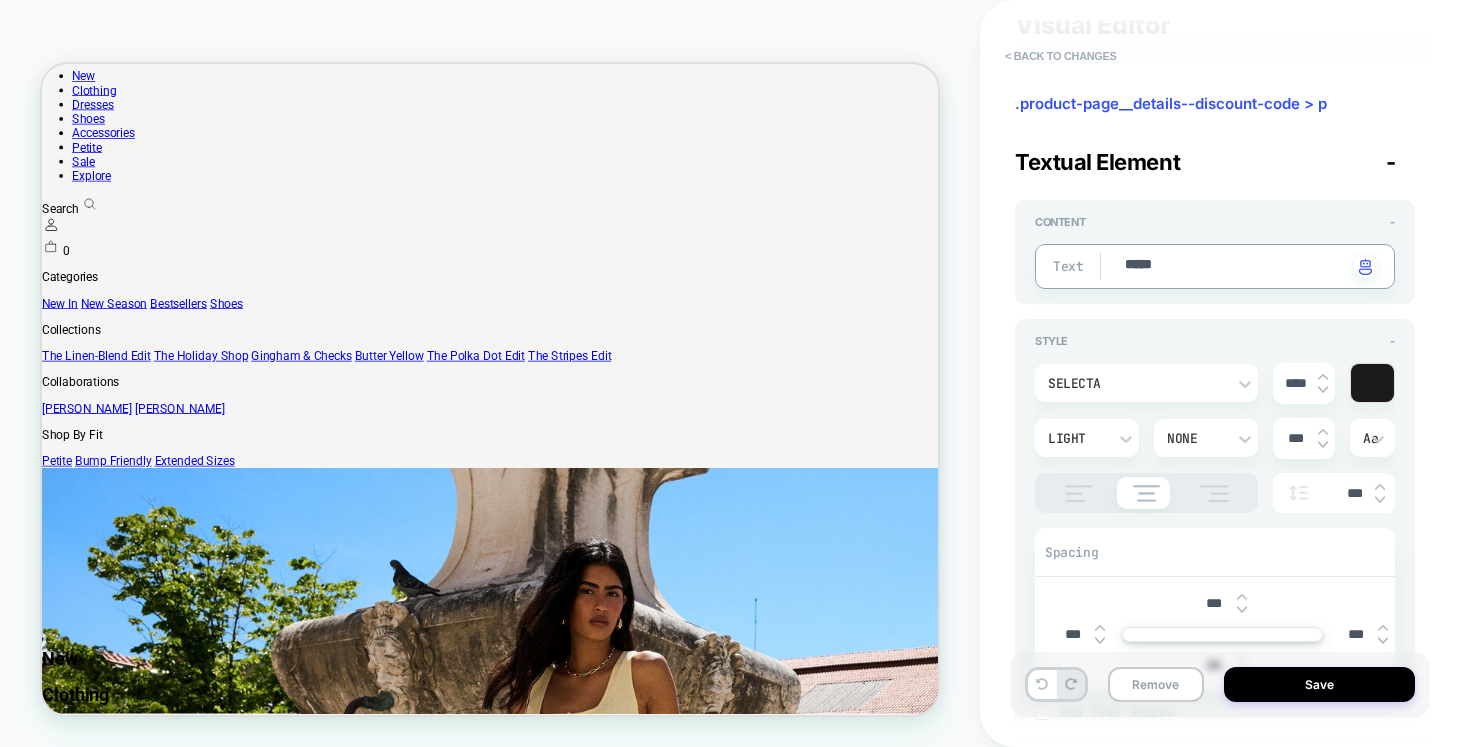 type on "*" 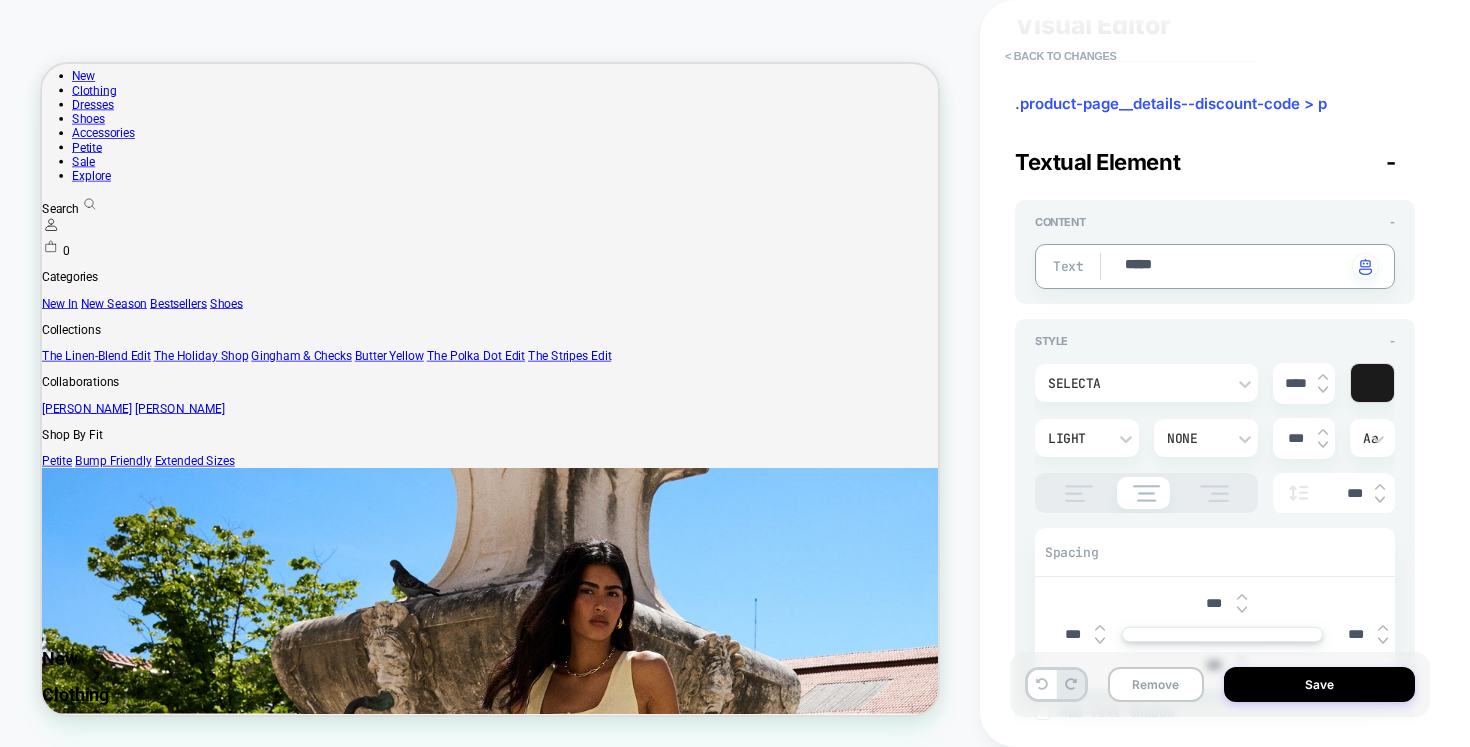 type on "******" 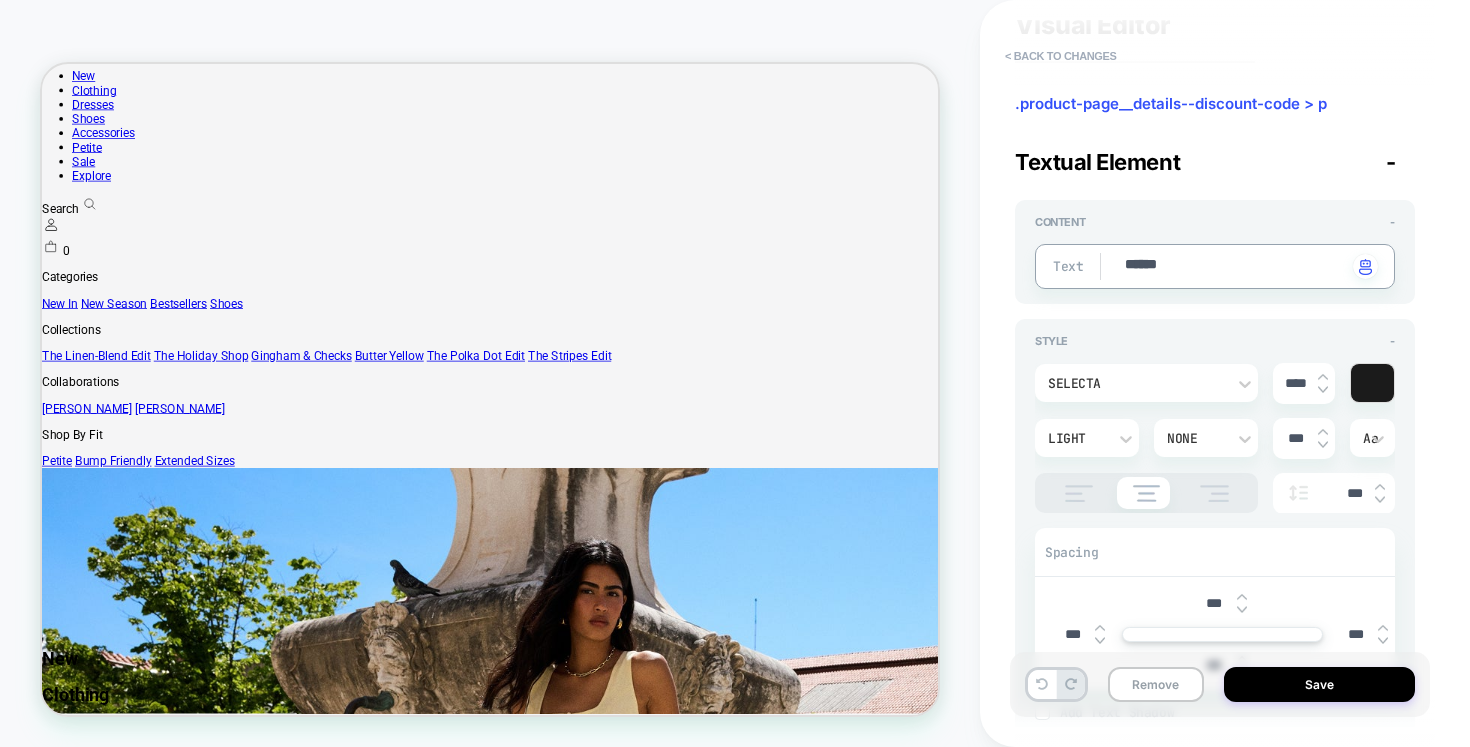type on "*" 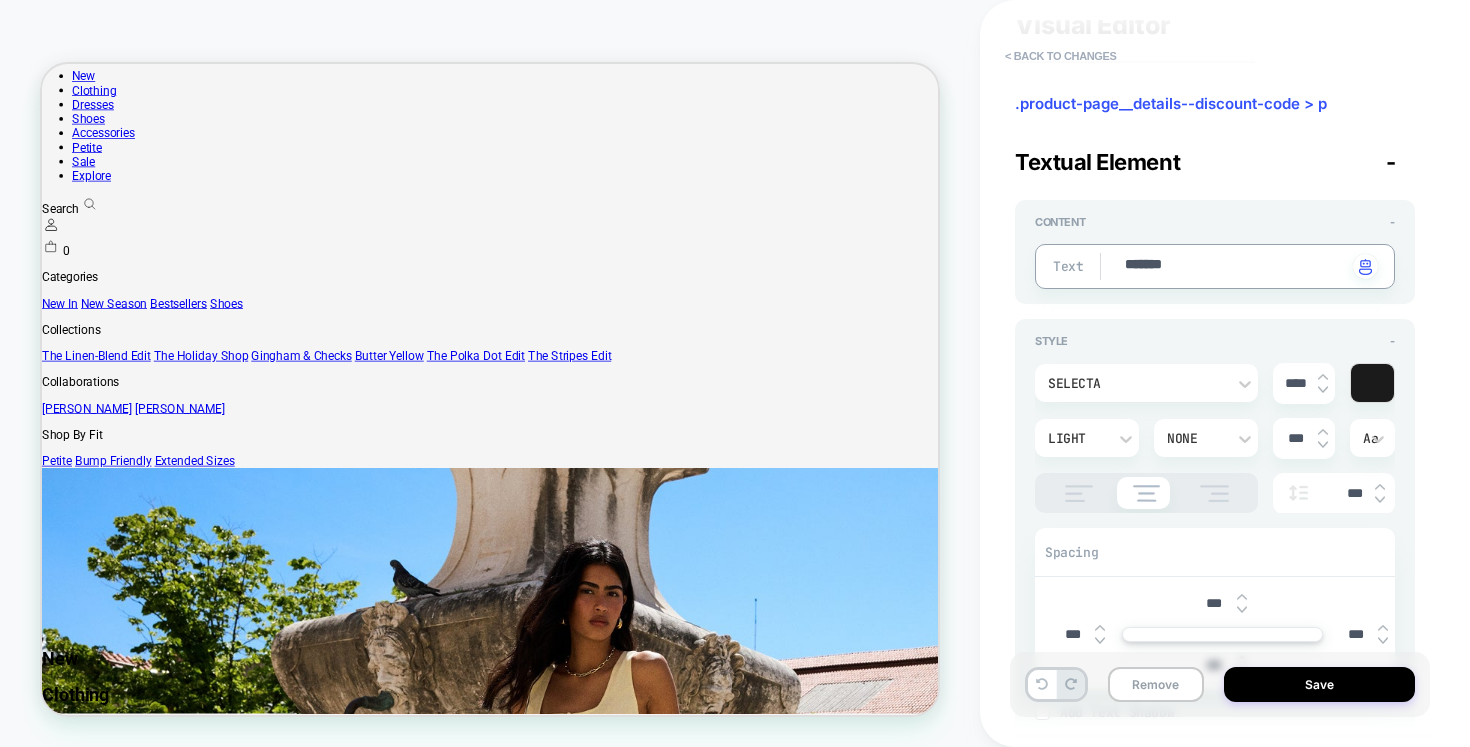 type on "*" 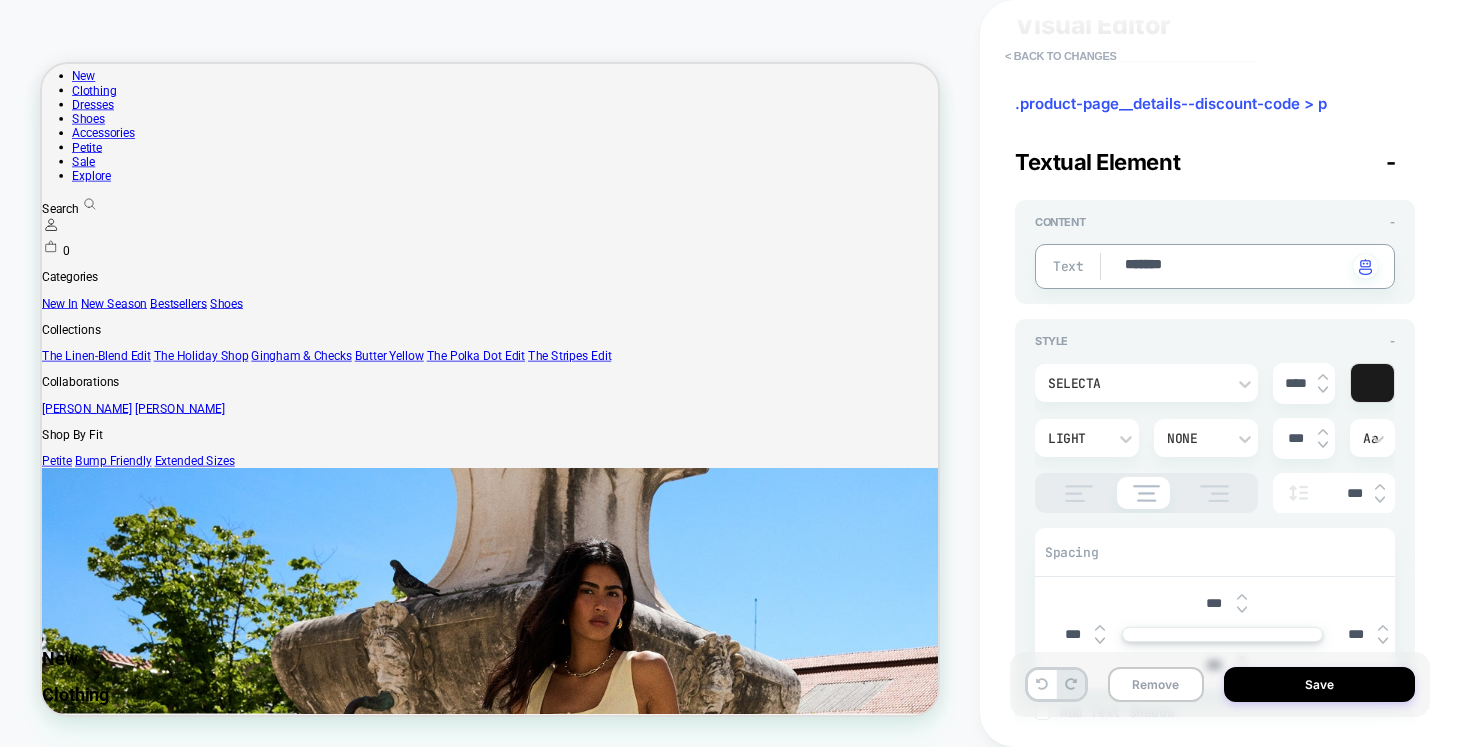 type on "*******" 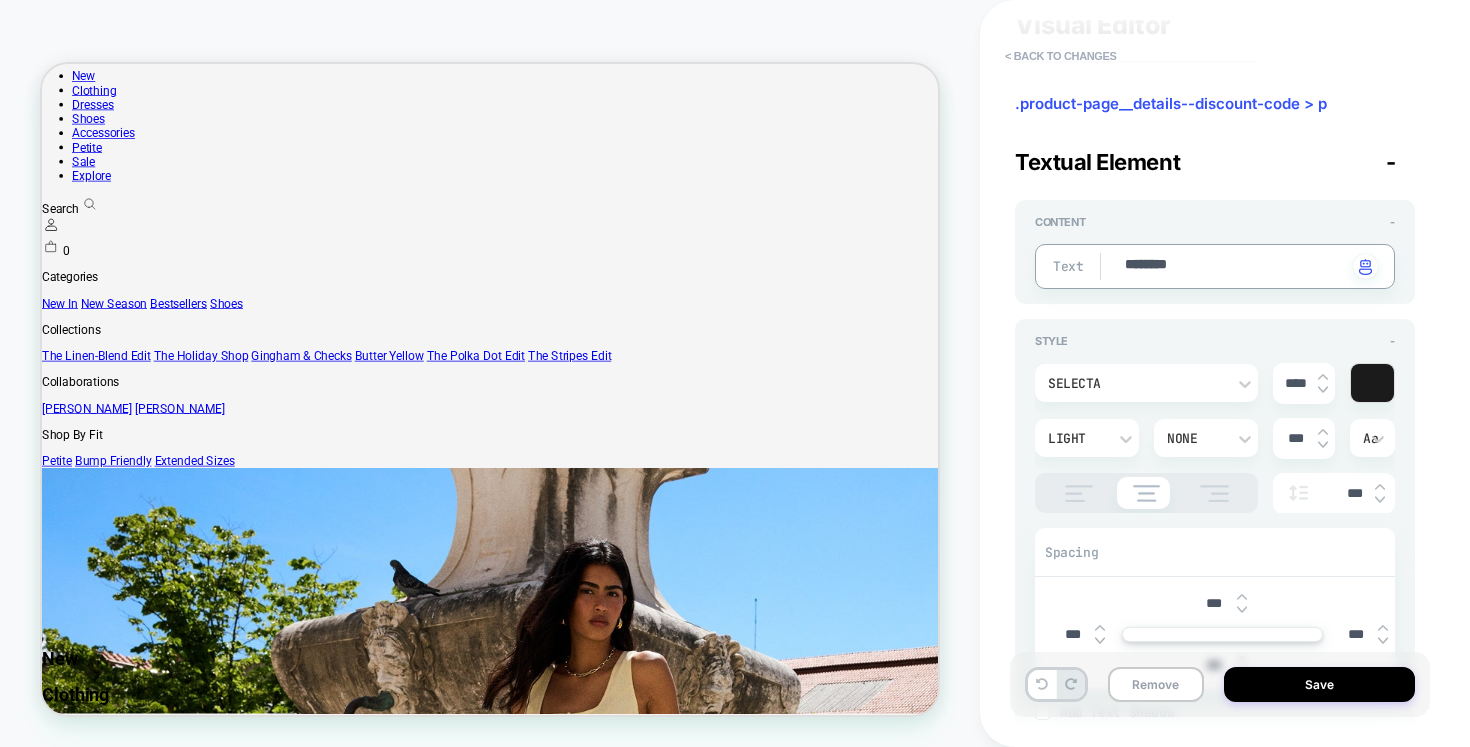 type on "*" 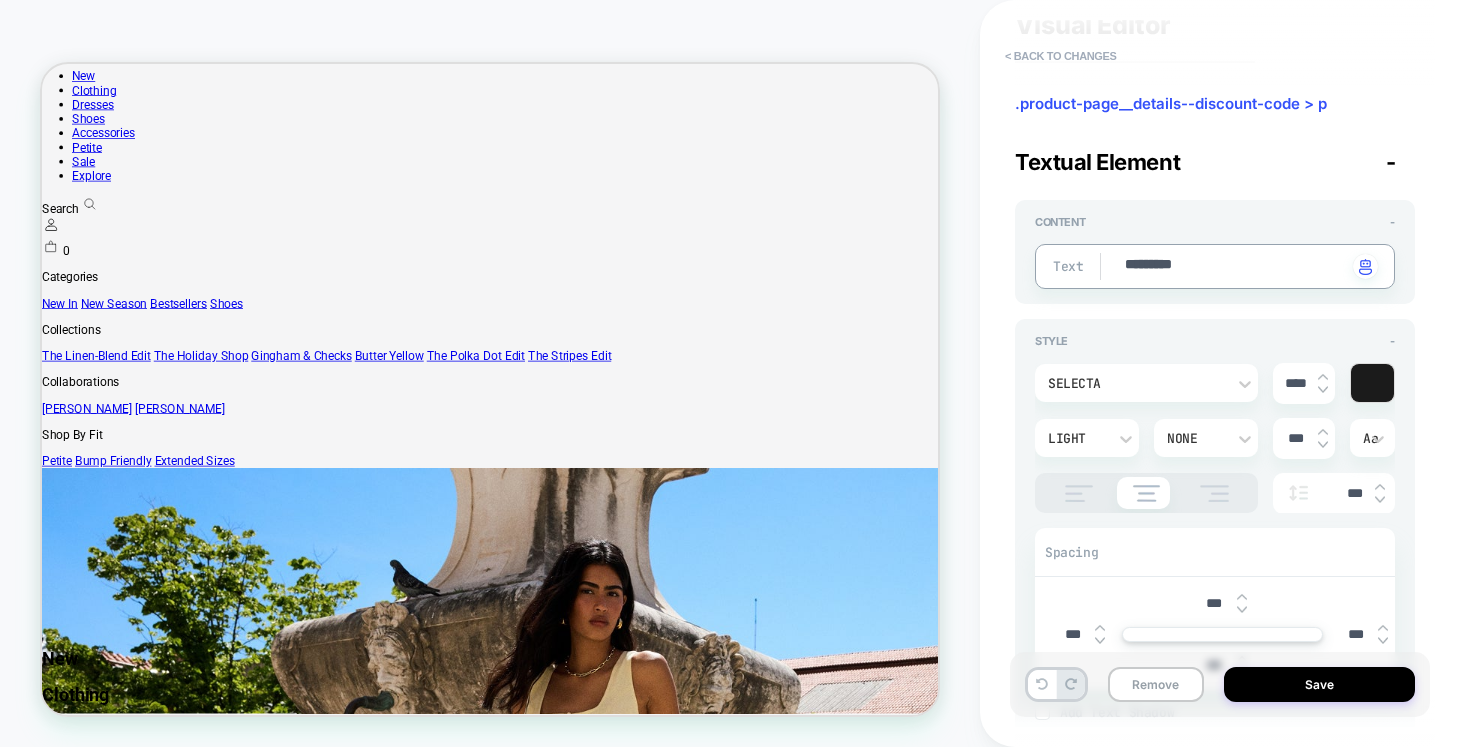 type on "*" 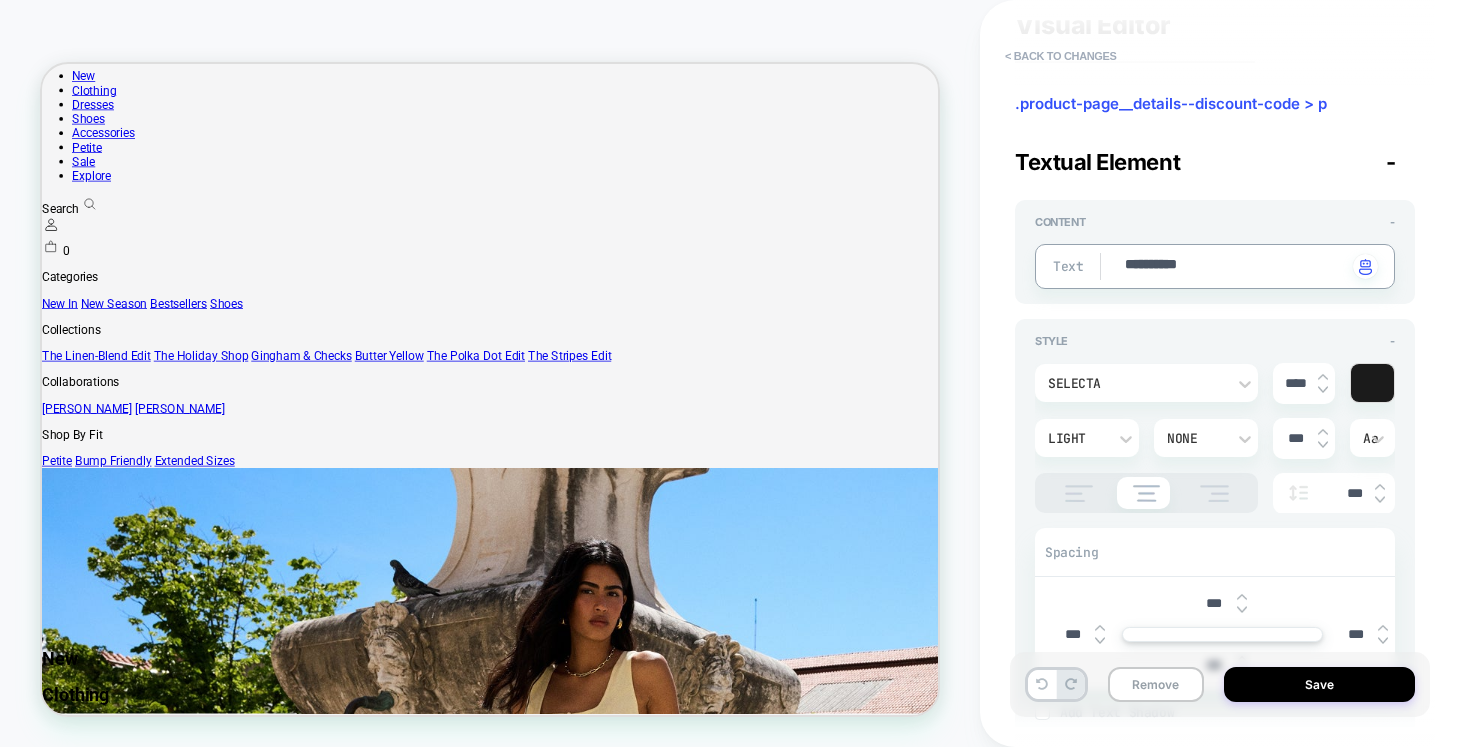 type on "*" 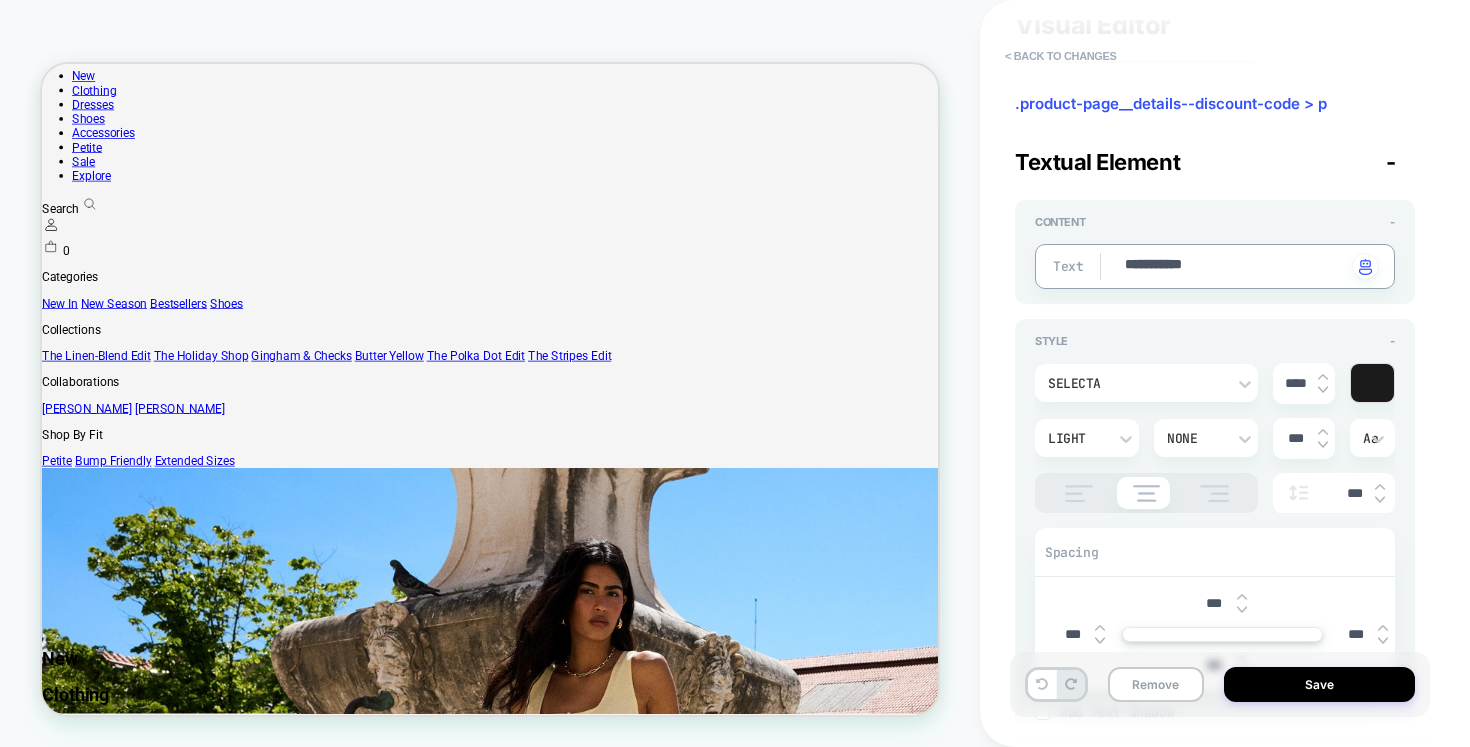 type on "*" 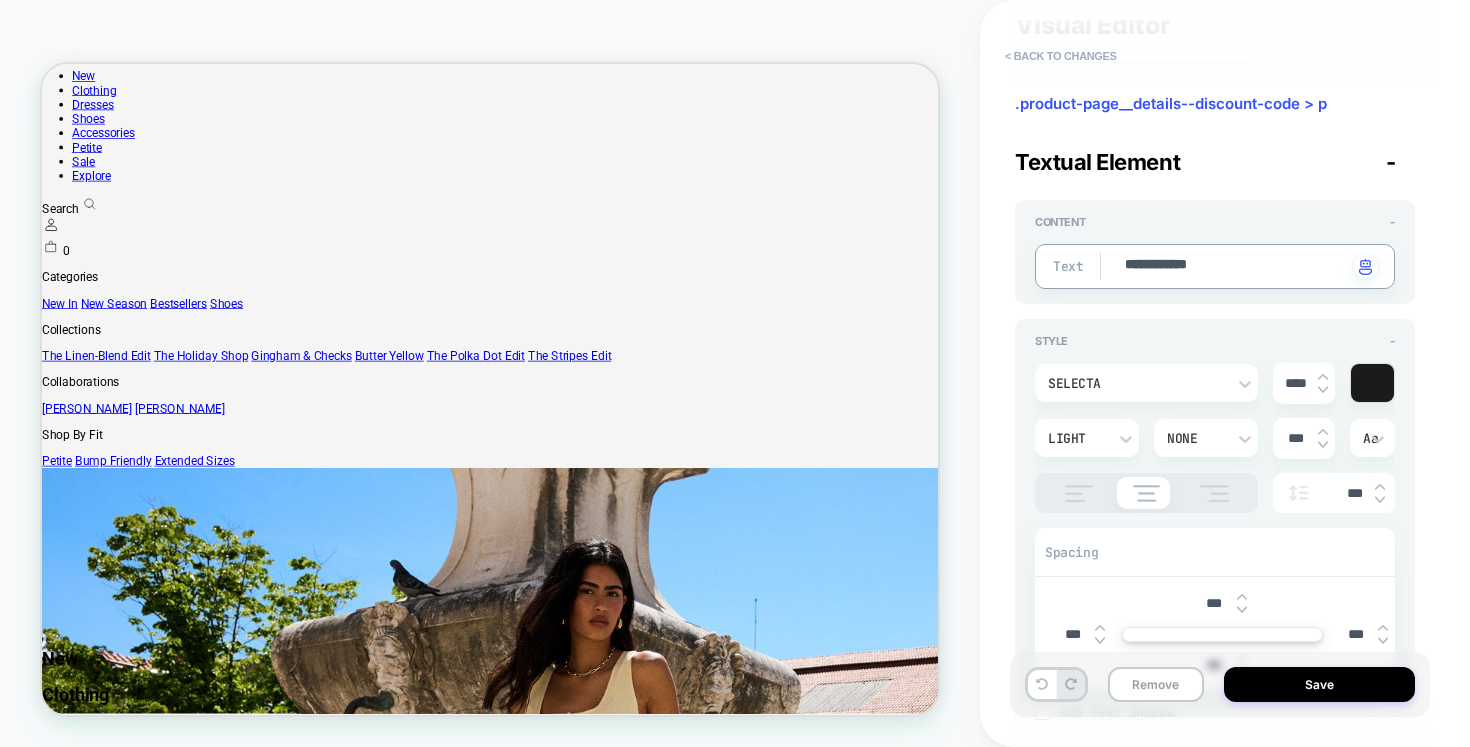 type on "*" 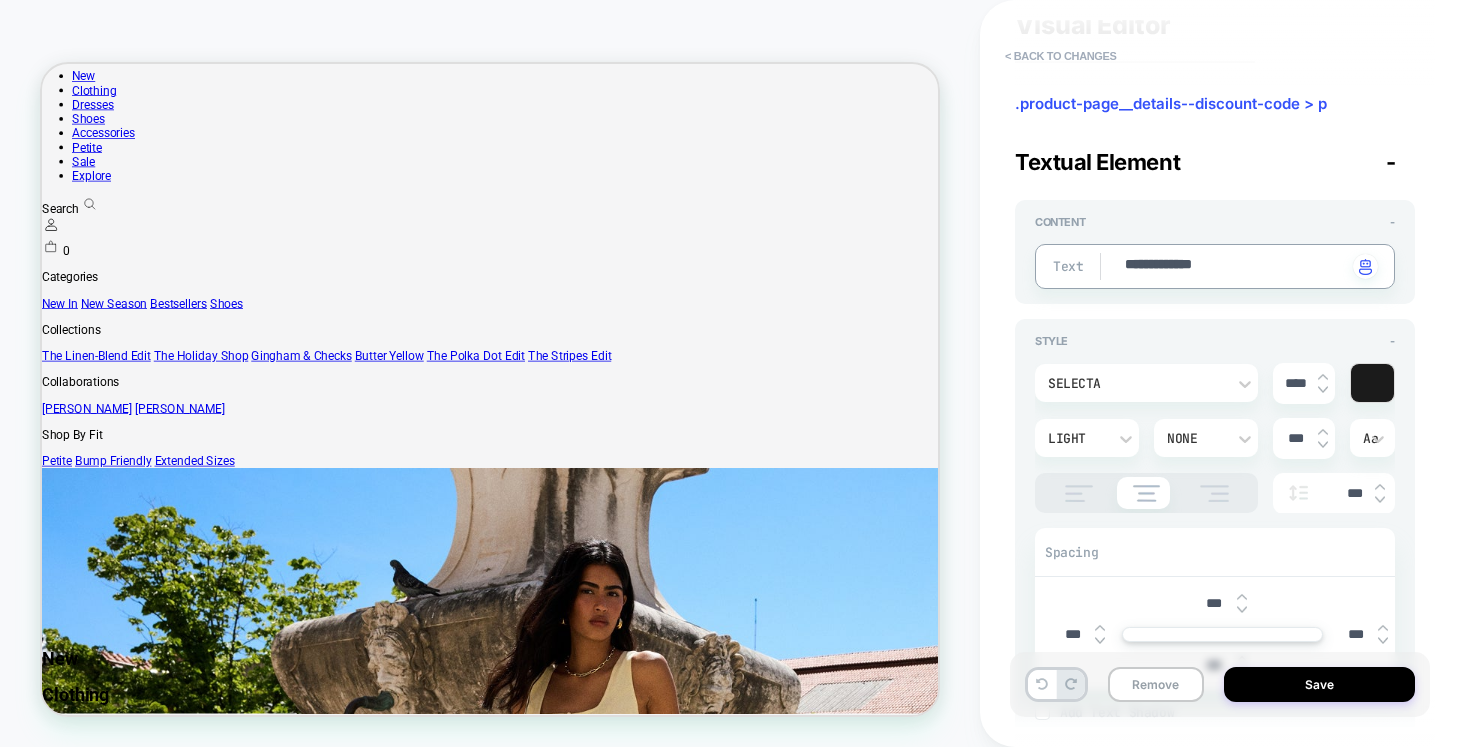 type on "*" 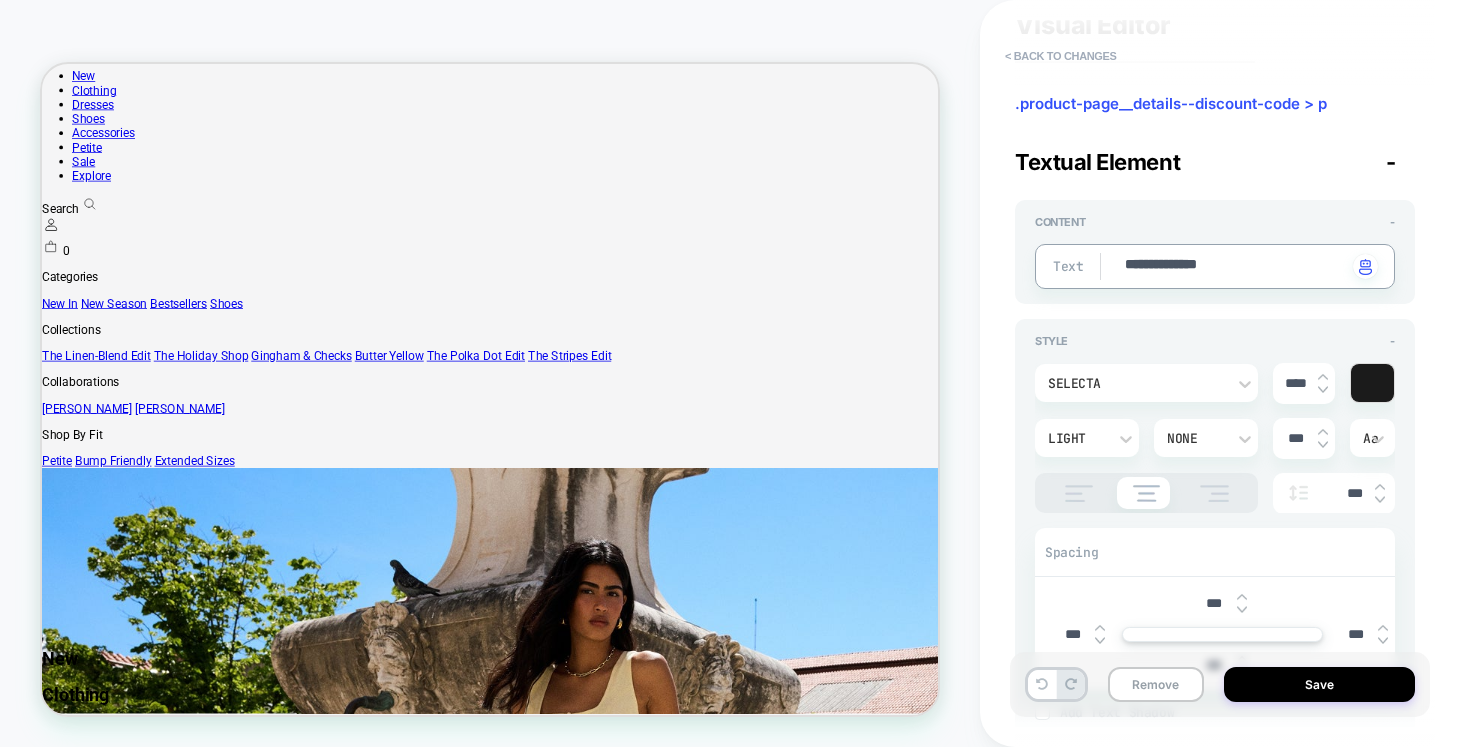 type on "*" 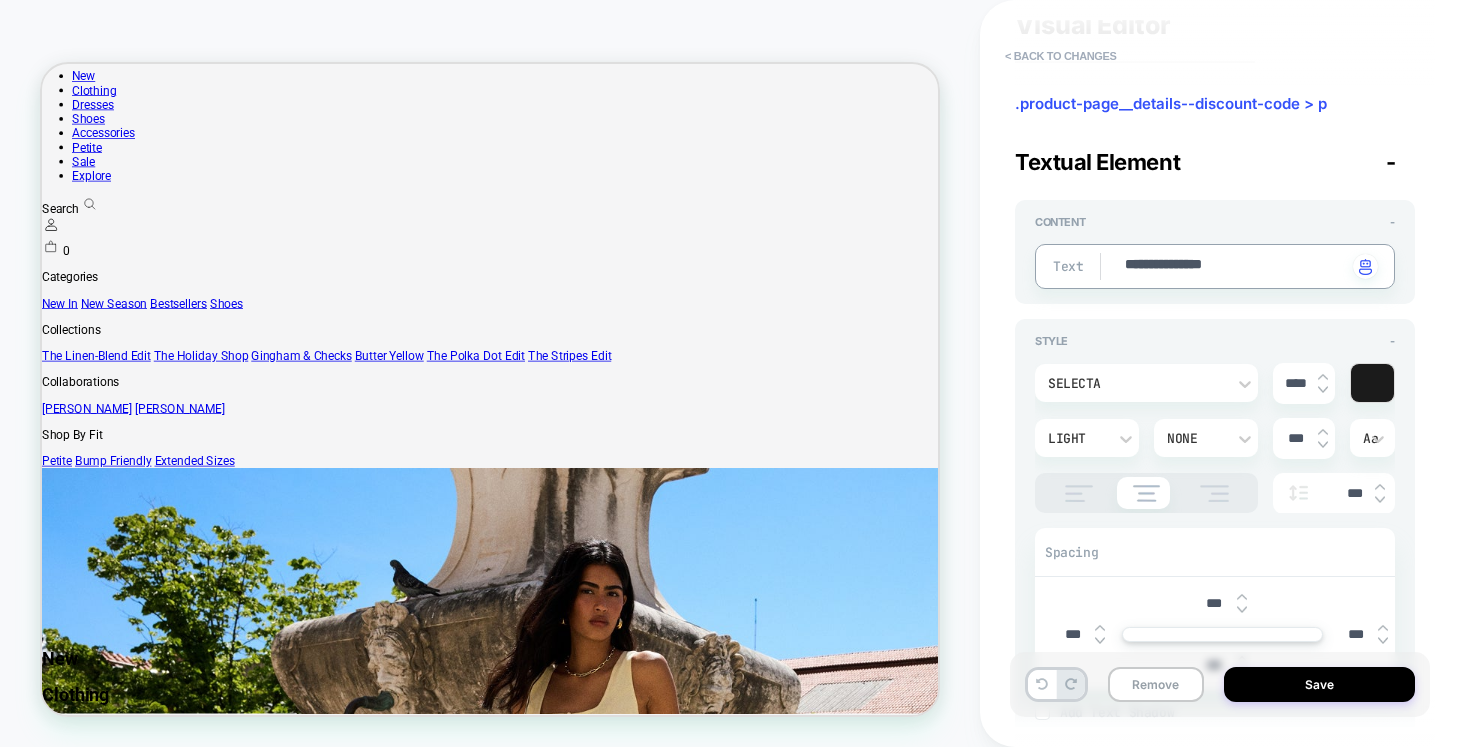 type on "*" 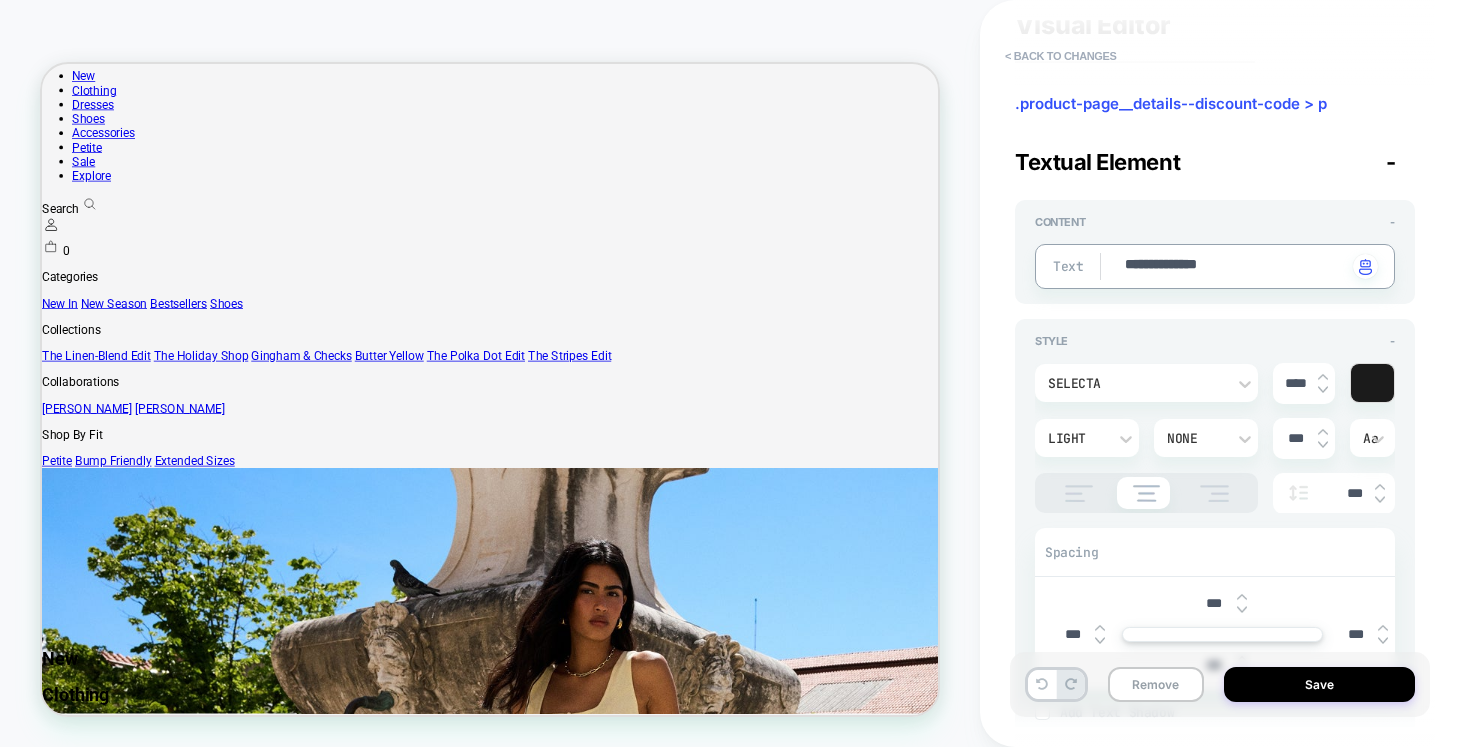 type on "*" 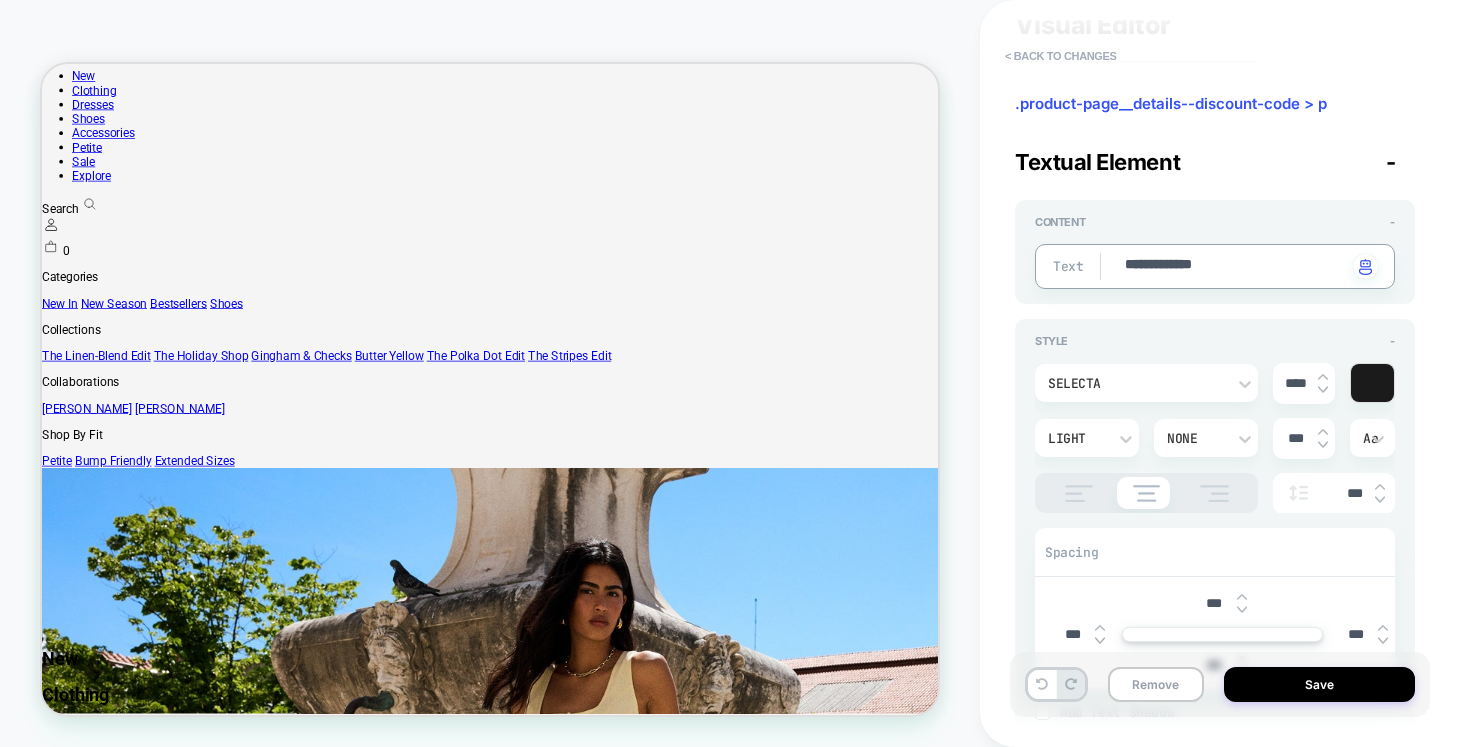 type on "*" 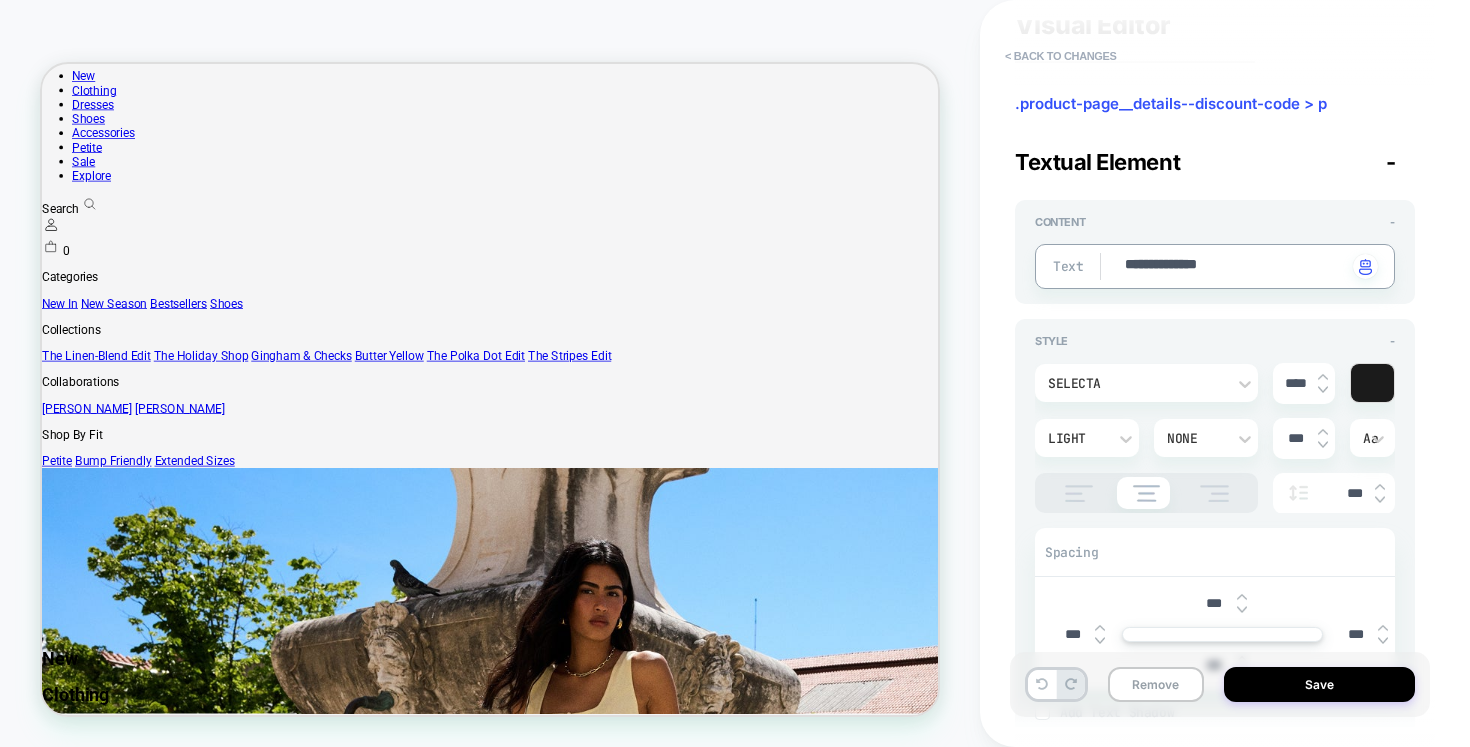 type on "*" 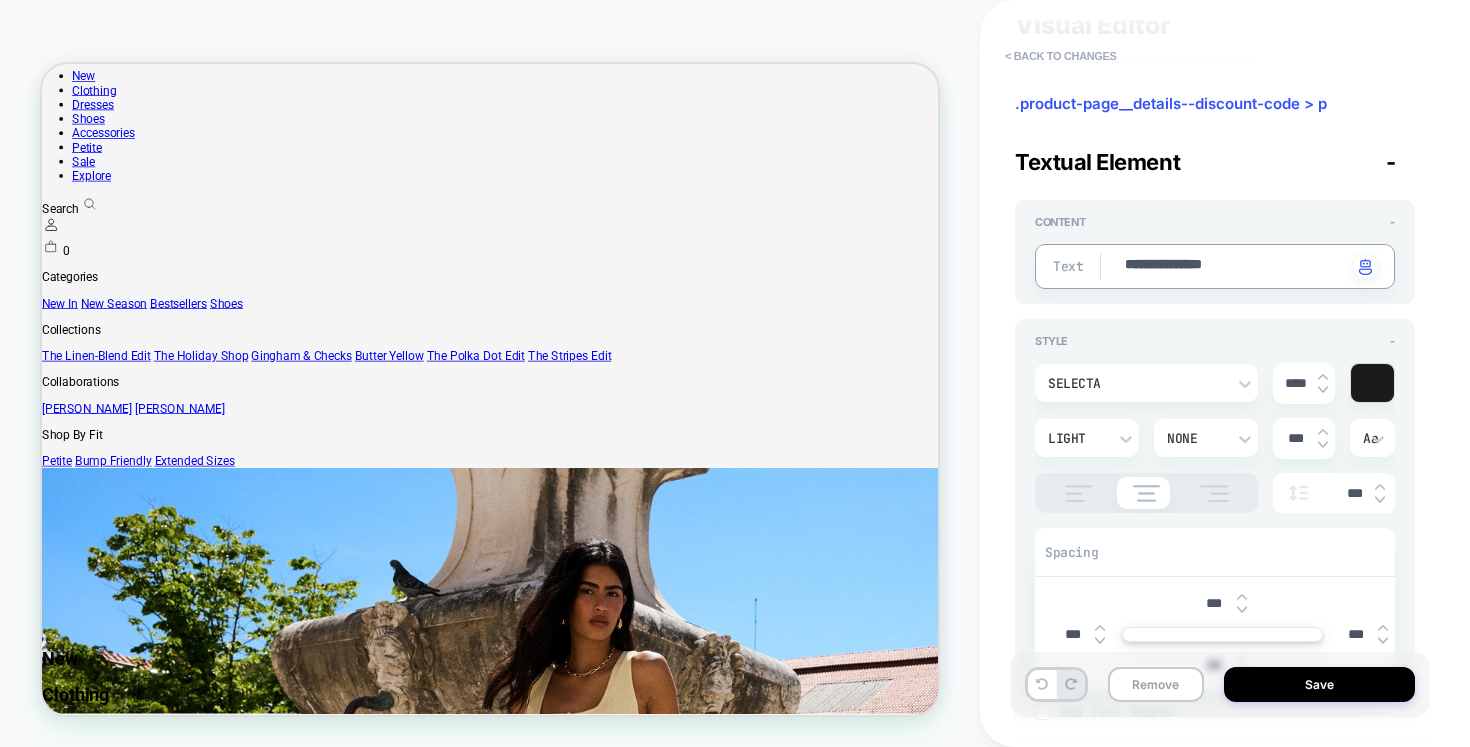 type on "*" 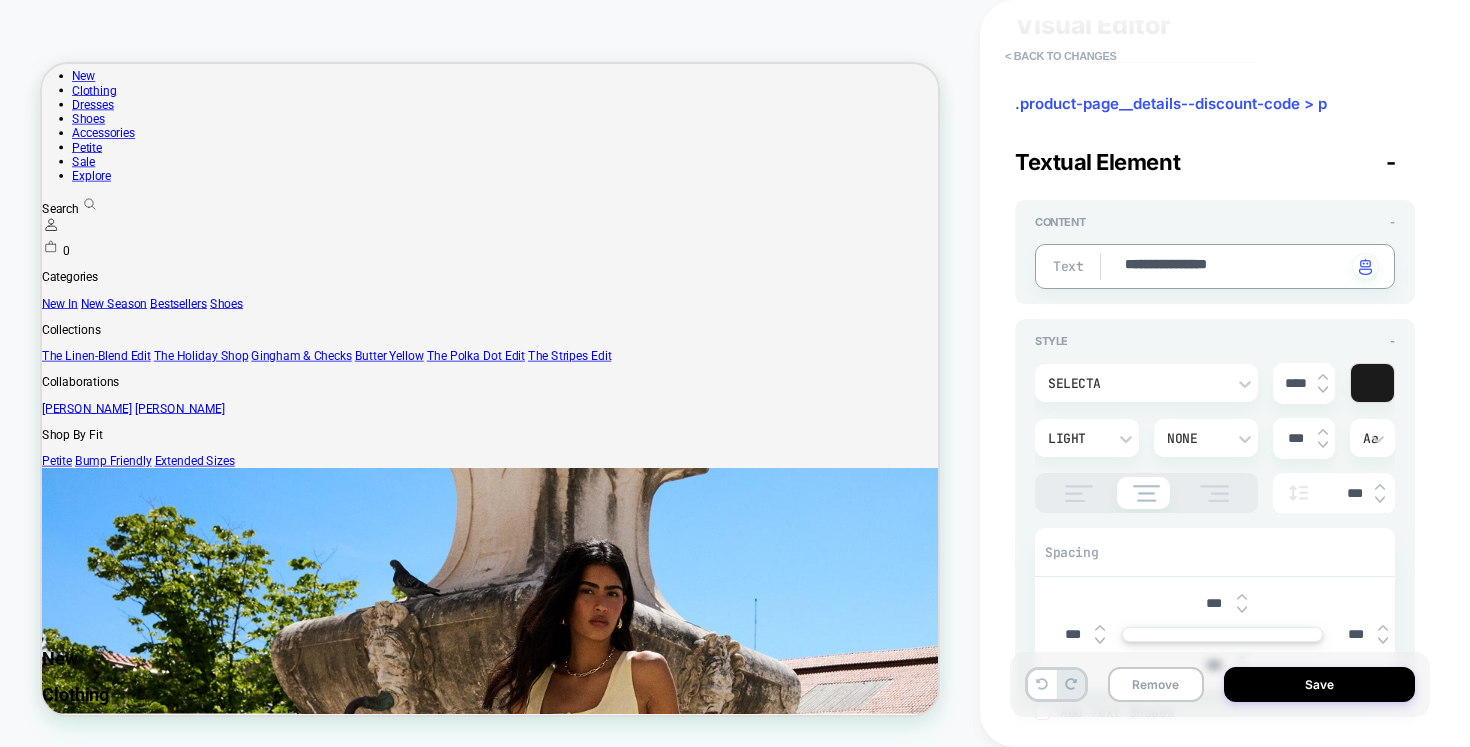 type on "*" 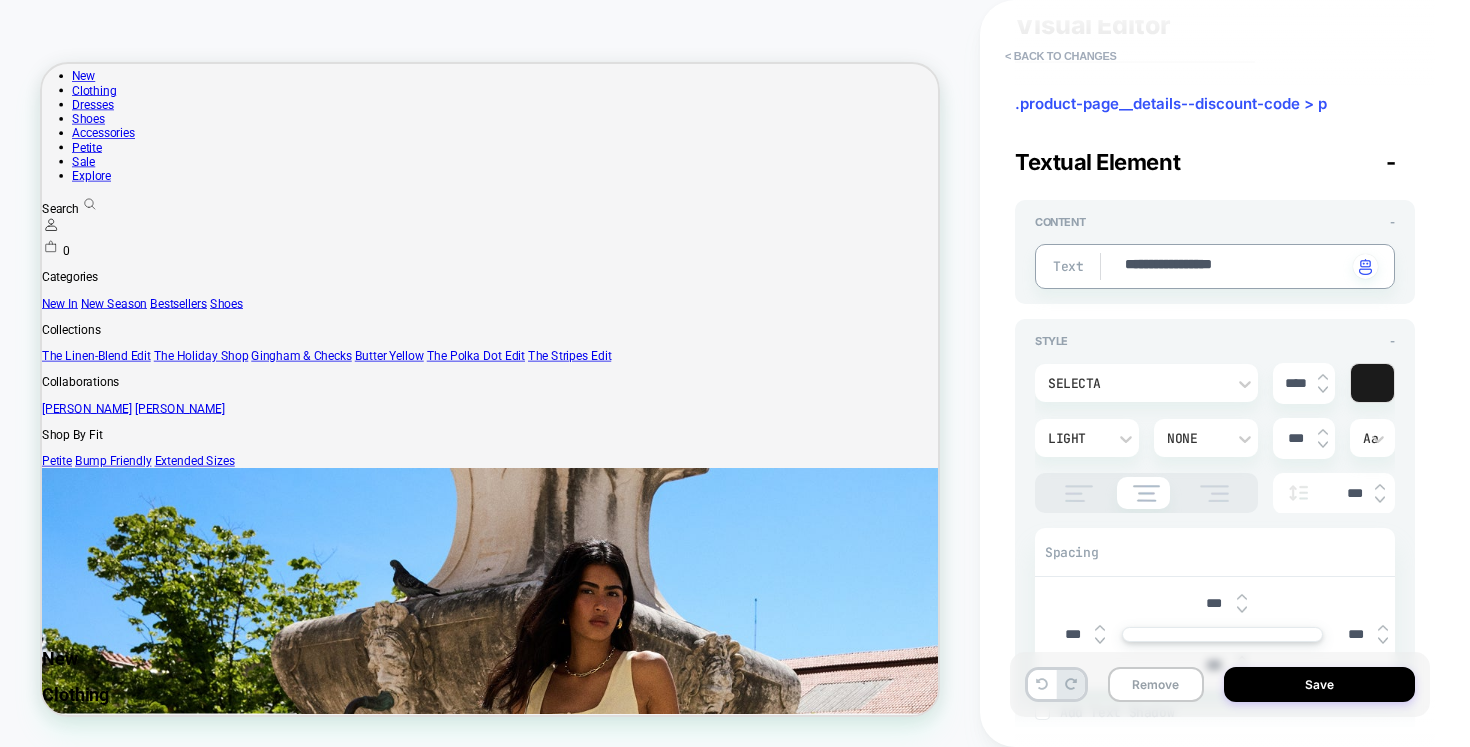 type on "*" 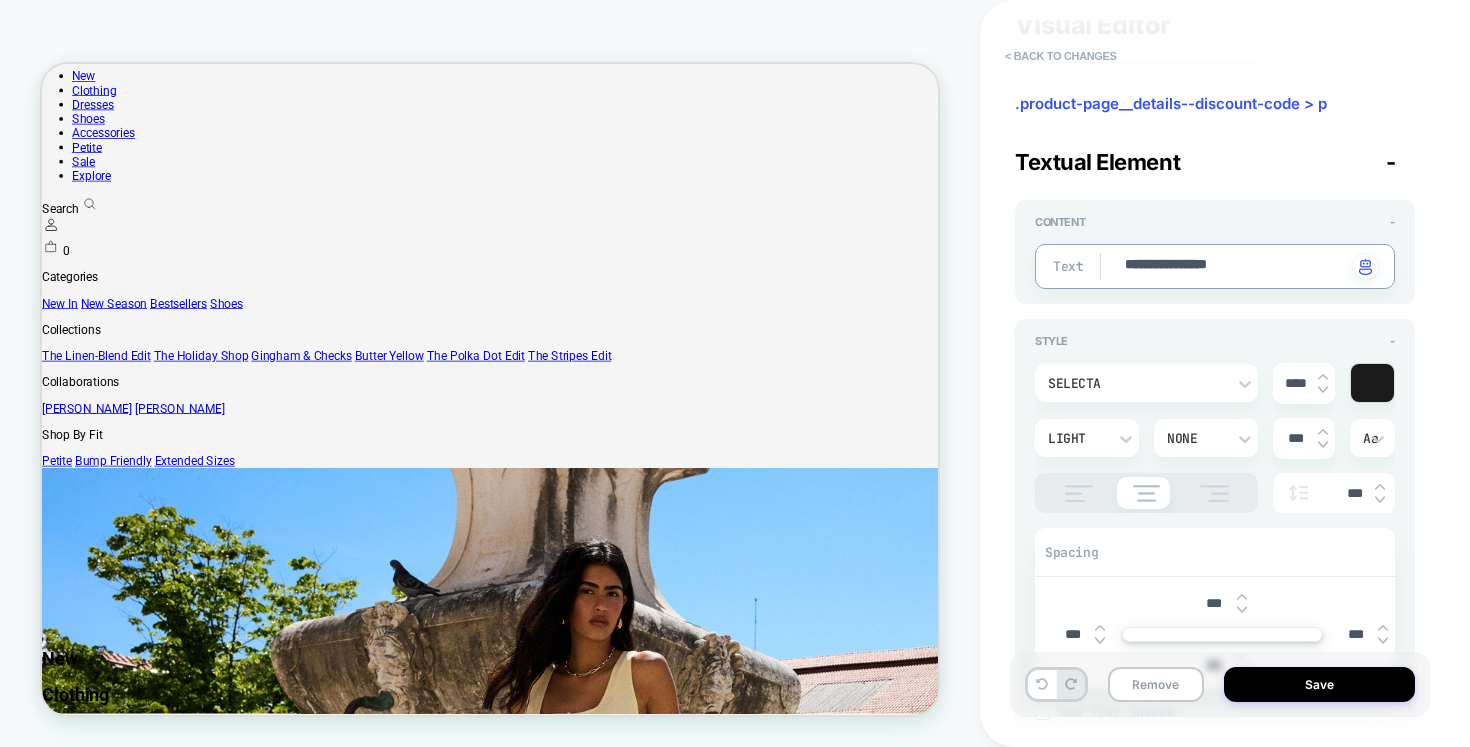 type on "*" 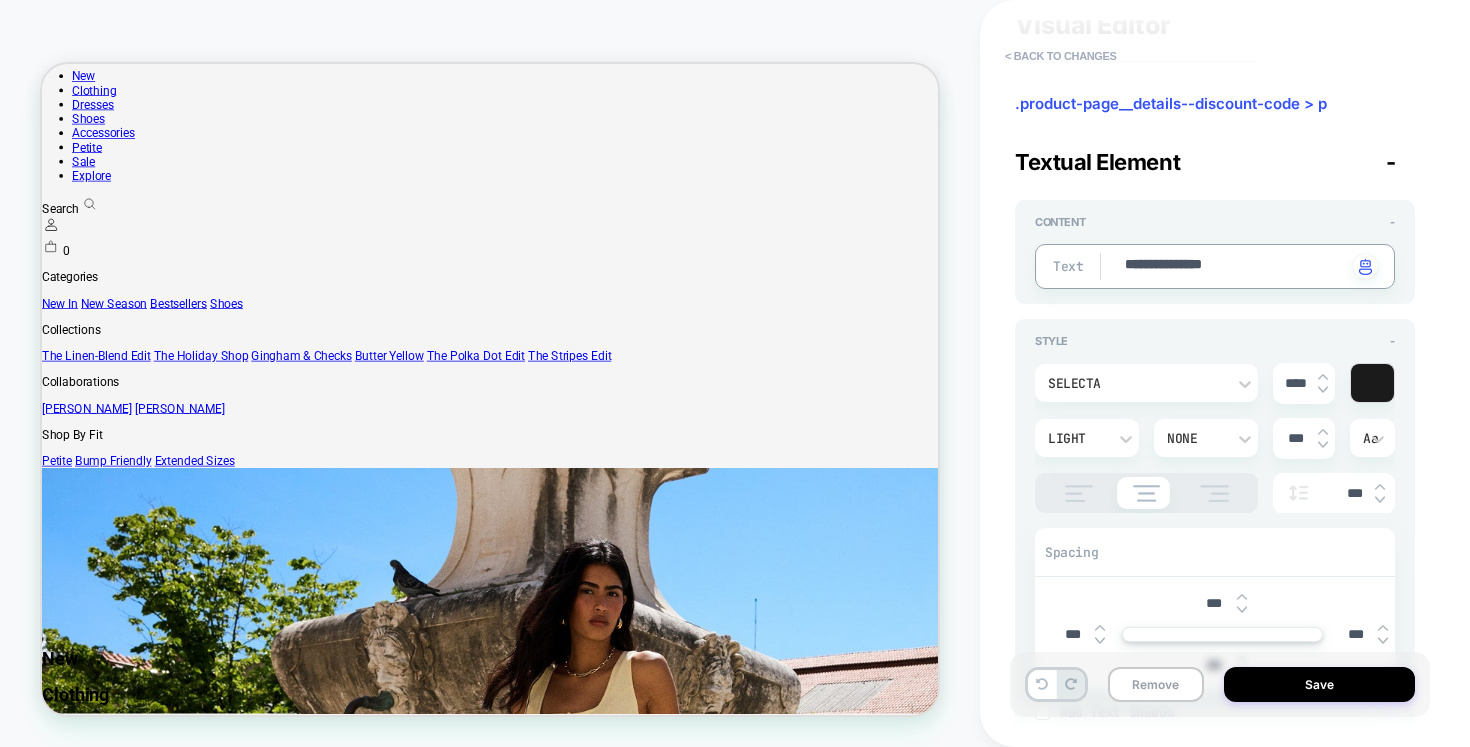 type on "*" 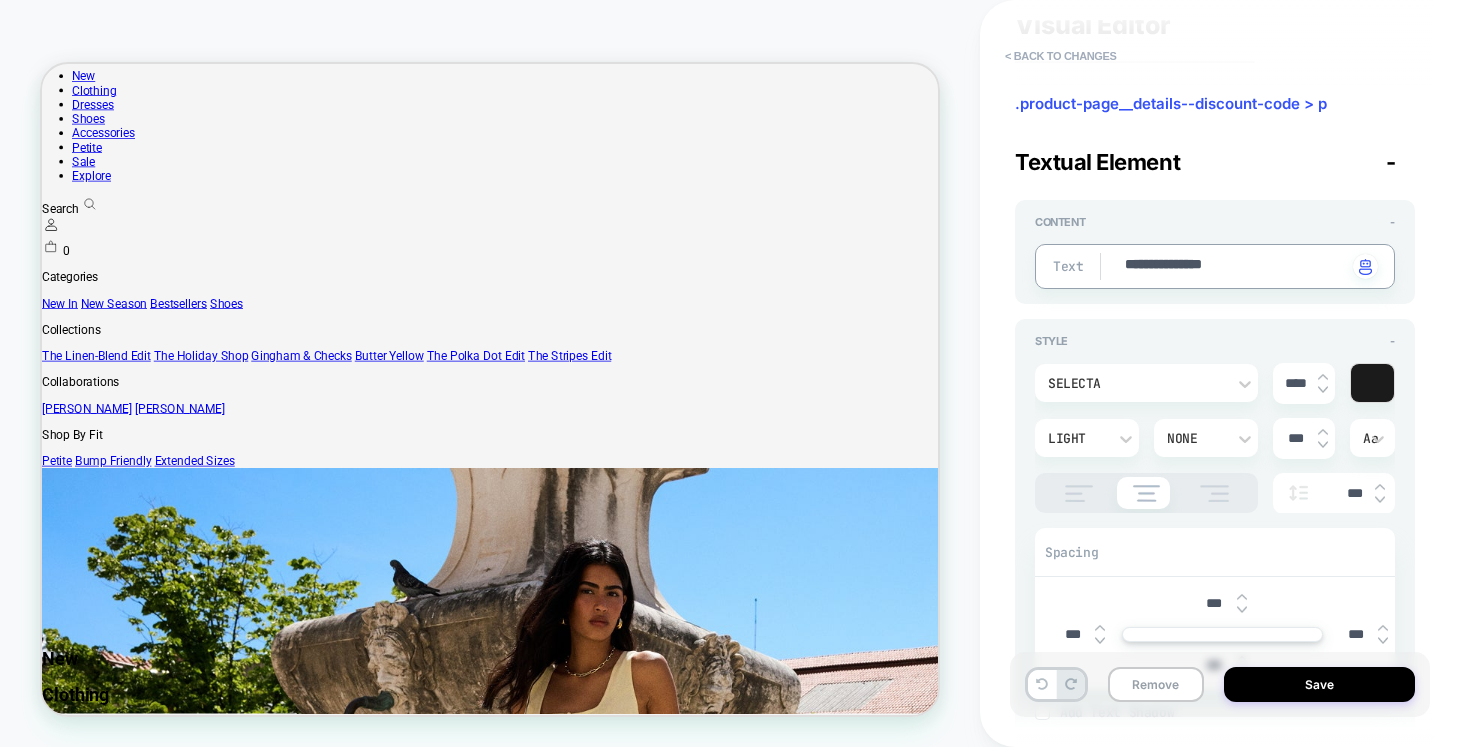 type on "**********" 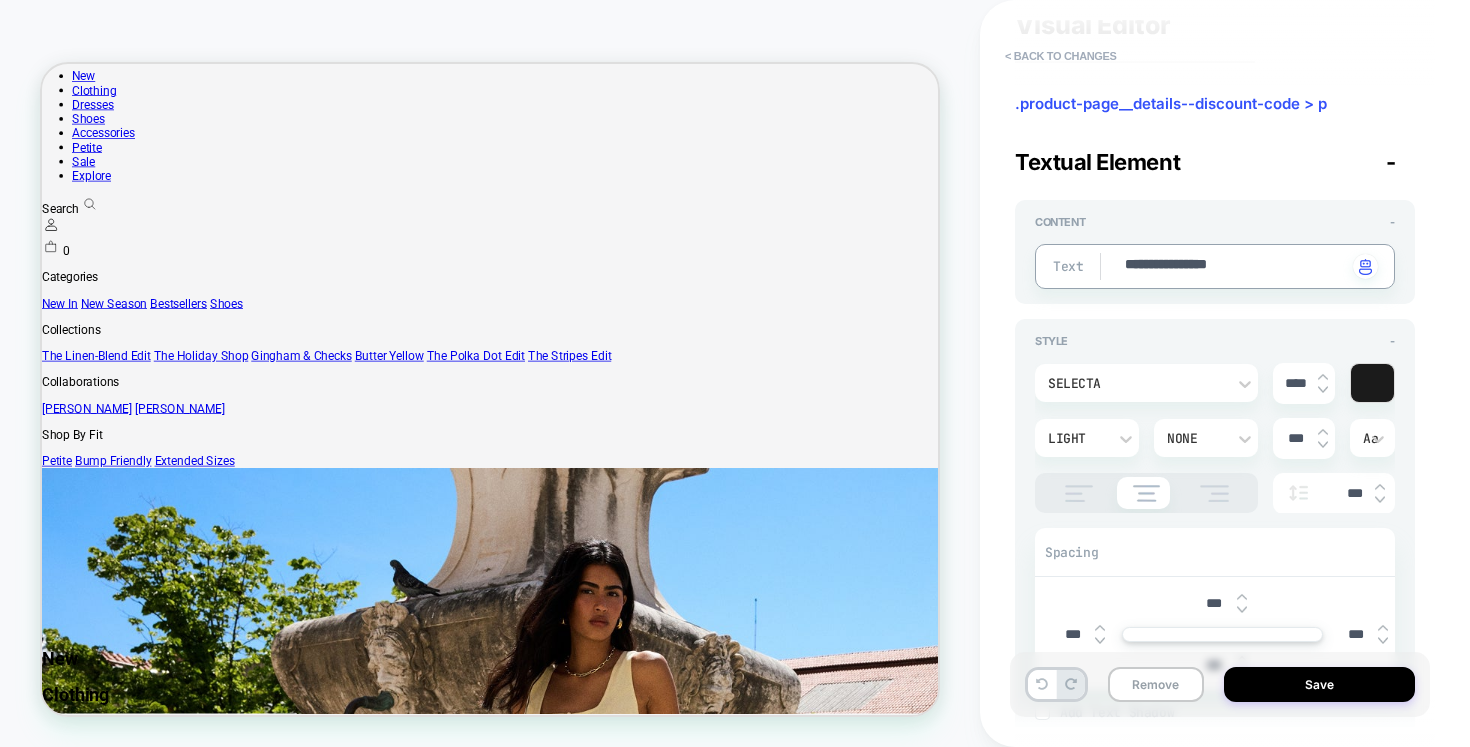 type on "*" 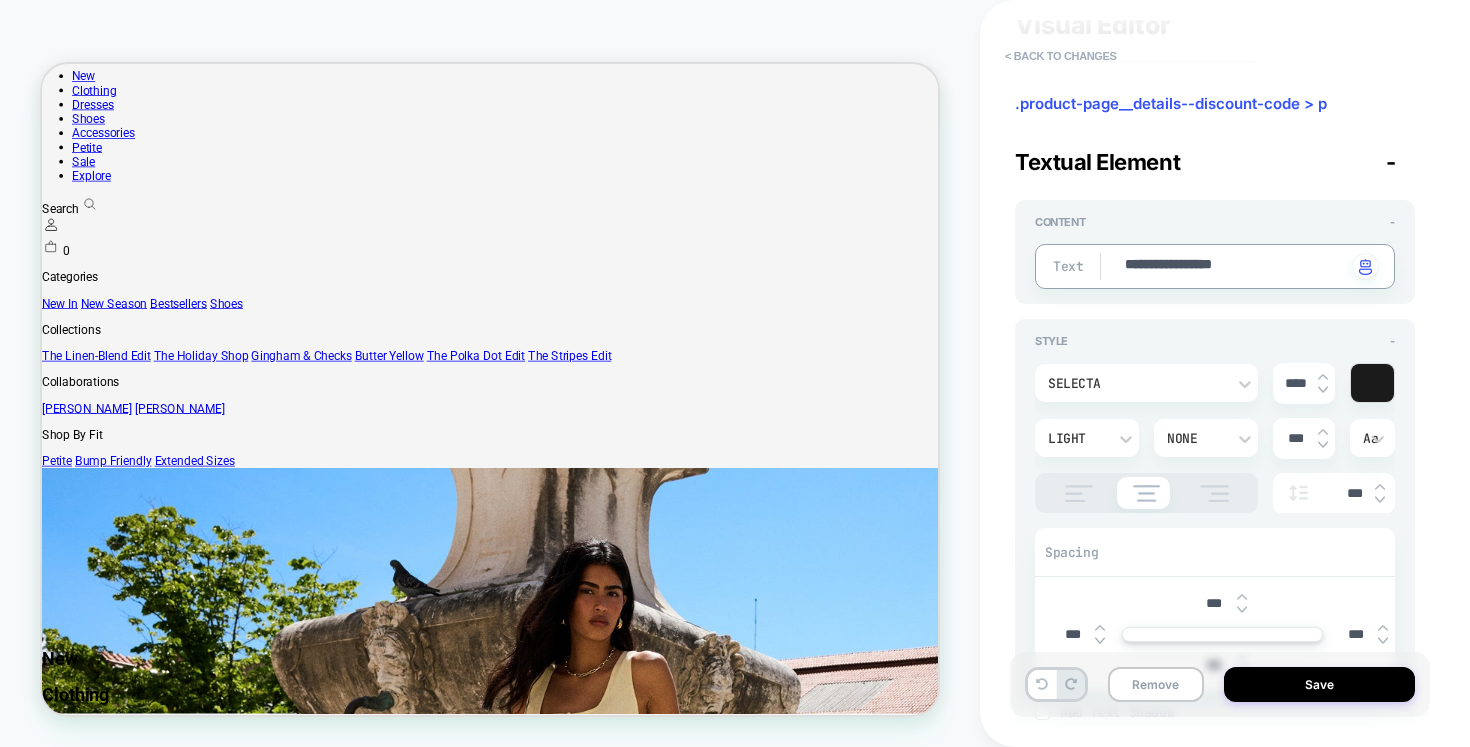 type on "*" 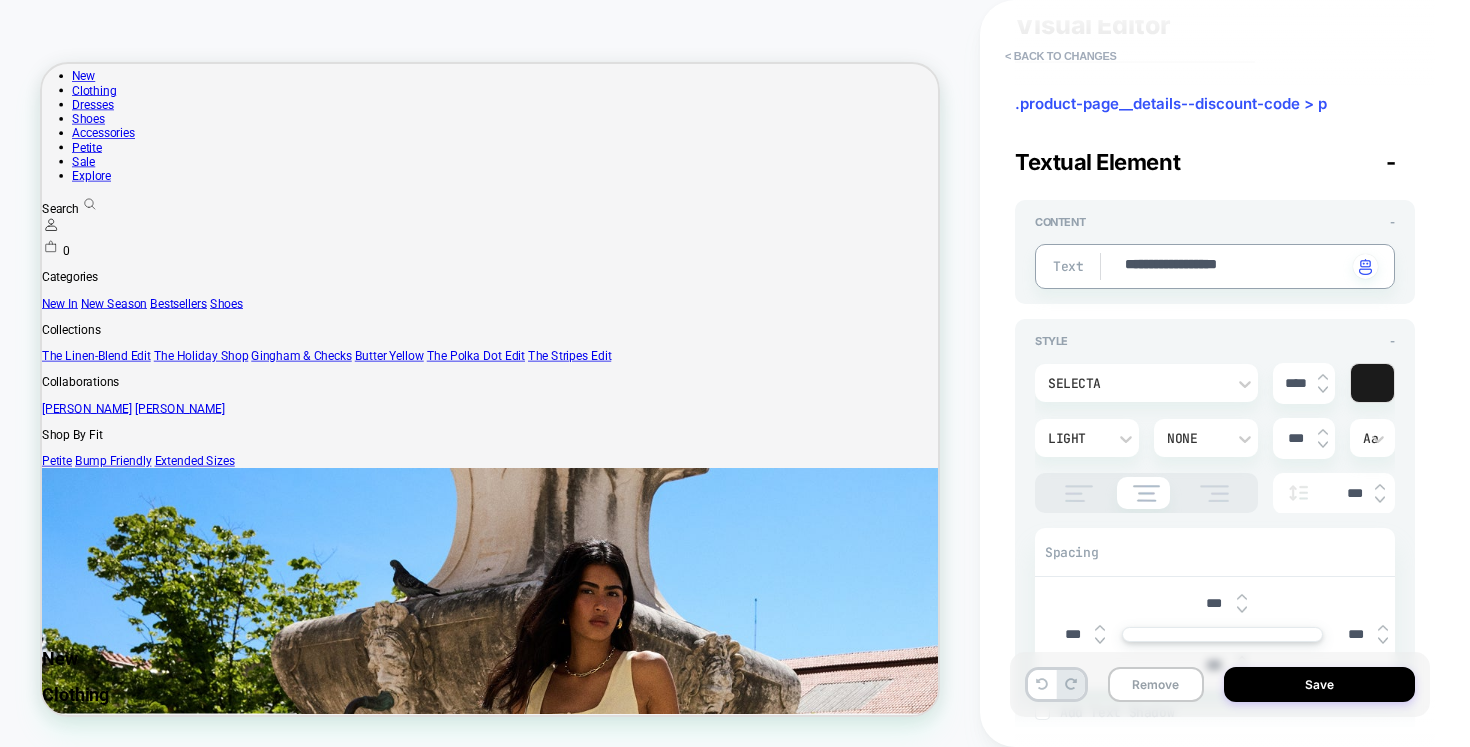 type on "*" 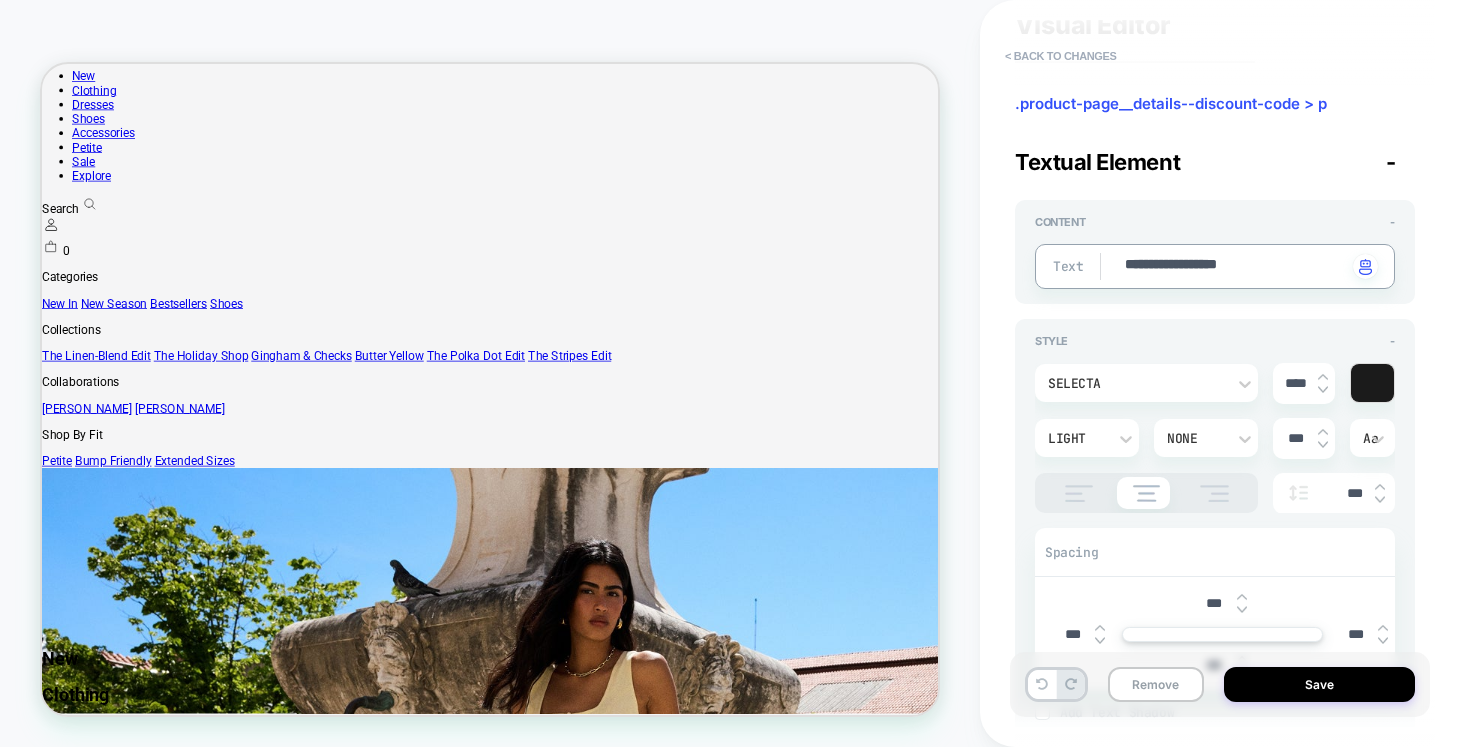 type on "**********" 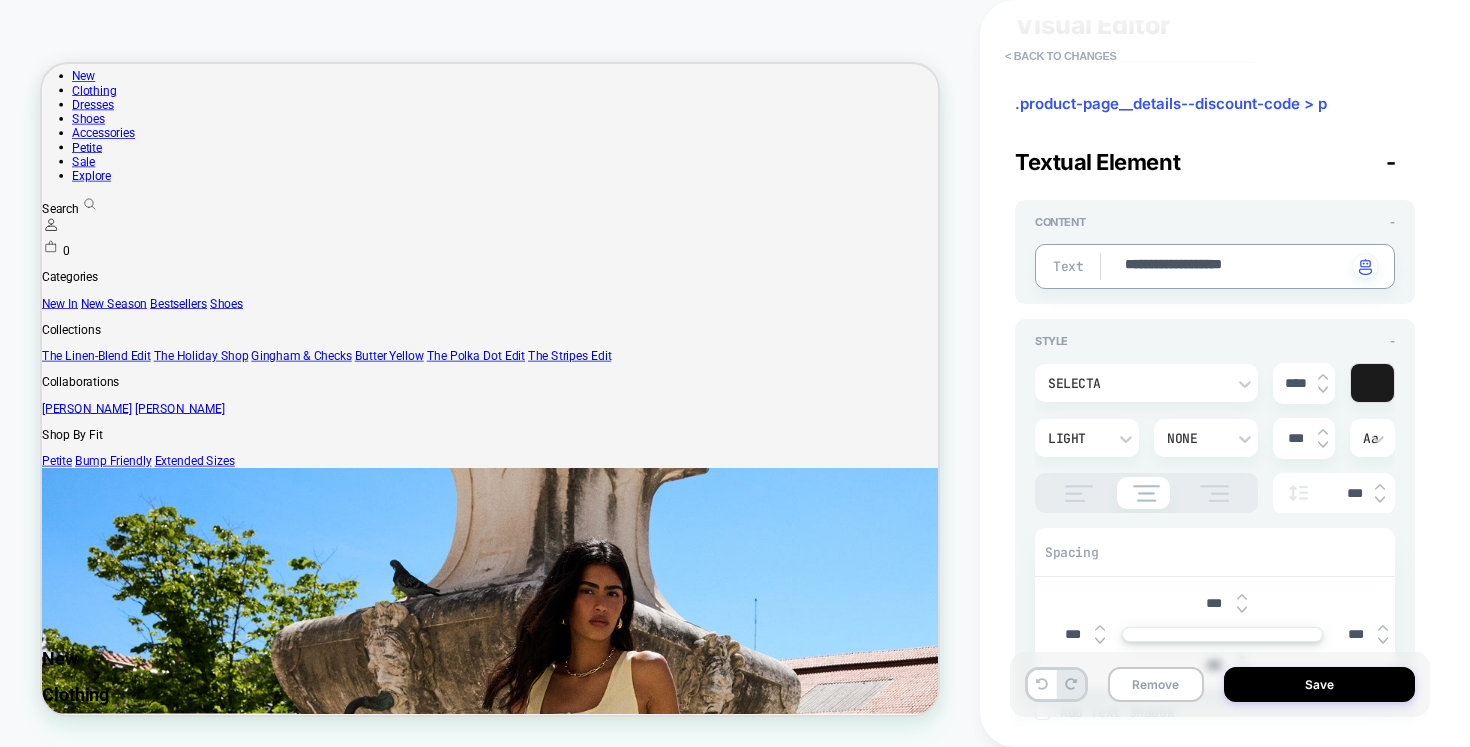 type on "*" 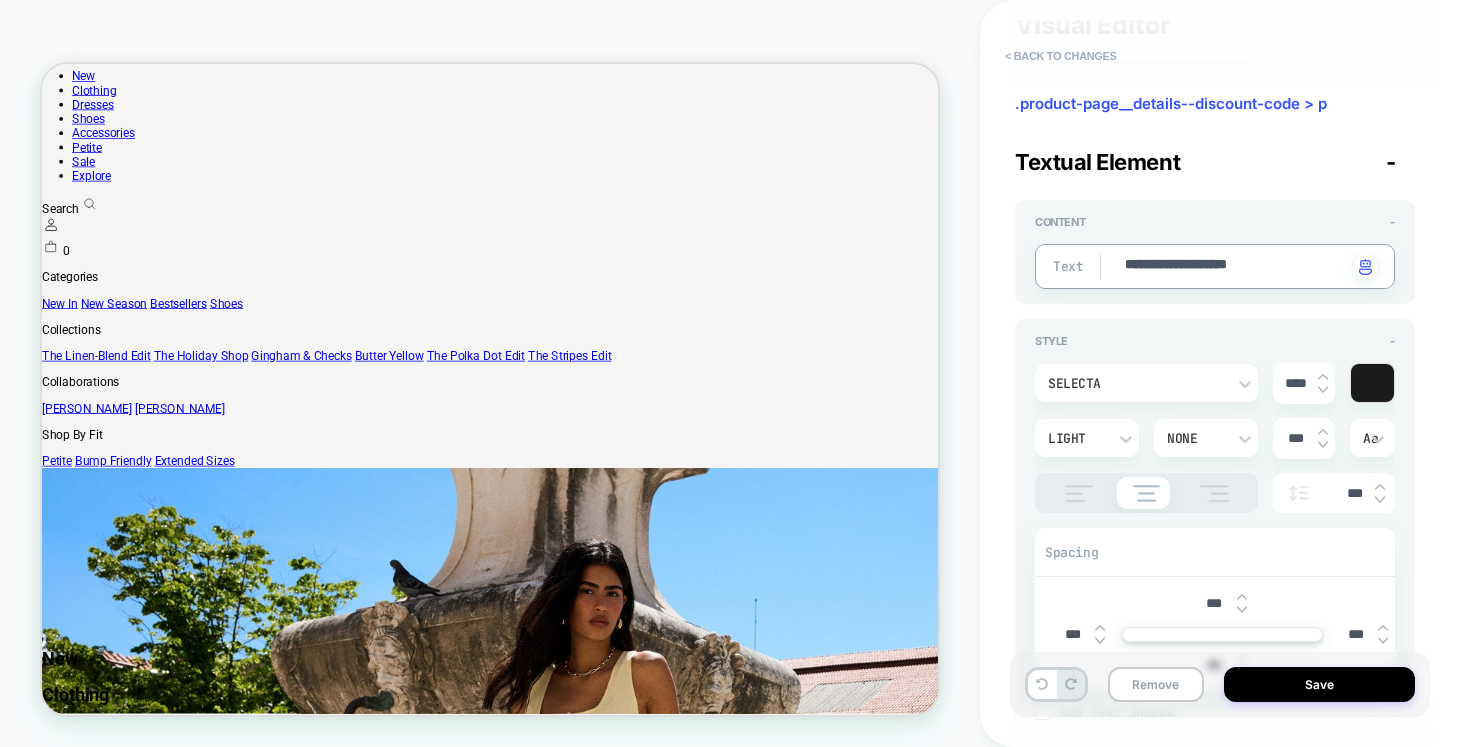 type on "*" 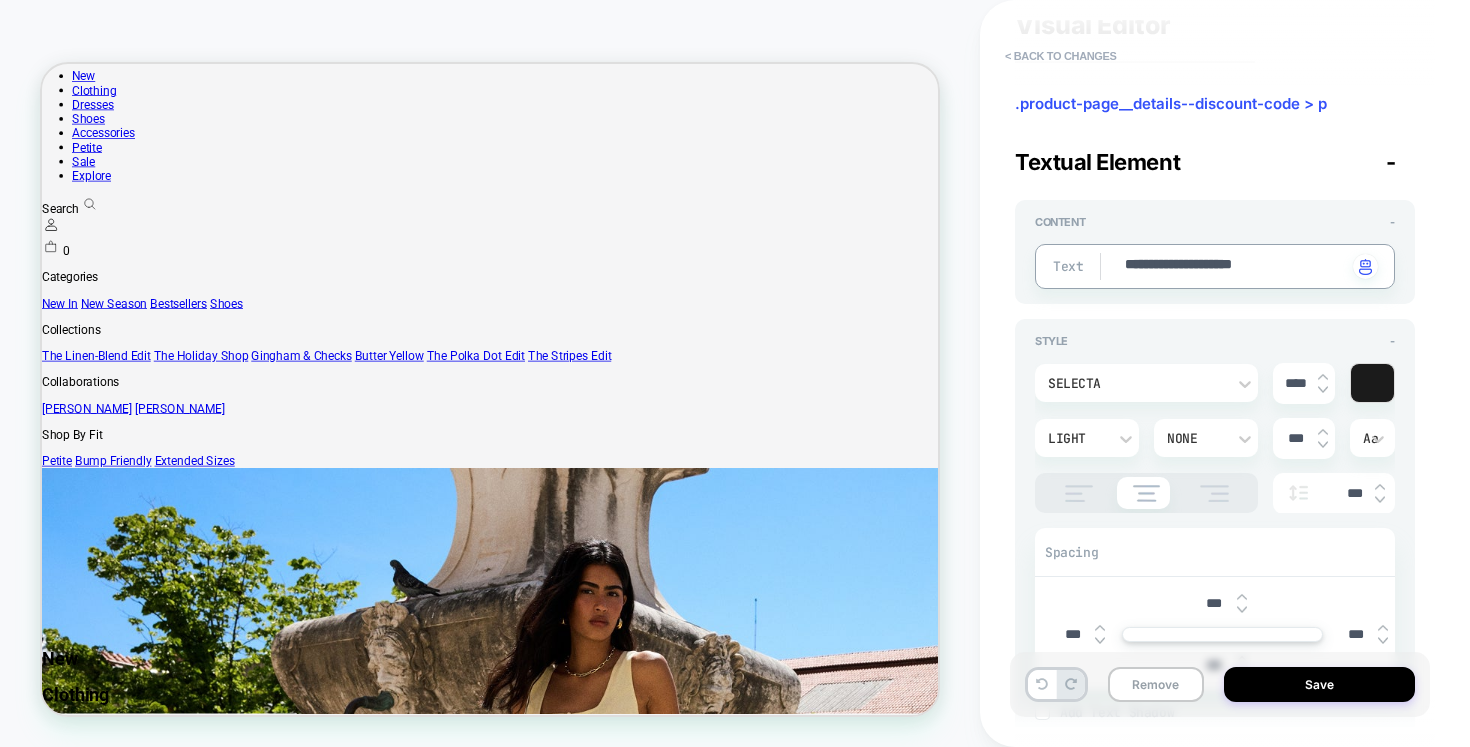 type on "*" 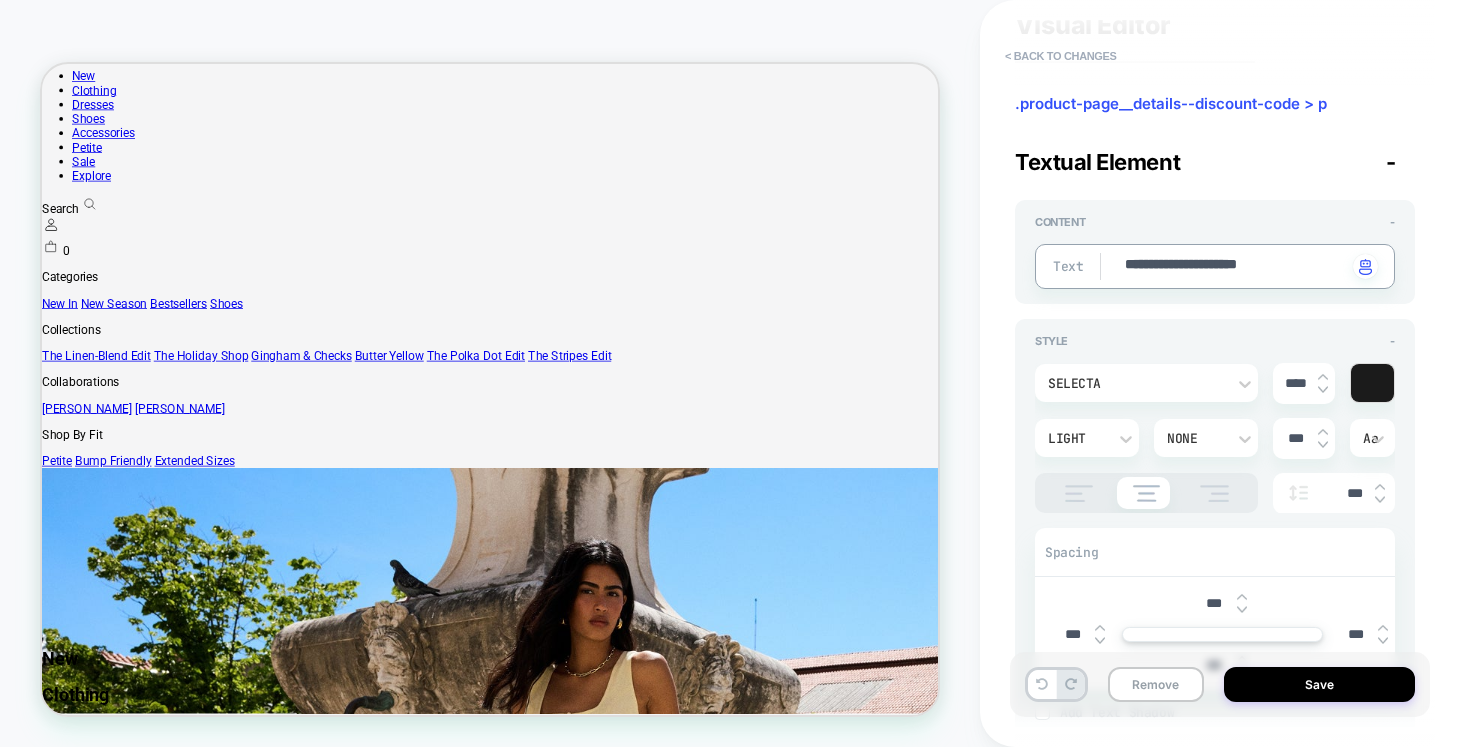 type on "*" 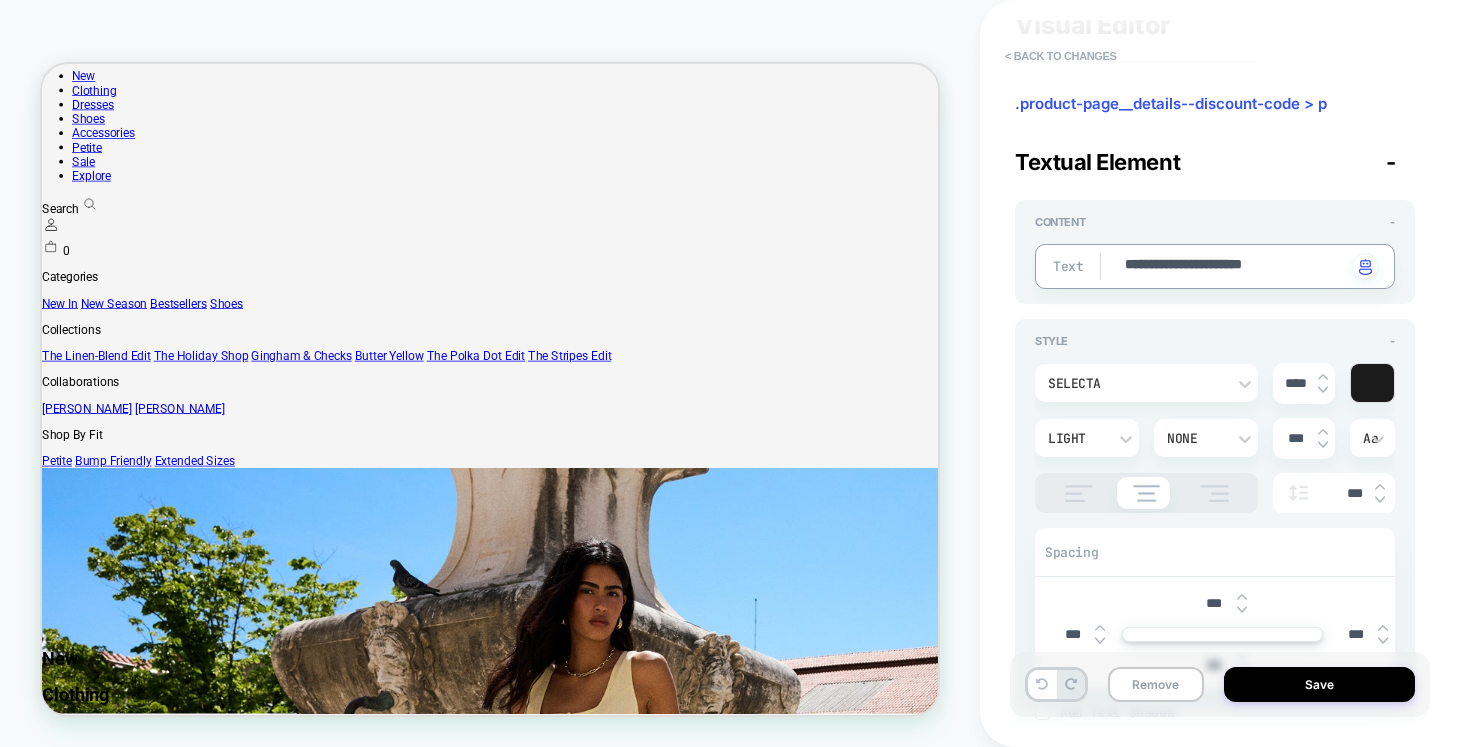 type on "*" 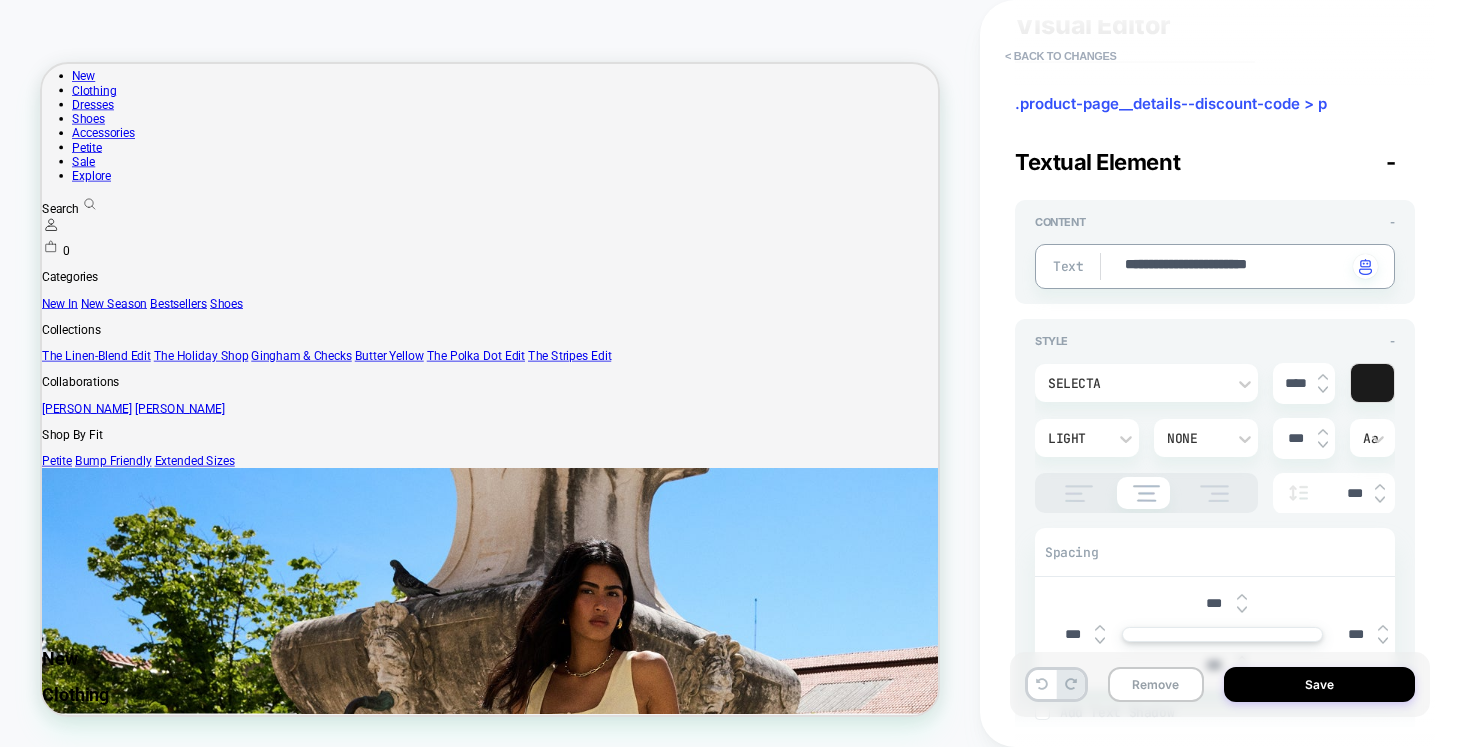 type on "*" 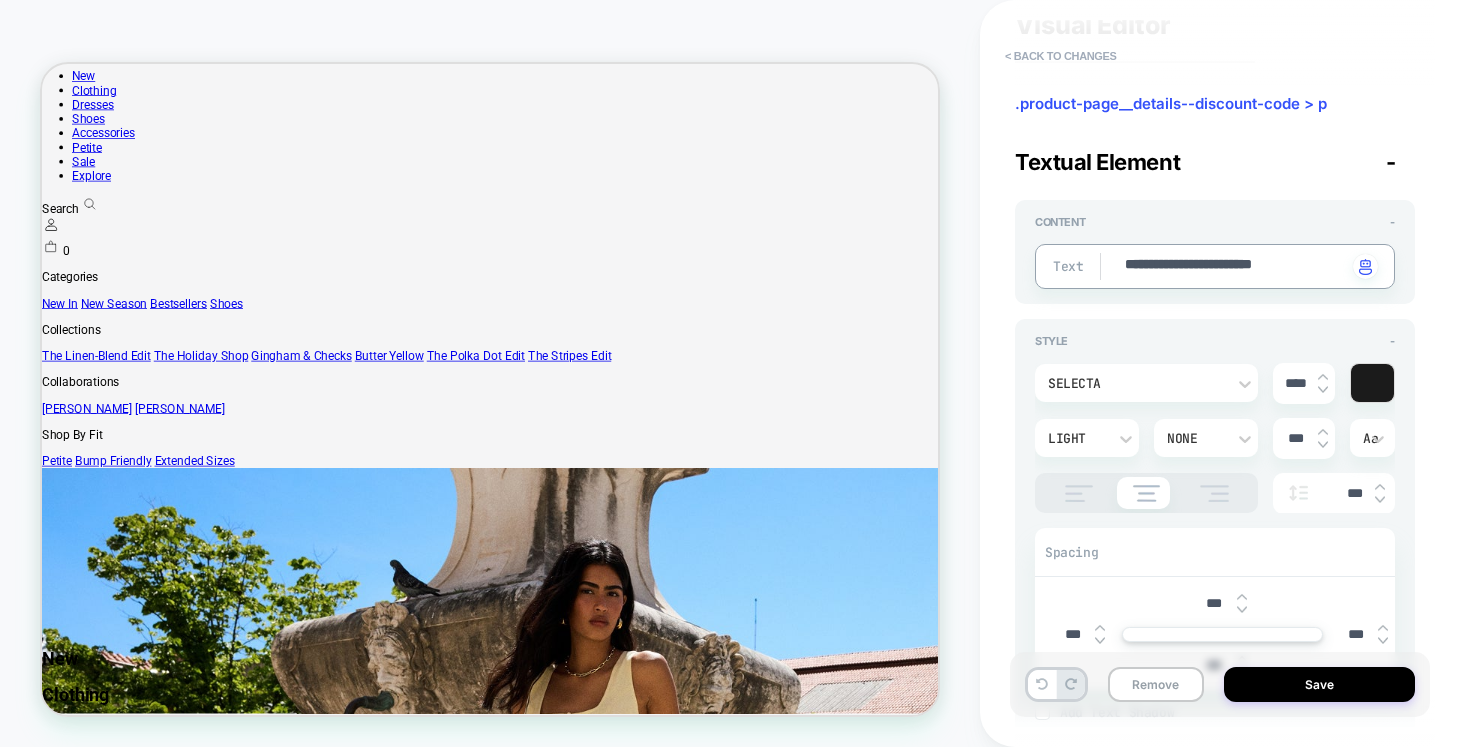 type on "*" 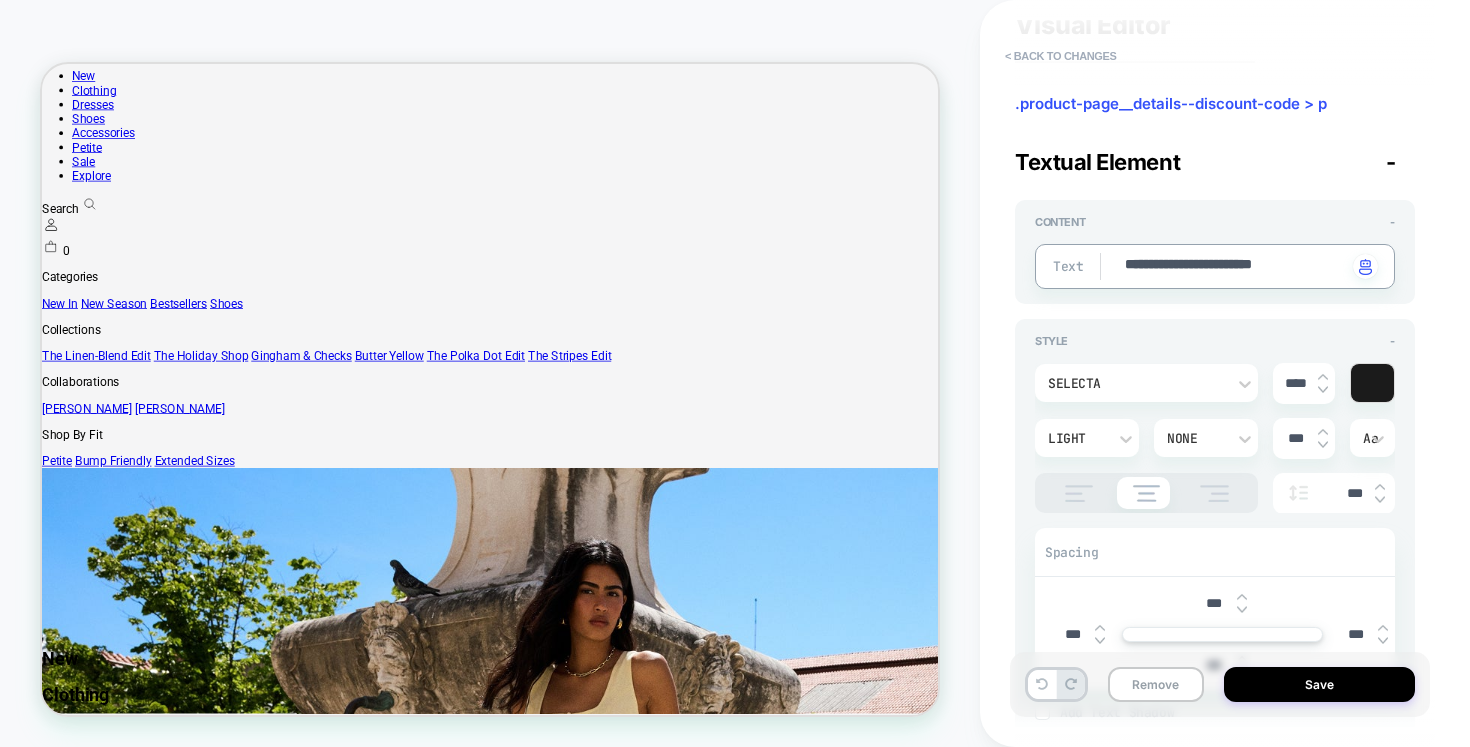 type on "**********" 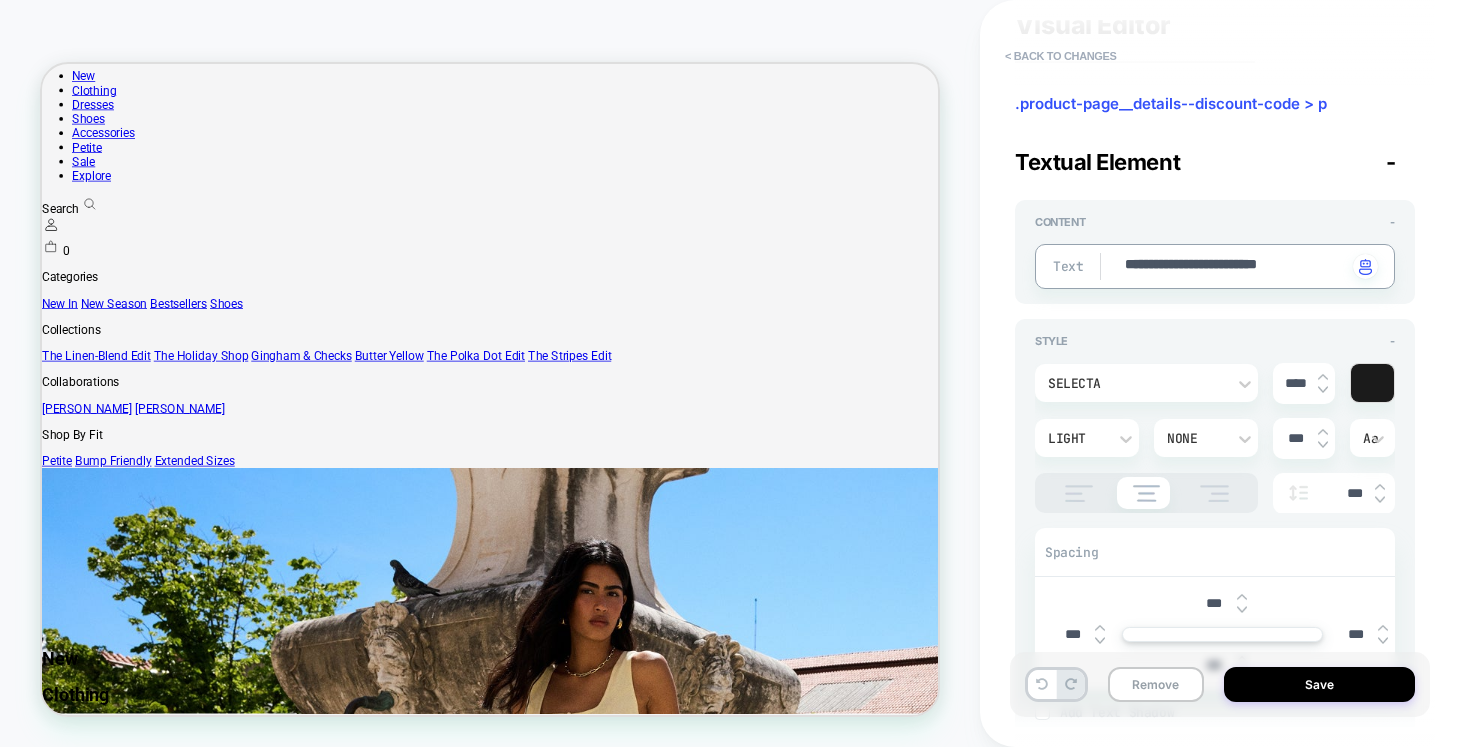 type on "*" 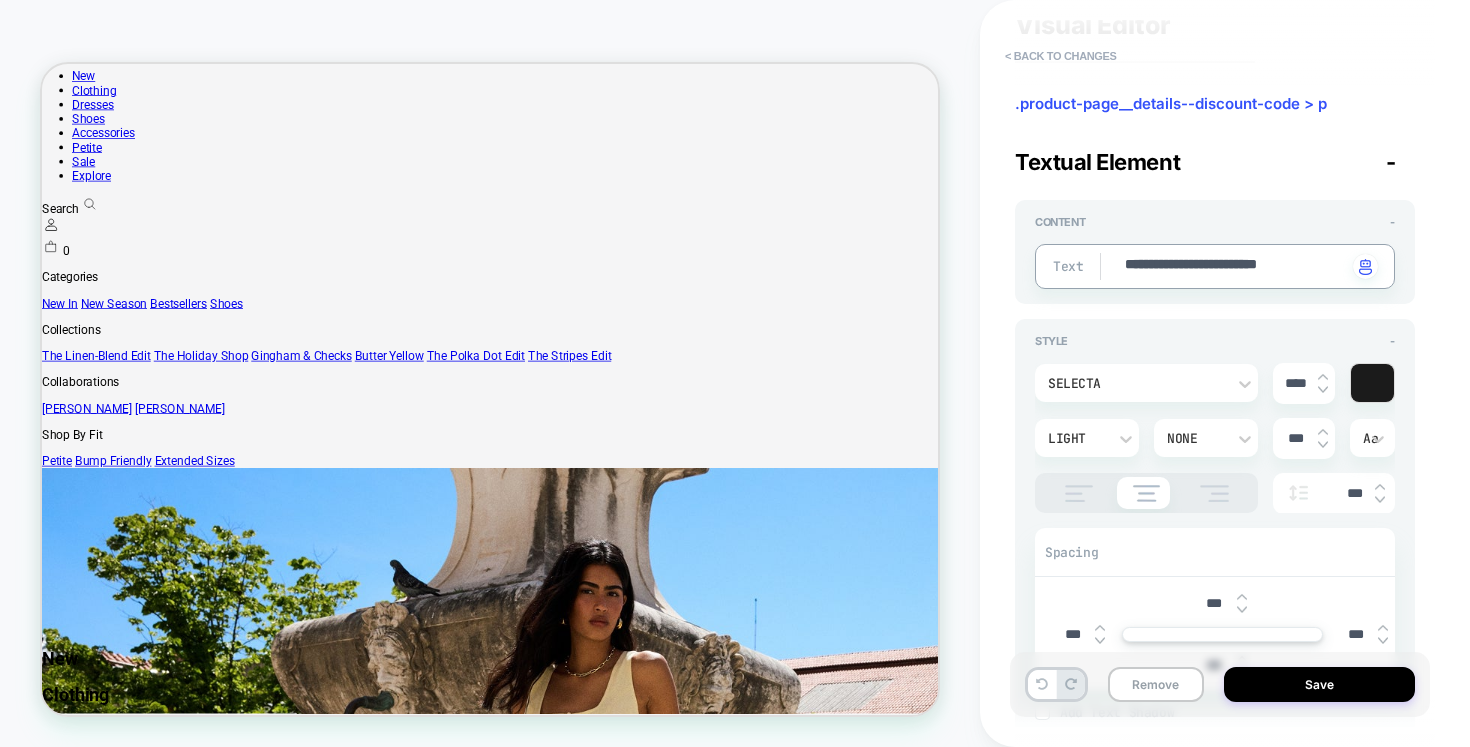 type on "**********" 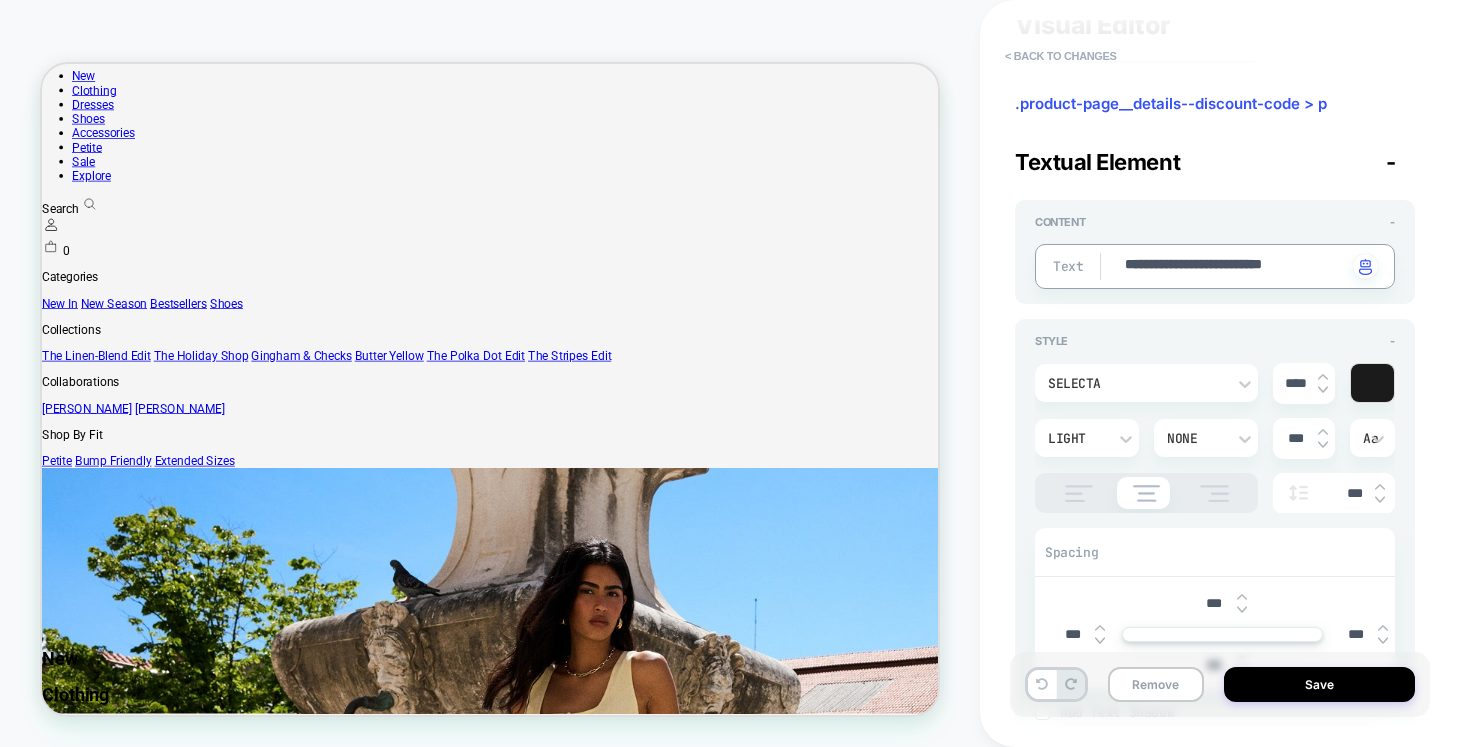 type on "*" 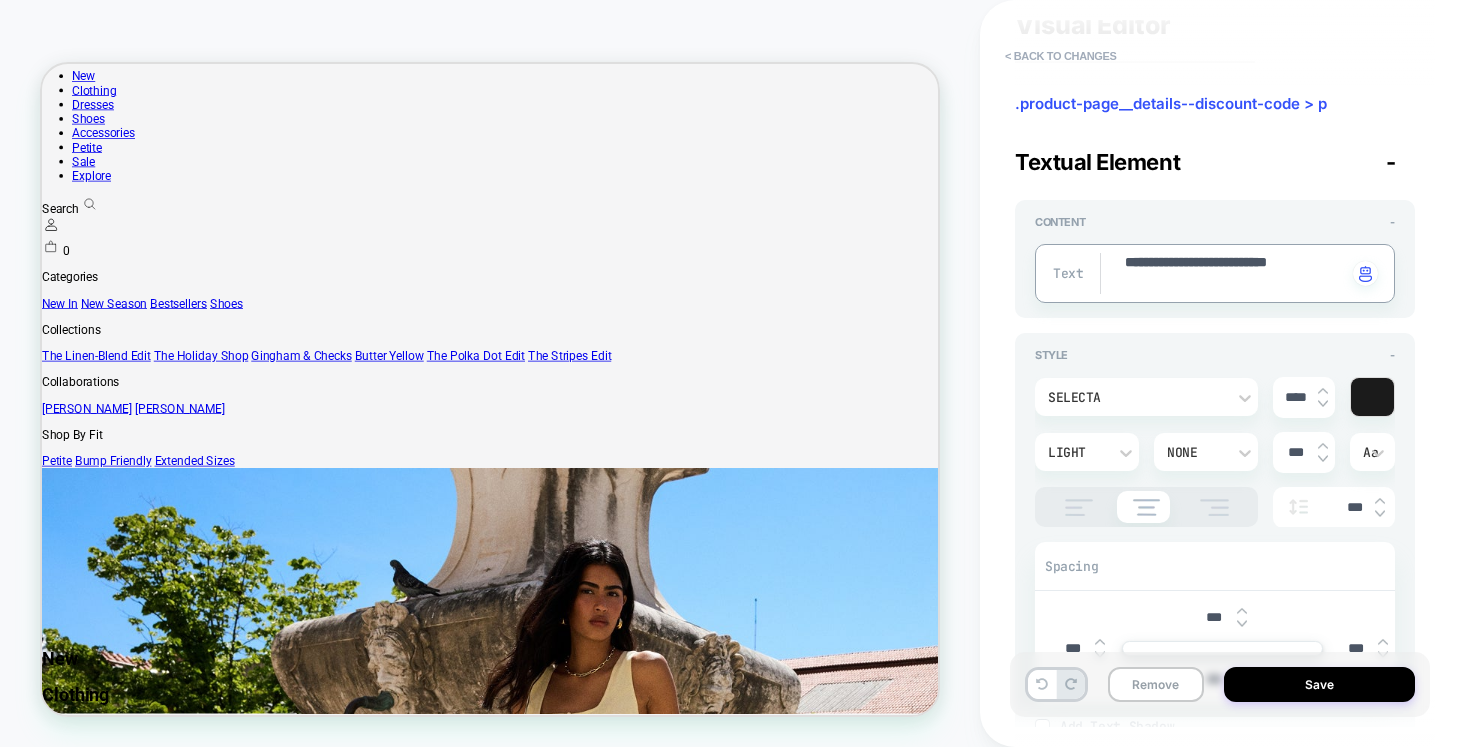 type on "*" 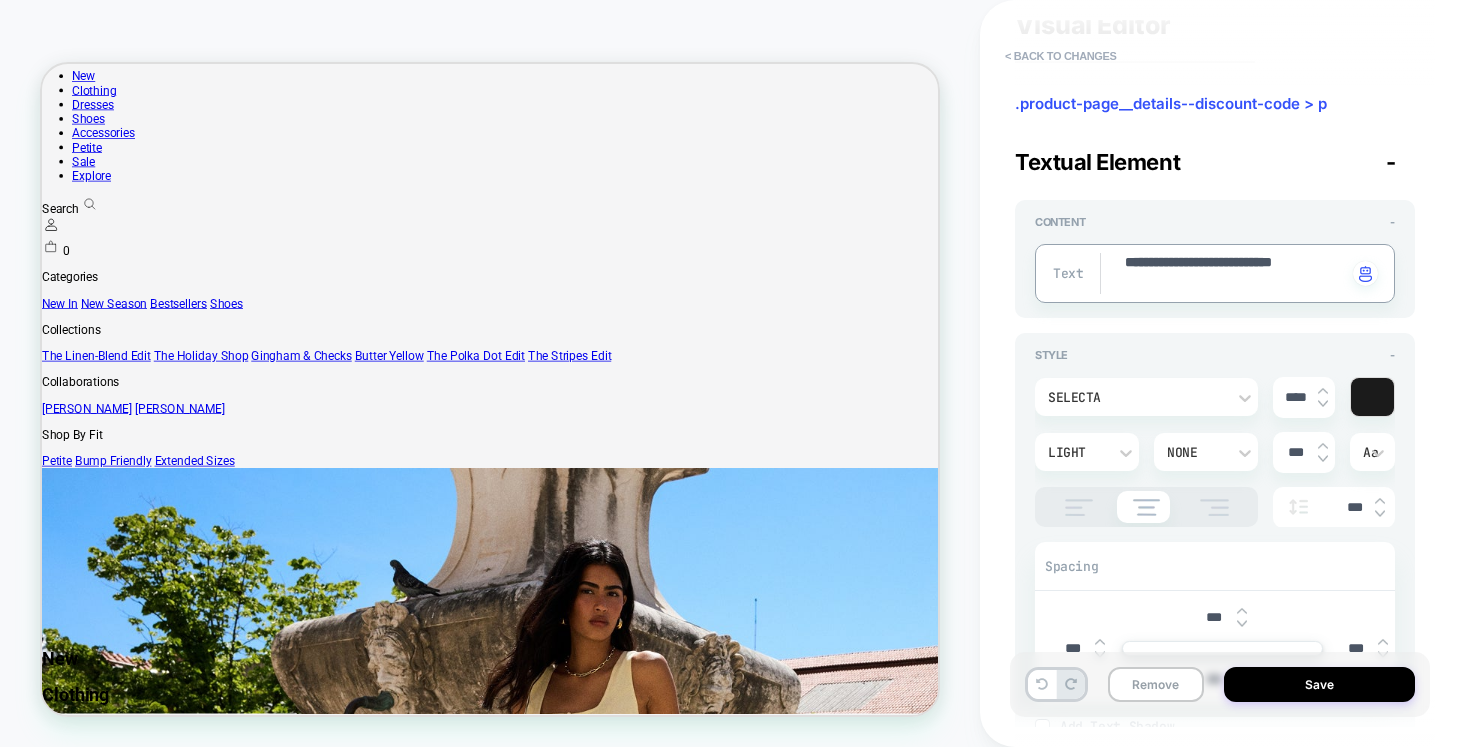 type on "*" 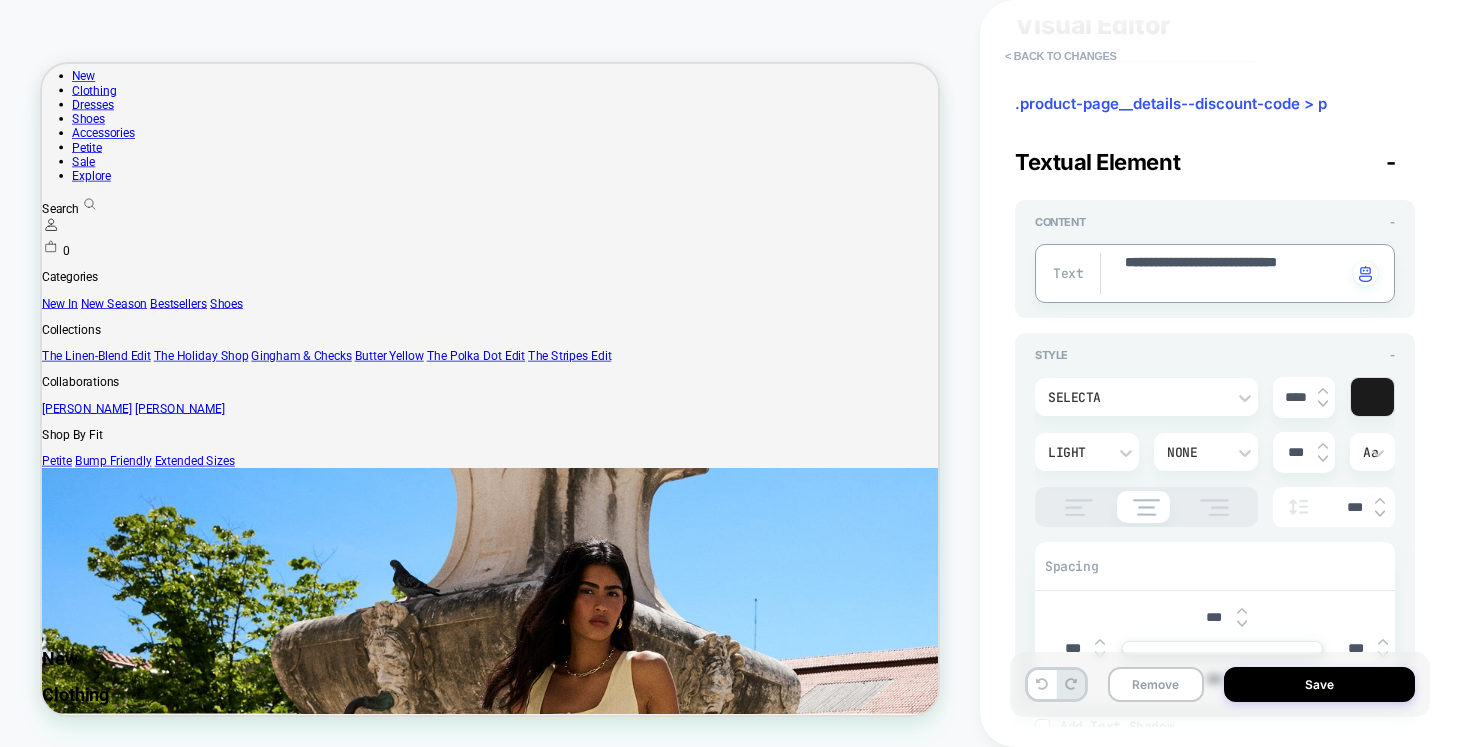 type on "*" 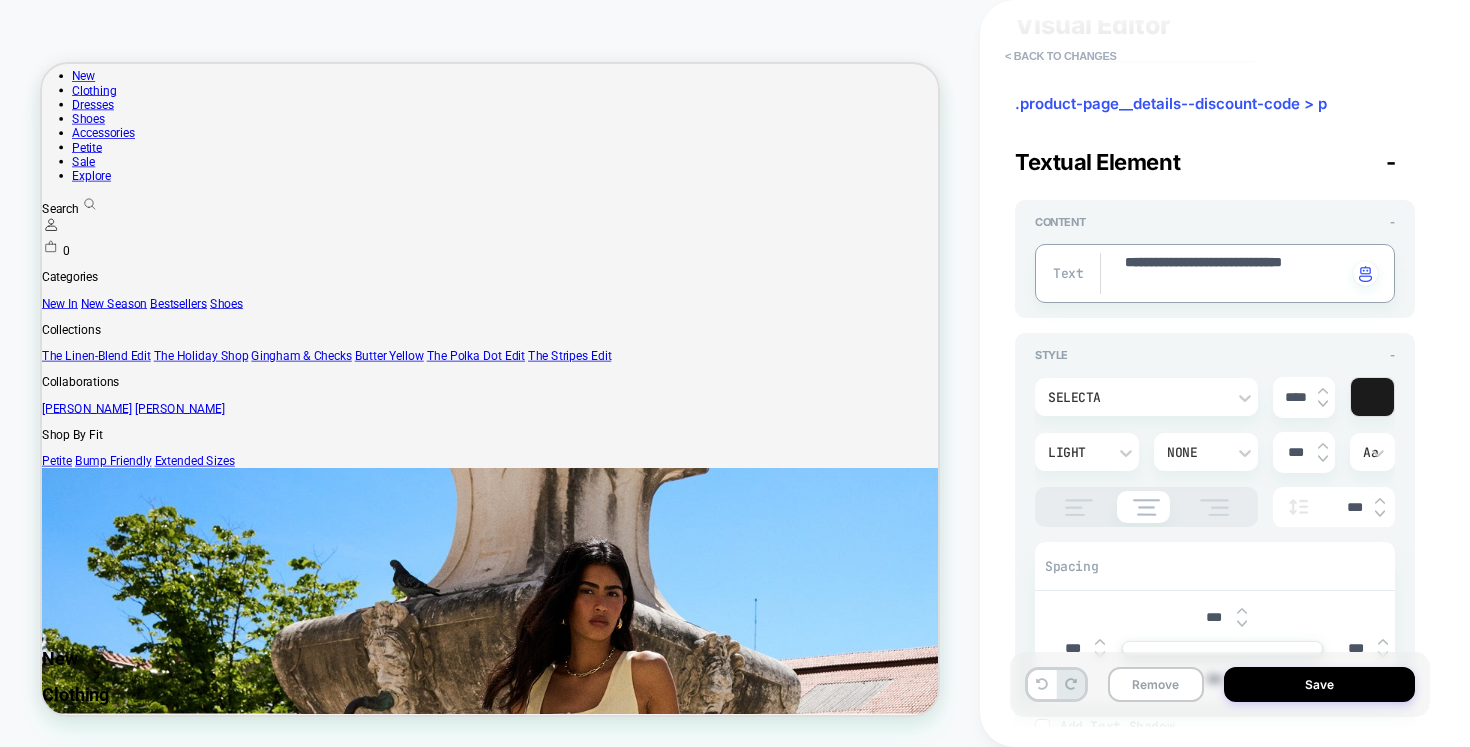 type on "*" 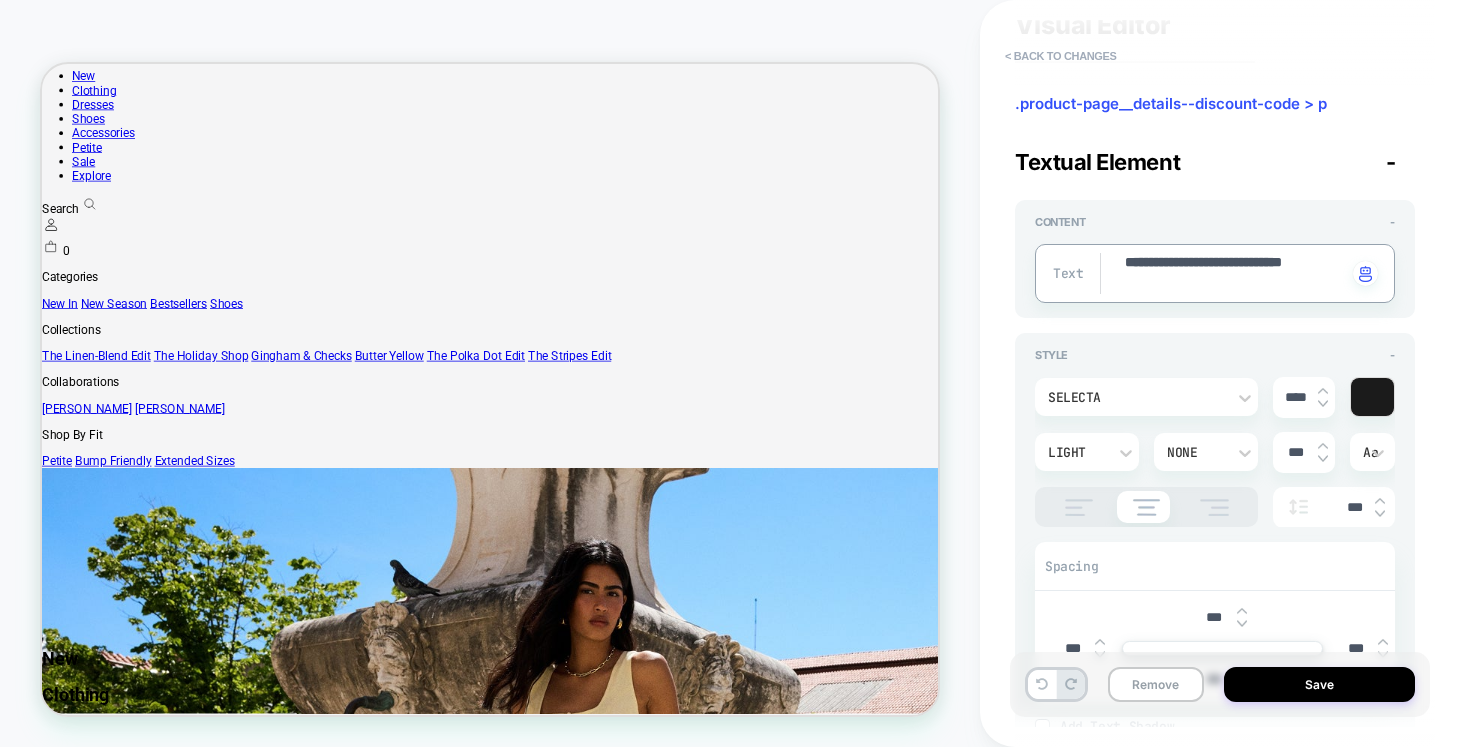type on "**********" 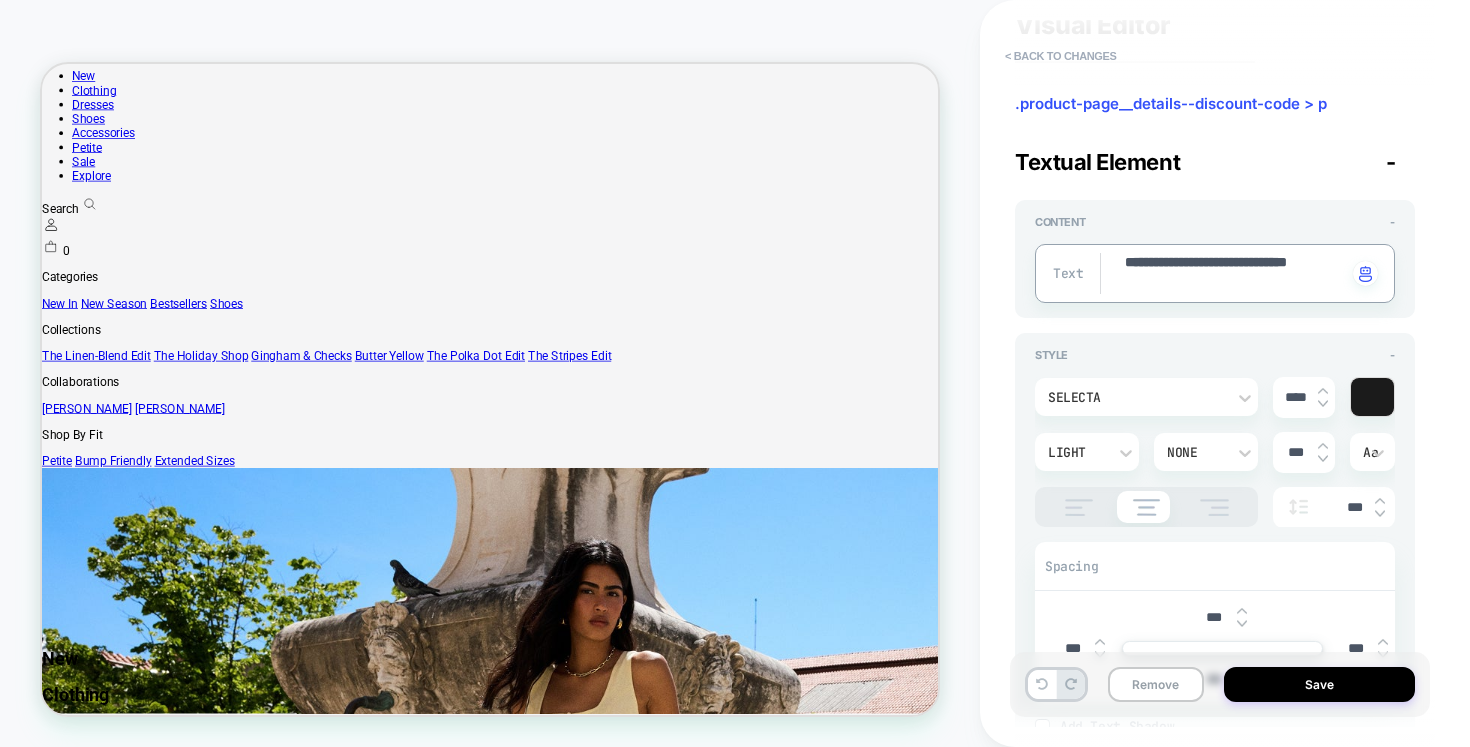 type on "*" 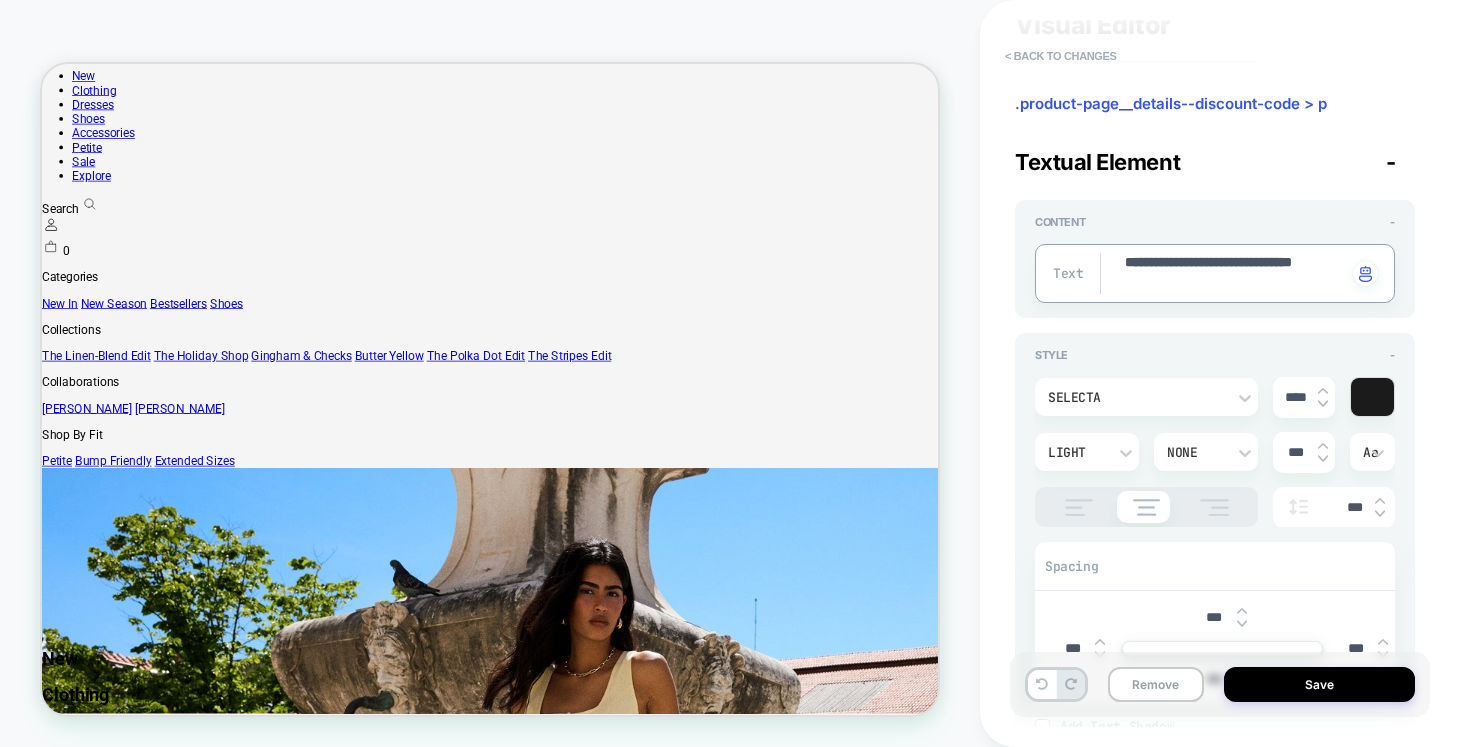 type on "*" 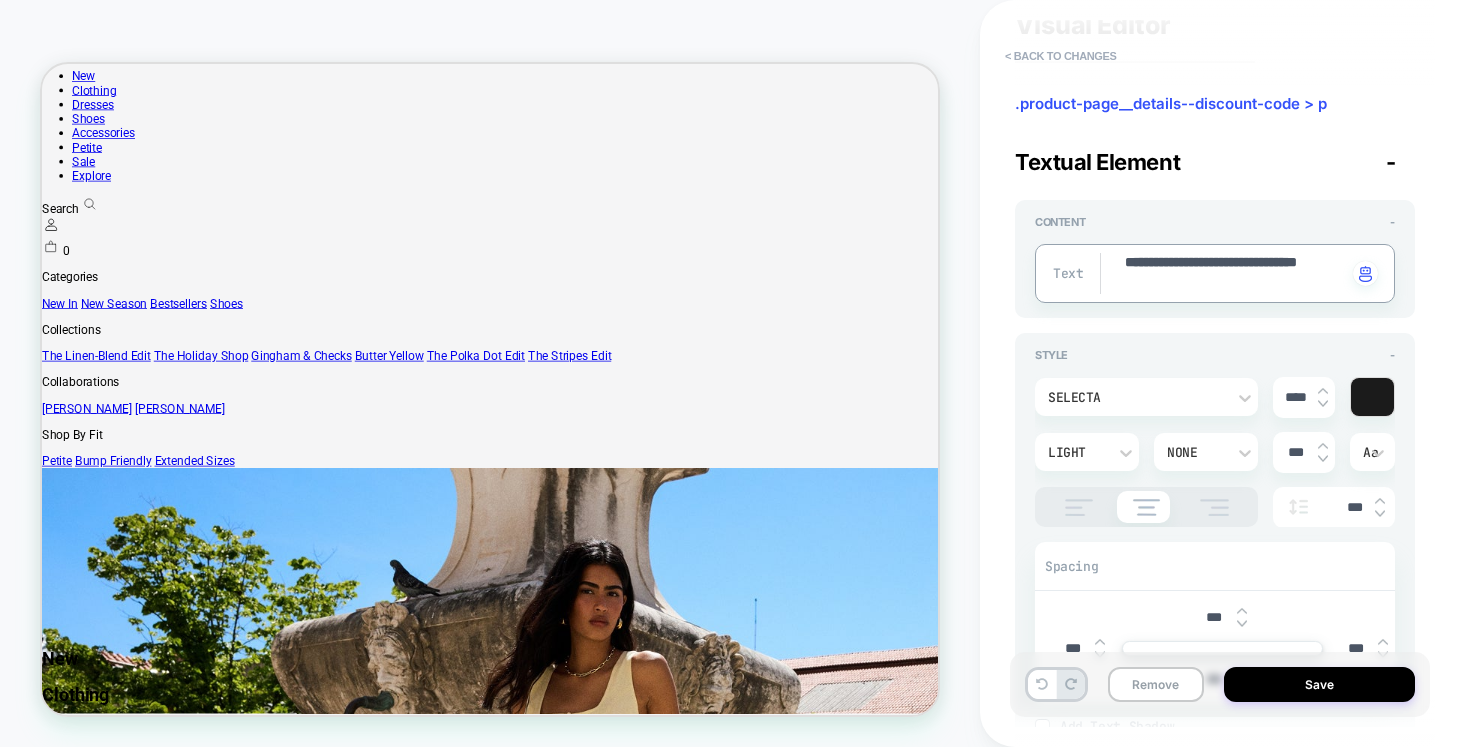 type on "*" 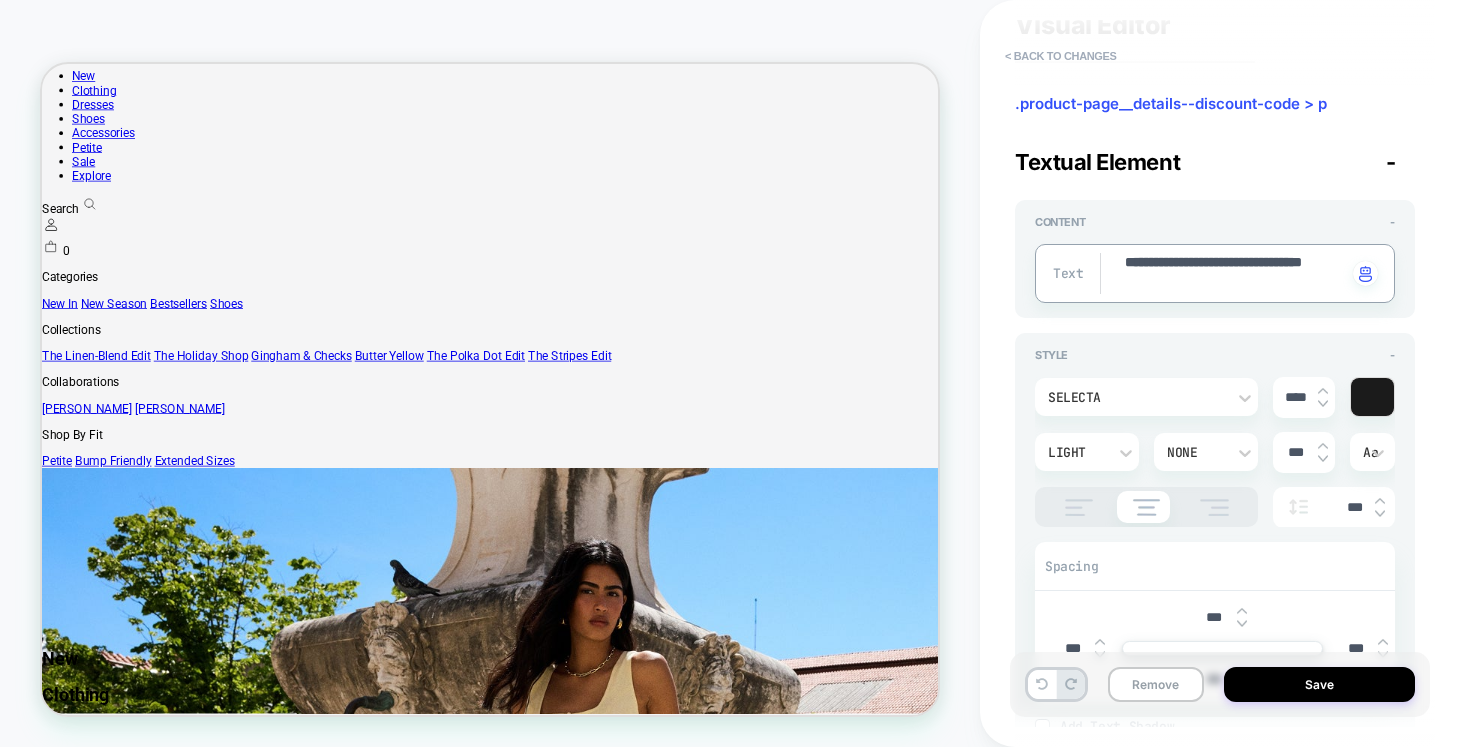 type on "*" 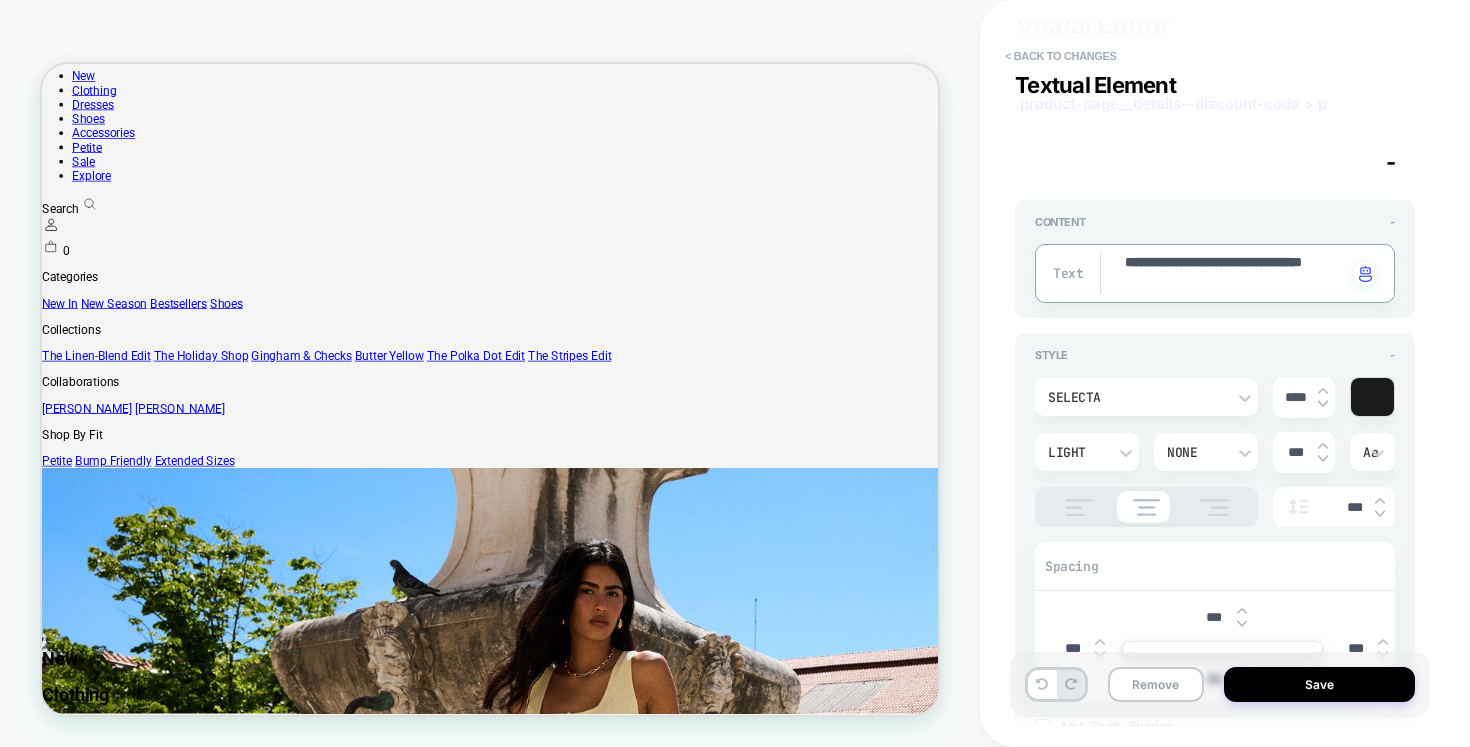 scroll, scrollTop: 201, scrollLeft: 0, axis: vertical 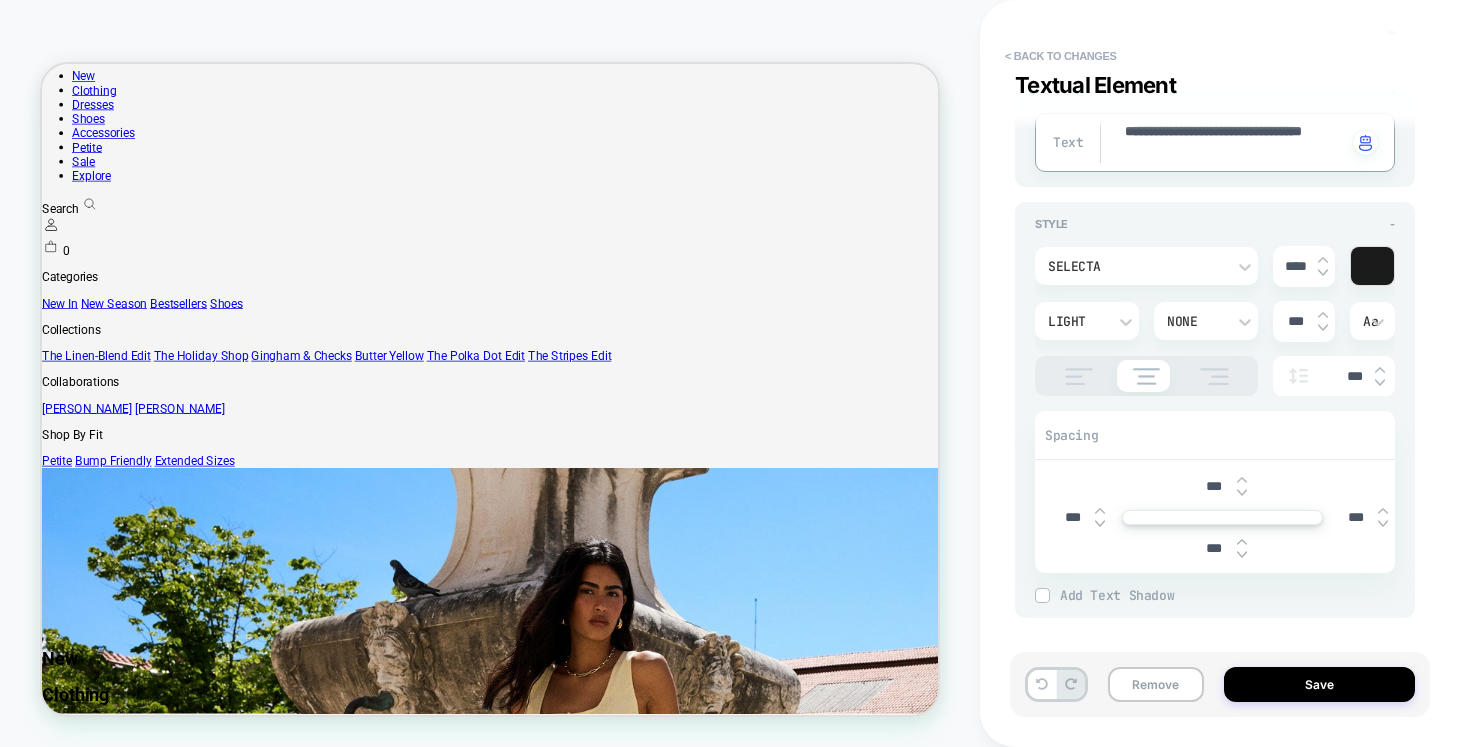 type on "**********" 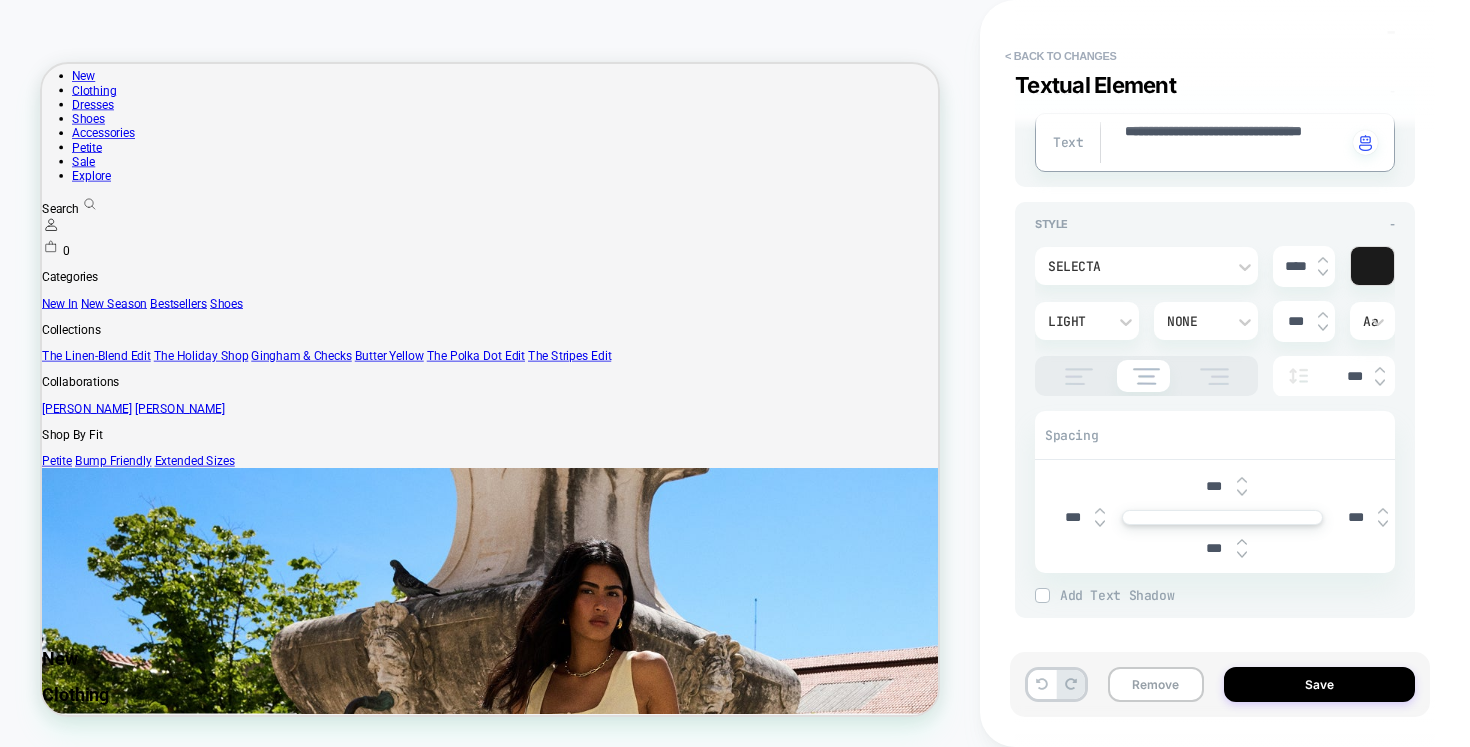 click on "Selecta" at bounding box center (1146, 266) 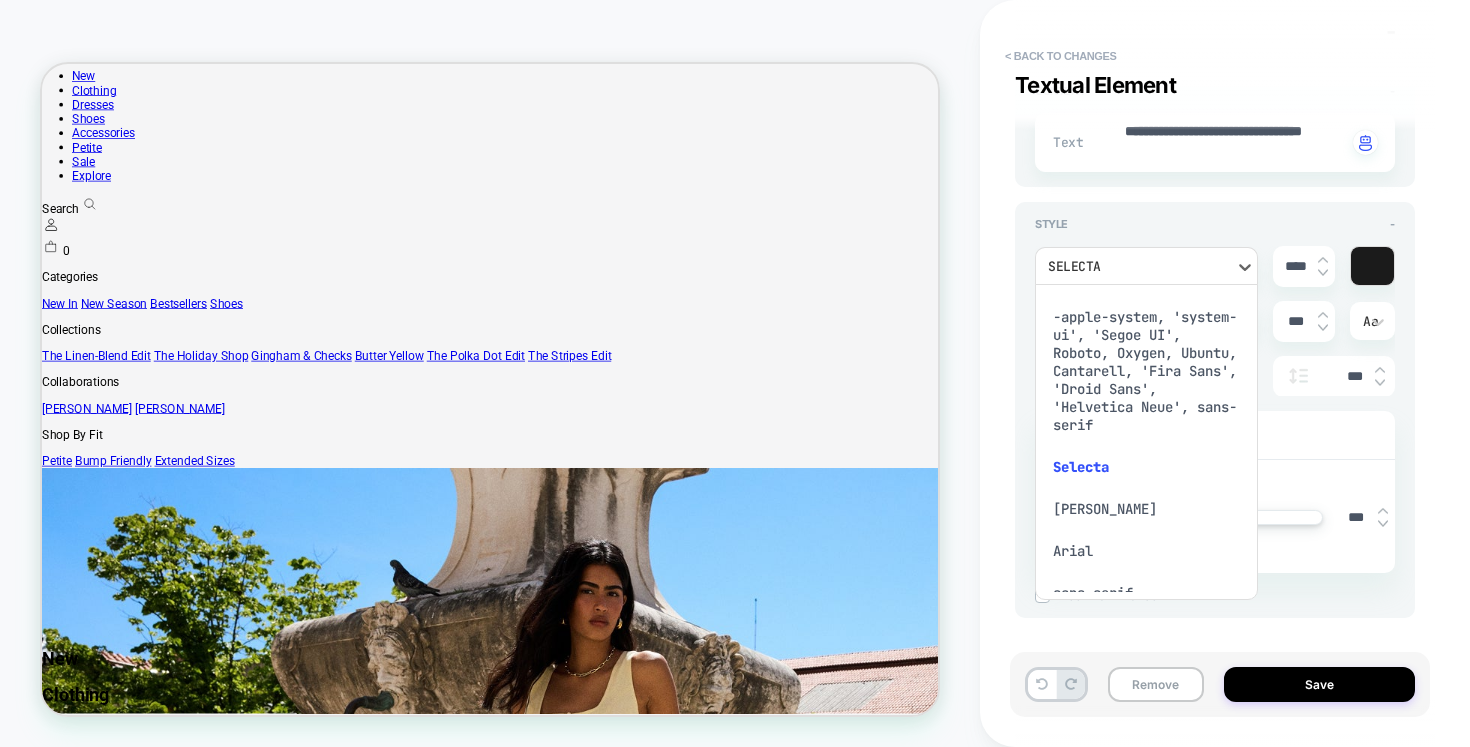 click at bounding box center [735, 373] 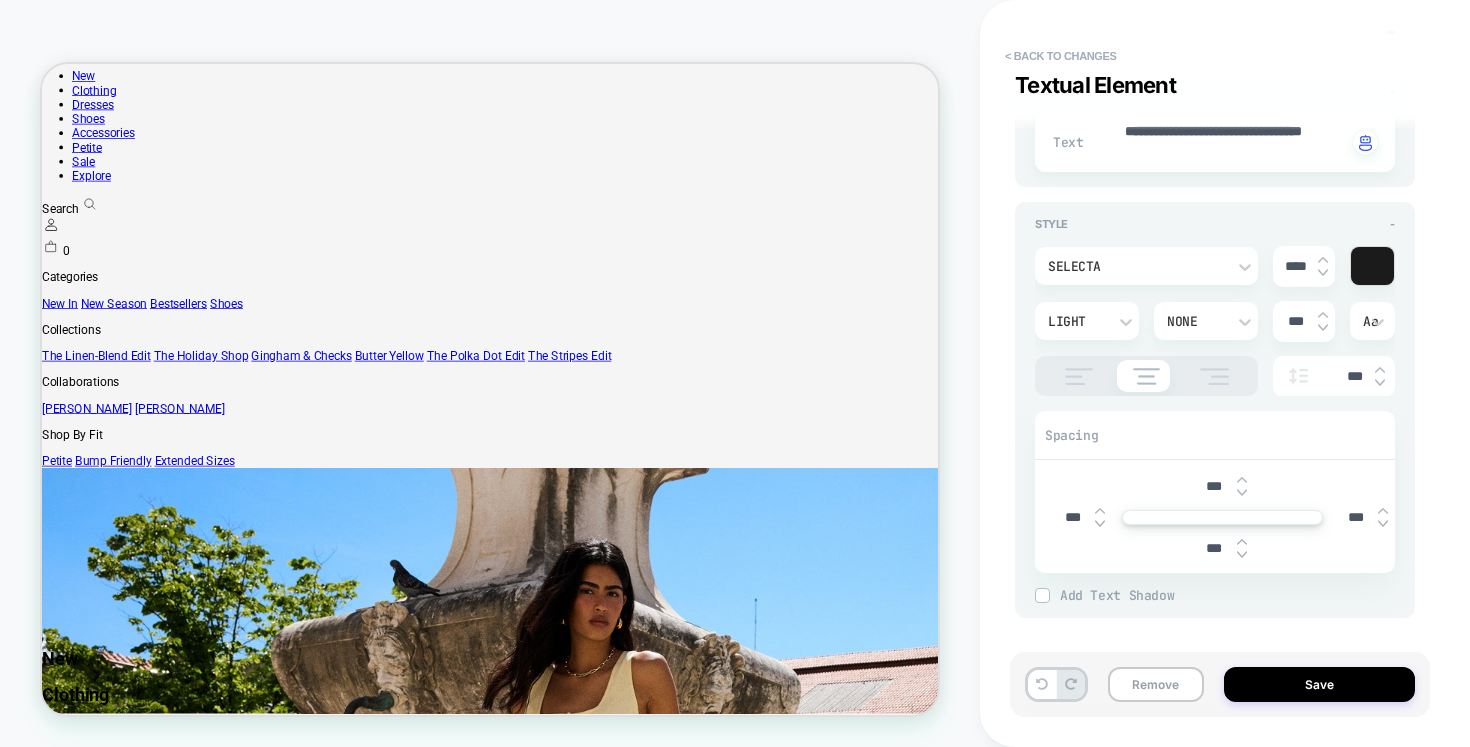 click on "Light" at bounding box center (1077, 321) 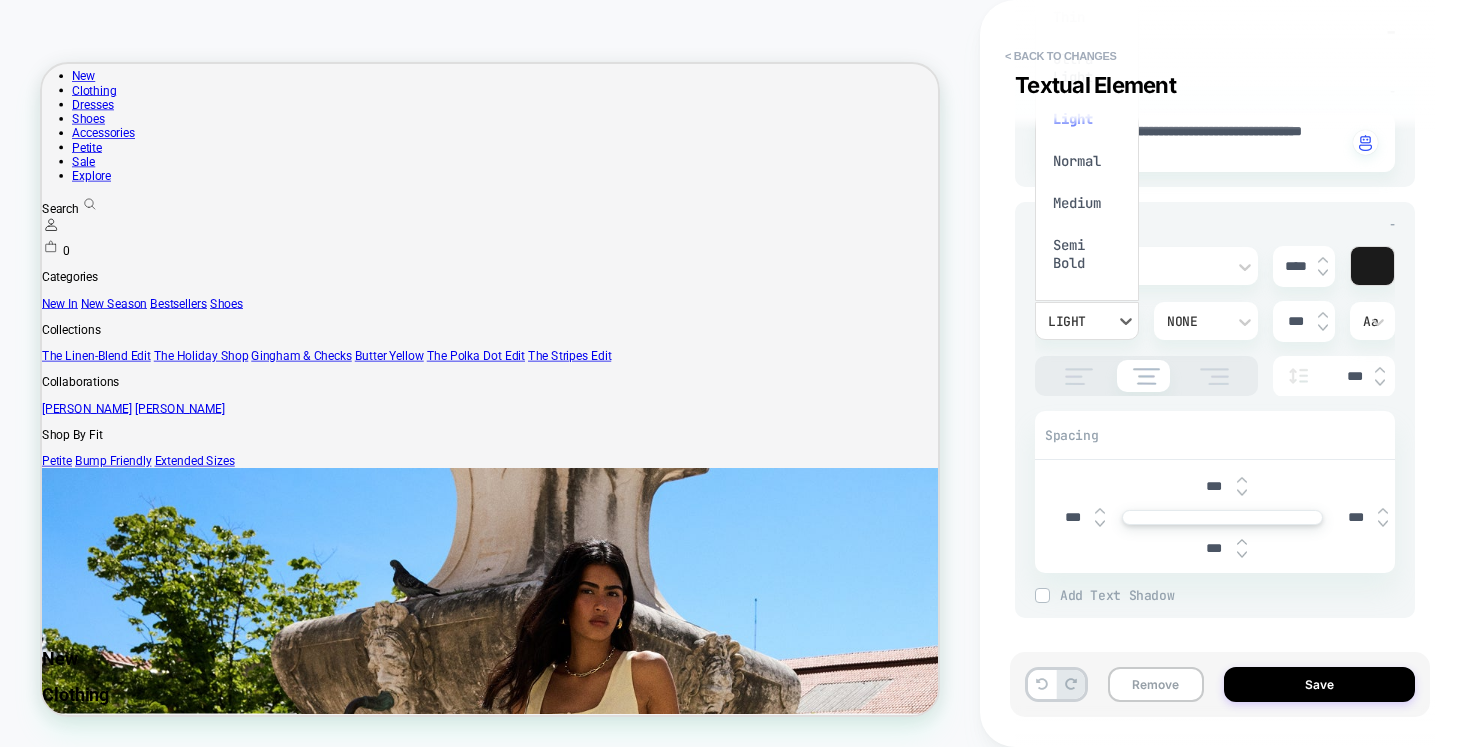 scroll, scrollTop: 15, scrollLeft: 0, axis: vertical 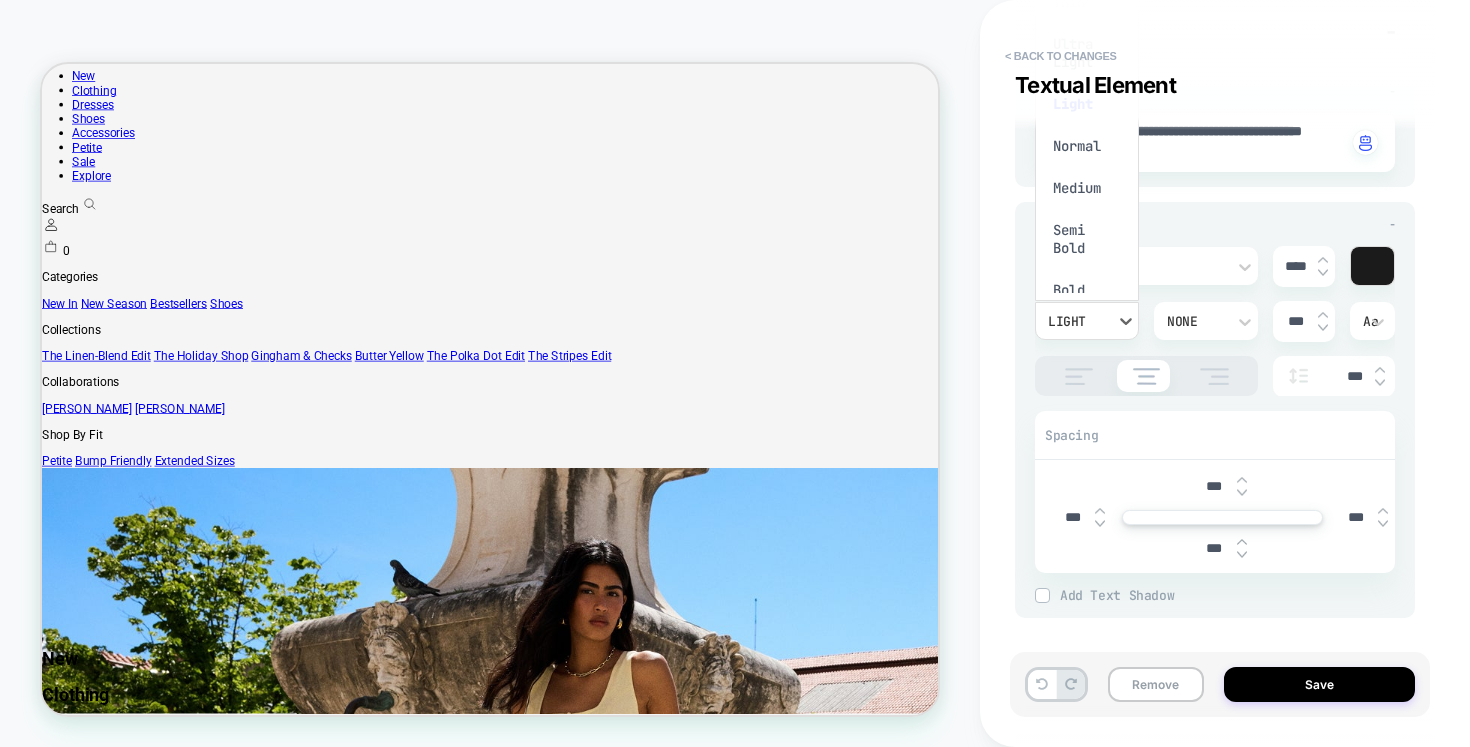 click on "Normal" at bounding box center [1087, 146] 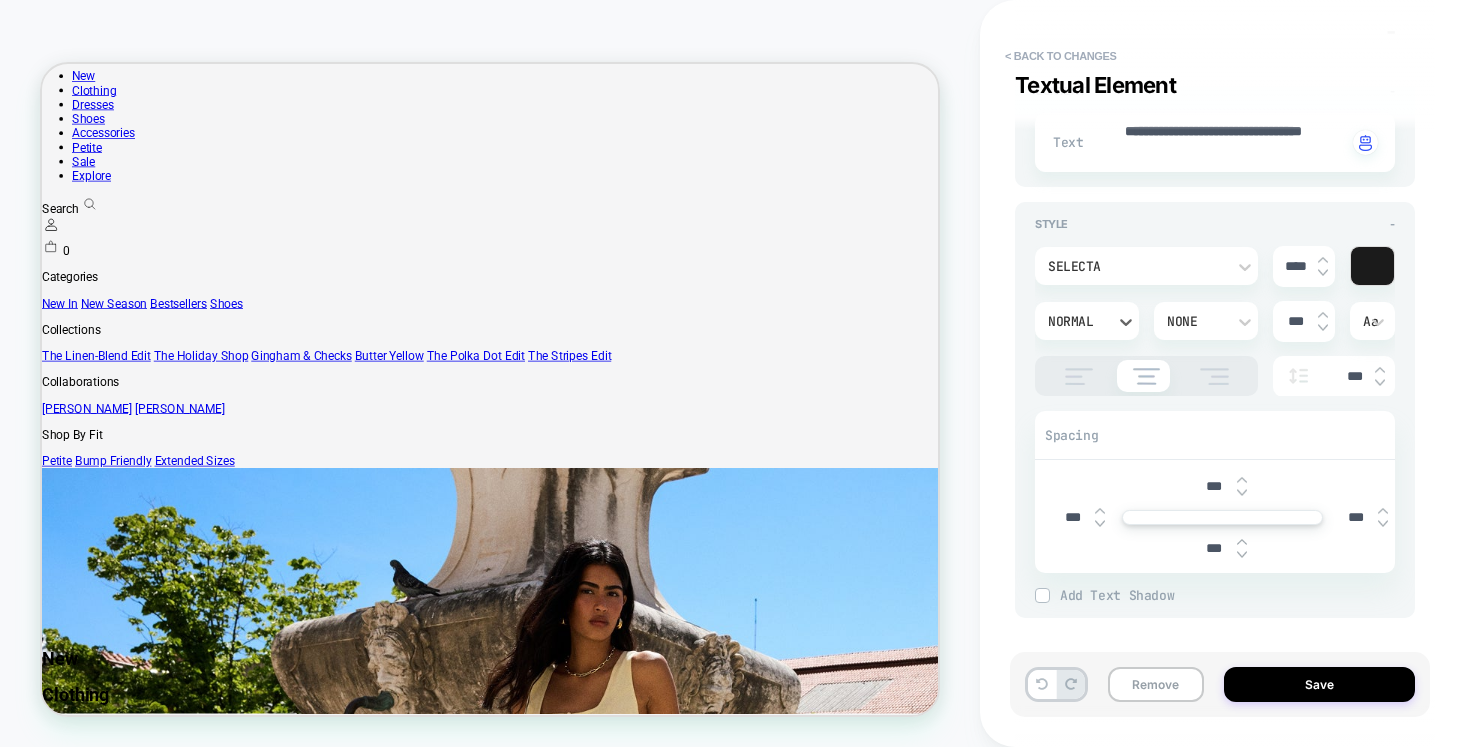 click on "Remove Save" at bounding box center (1220, 684) 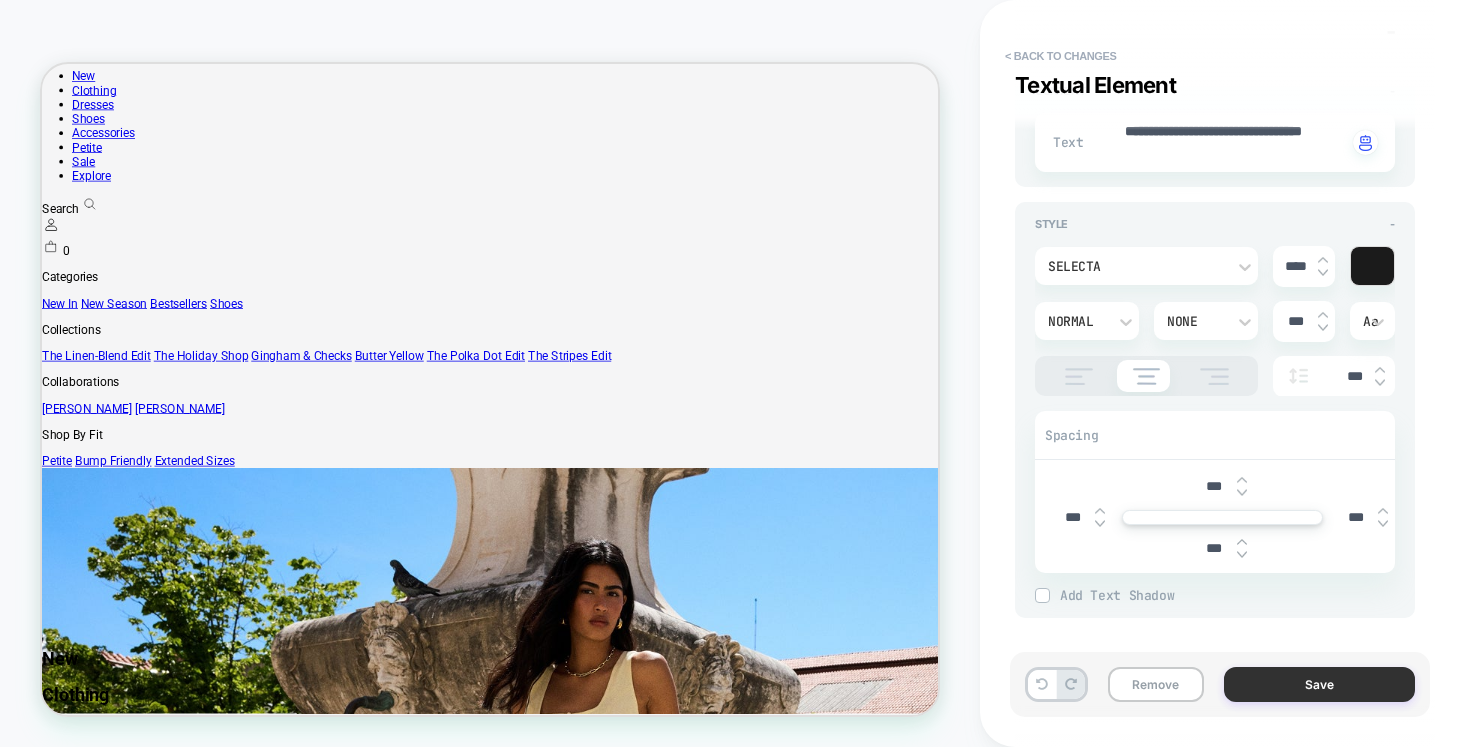 click on "Save" at bounding box center (1319, 684) 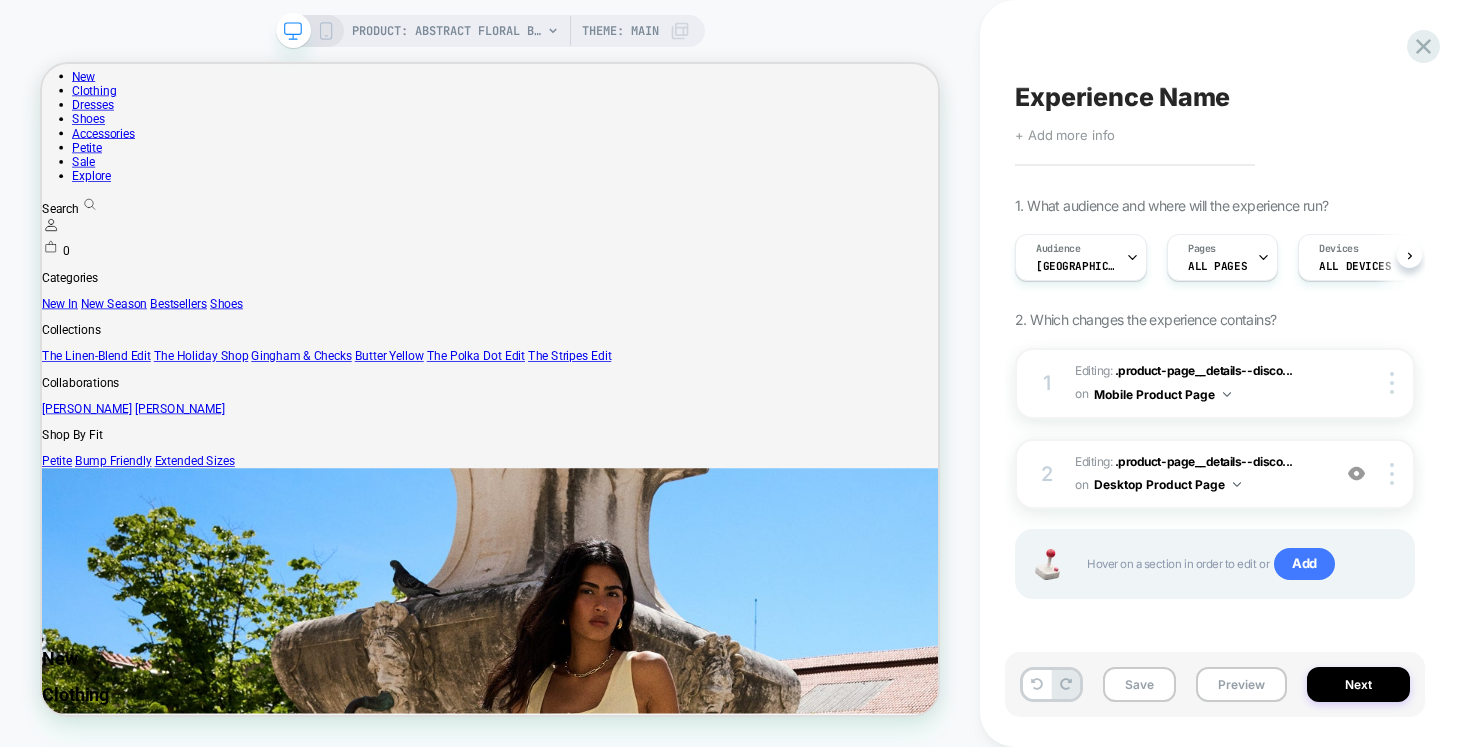 scroll, scrollTop: 0, scrollLeft: 1, axis: horizontal 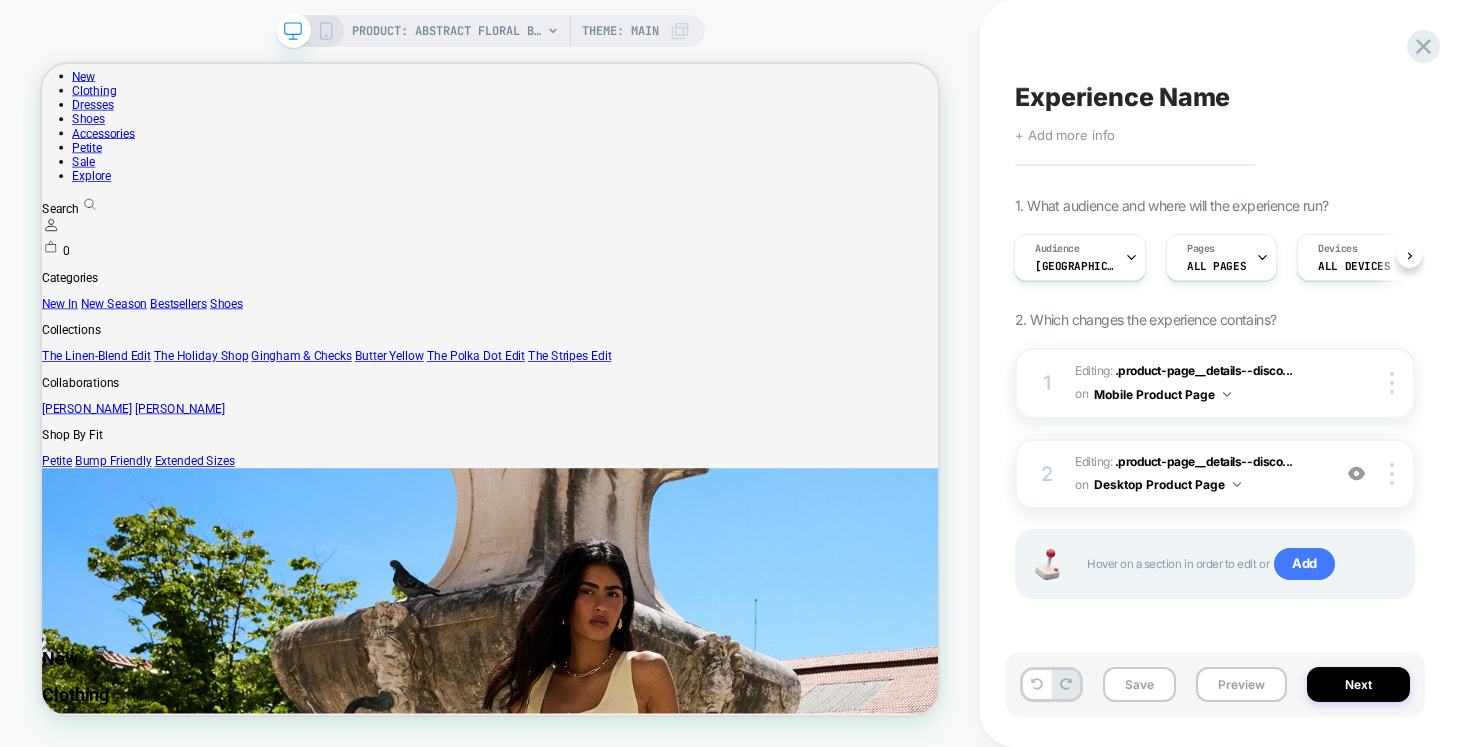click on "Experience Name" at bounding box center (1122, 97) 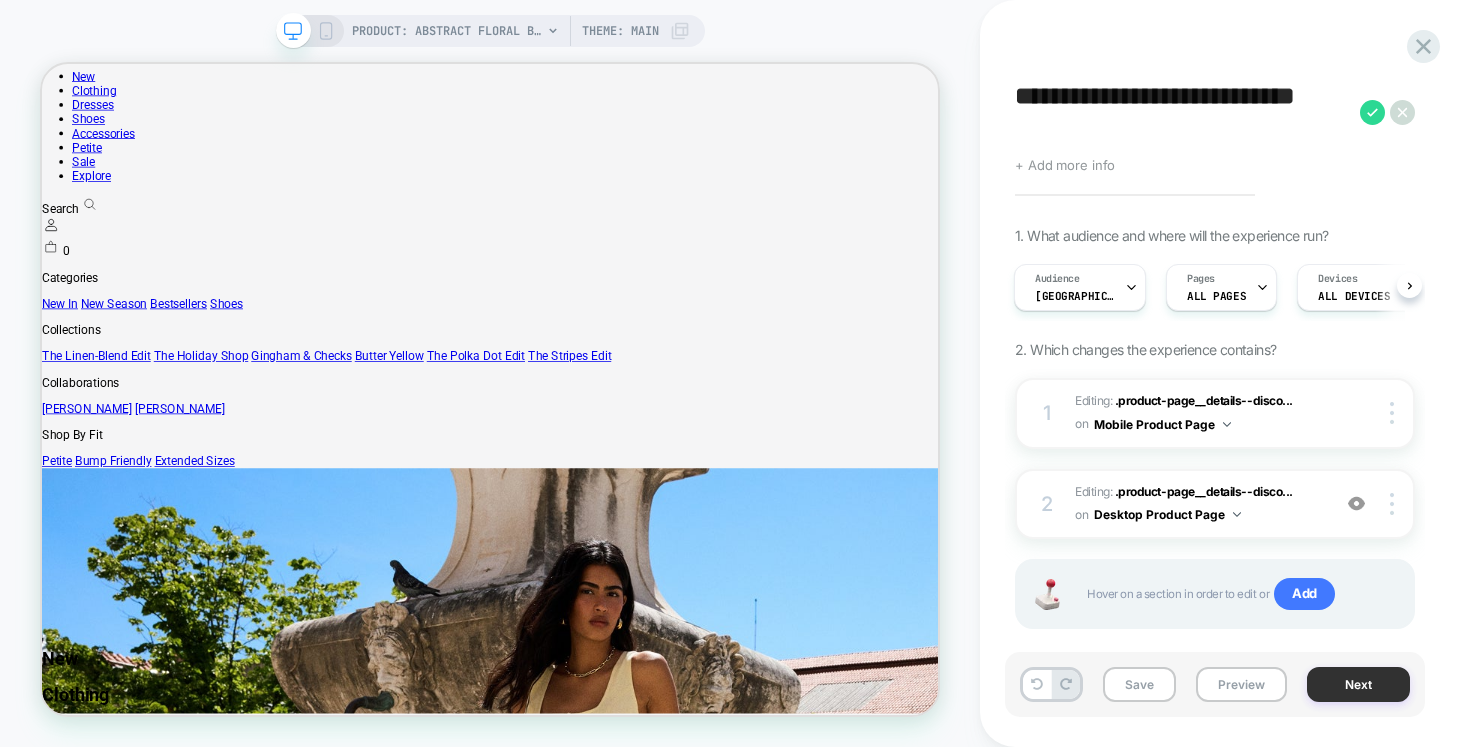 type 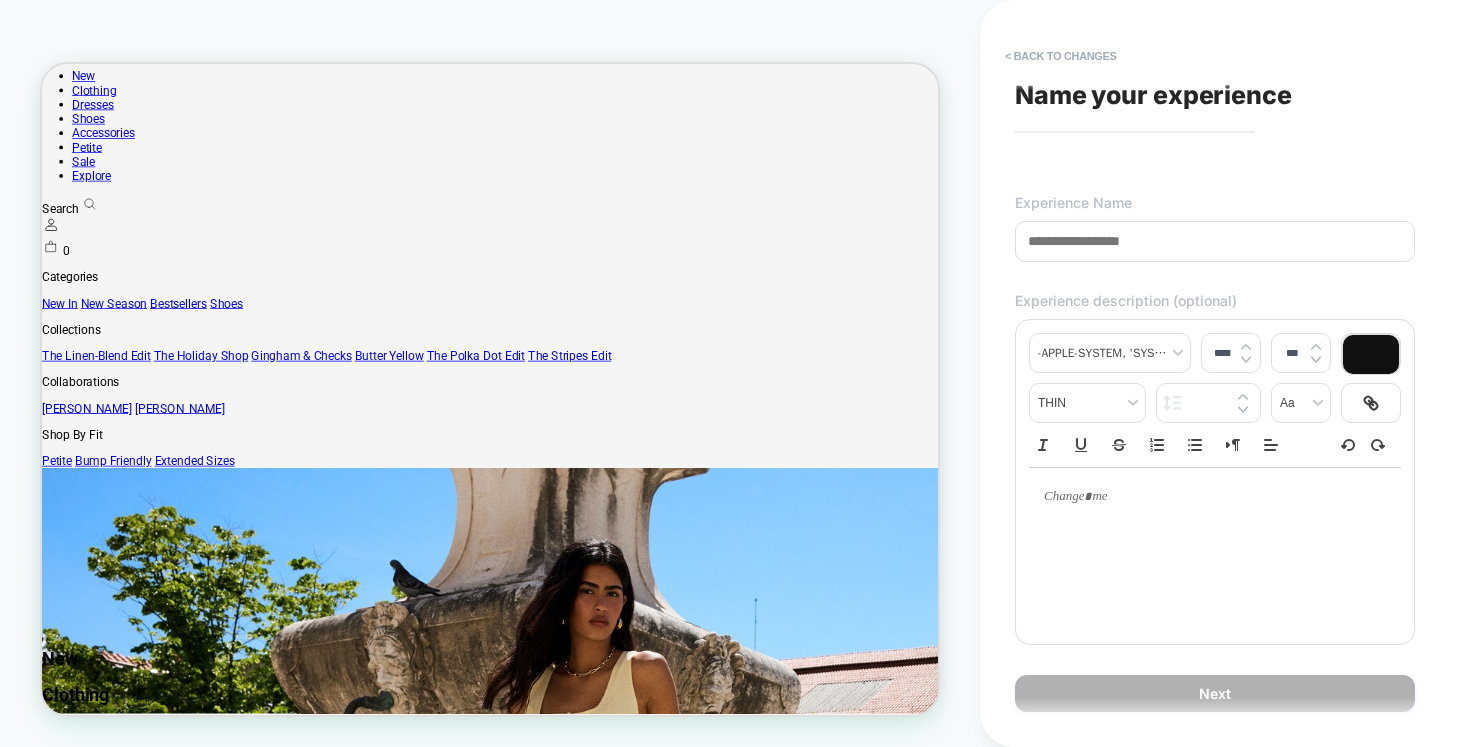 click at bounding box center (1215, 241) 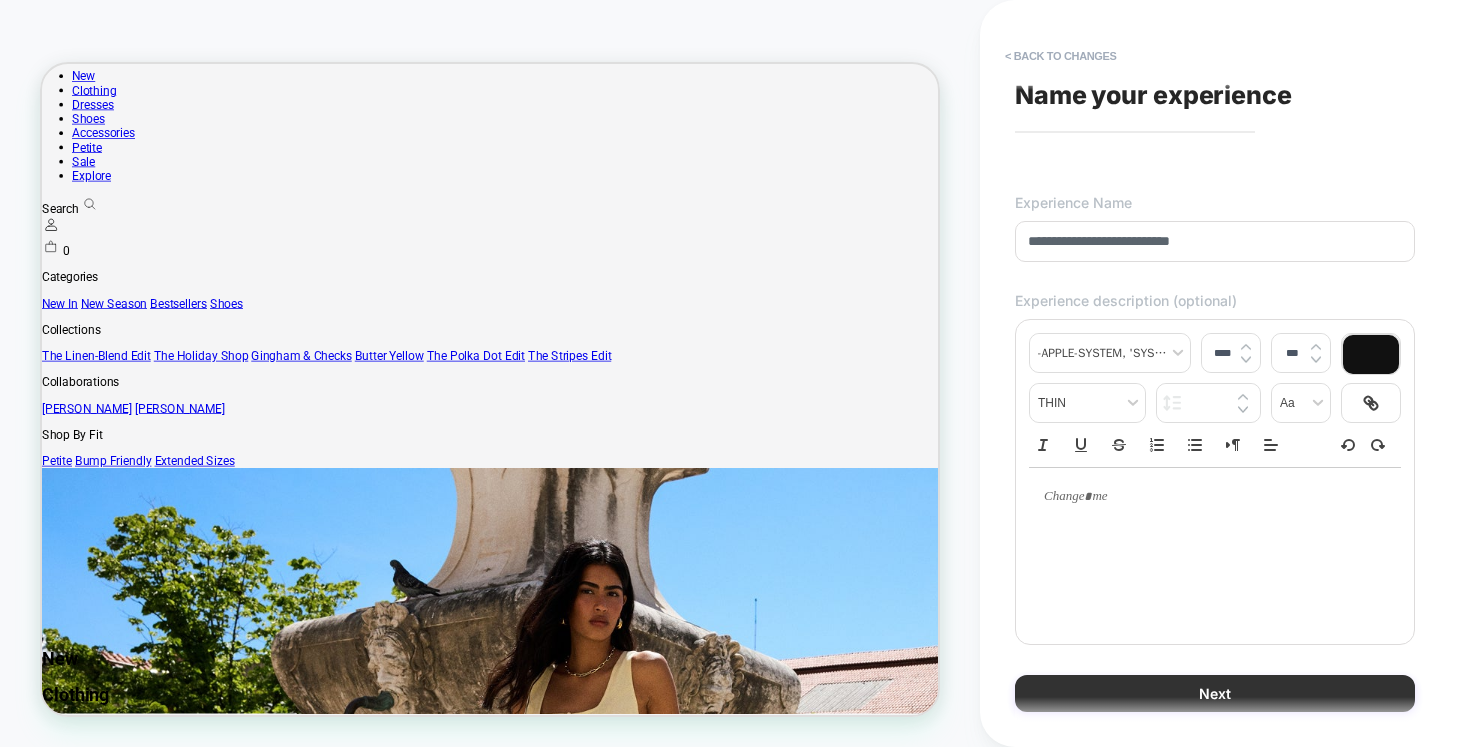 click on "Next" at bounding box center (1215, 693) 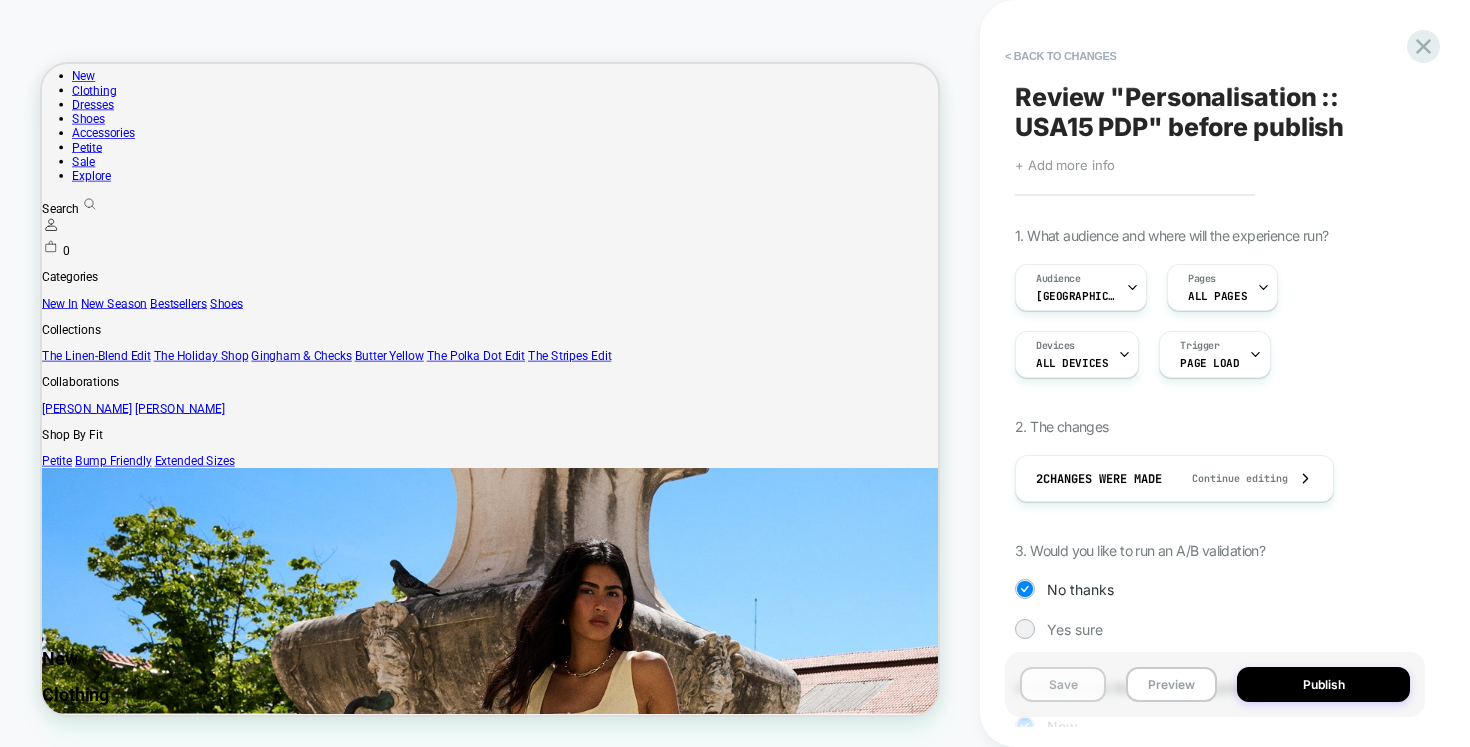 click on "Save" at bounding box center (1063, 684) 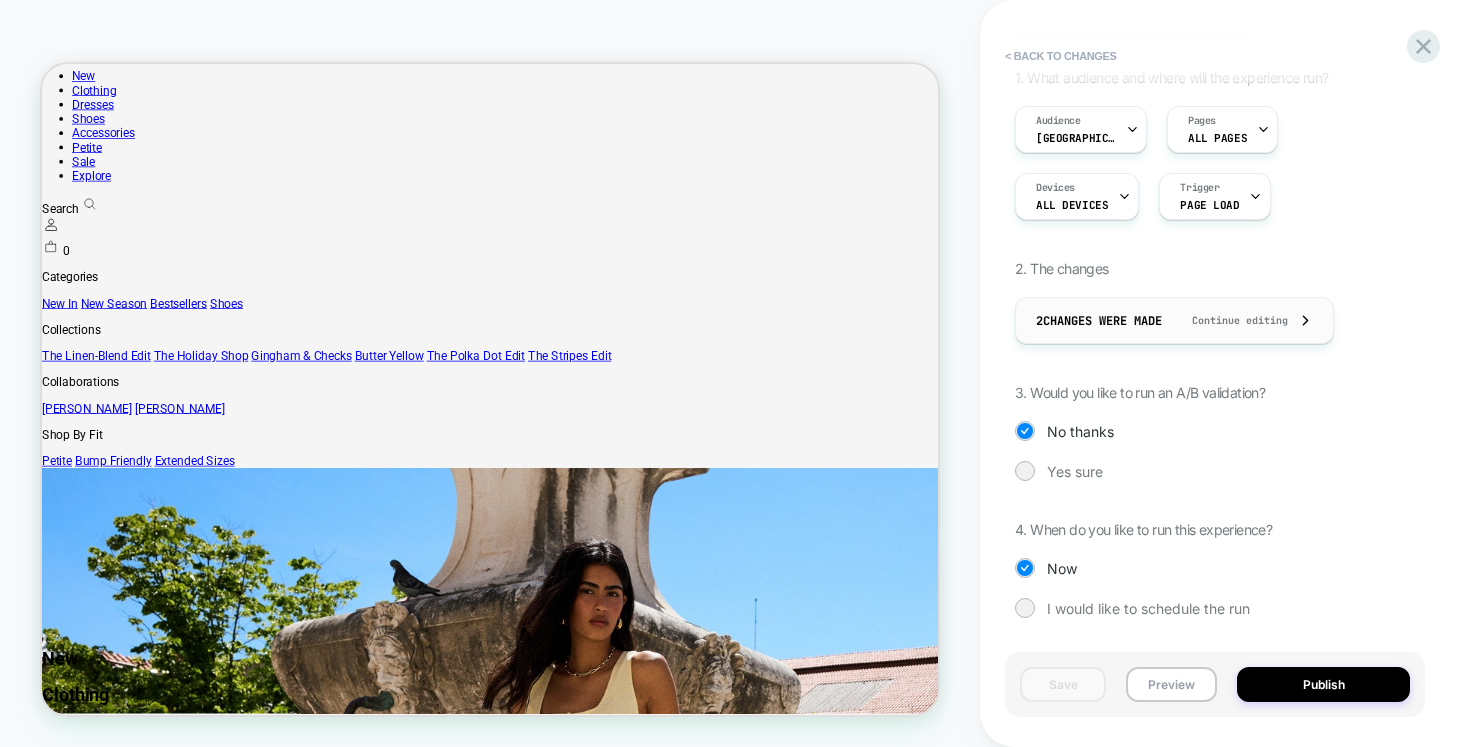 scroll, scrollTop: 0, scrollLeft: 0, axis: both 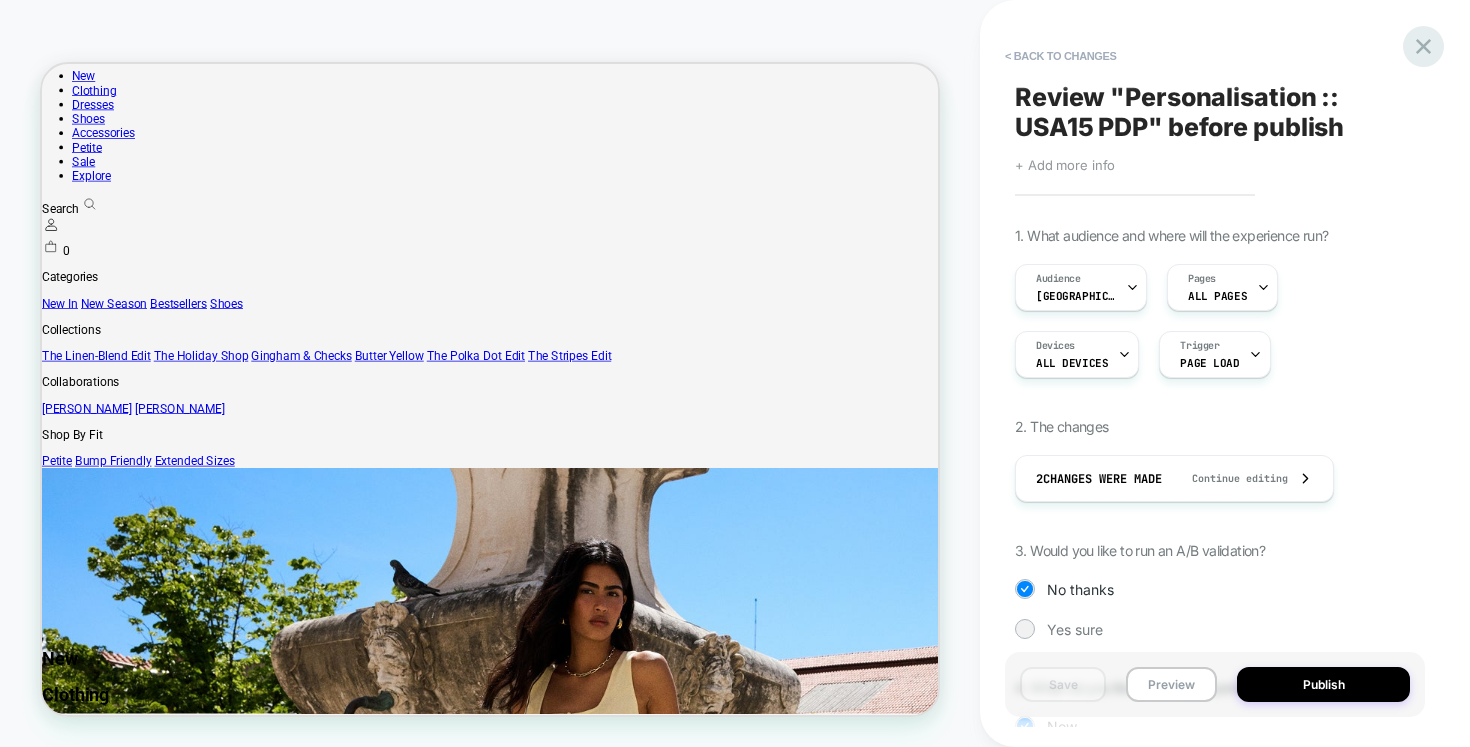 click 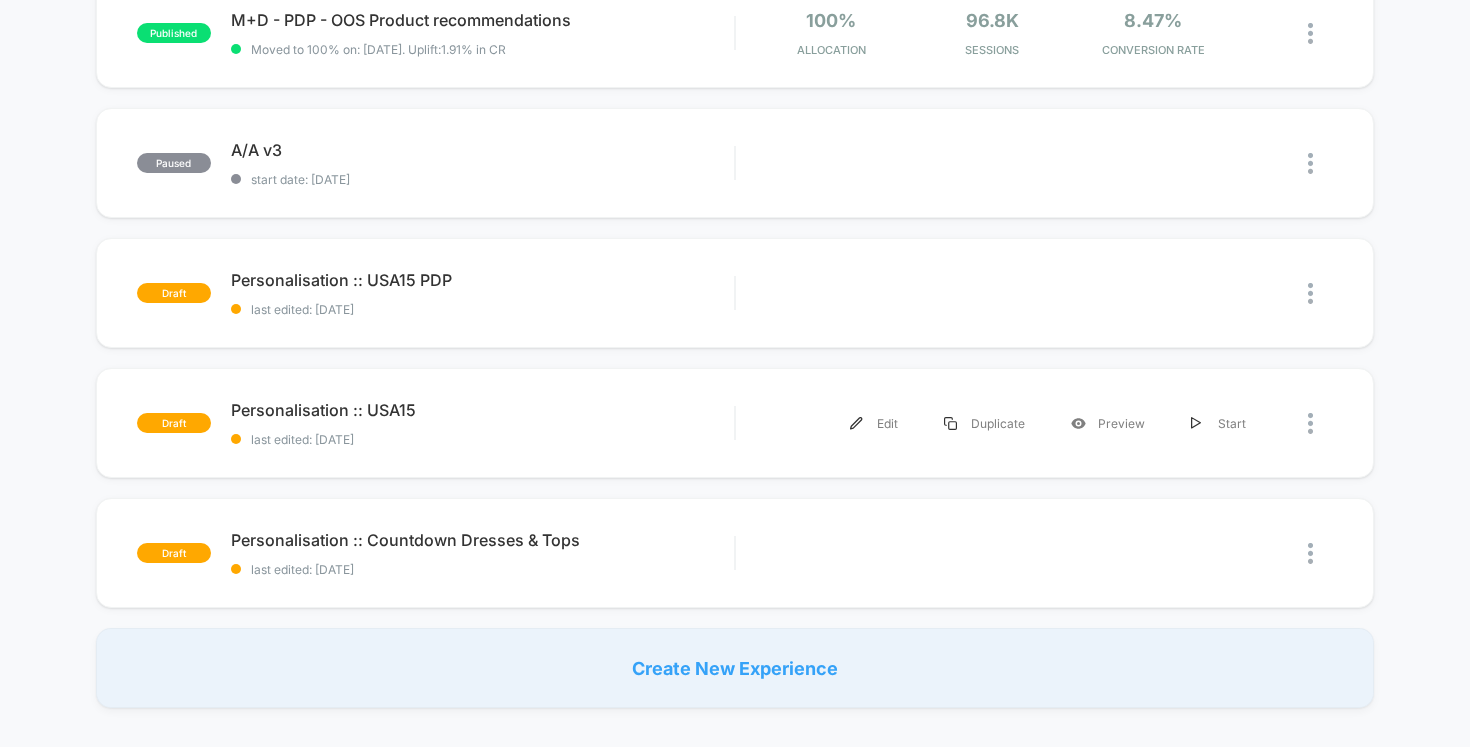 scroll, scrollTop: 1087, scrollLeft: 0, axis: vertical 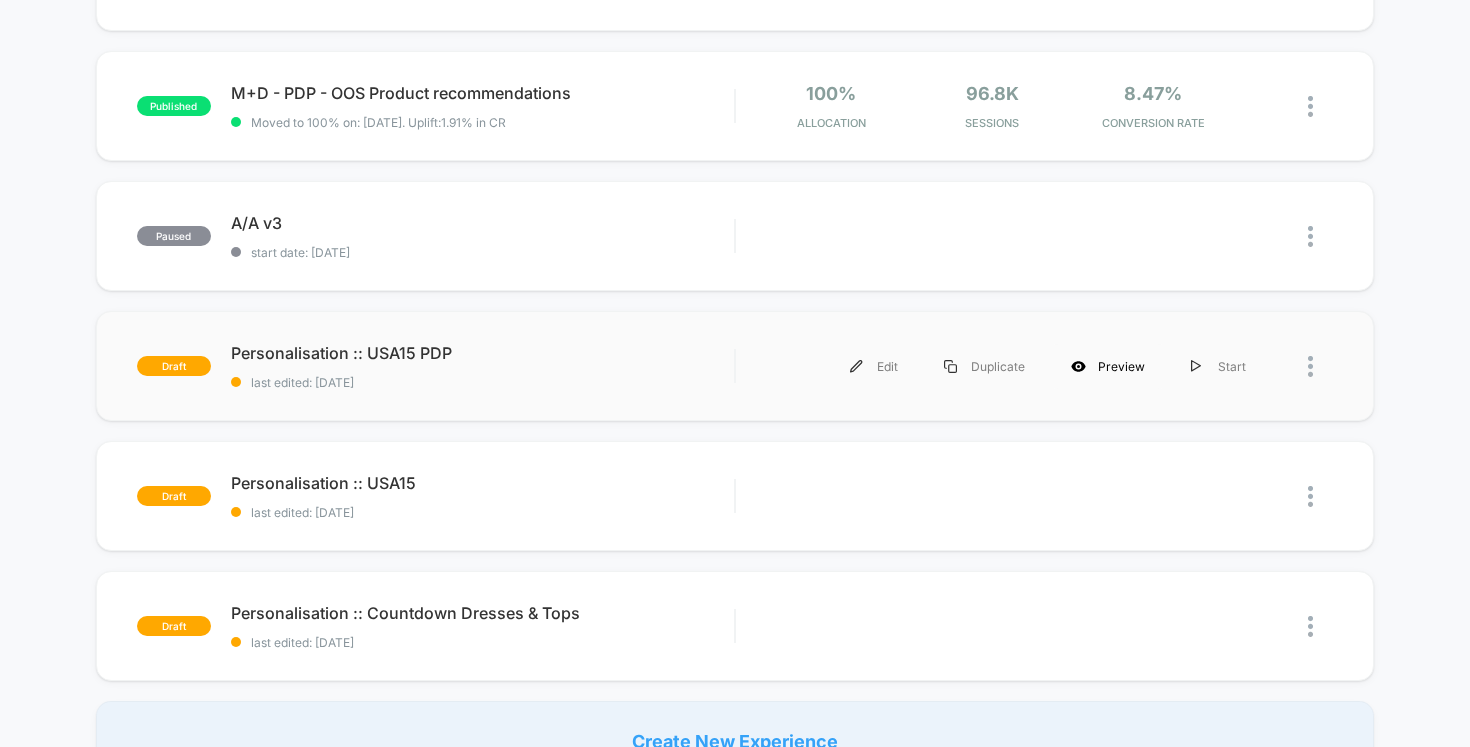 click on "Preview" at bounding box center [1108, 366] 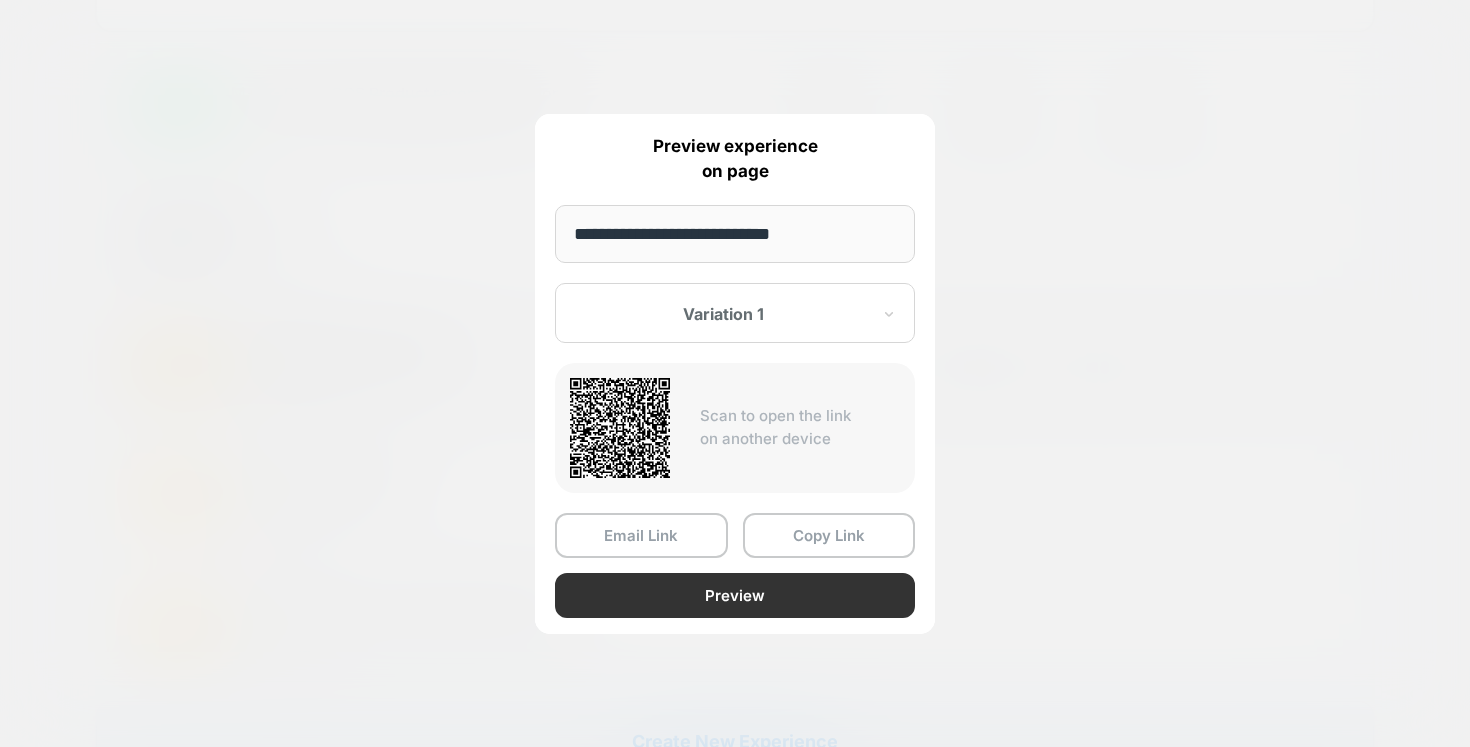 click on "Preview" at bounding box center (735, 595) 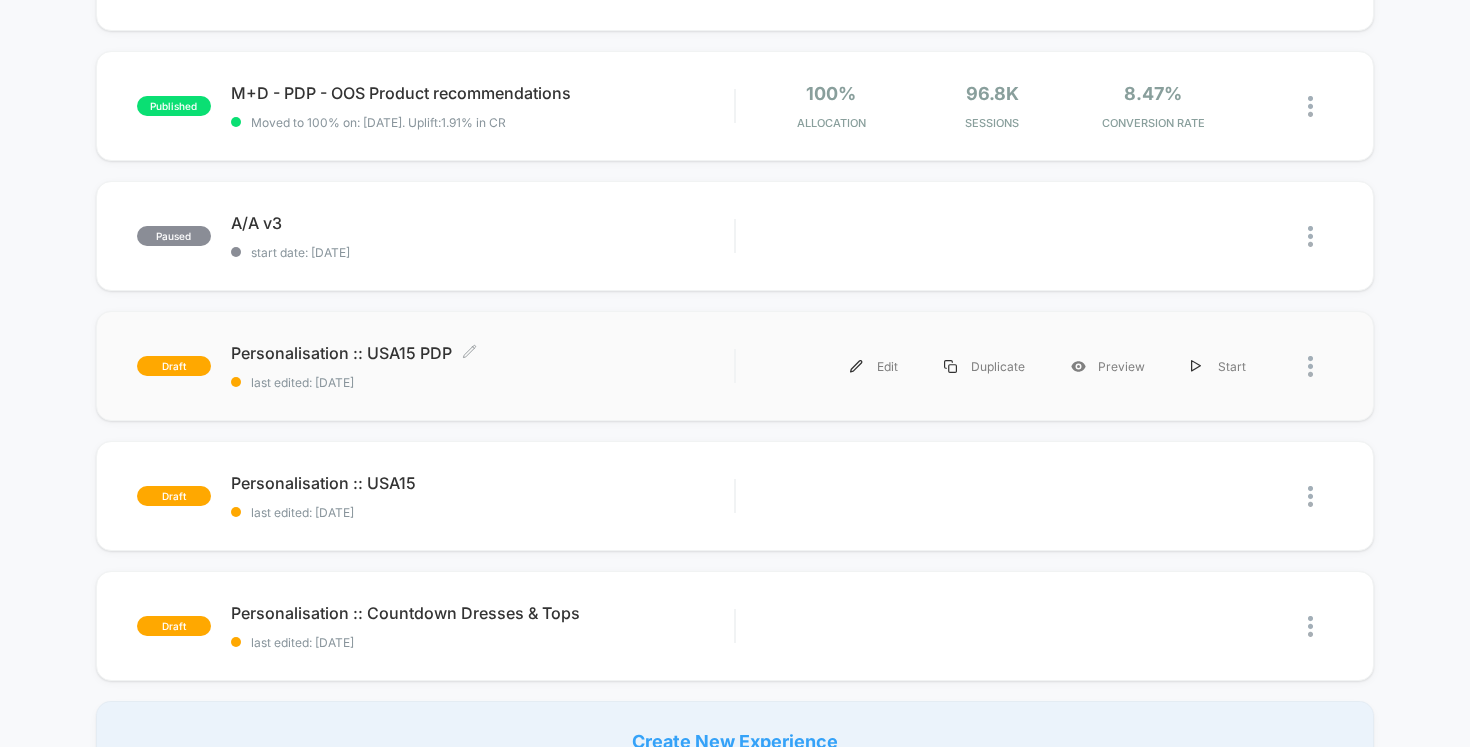click on "last edited: [DATE]" at bounding box center (483, 382) 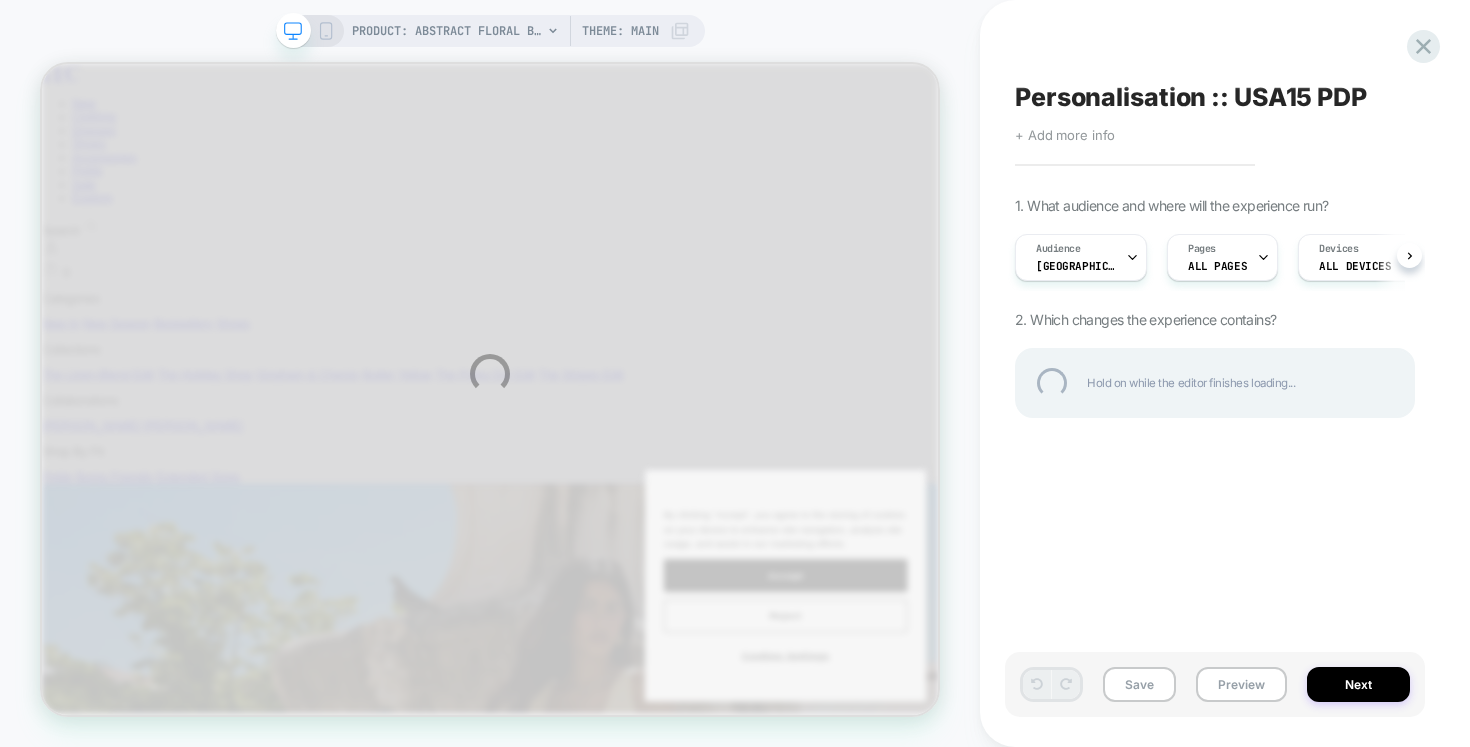 scroll, scrollTop: 0, scrollLeft: 0, axis: both 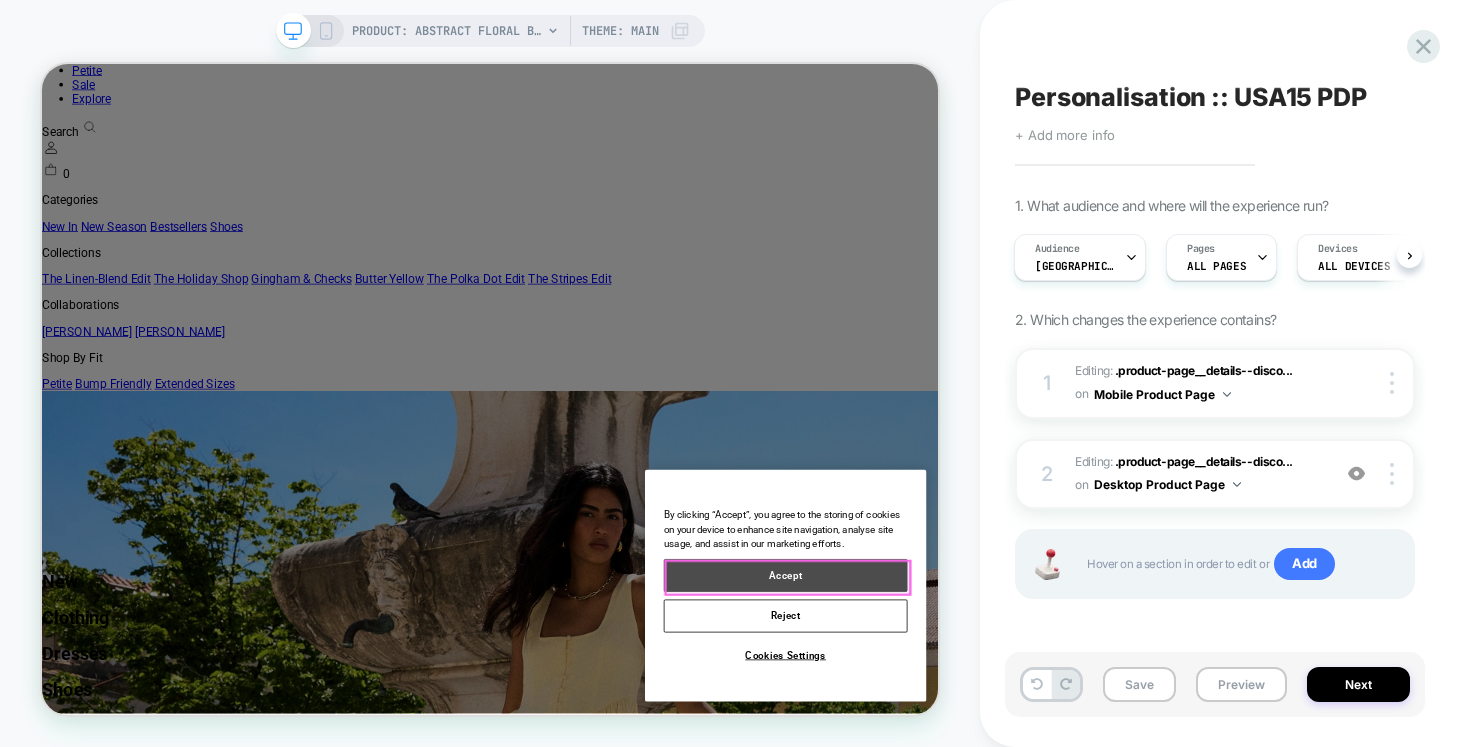 click on "Accept" at bounding box center [1033, 746] 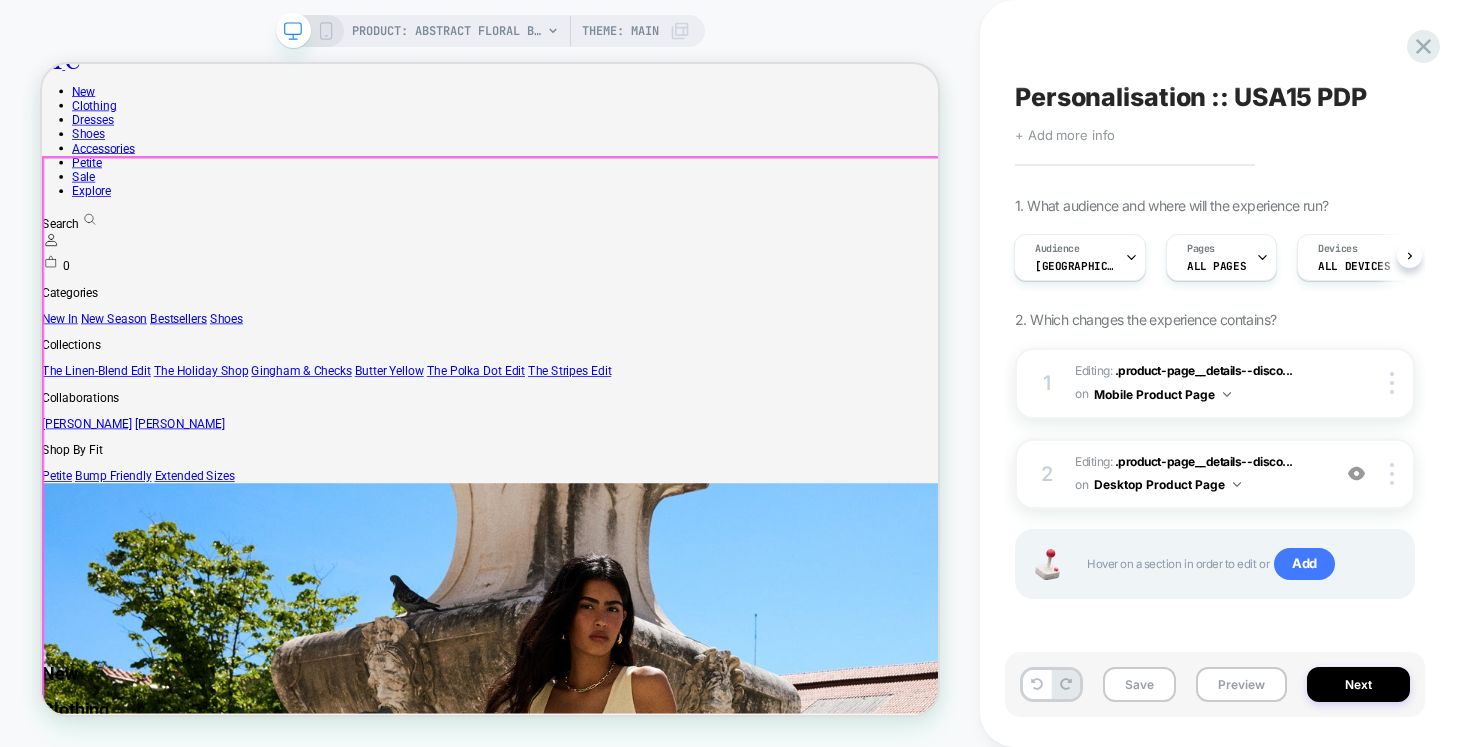 scroll, scrollTop: 0, scrollLeft: 0, axis: both 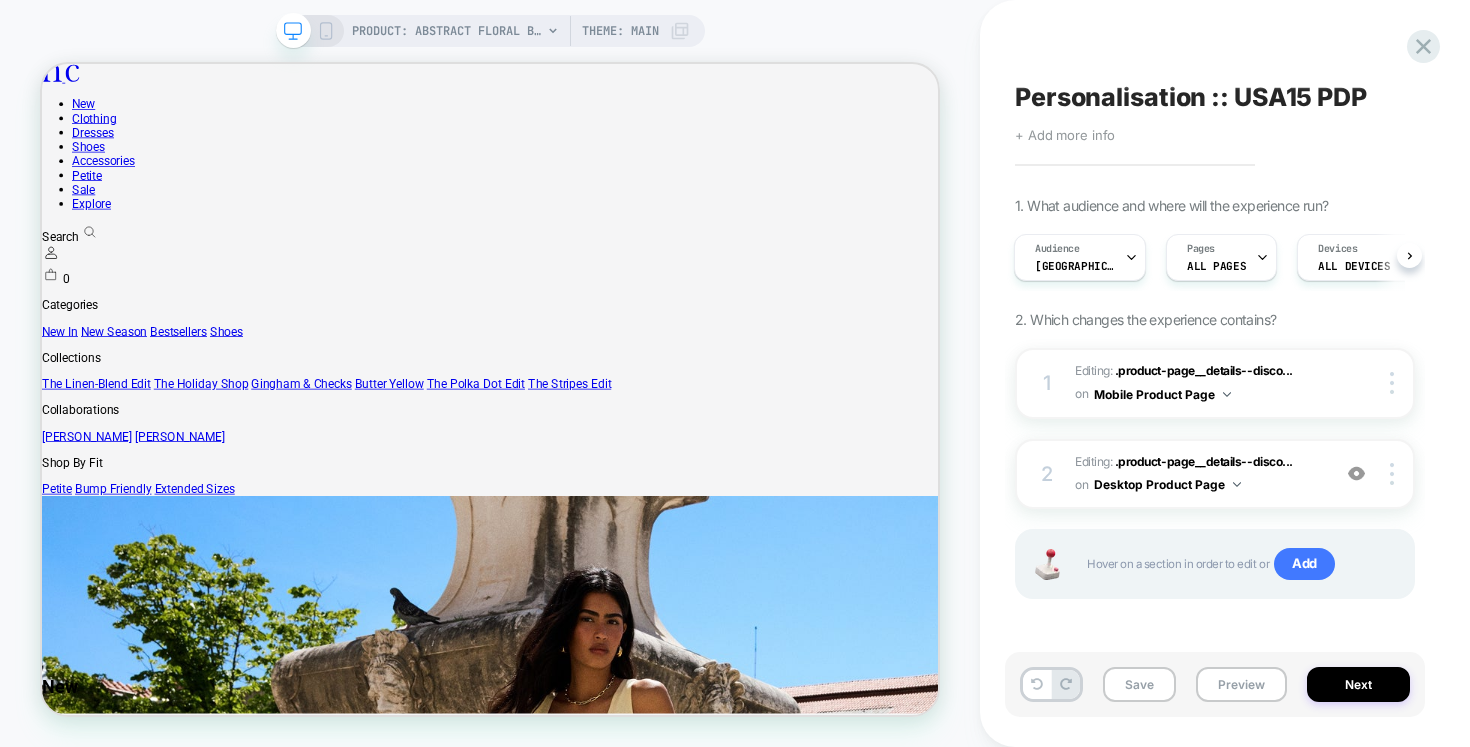 click 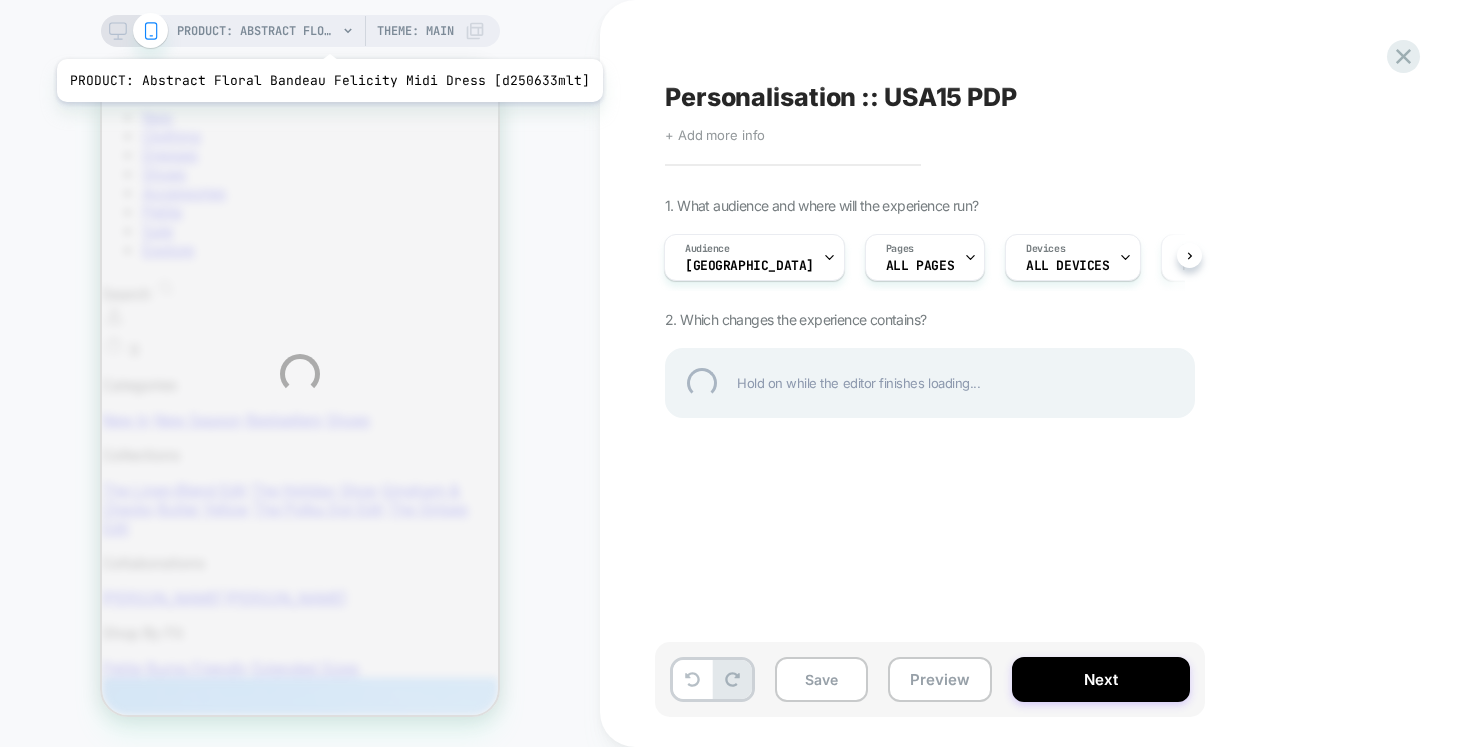 scroll, scrollTop: 0, scrollLeft: 0, axis: both 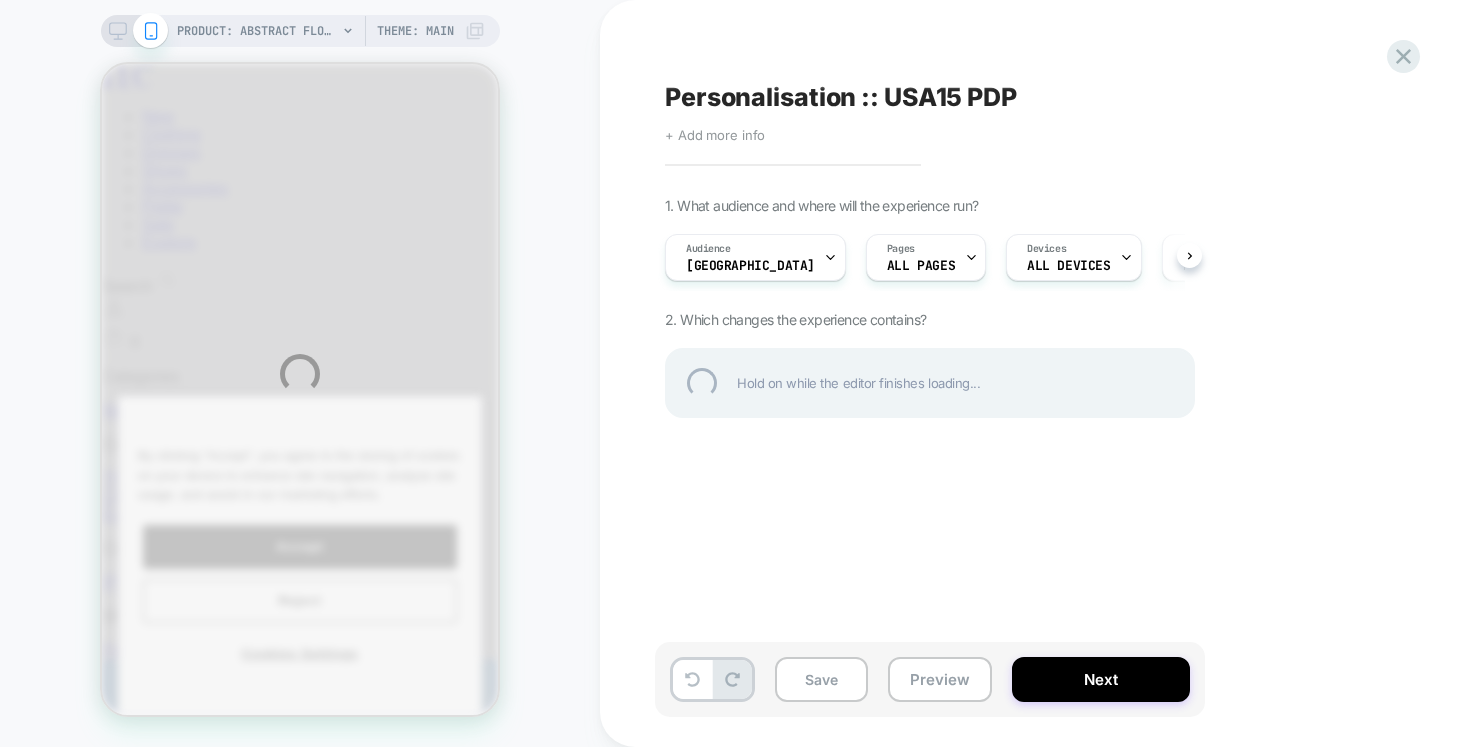 click on "PRODUCT: Abstract Floral Bandeau Felicity Midi Dress [d250633mlt] PRODUCT: Abstract Floral Bandeau Felicity Midi Dress [d250633mlt] Theme: MAIN Personalisation :: USA15 PDP Click to edit experience details + Add more info 1. What audience and where will the experience run? Audience USA Pages ALL PAGES Devices ALL DEVICES Trigger Page Load 2. Which changes the experience contains? Hold on while the editor finishes loading... Save Preview Next" at bounding box center (735, 373) 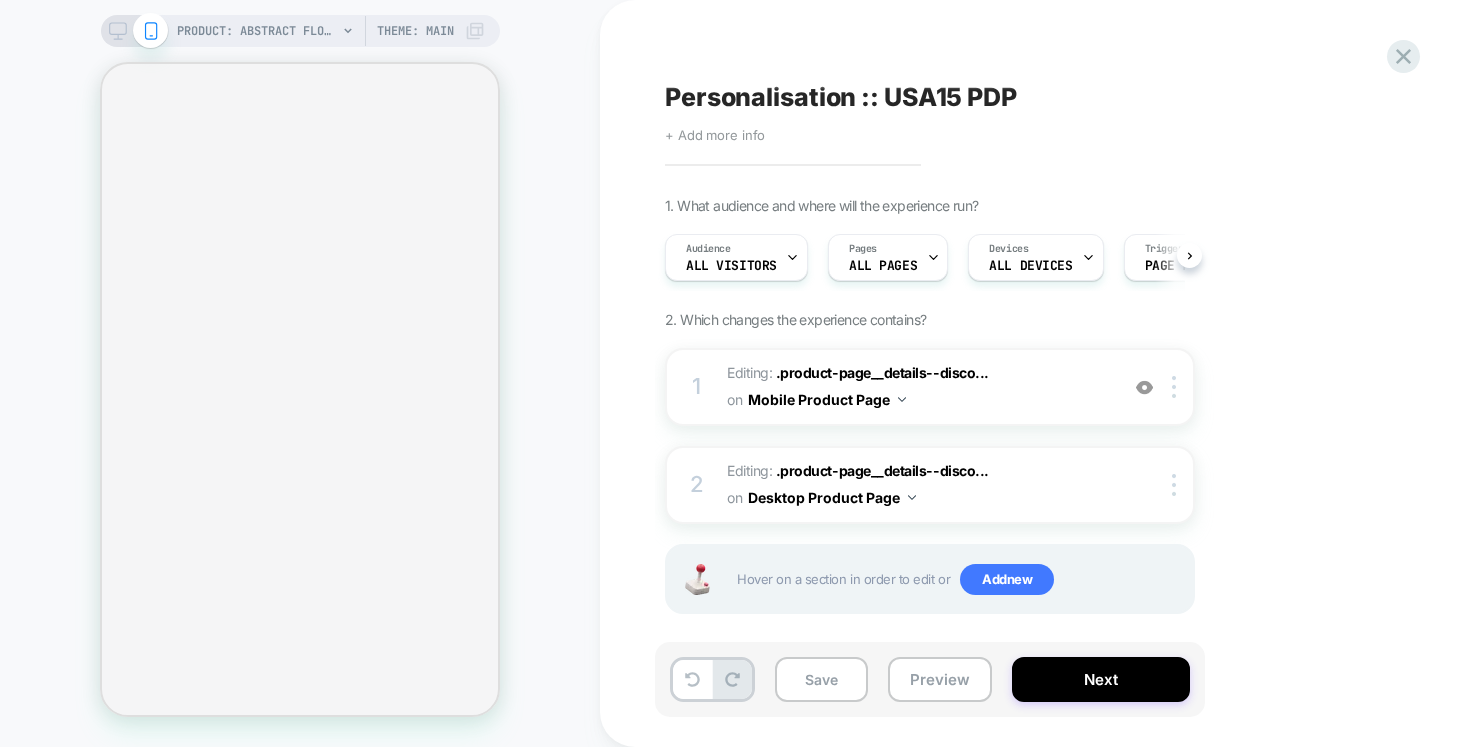 scroll, scrollTop: 0, scrollLeft: 0, axis: both 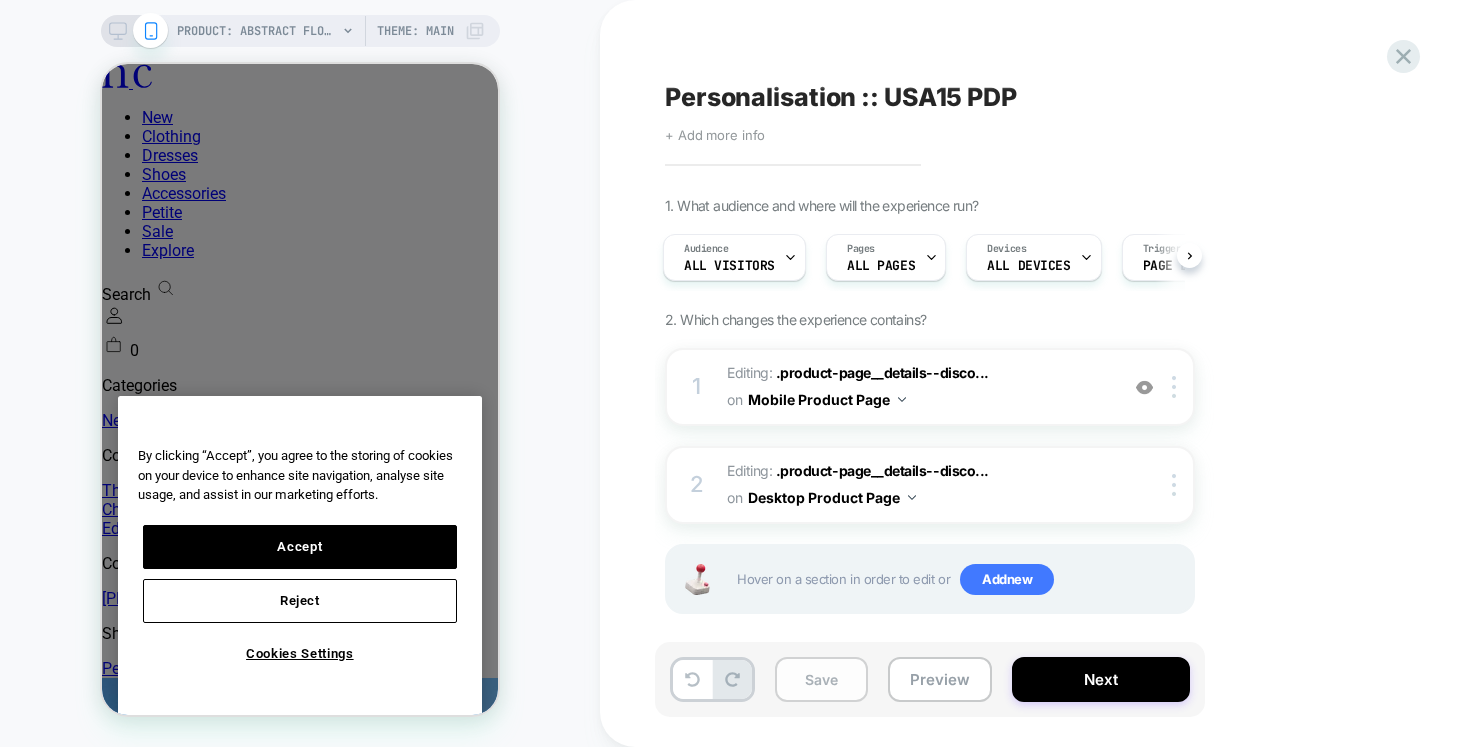 click on "Save" at bounding box center (821, 679) 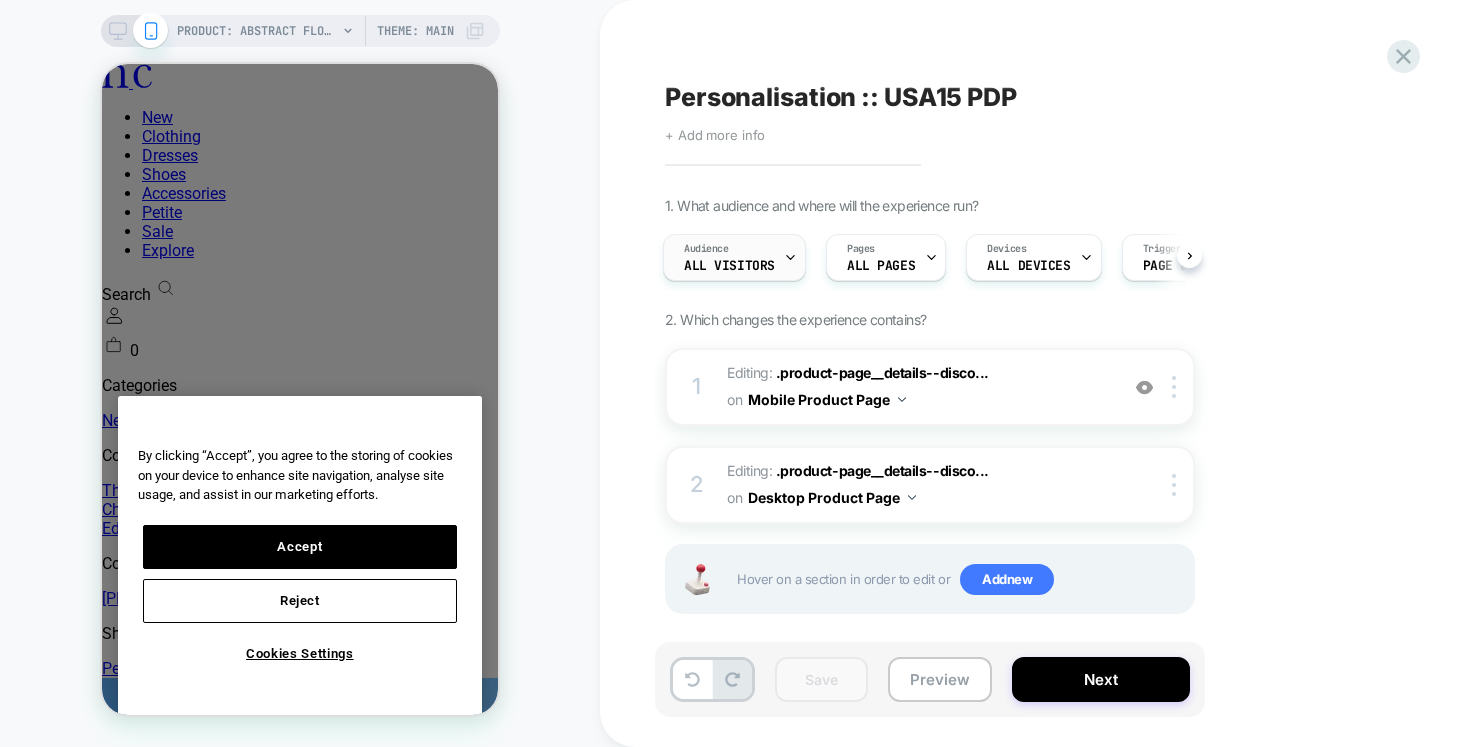 click on "Audience All Visitors" at bounding box center (729, 257) 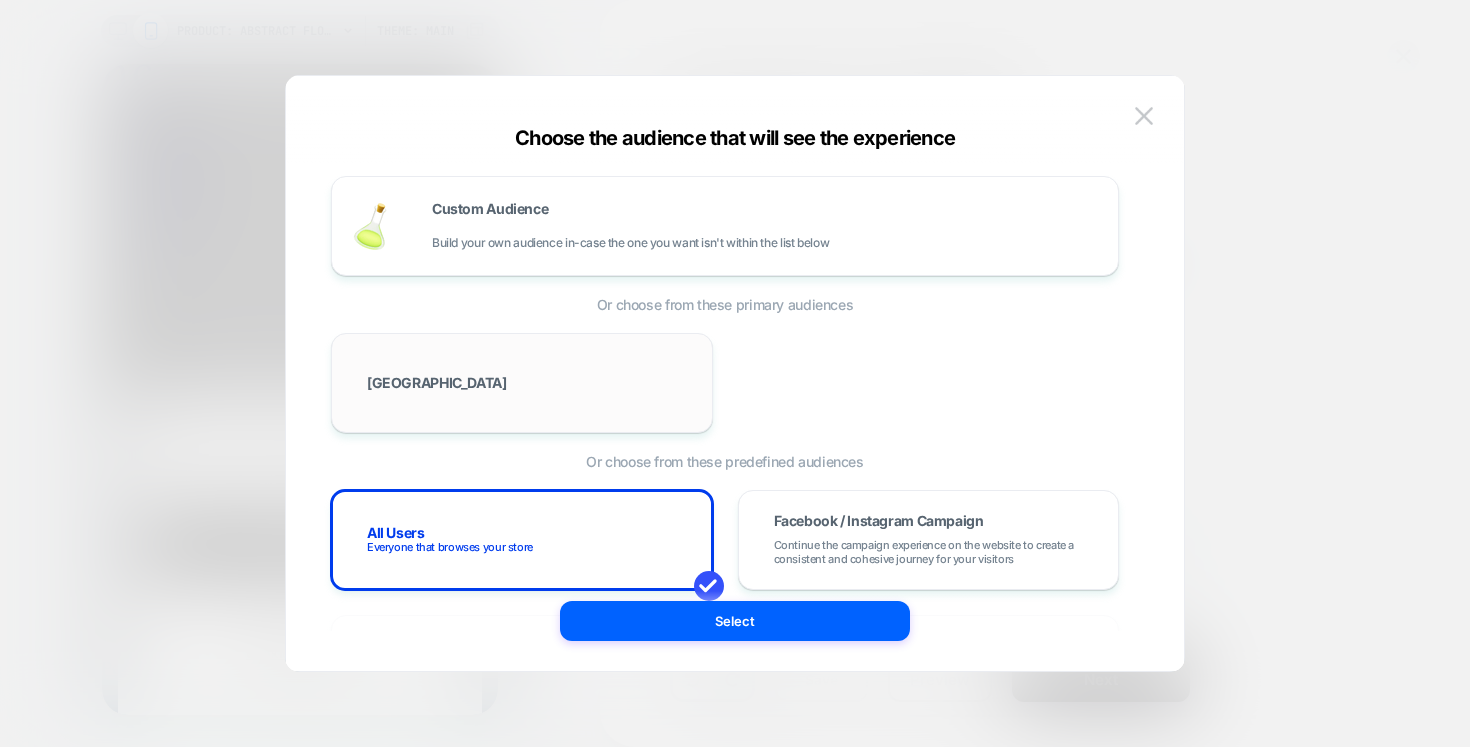click on "[GEOGRAPHIC_DATA]" at bounding box center [522, 383] 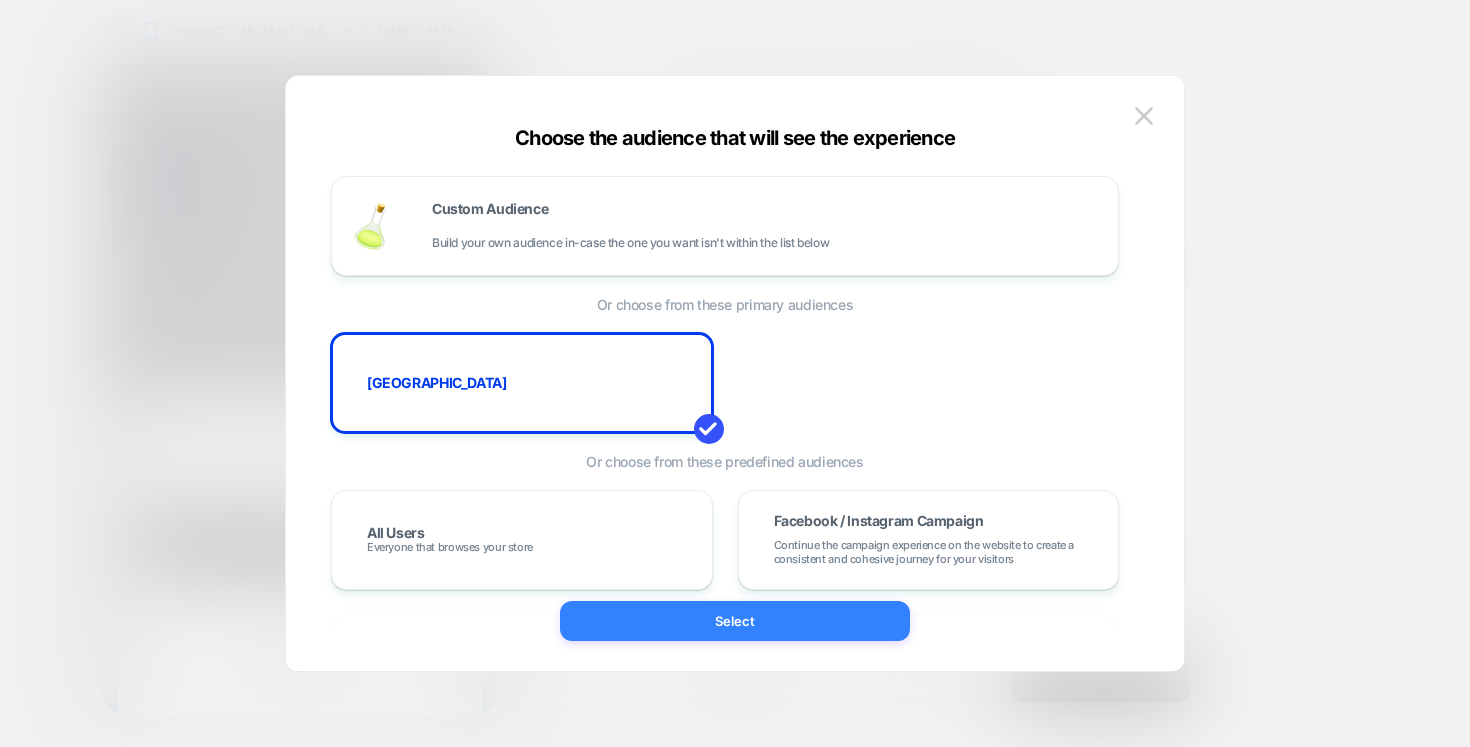 click on "Select" at bounding box center (735, 621) 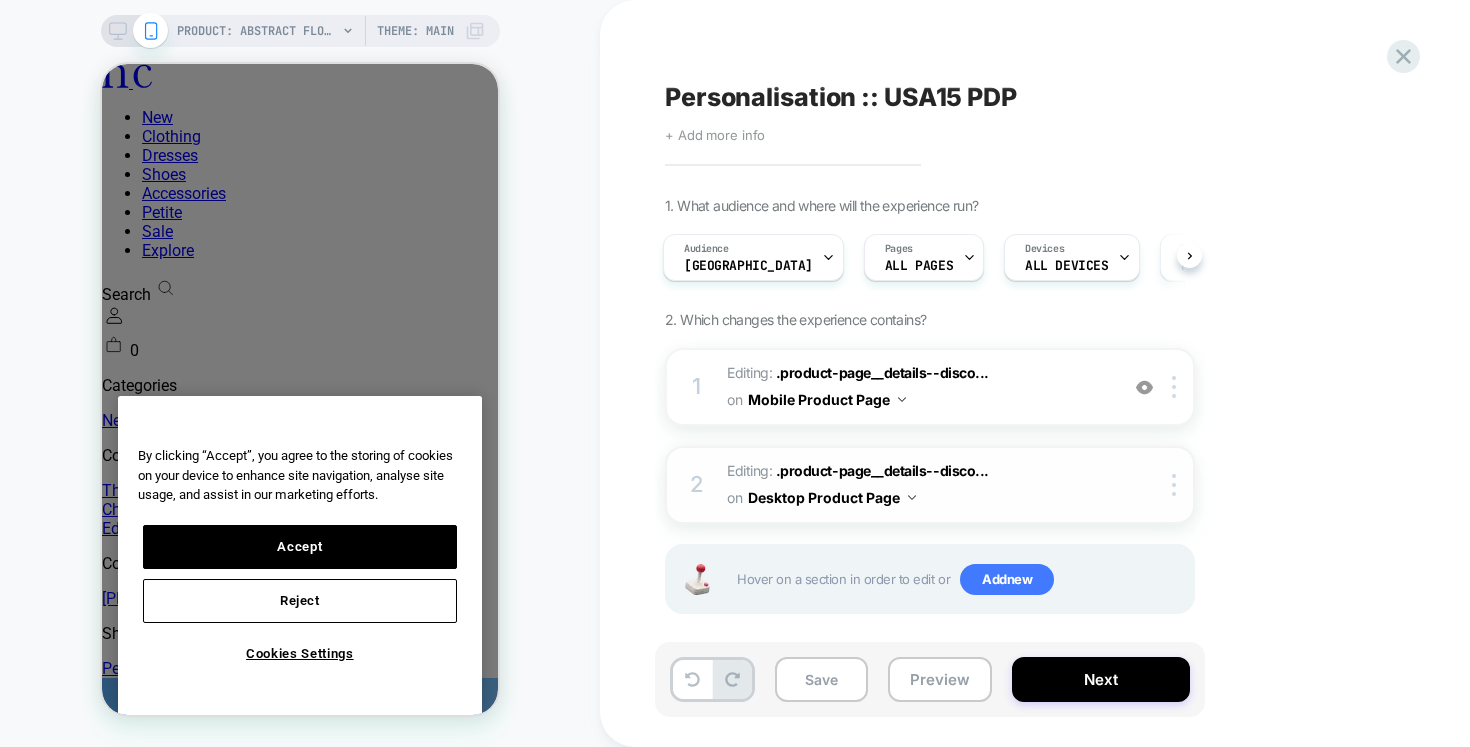 scroll, scrollTop: 0, scrollLeft: 3, axis: horizontal 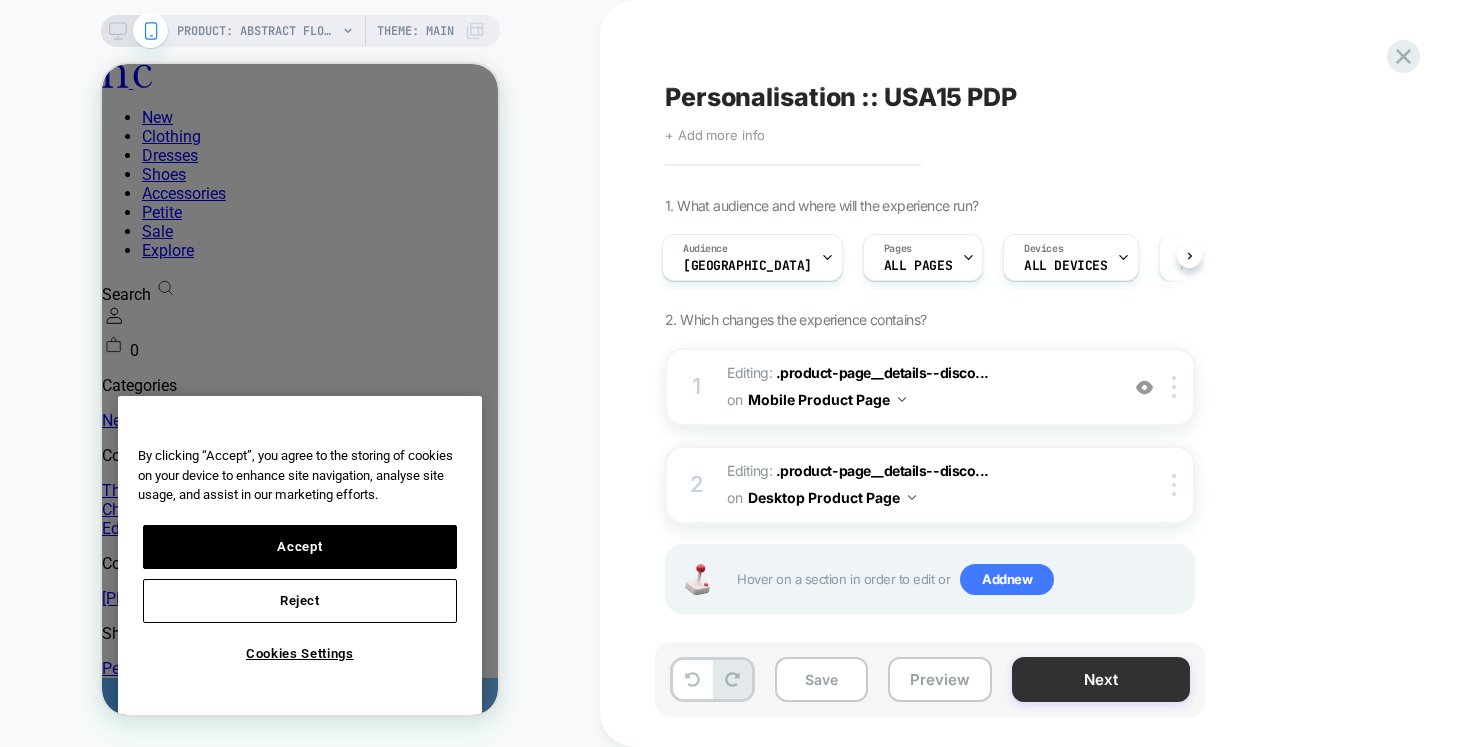 click on "Next" at bounding box center [1101, 679] 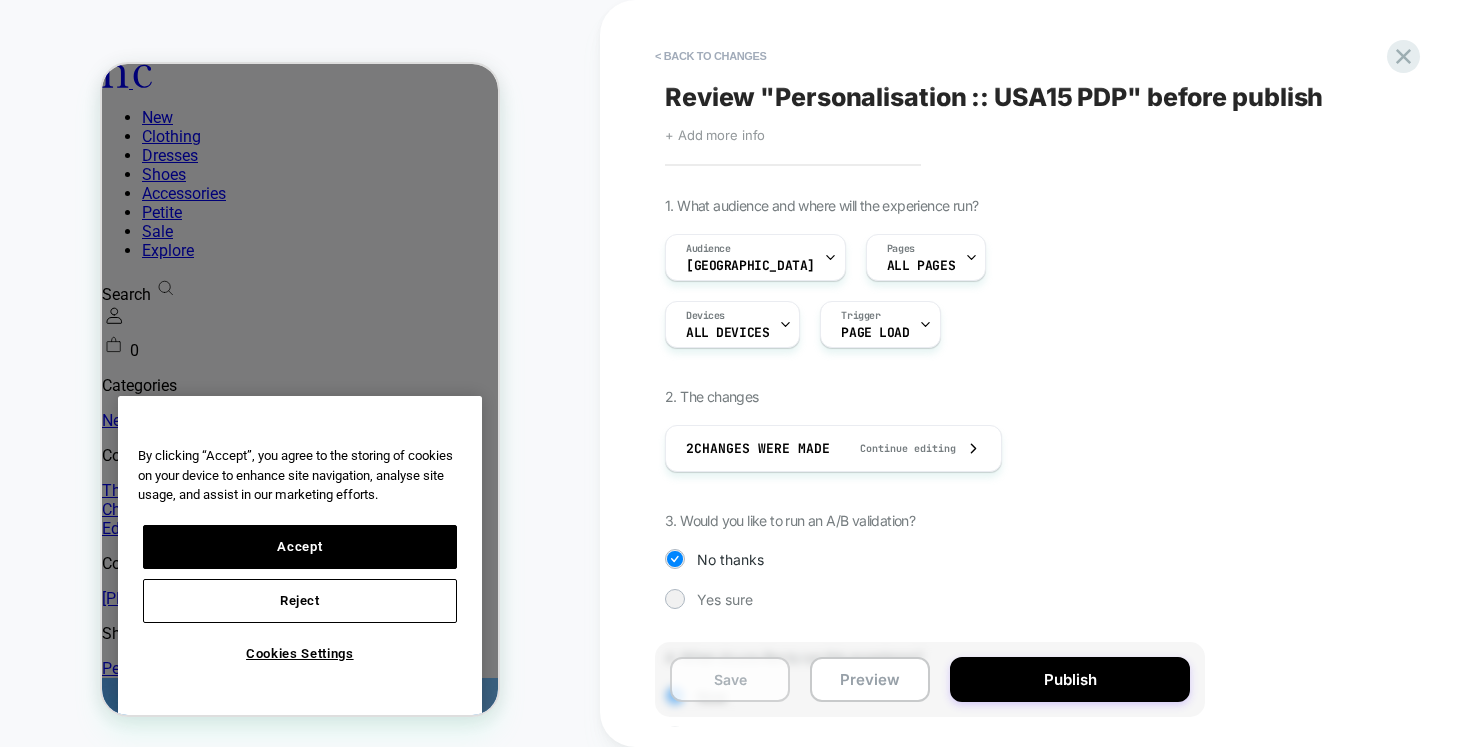 click on "Save" at bounding box center [730, 679] 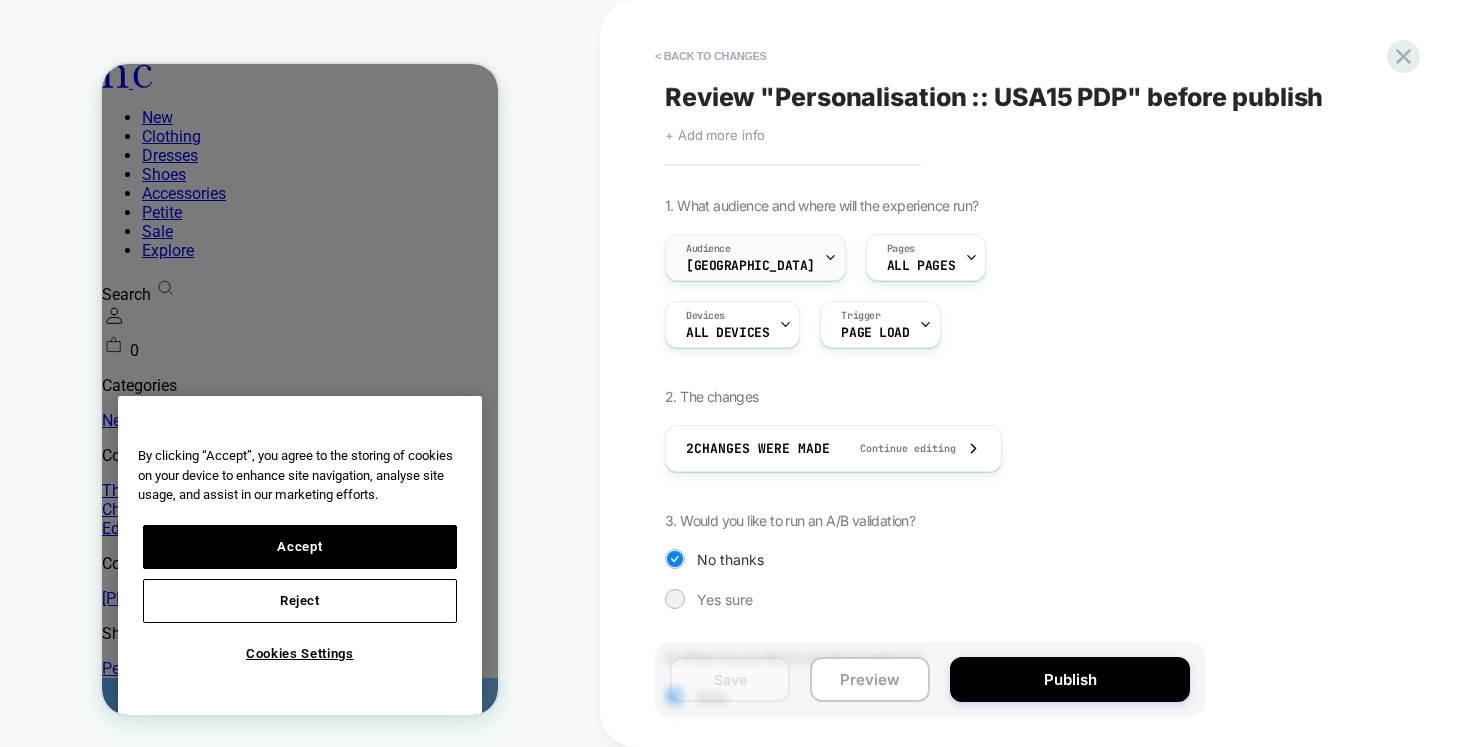 click on "Audience" at bounding box center (708, 249) 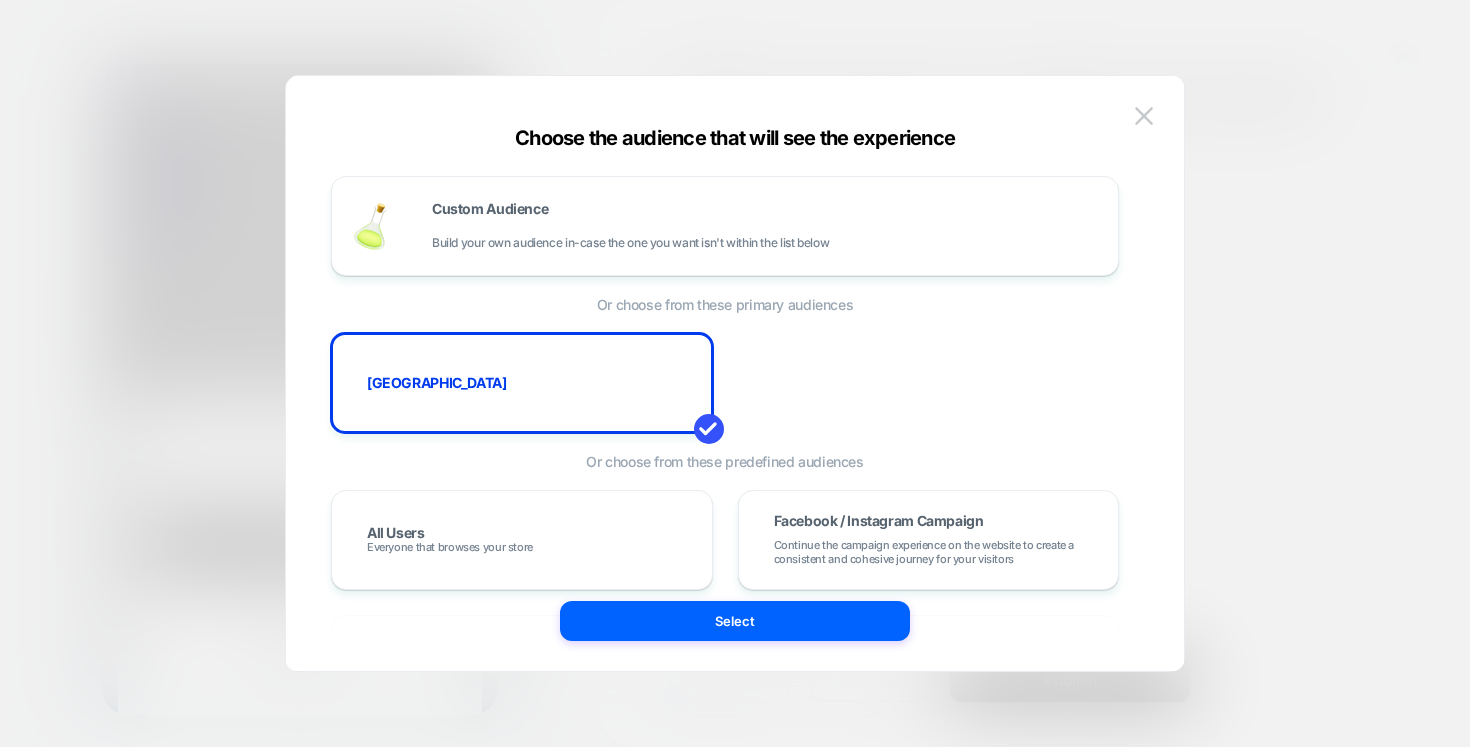 drag, startPoint x: 918, startPoint y: 115, endPoint x: 1042, endPoint y: 111, distance: 124.0645 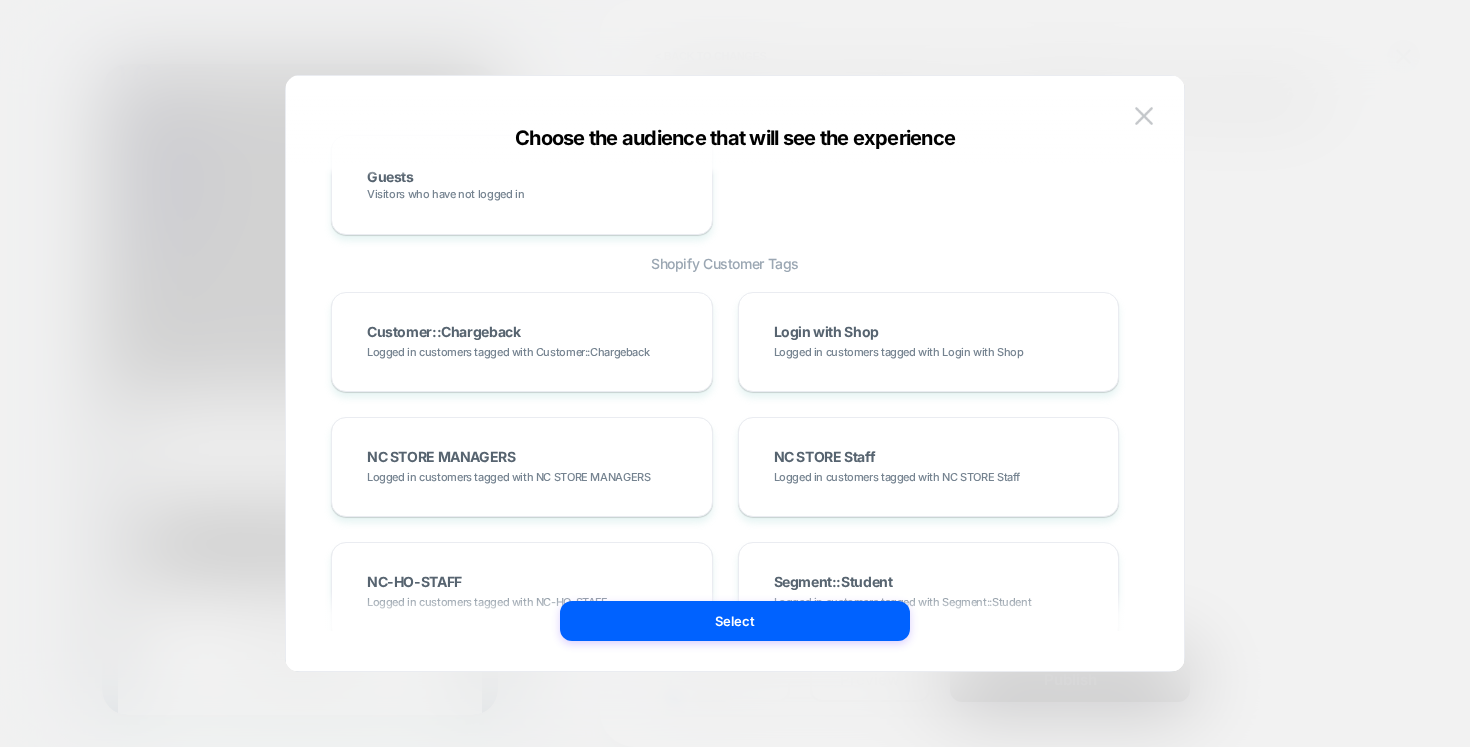 scroll, scrollTop: 0, scrollLeft: 0, axis: both 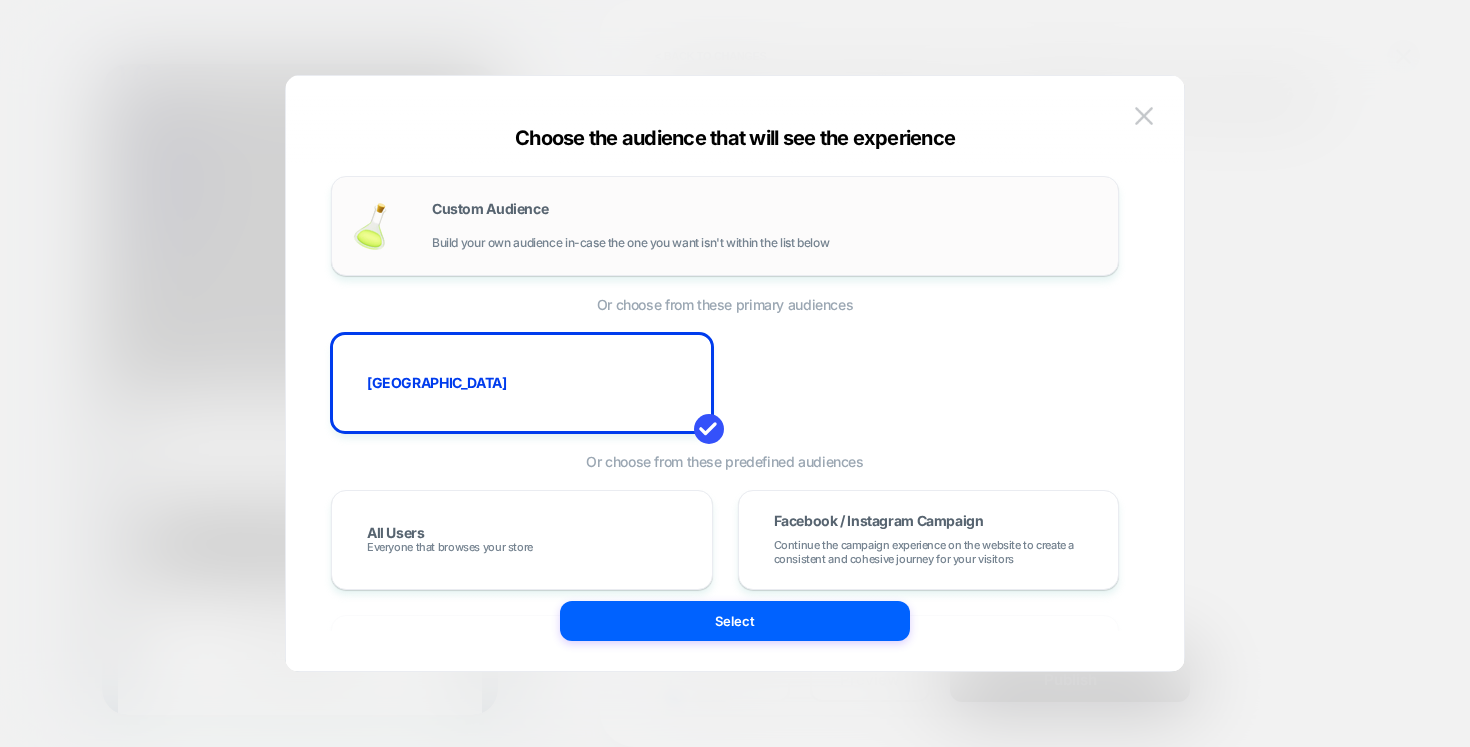 click on "Custom Audience Build your own audience in-case the one you want isn't within the list below" at bounding box center [765, 226] 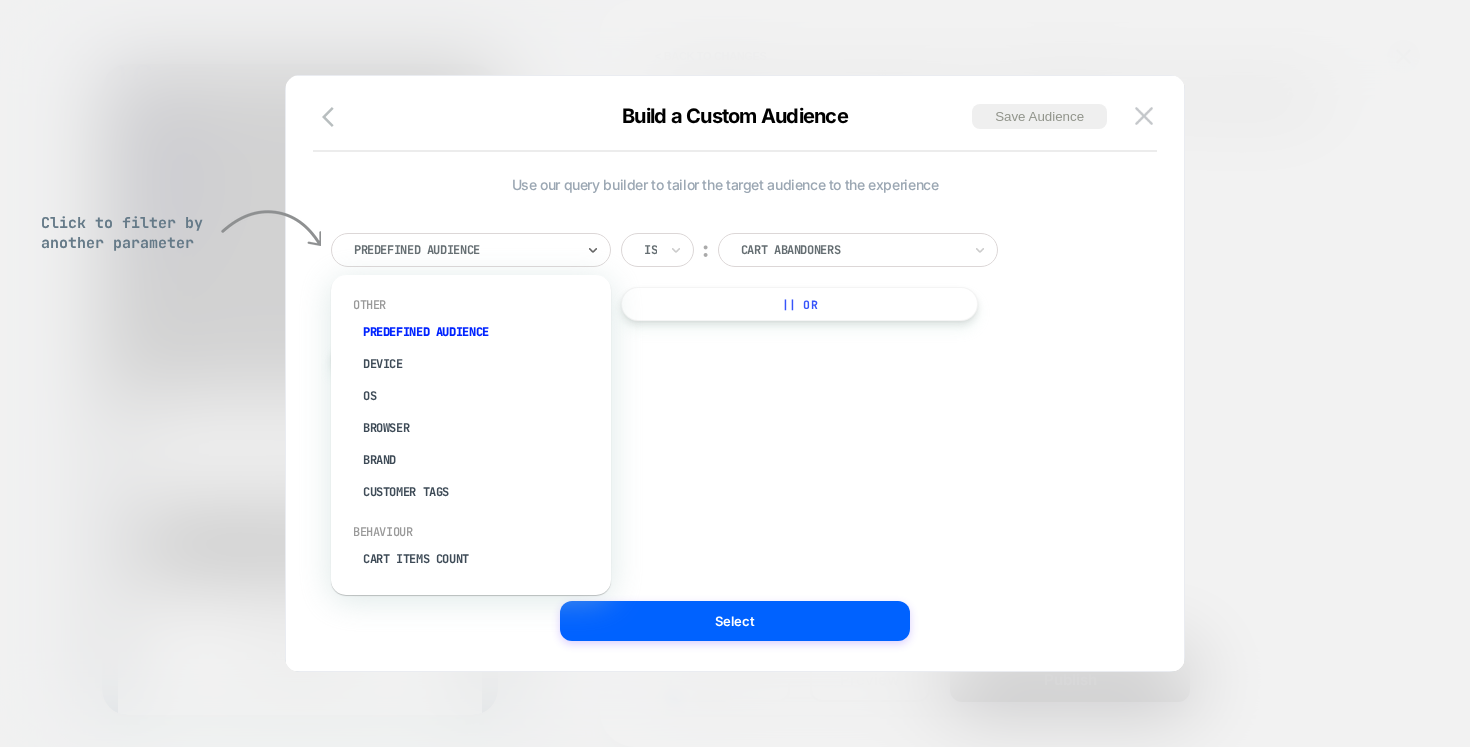 click at bounding box center (464, 250) 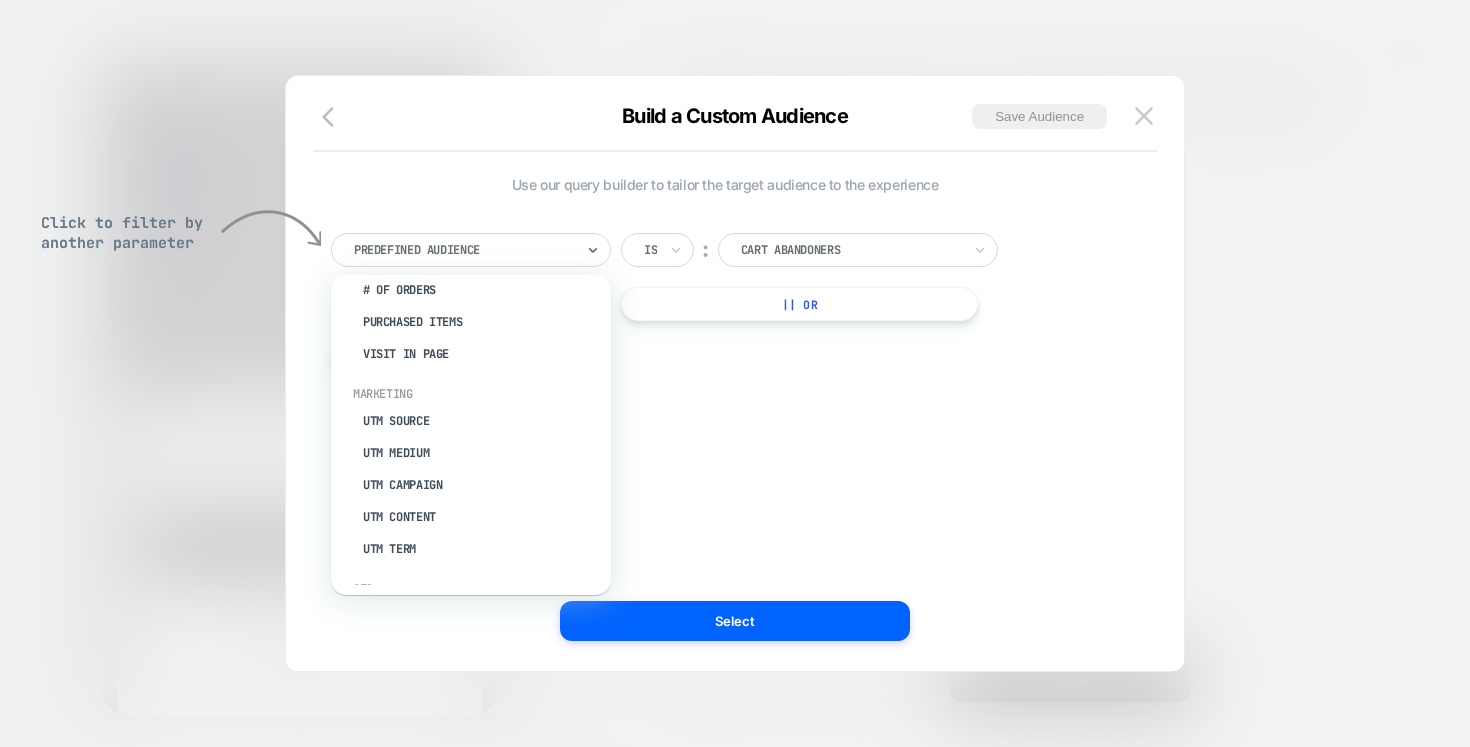 scroll, scrollTop: 853, scrollLeft: 0, axis: vertical 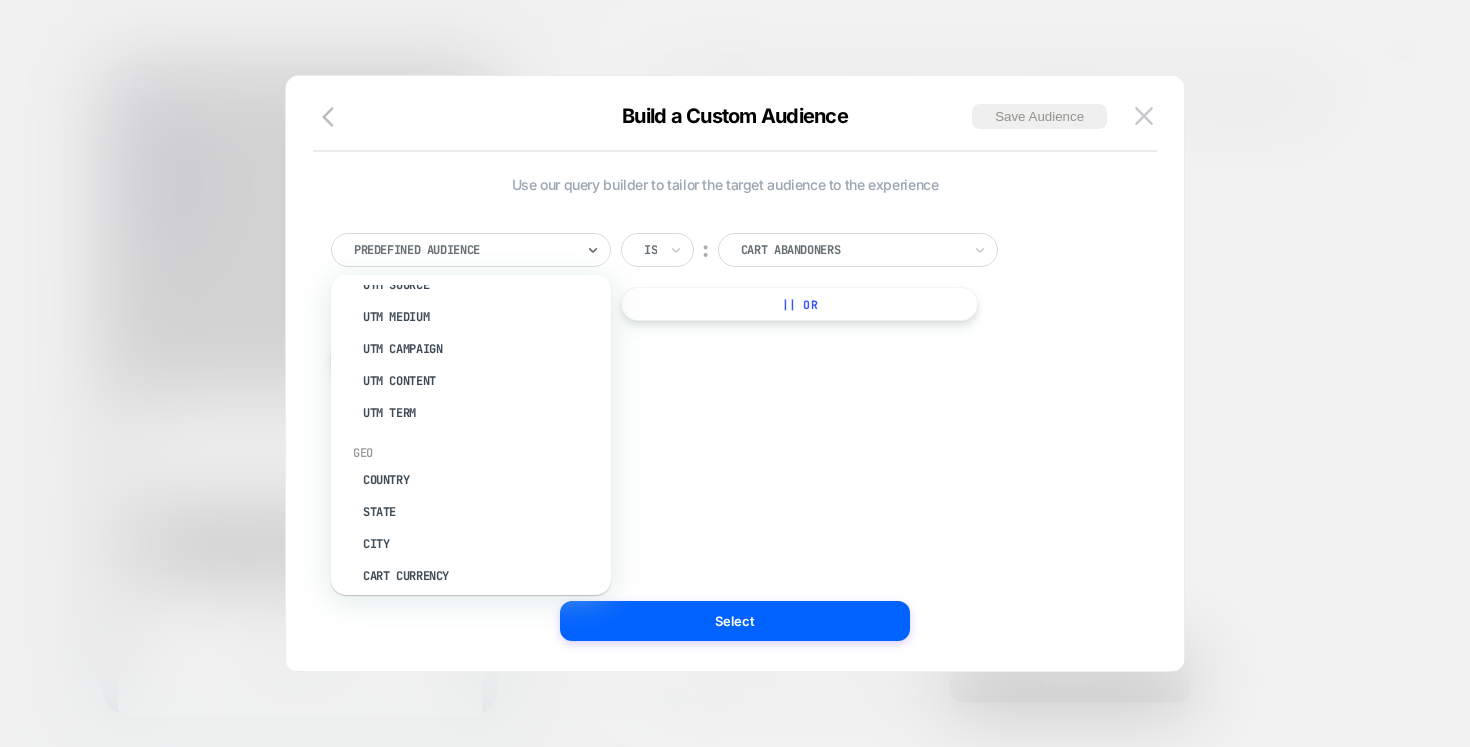 click on "Use our query builder to tailor the target audience to the experience option Country focused, 28 of 31. 31 results available. Use Up and Down to choose options, press Enter to select the currently focused option, press Escape to exit the menu, press Tab to select the option and exit the menu. Predefined Audience Other Predefined Audience Device OS Browser Brand Customer Tags Behaviour Cart Items Count Cart Total Cart Item Landing Page Cart Item Has Tag All Cart Items Has Tag Cart Item In Collection Cart Attribute Exists Subscription In Cart Number of subscription items in the cart Odd/Even Number of Subscriptions in Cart # of Products Seen Products Seen # of Orders Purchased Items Visit In Page Marketing UTM Source UTM Medium UTM Campaign UTM Content UTM Term Geo Country State City Cart Currency Is ︰ Cart Abandoners || Or + And" at bounding box center [725, 373] 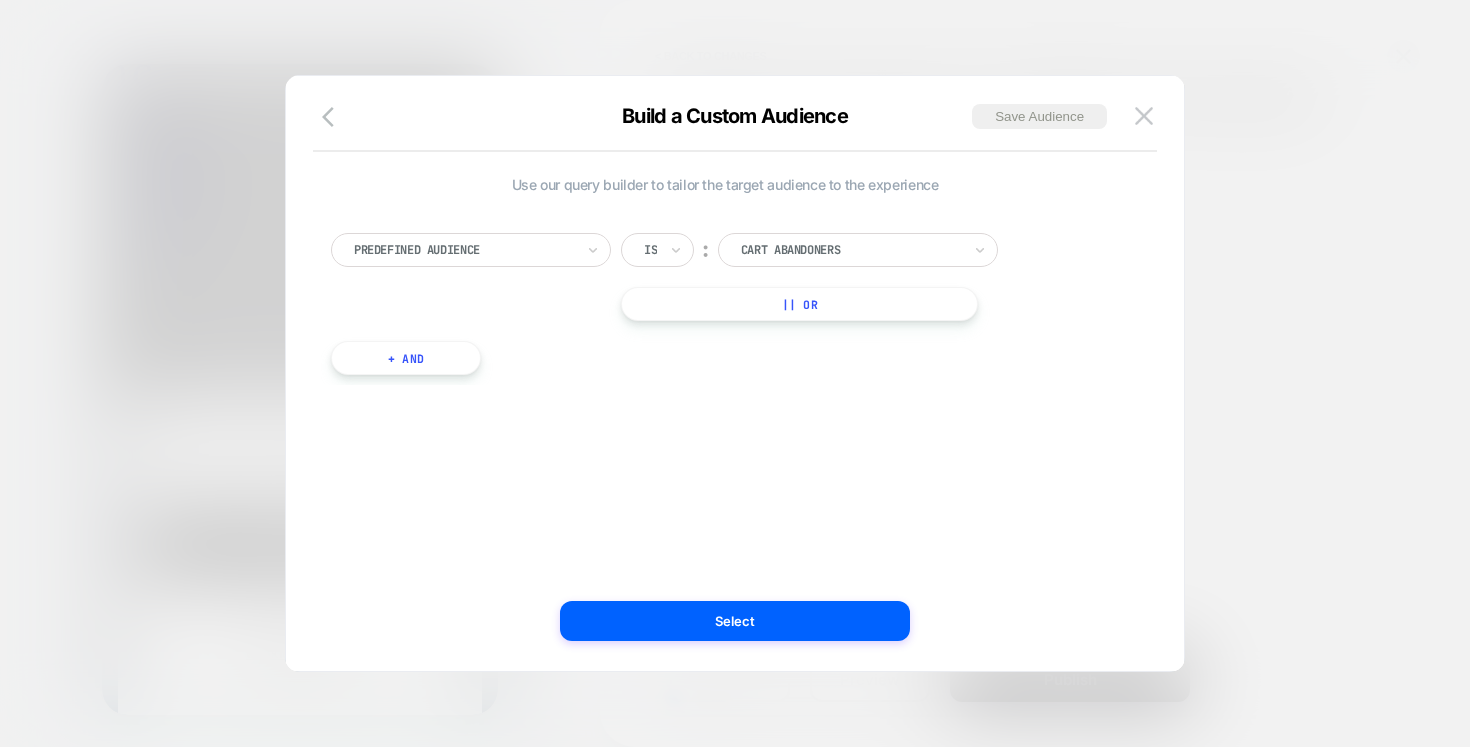 click on "Predefined Audience Is ︰ Cart Abandoners || Or" at bounding box center [725, 277] 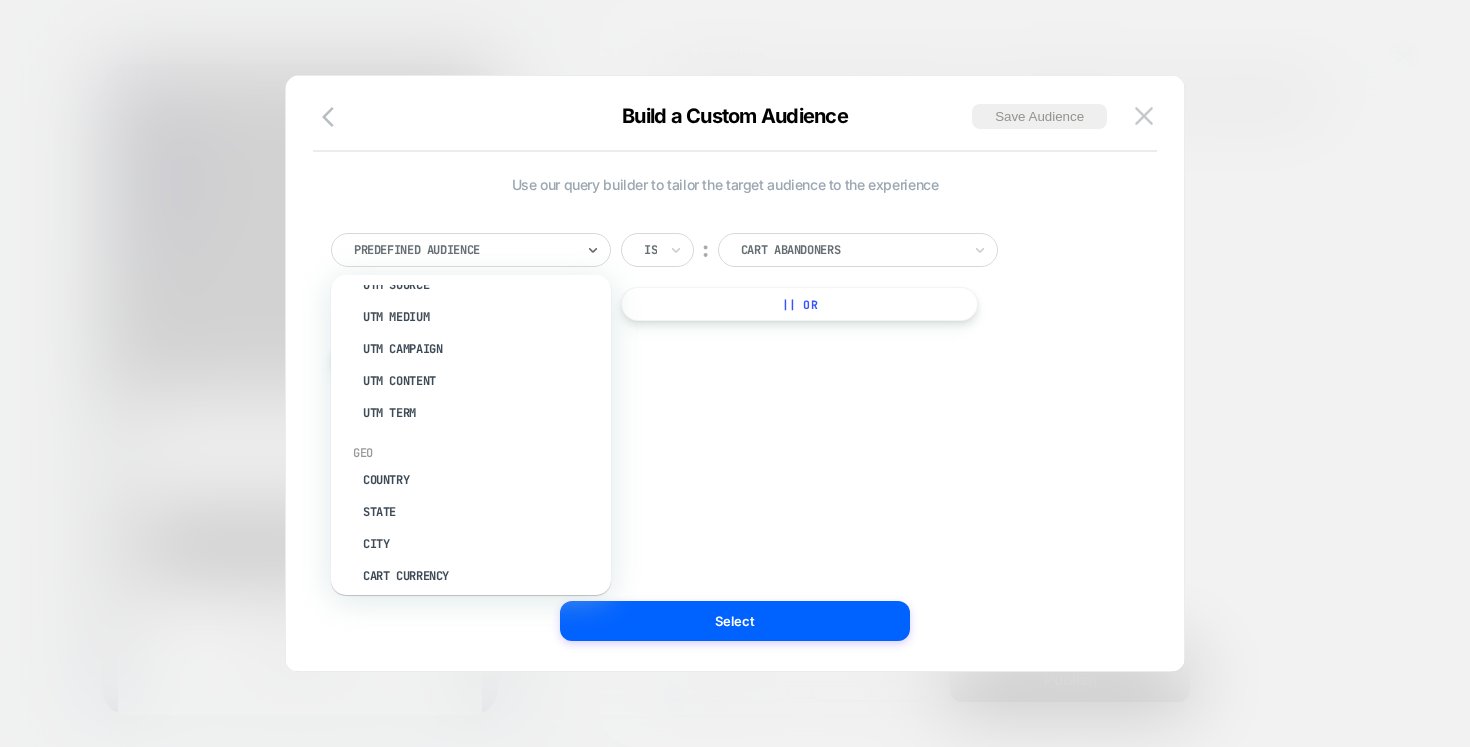 scroll, scrollTop: 852, scrollLeft: 0, axis: vertical 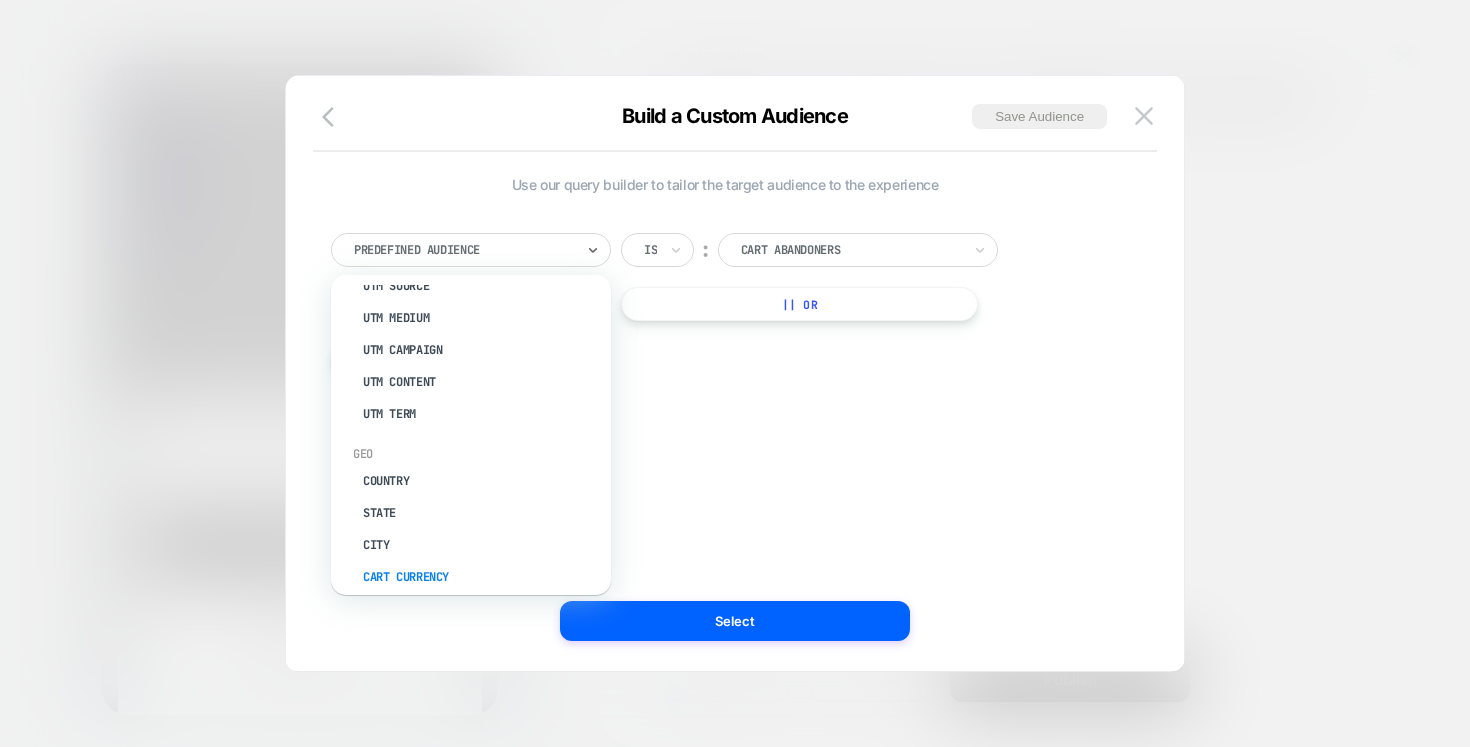 click on "Cart Currency" at bounding box center (481, 577) 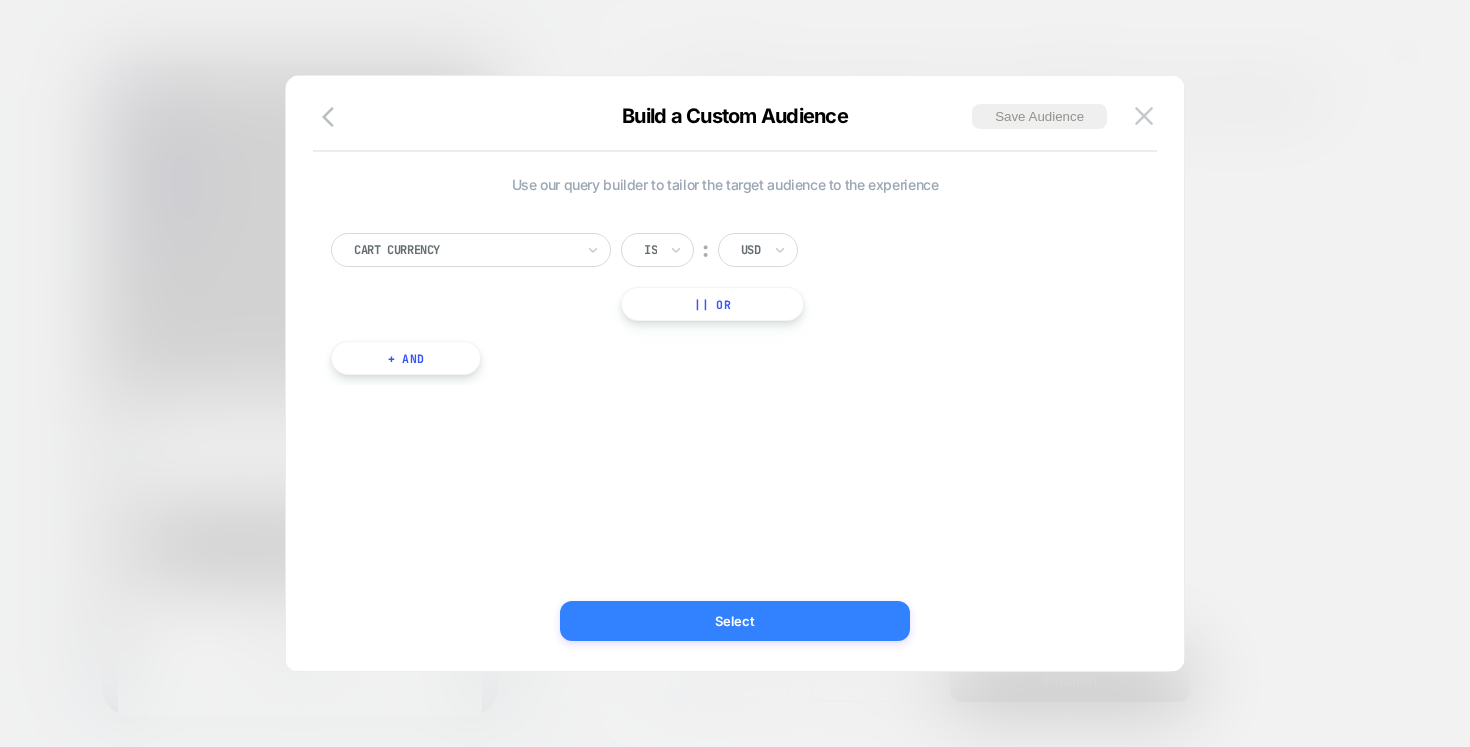click on "Select" at bounding box center (735, 621) 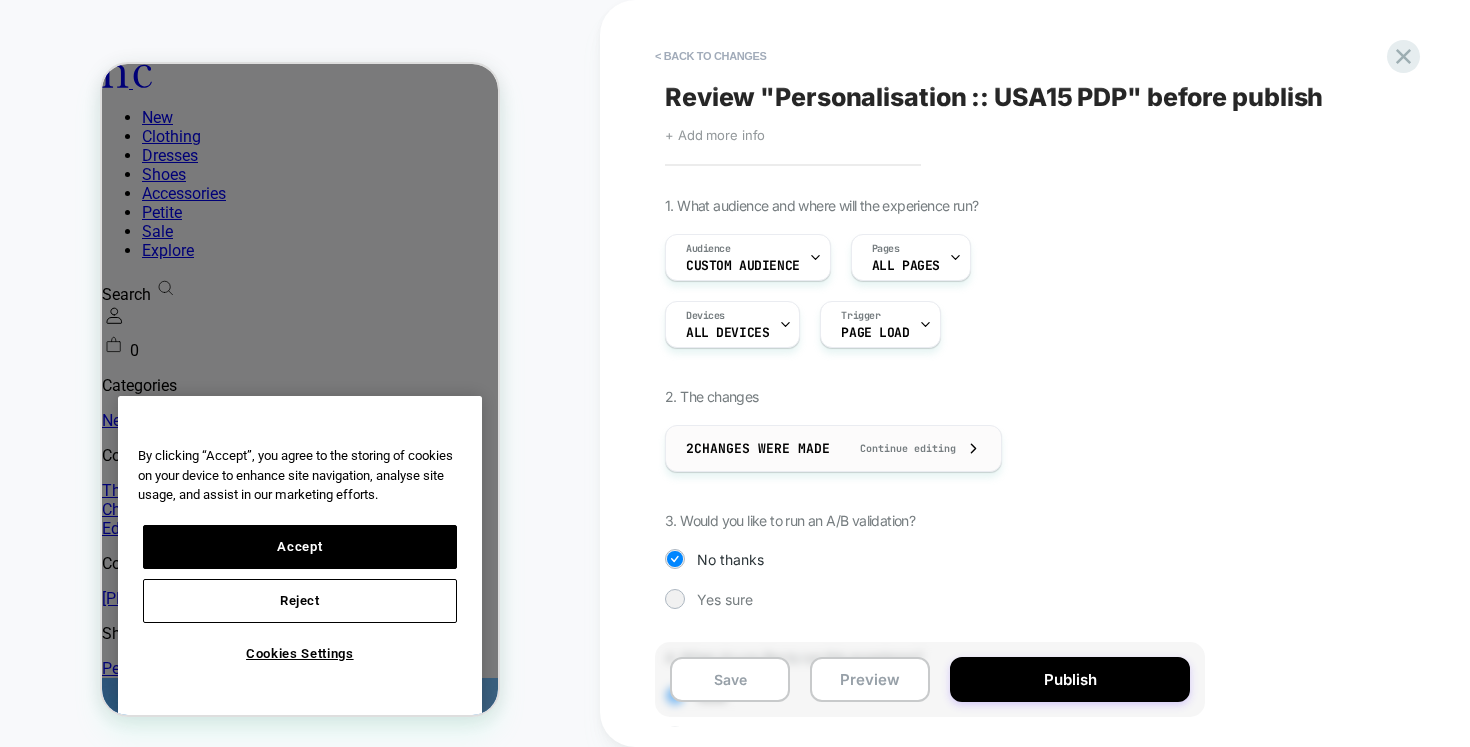 scroll, scrollTop: 5, scrollLeft: 0, axis: vertical 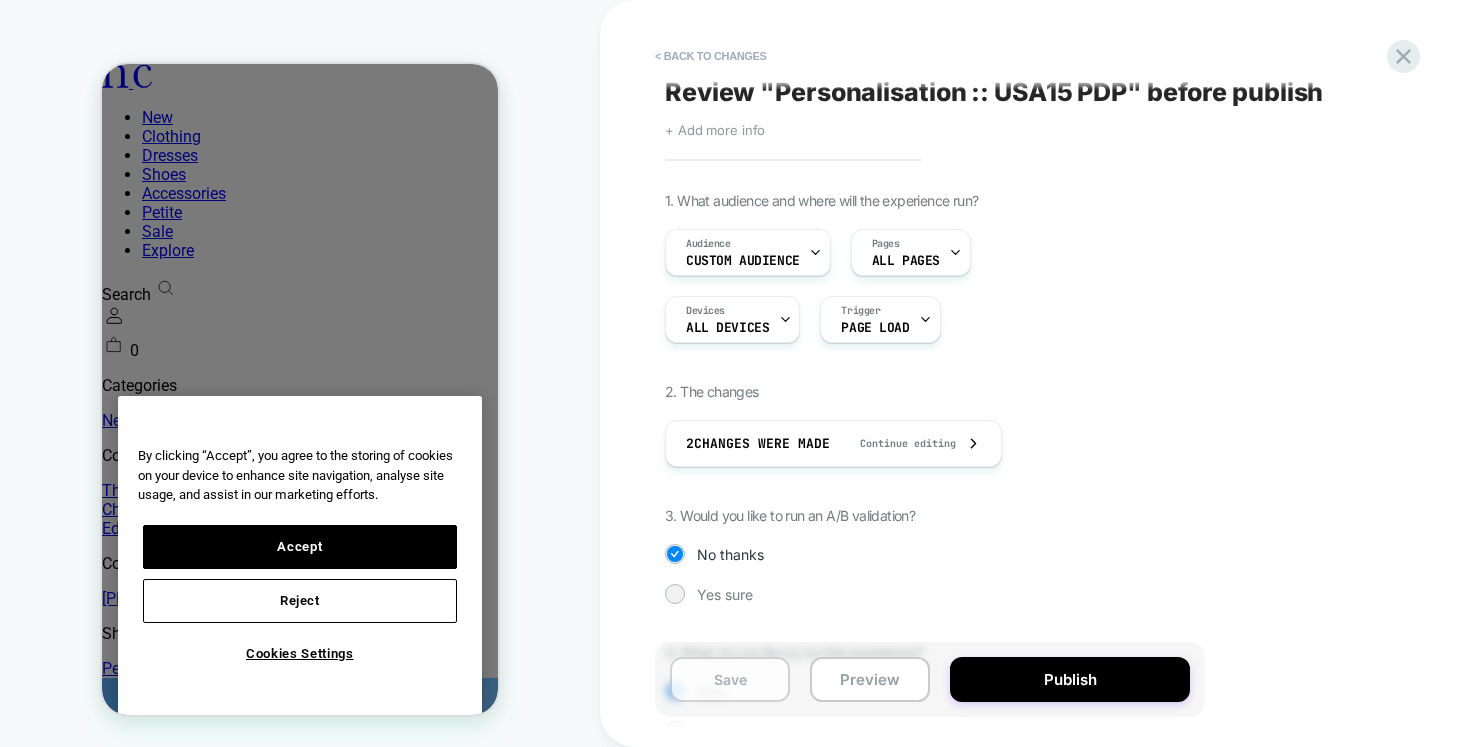 click on "Save" at bounding box center (730, 679) 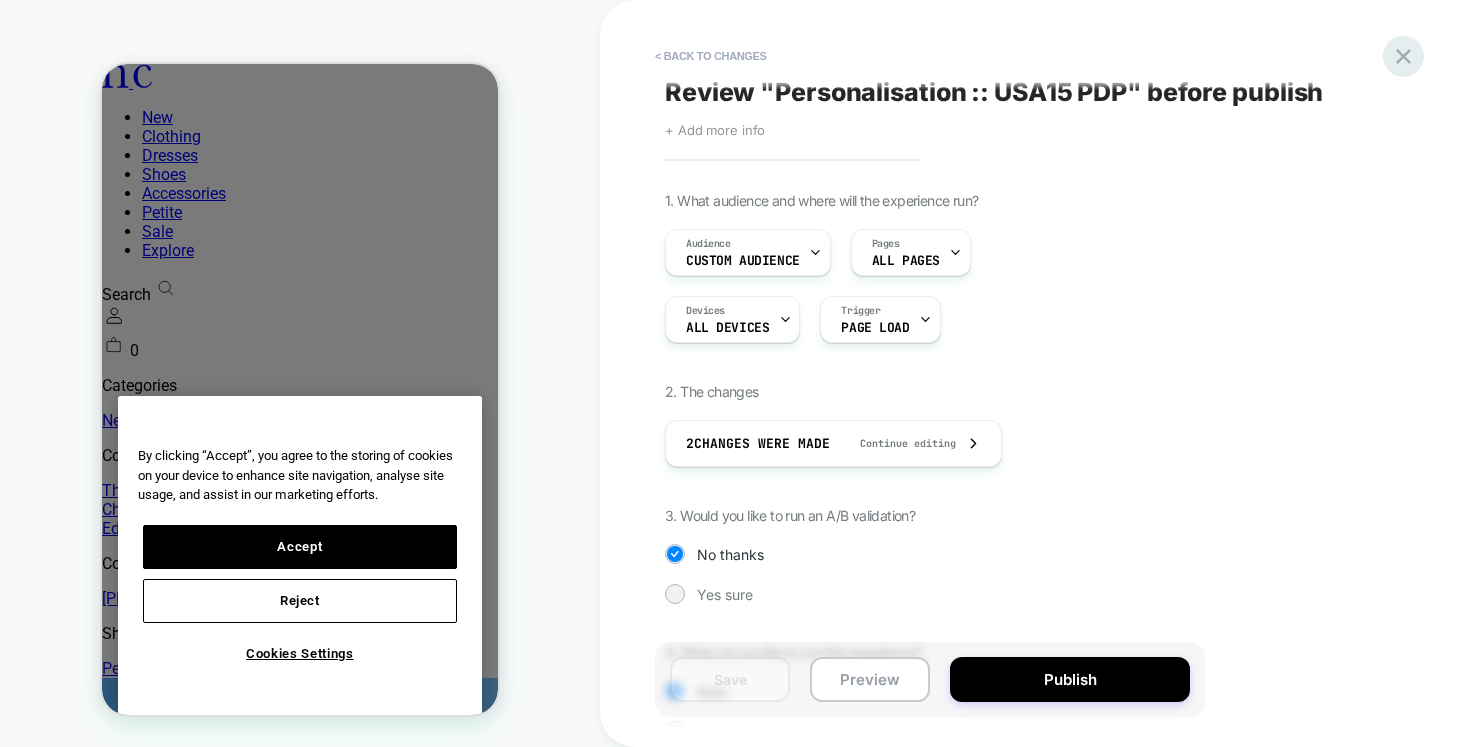 click 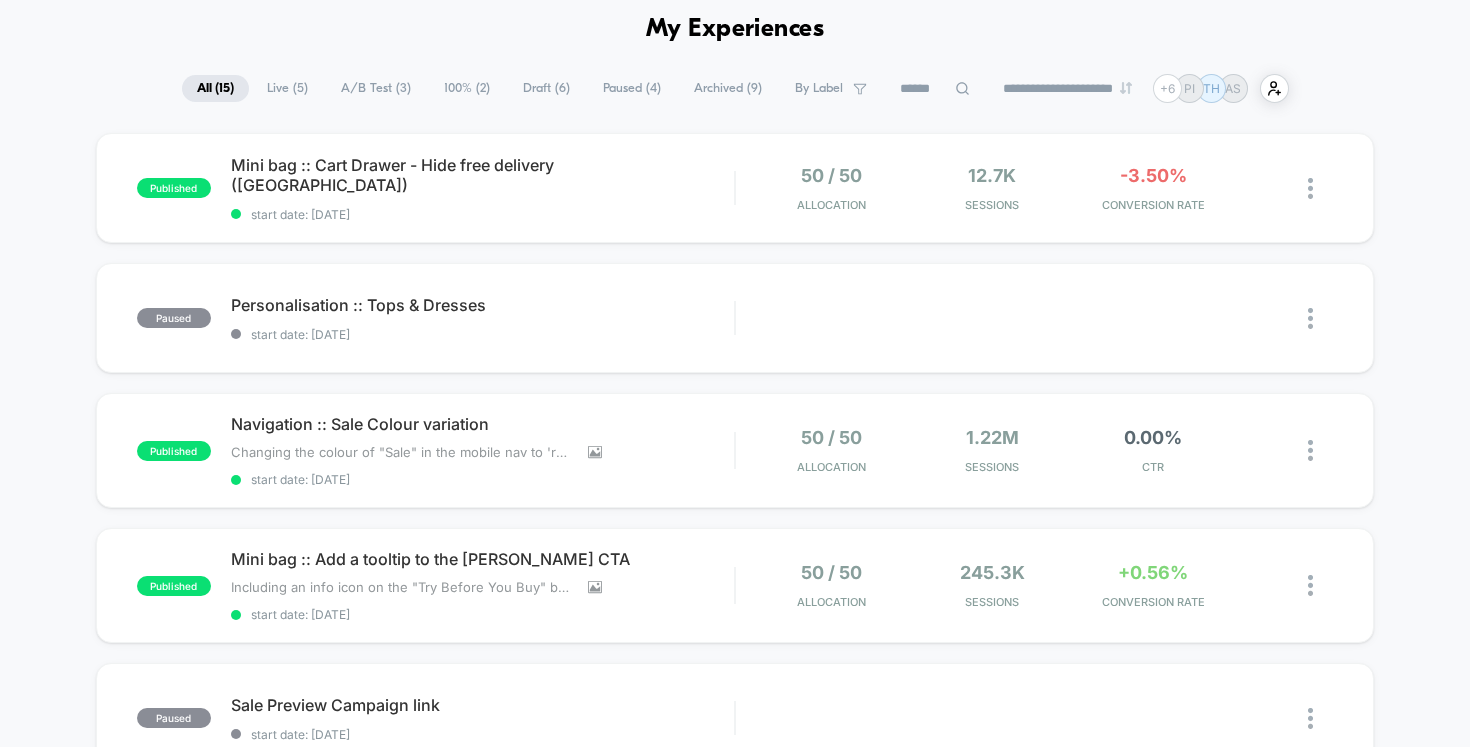 scroll, scrollTop: 0, scrollLeft: 0, axis: both 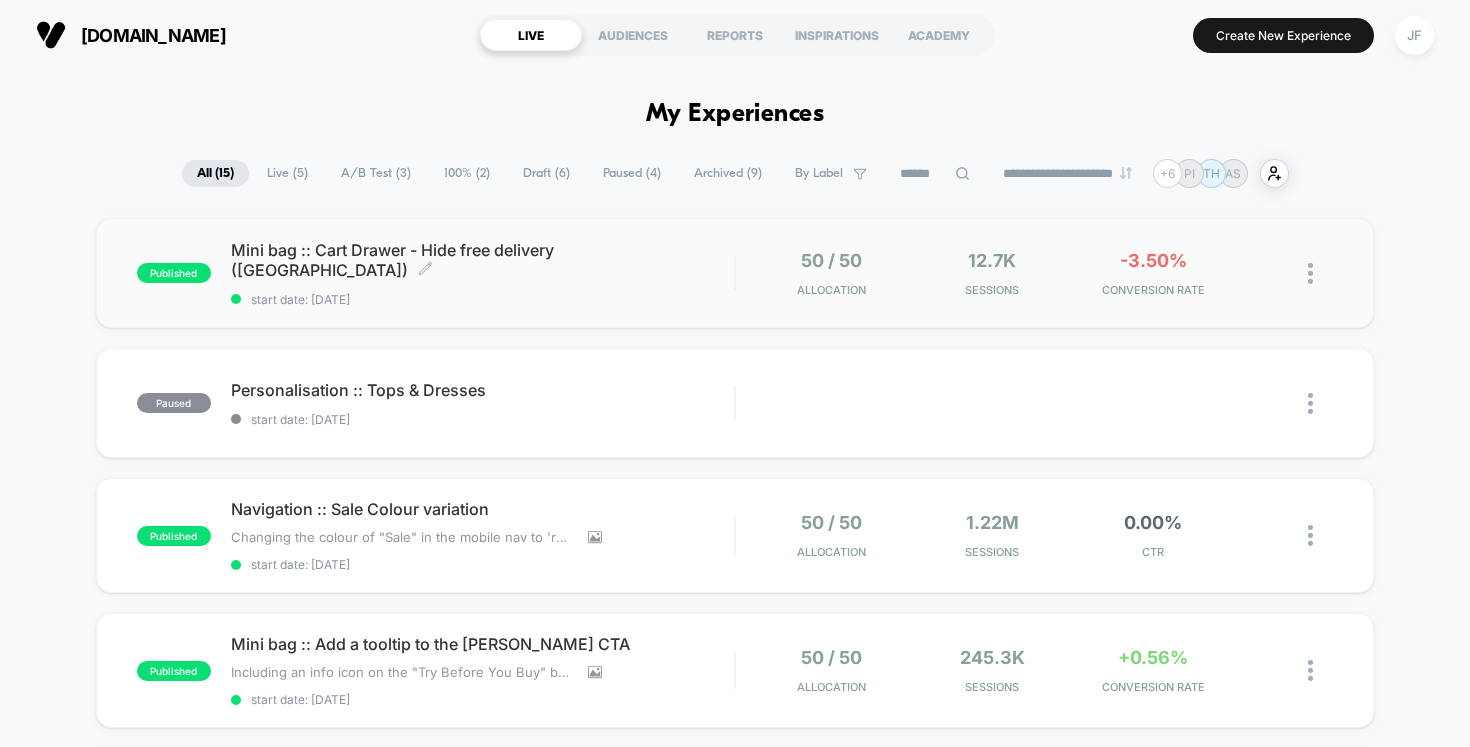 click on "start date: [DATE]" at bounding box center [483, 299] 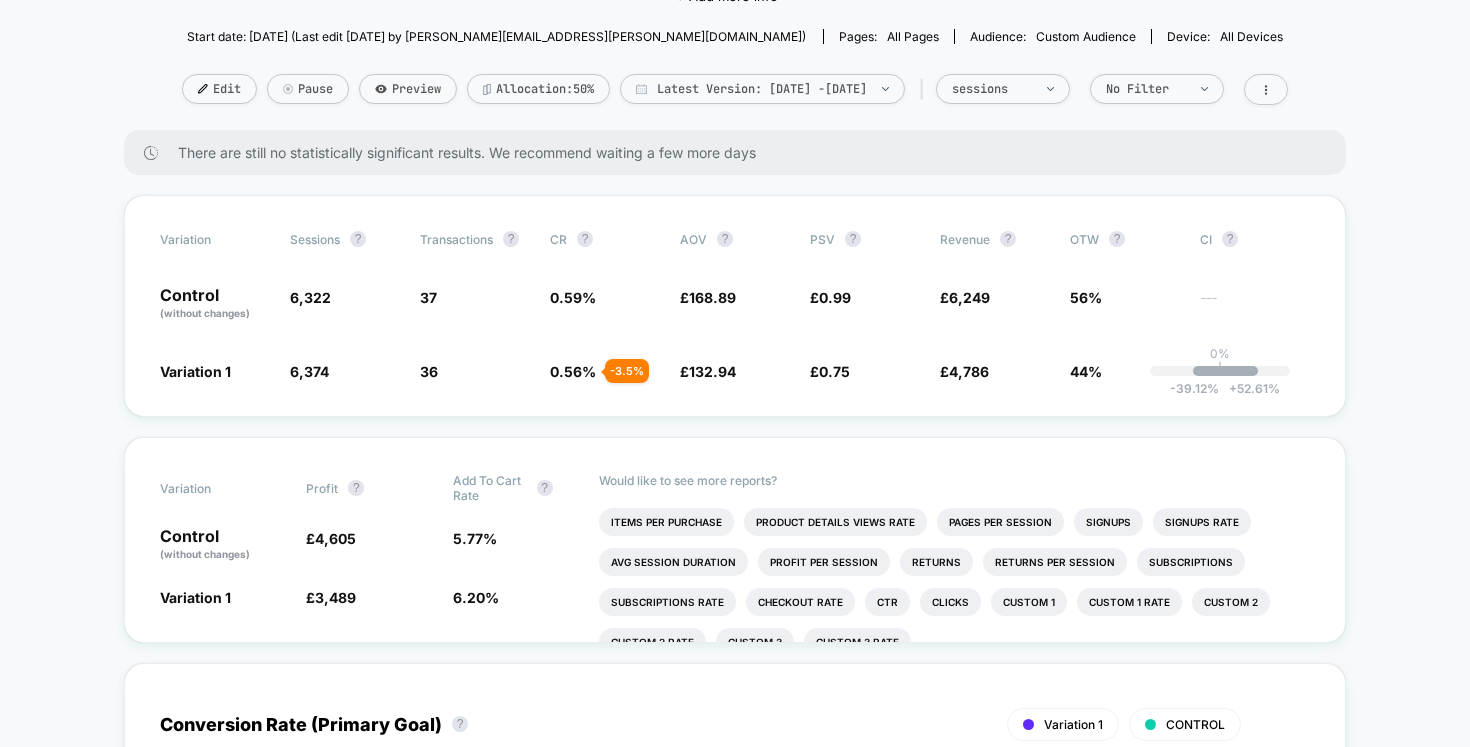 scroll, scrollTop: 386, scrollLeft: 0, axis: vertical 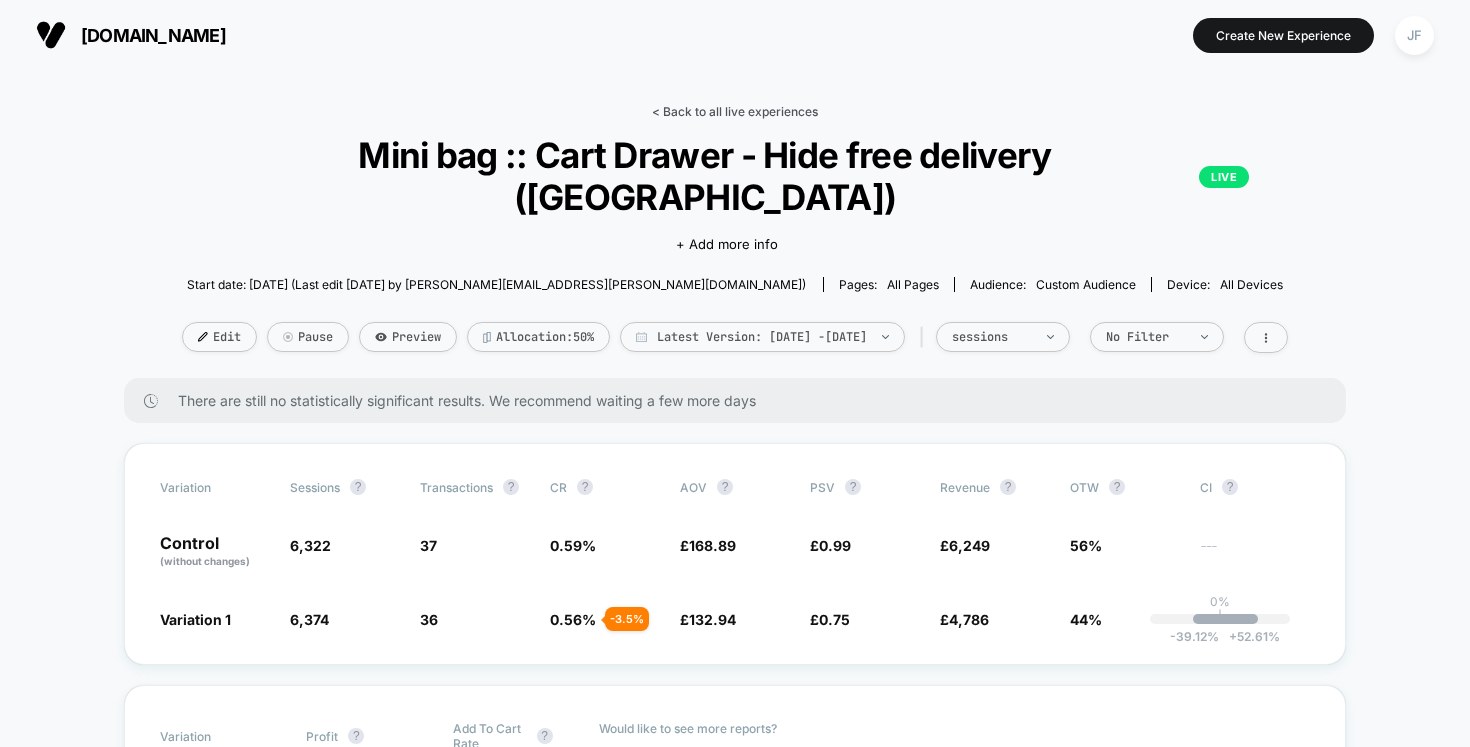click on "< Back to all live experiences" at bounding box center [735, 111] 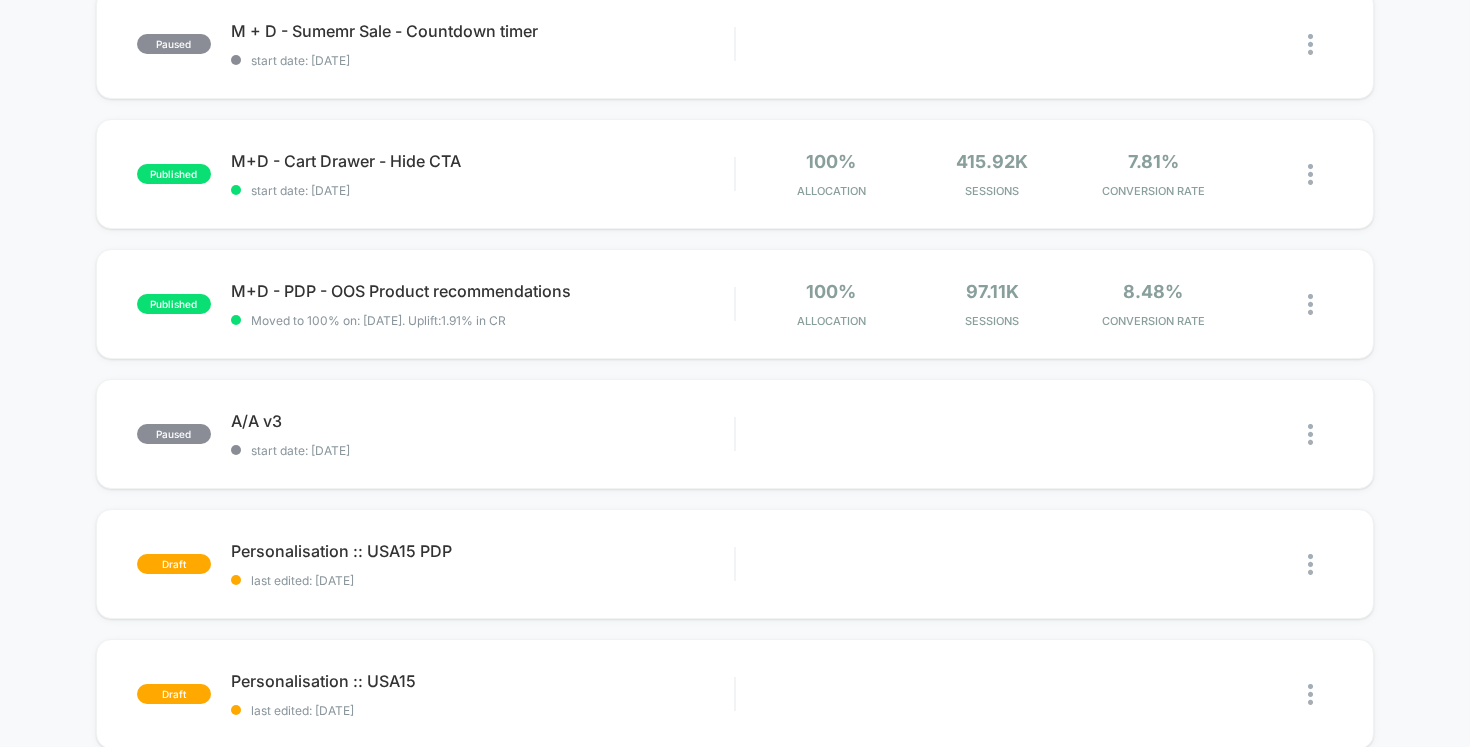 scroll, scrollTop: 906, scrollLeft: 0, axis: vertical 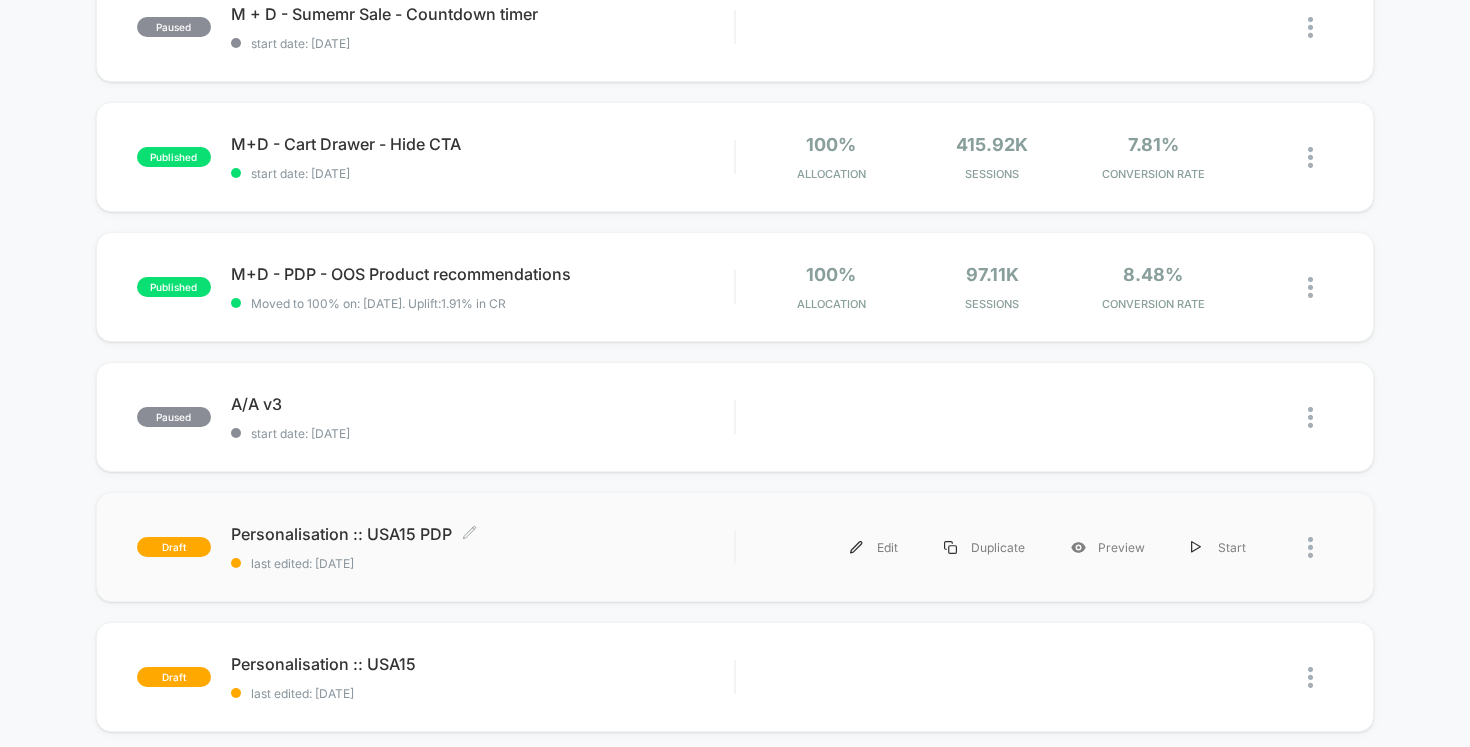 click on "Personalisation :: USA15 PDP Click to edit experience details Click to edit experience details last edited: [DATE]" at bounding box center [483, 547] 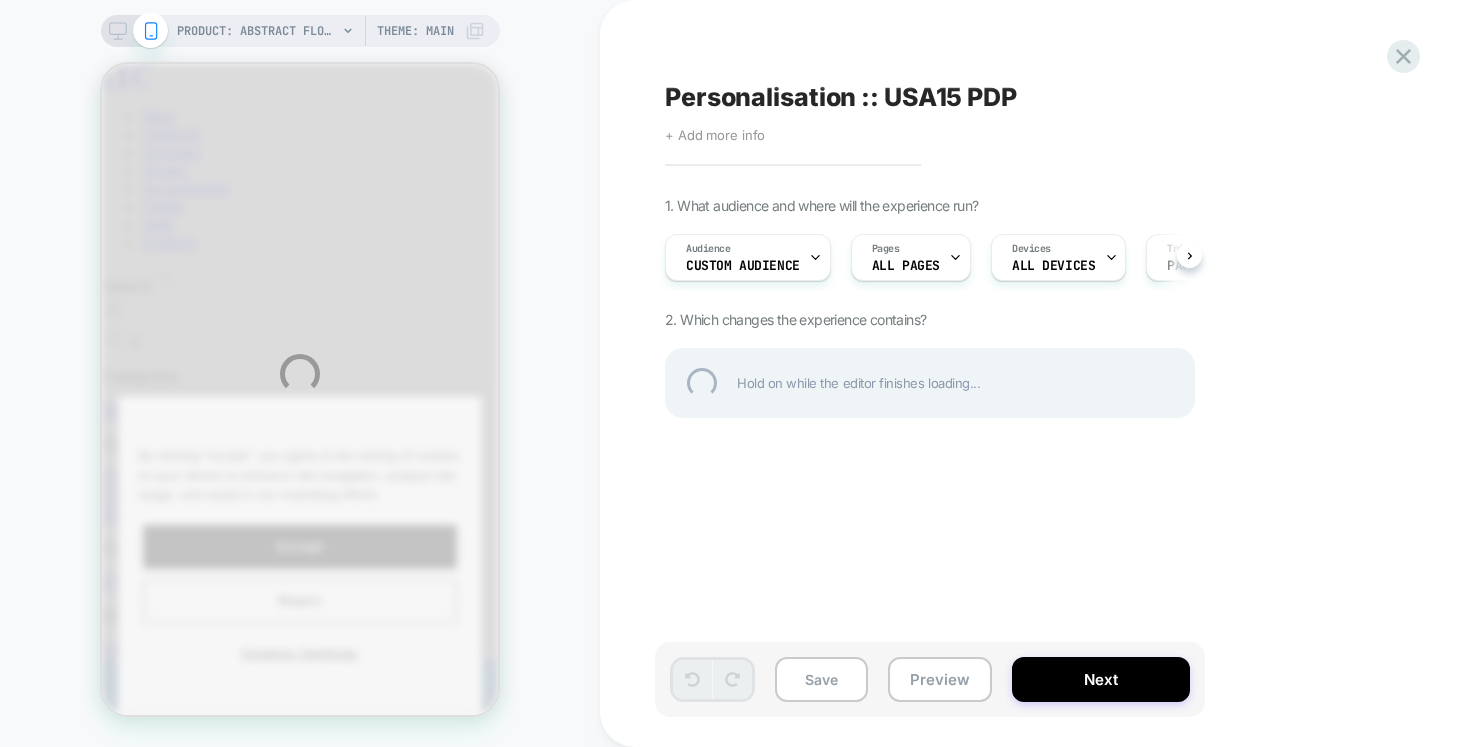 scroll, scrollTop: 0, scrollLeft: 0, axis: both 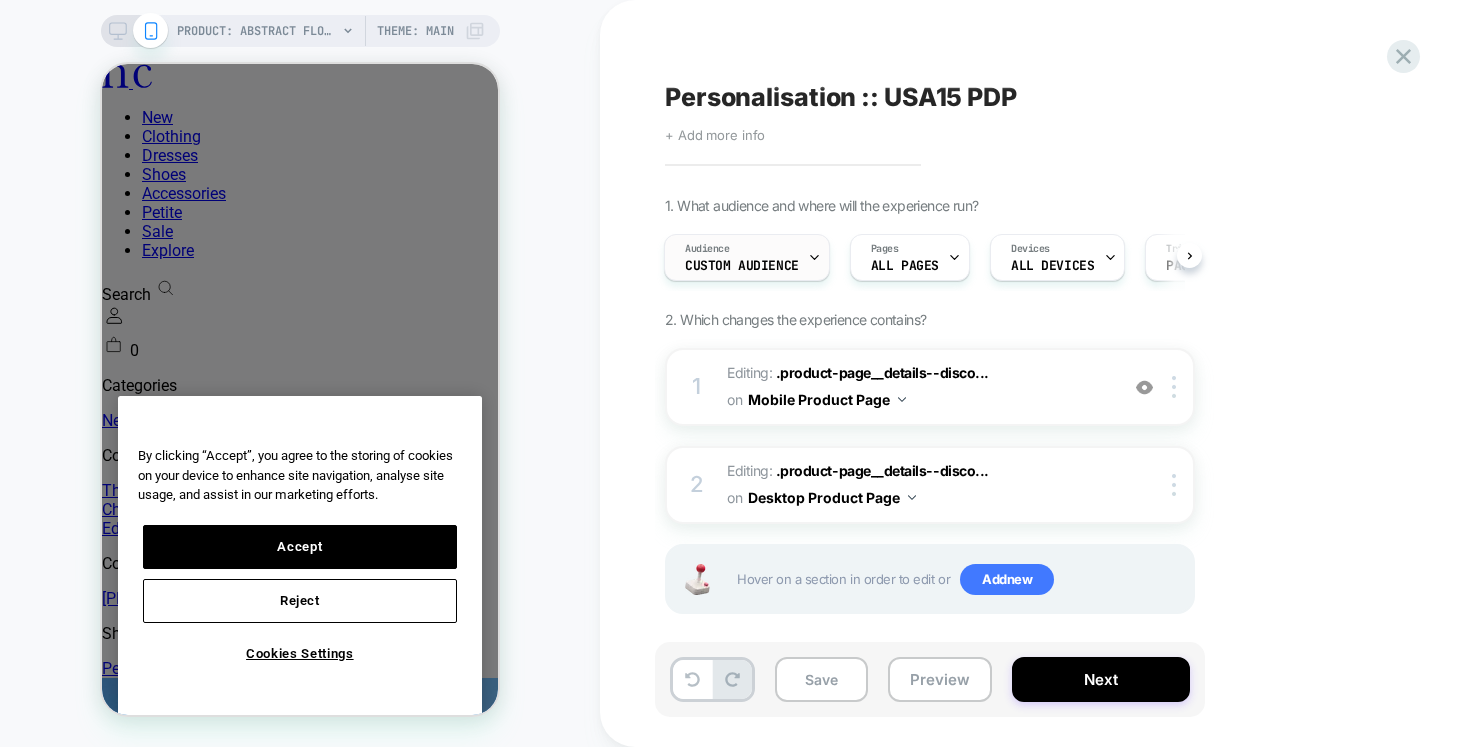 click on "Audience Custom Audience" at bounding box center [742, 257] 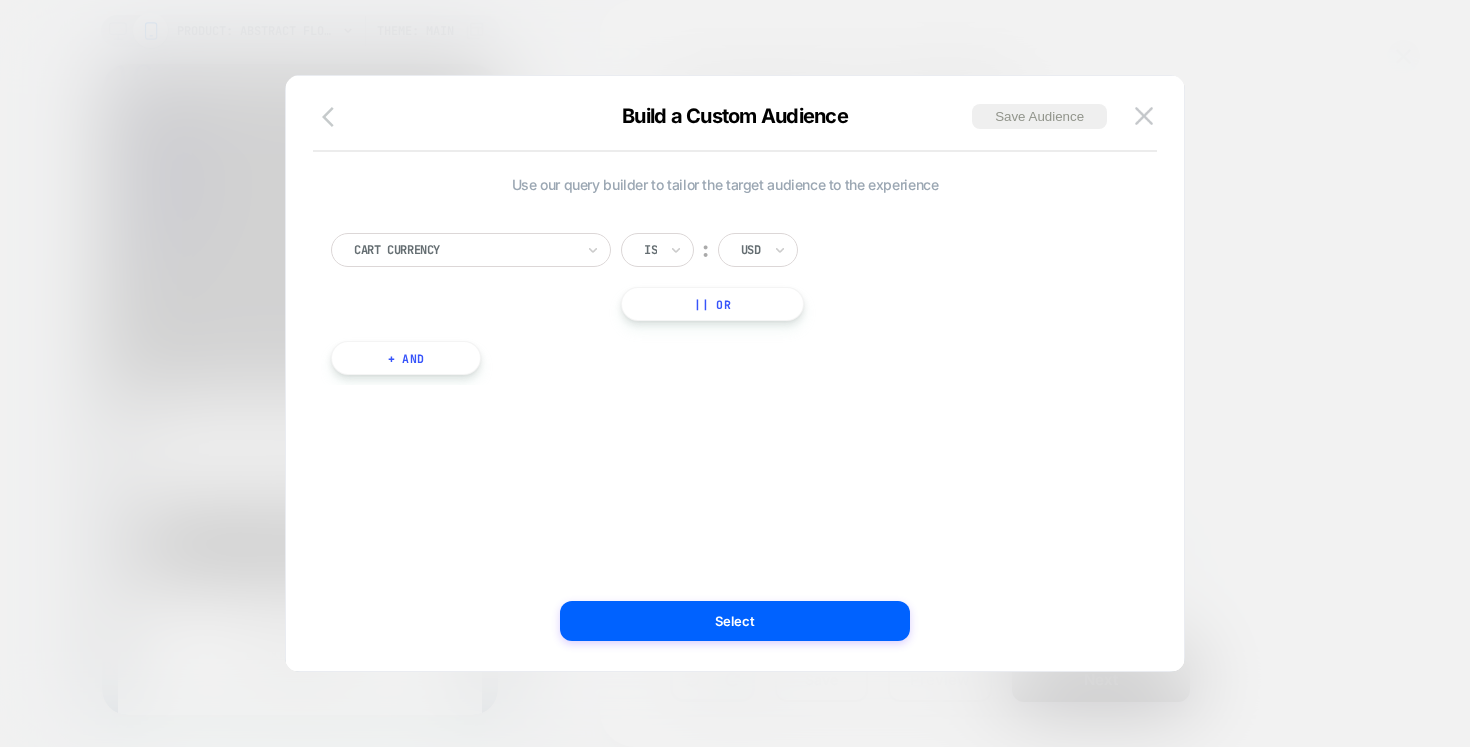 click 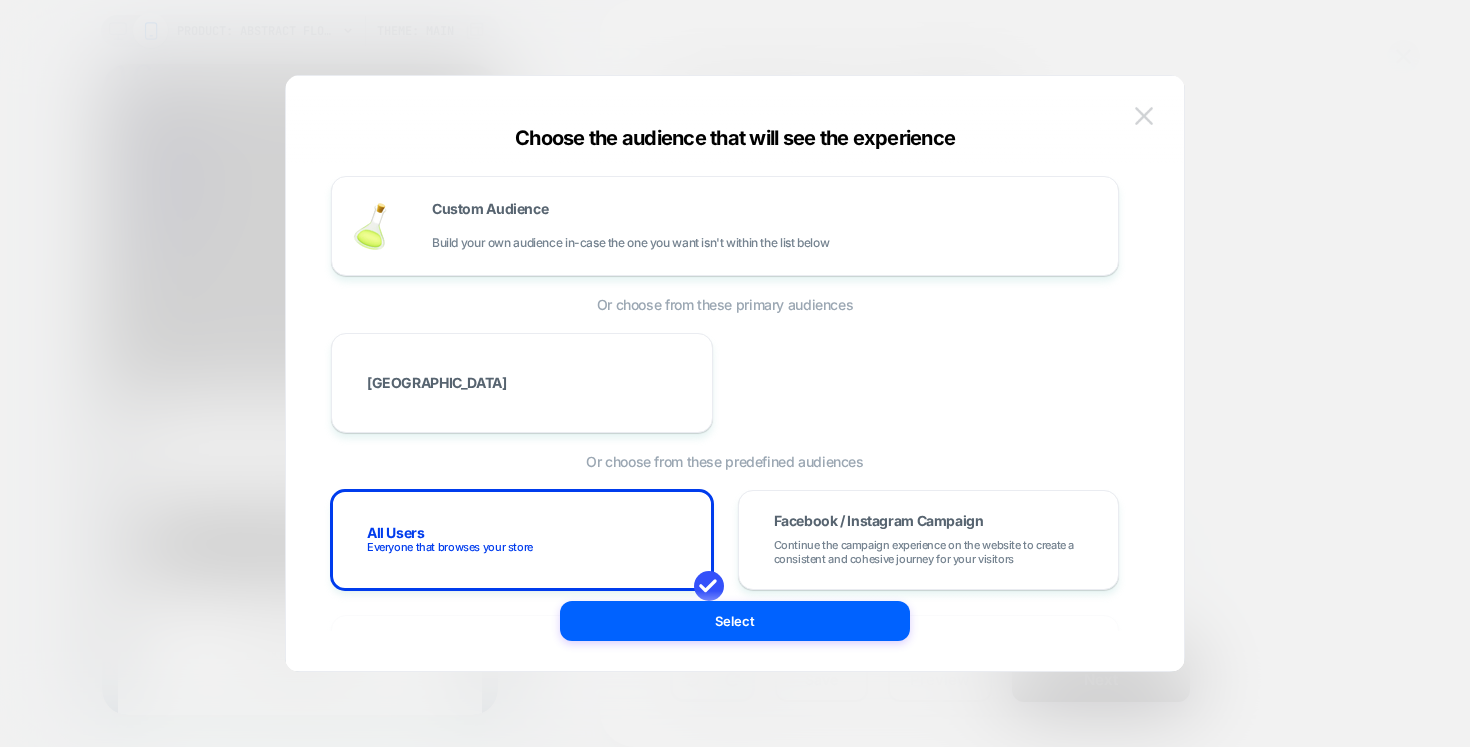 click at bounding box center [1144, 116] 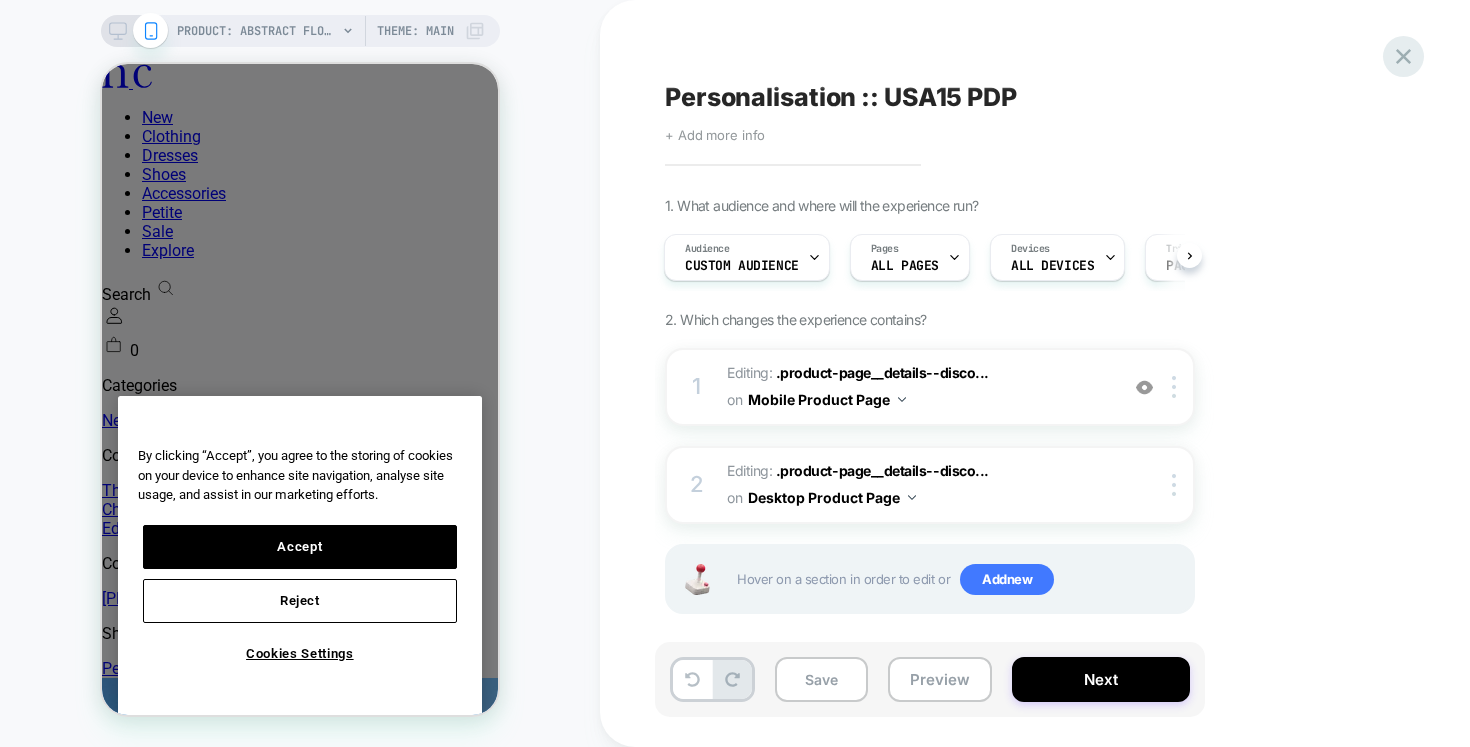 click 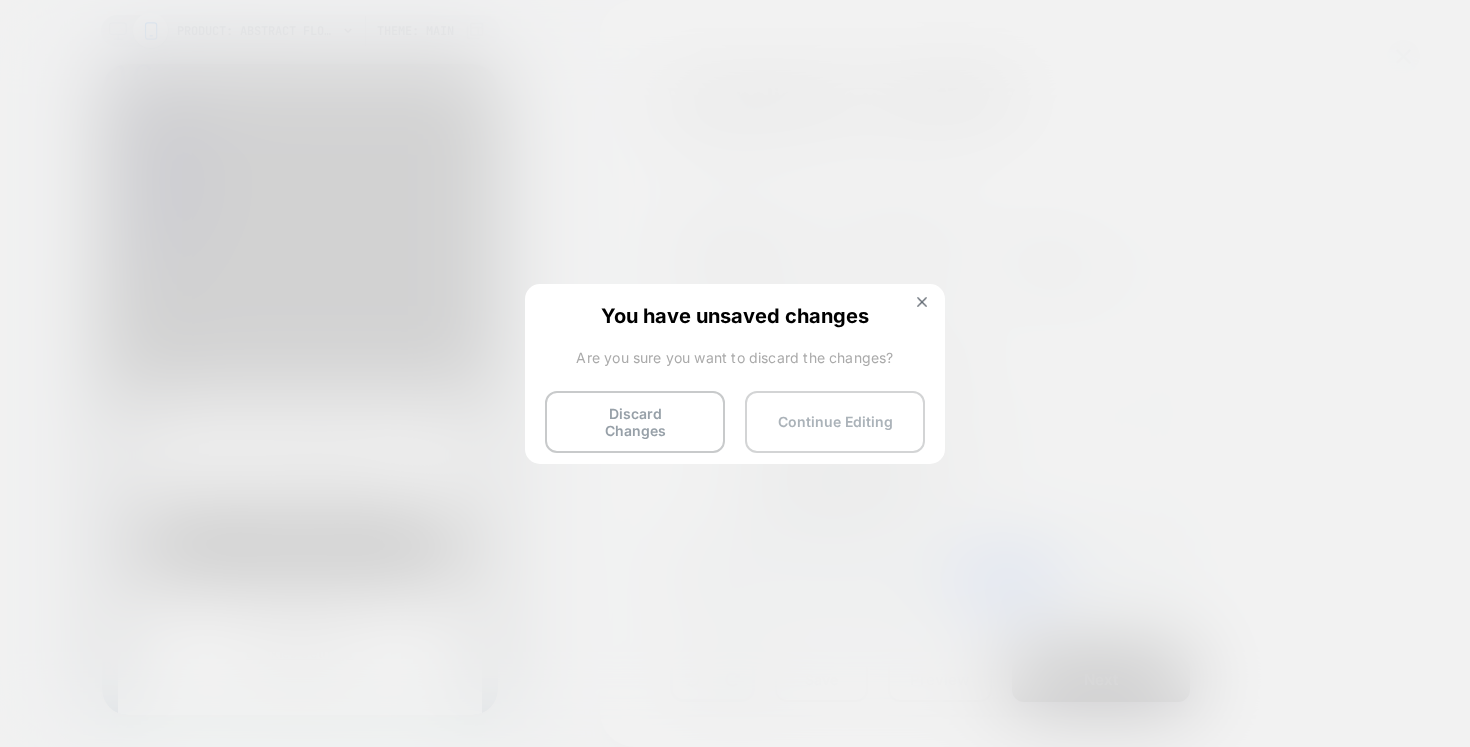 click on "Continue Editing" at bounding box center (835, 422) 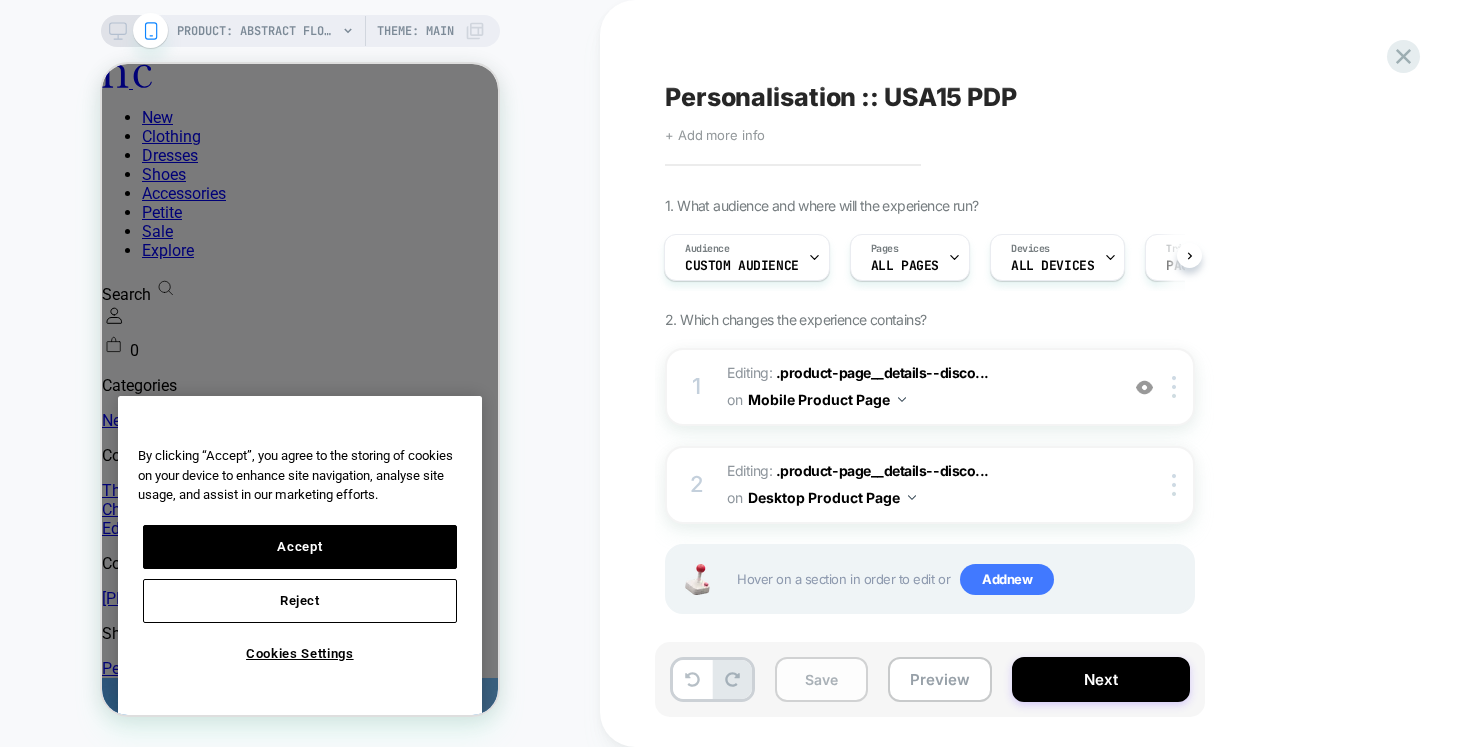 click on "Save" at bounding box center (821, 679) 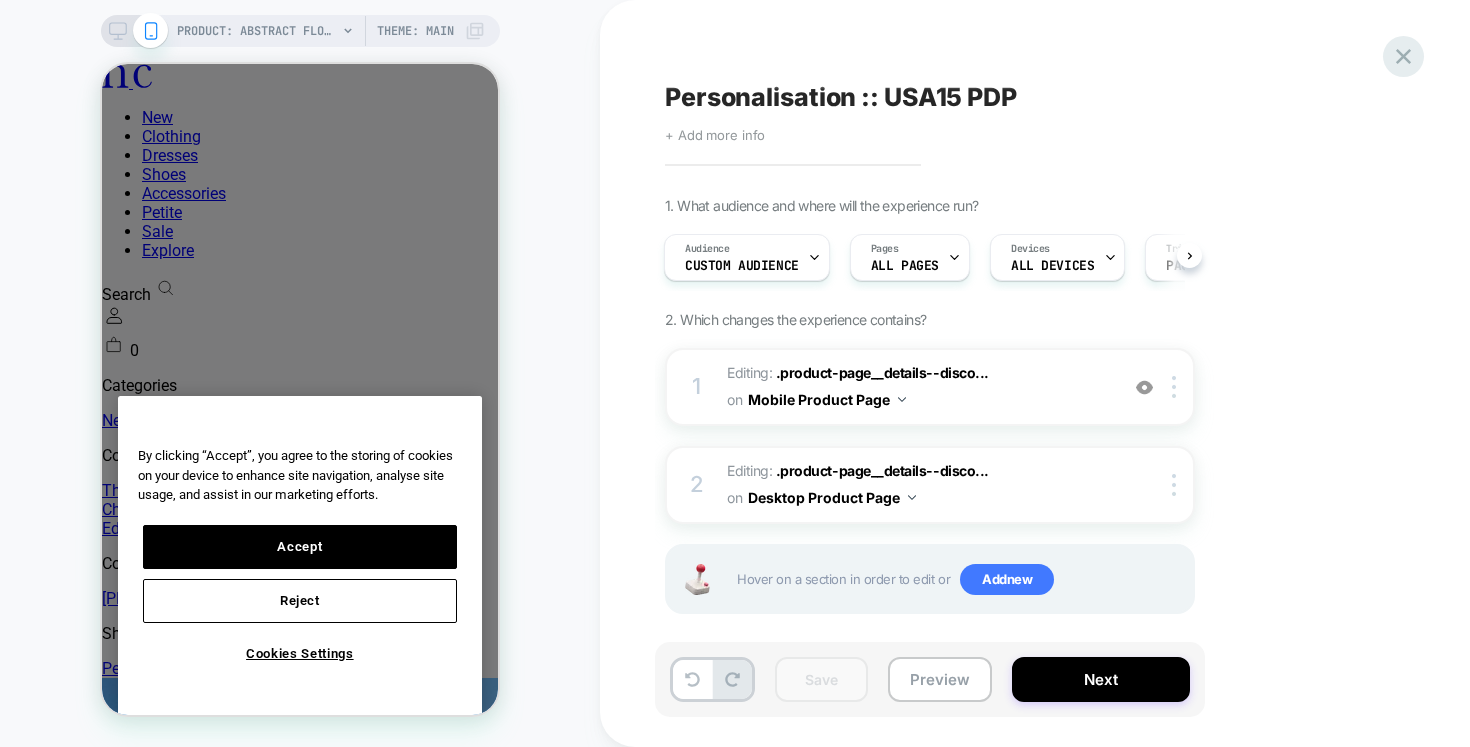 click 